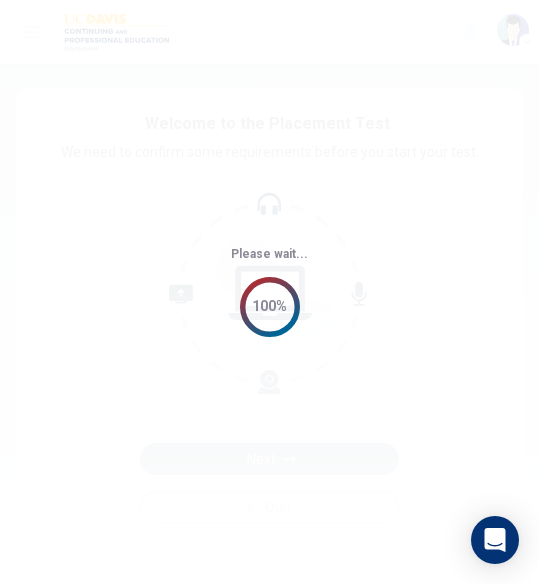 scroll, scrollTop: 0, scrollLeft: 0, axis: both 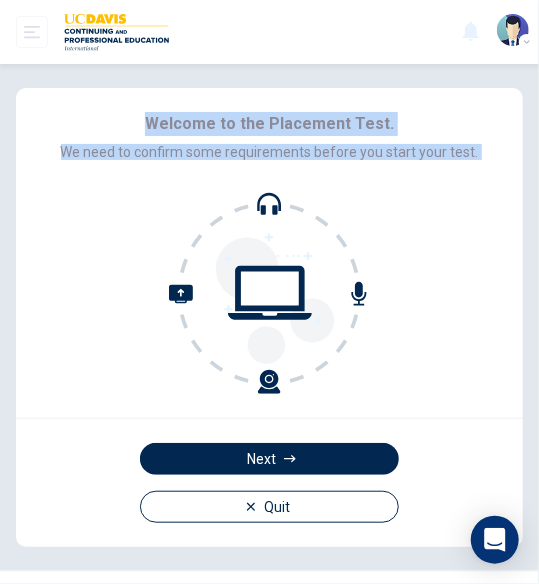 drag, startPoint x: 136, startPoint y: 131, endPoint x: 455, endPoint y: 177, distance: 322.29956 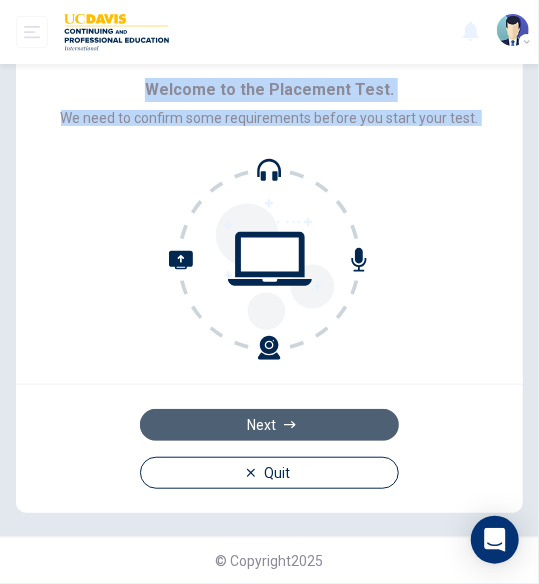 click on "Next" at bounding box center (269, 425) 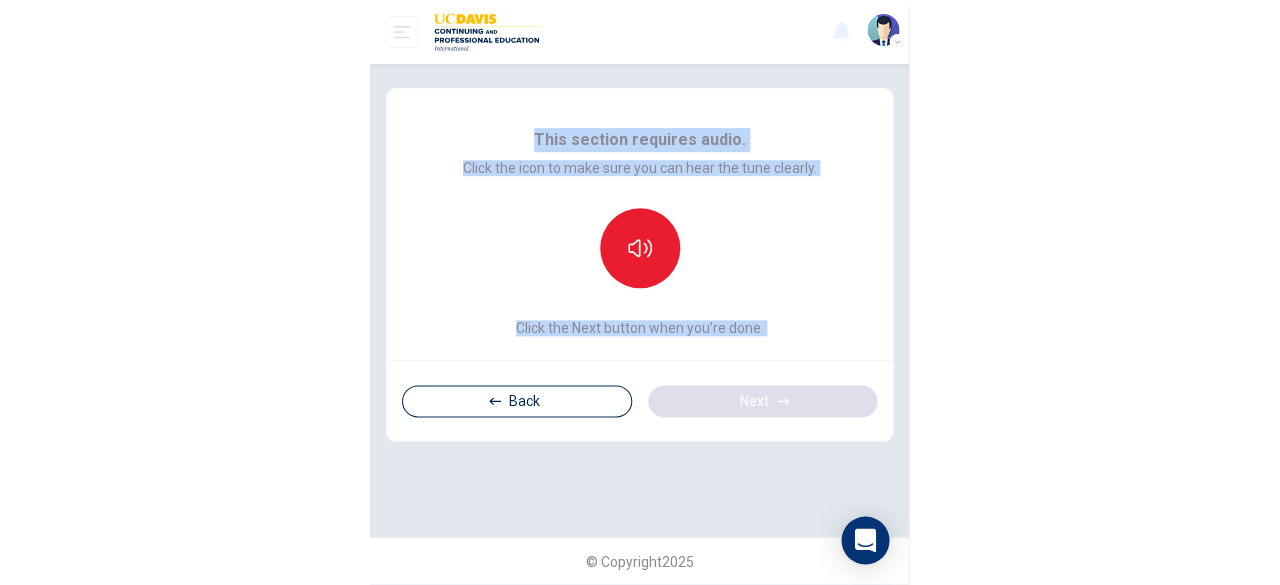 scroll, scrollTop: 0, scrollLeft: 0, axis: both 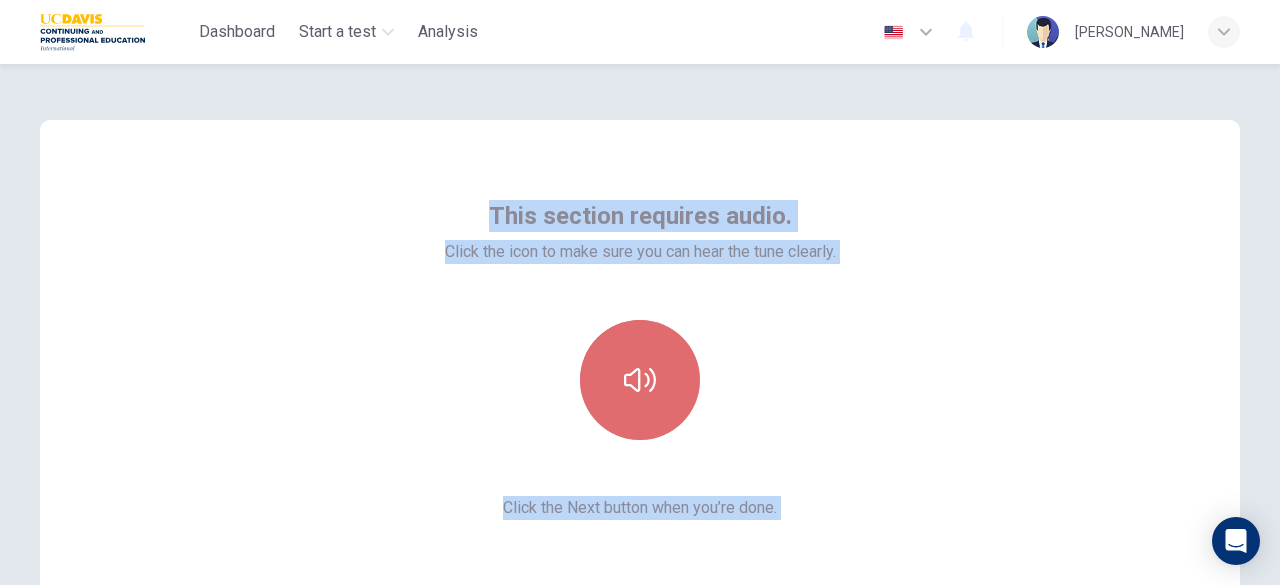 click at bounding box center [640, 380] 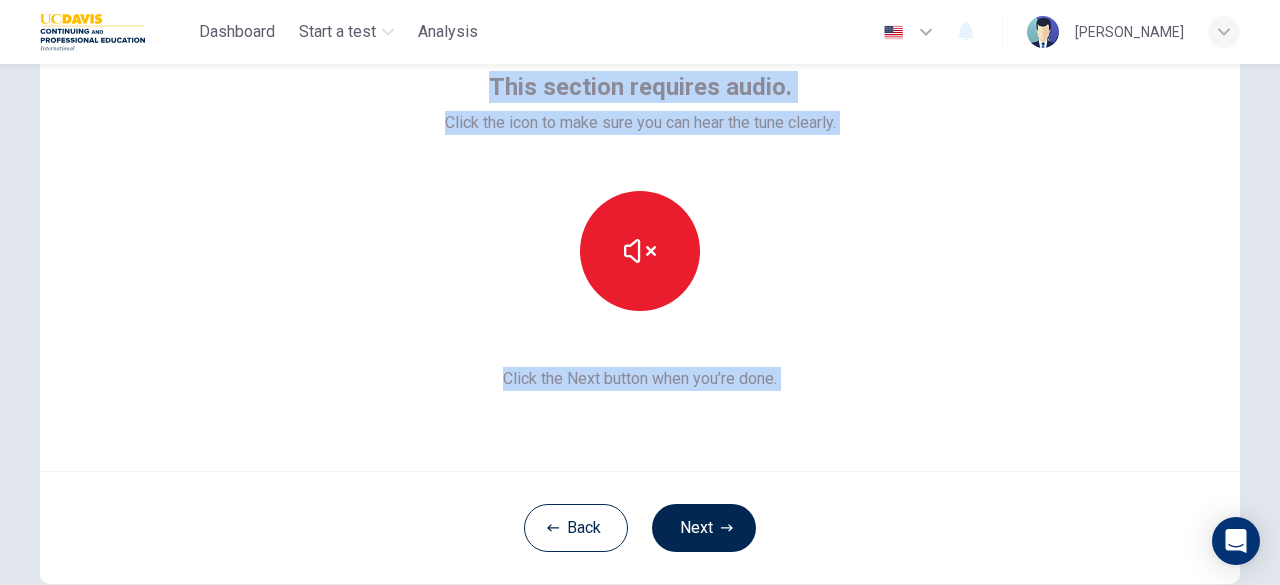 scroll, scrollTop: 100, scrollLeft: 0, axis: vertical 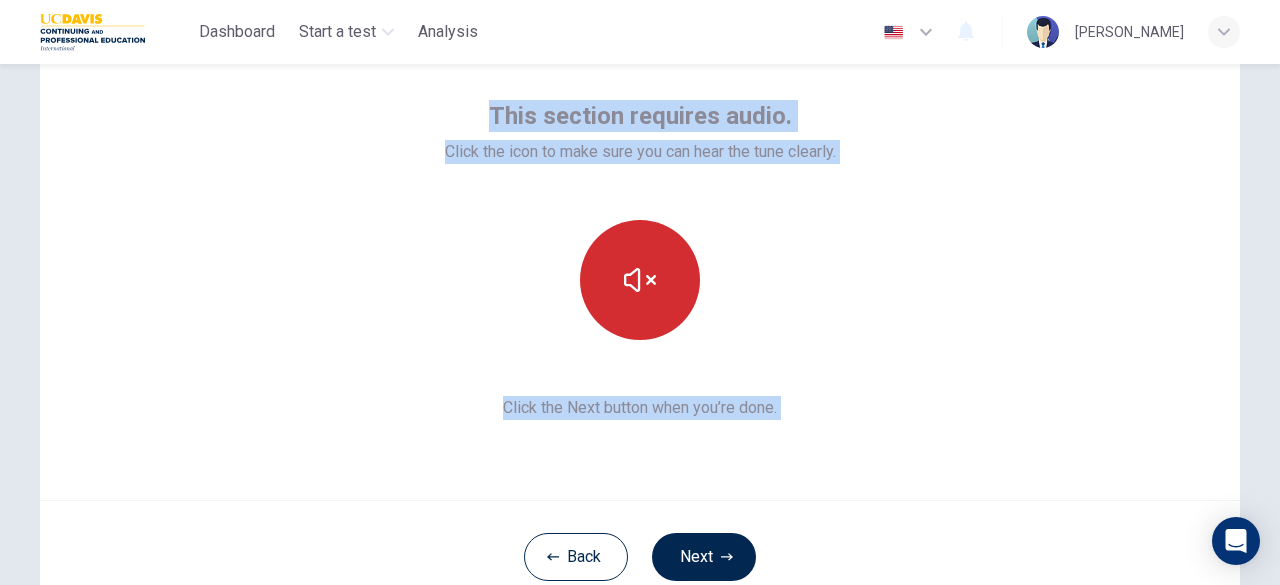 click at bounding box center [640, 280] 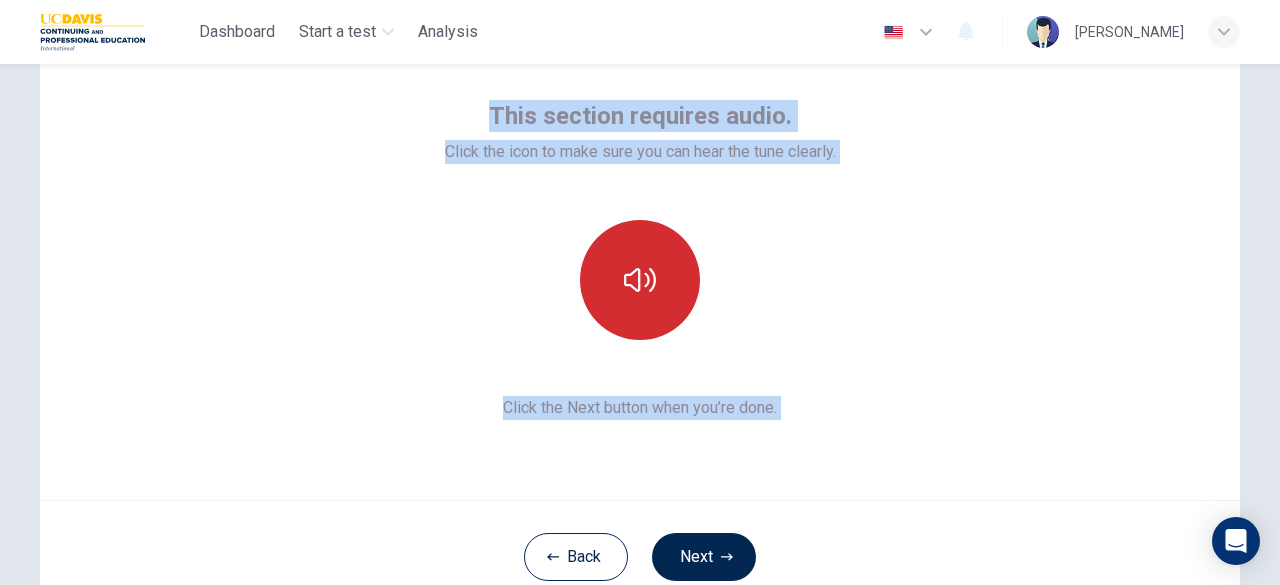 click at bounding box center (640, 280) 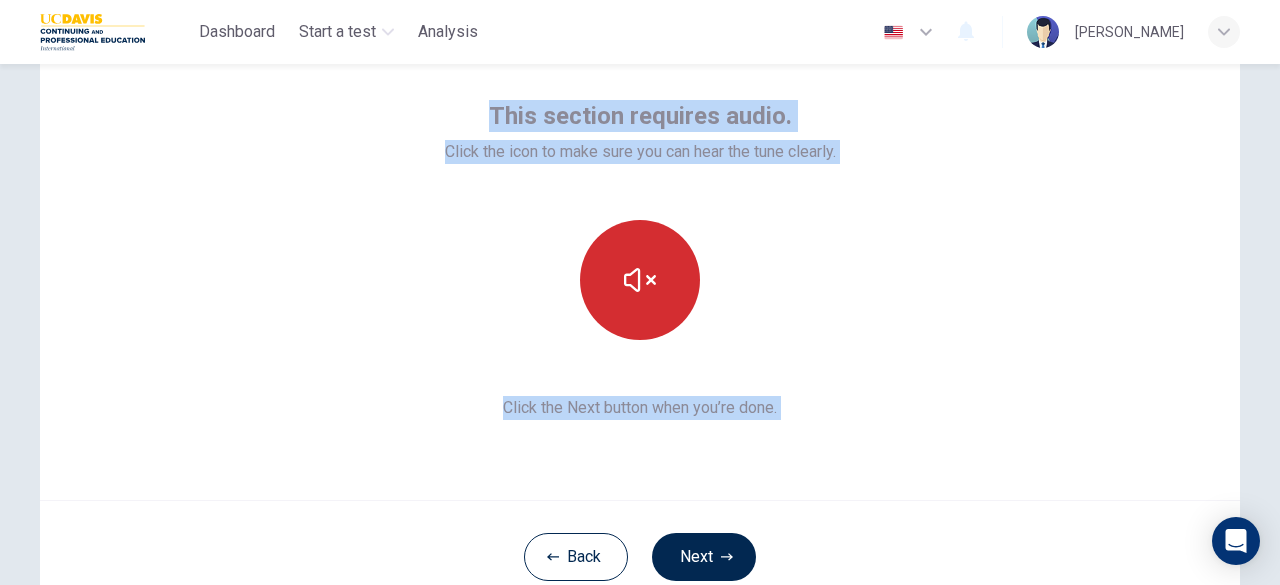 type 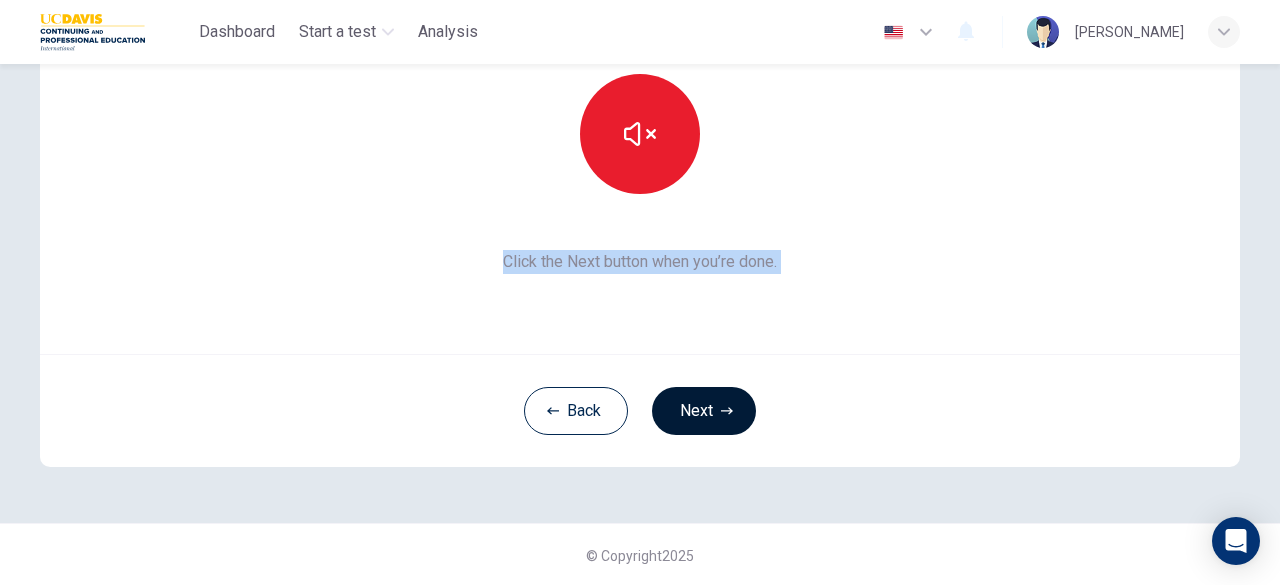 scroll, scrollTop: 247, scrollLeft: 0, axis: vertical 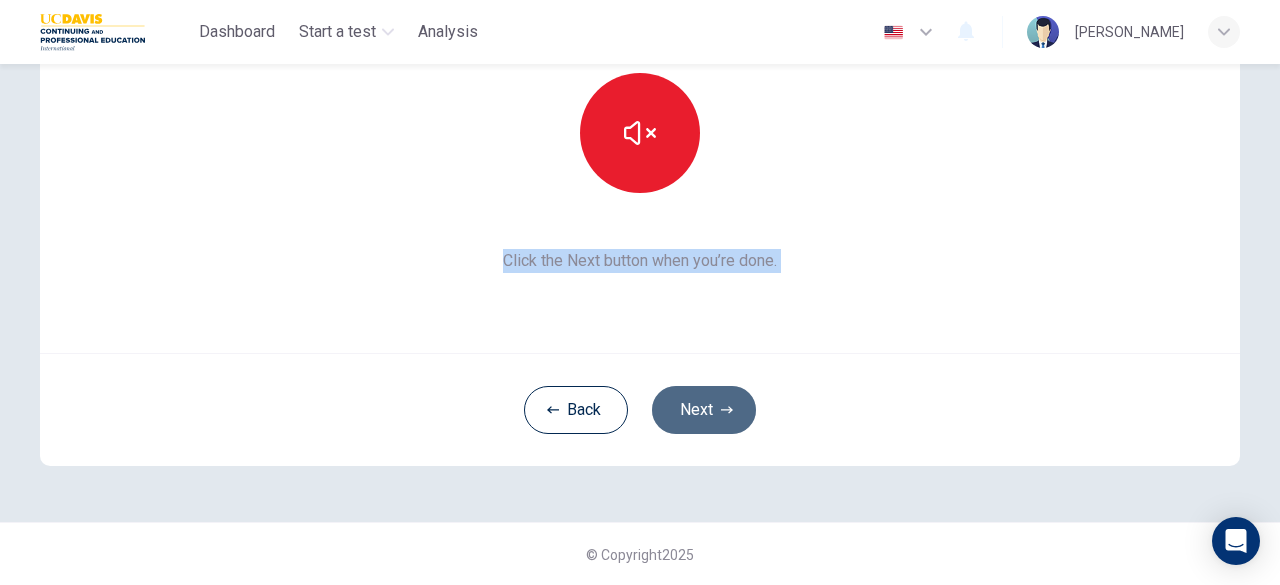 click on "Next" at bounding box center [704, 410] 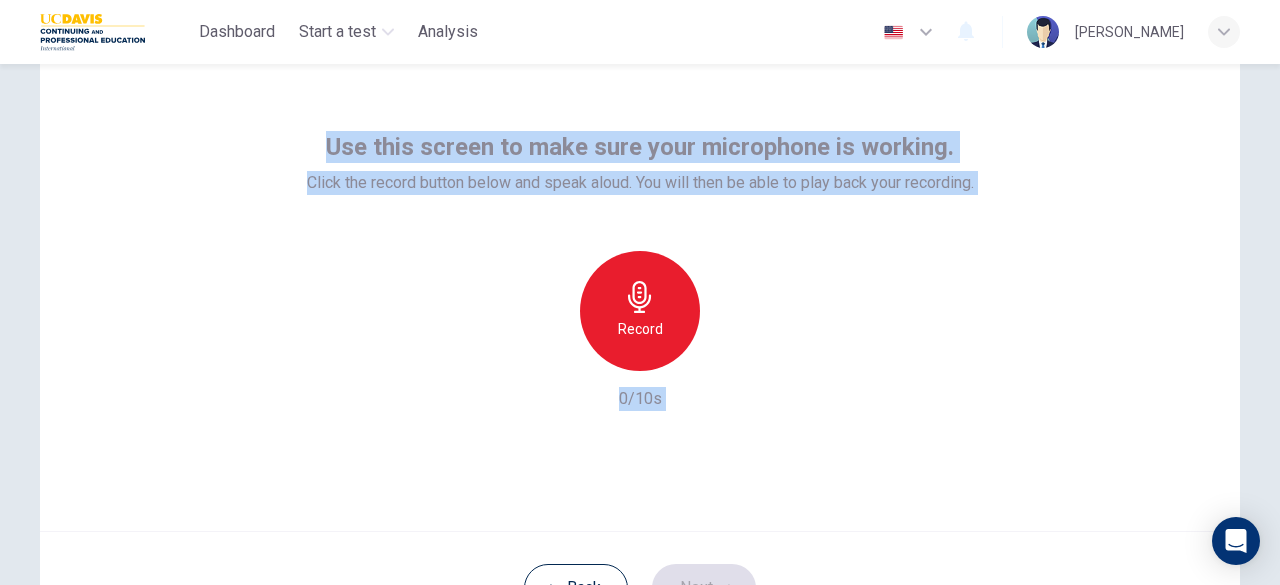 scroll, scrollTop: 100, scrollLeft: 0, axis: vertical 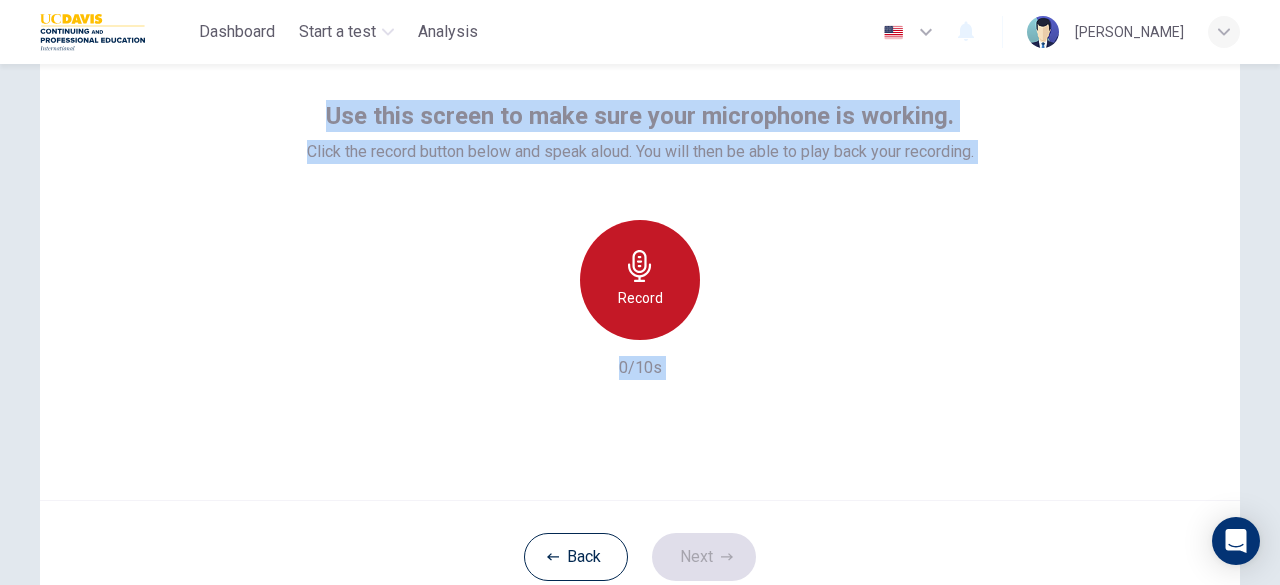 click 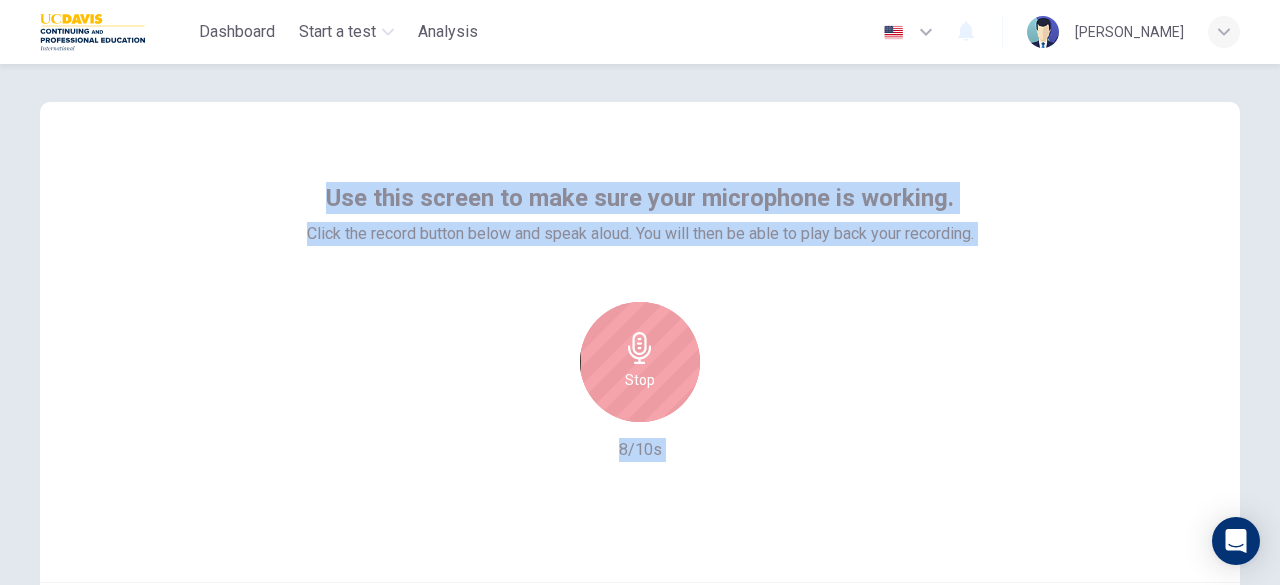 scroll, scrollTop: 0, scrollLeft: 0, axis: both 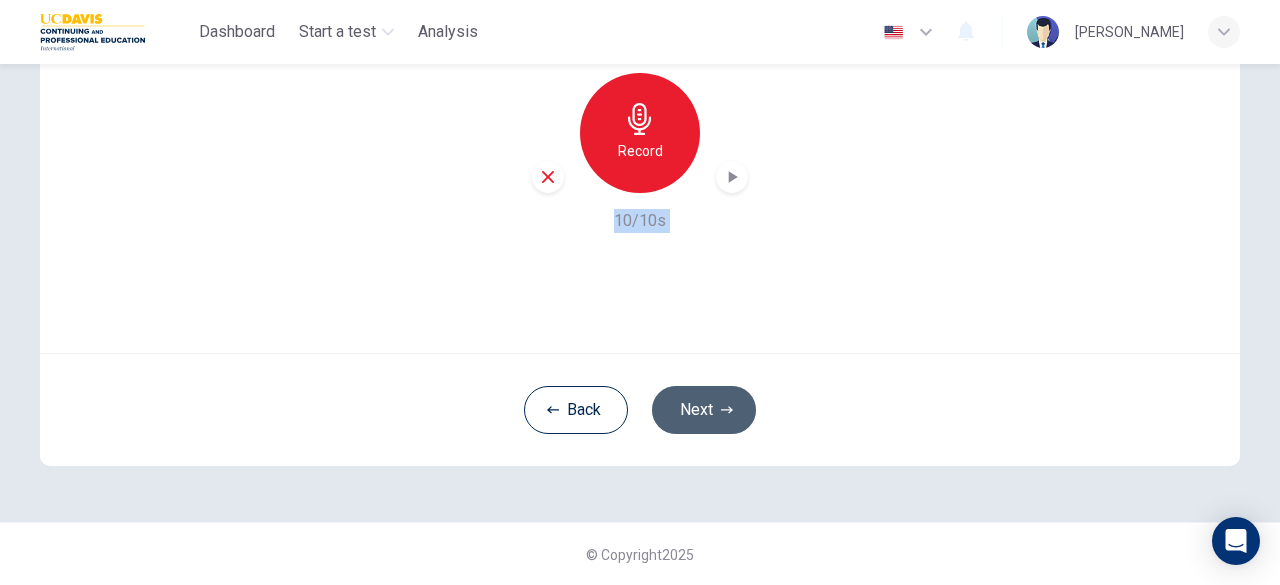 click on "Next" at bounding box center (704, 410) 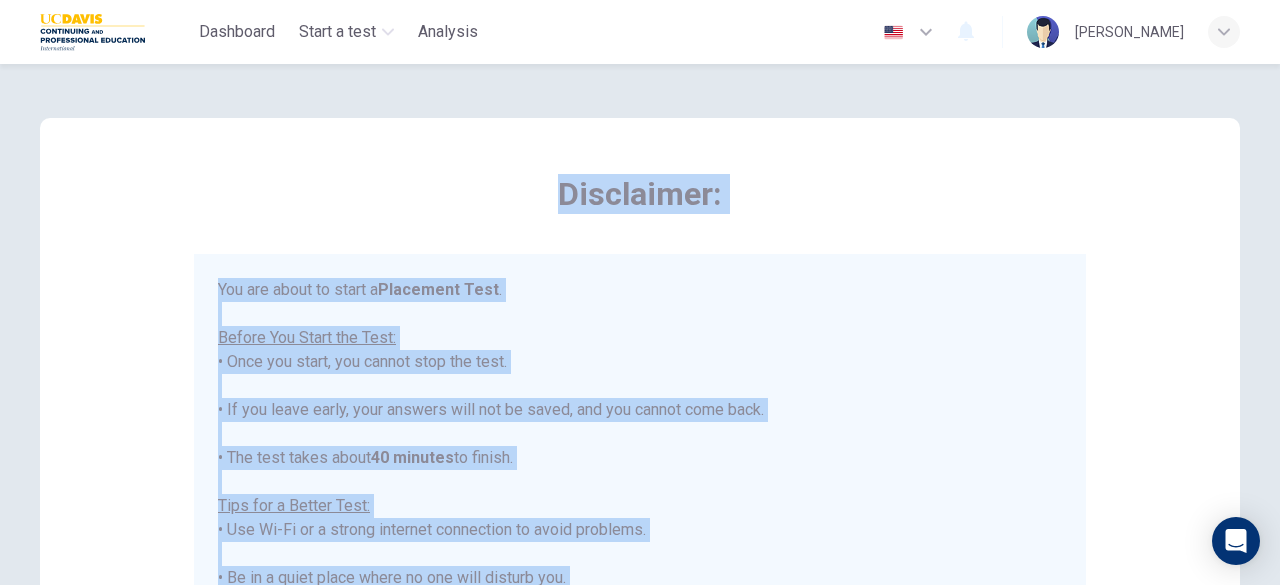 scroll, scrollTop: 0, scrollLeft: 0, axis: both 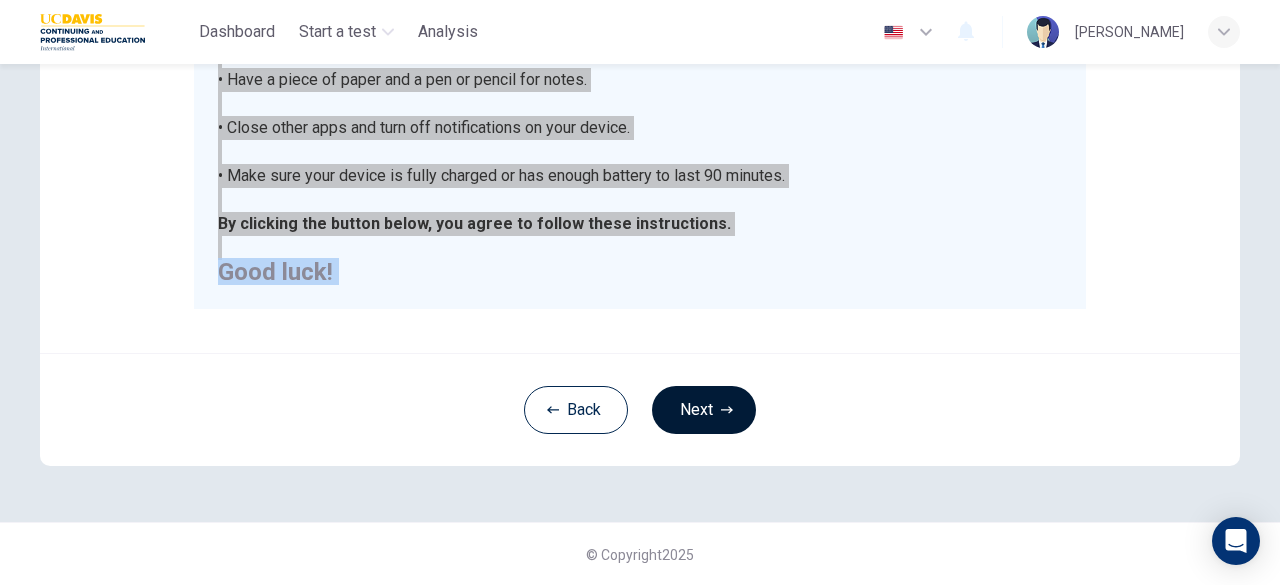 click on "Next" at bounding box center [704, 410] 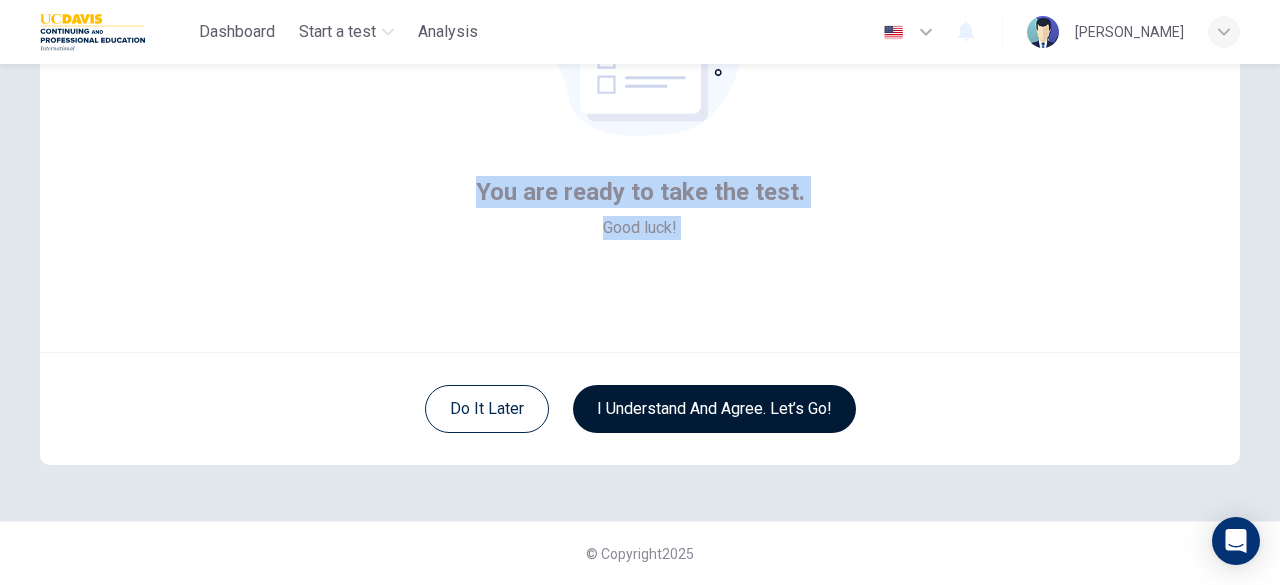 scroll, scrollTop: 247, scrollLeft: 0, axis: vertical 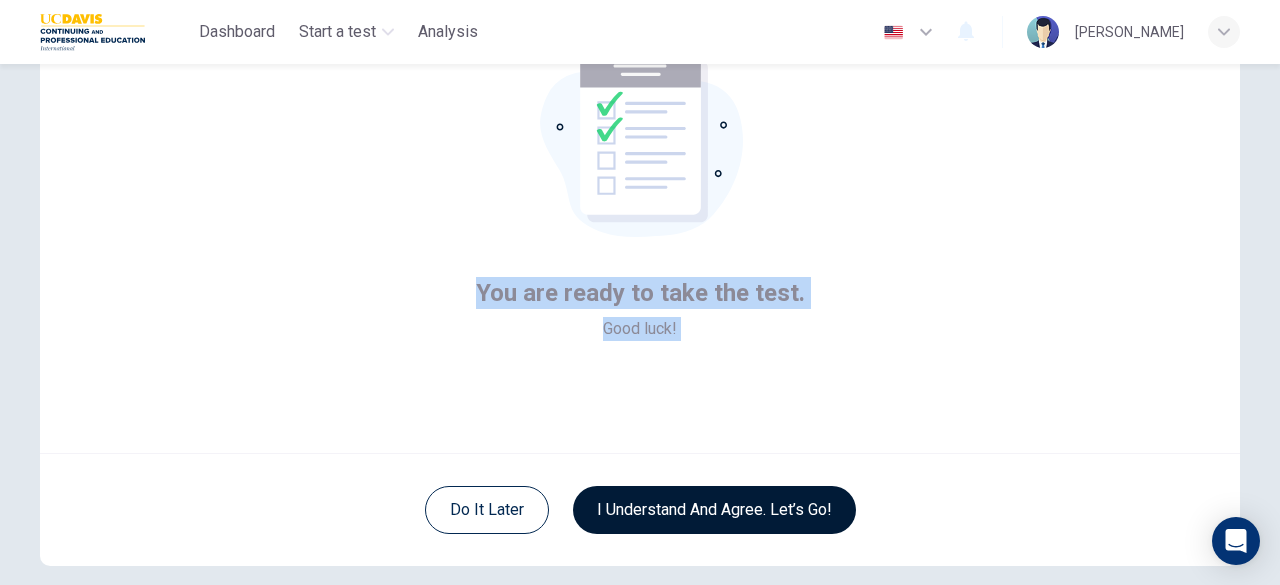 click on "I understand and agree. Let’s go!" at bounding box center [714, 510] 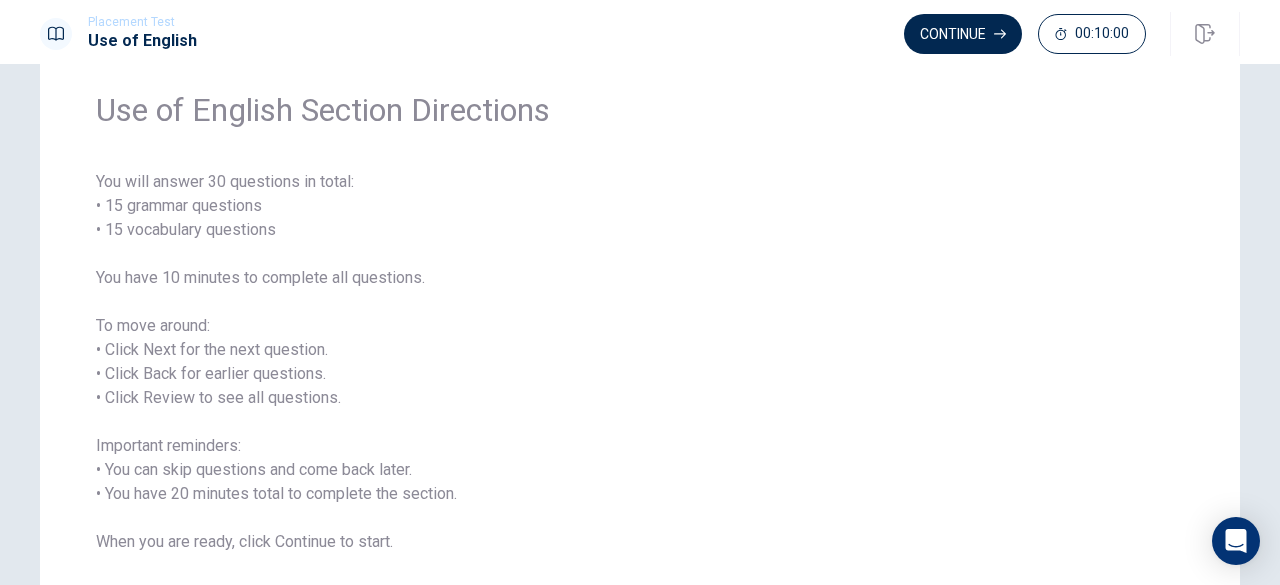 scroll, scrollTop: 100, scrollLeft: 0, axis: vertical 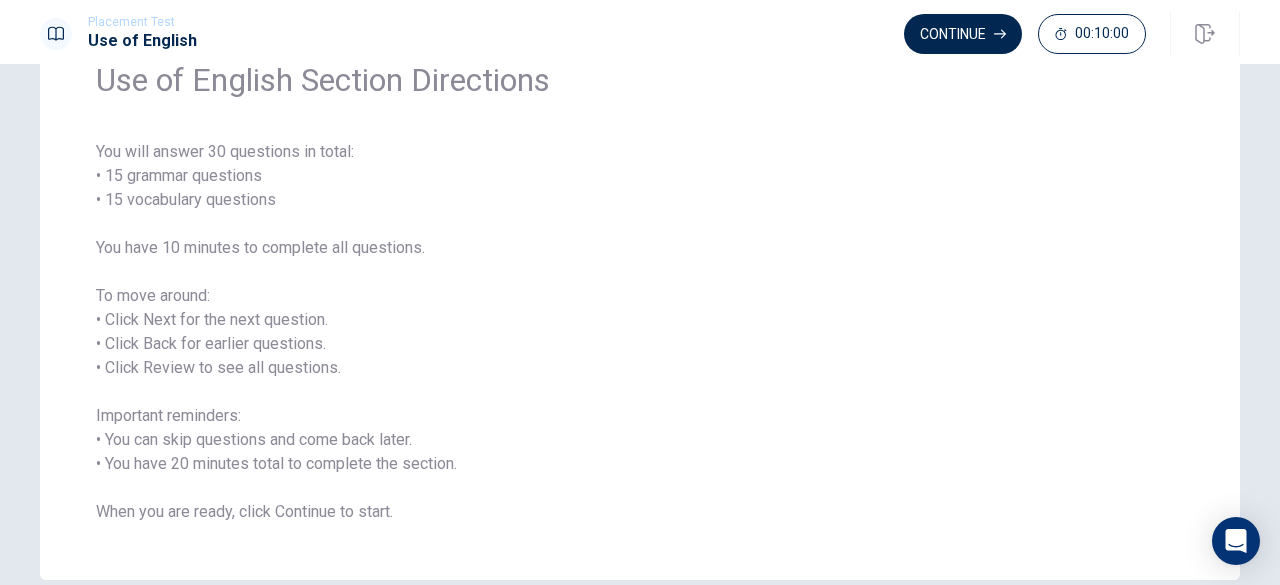 drag, startPoint x: 86, startPoint y: 136, endPoint x: 442, endPoint y: 237, distance: 370.05 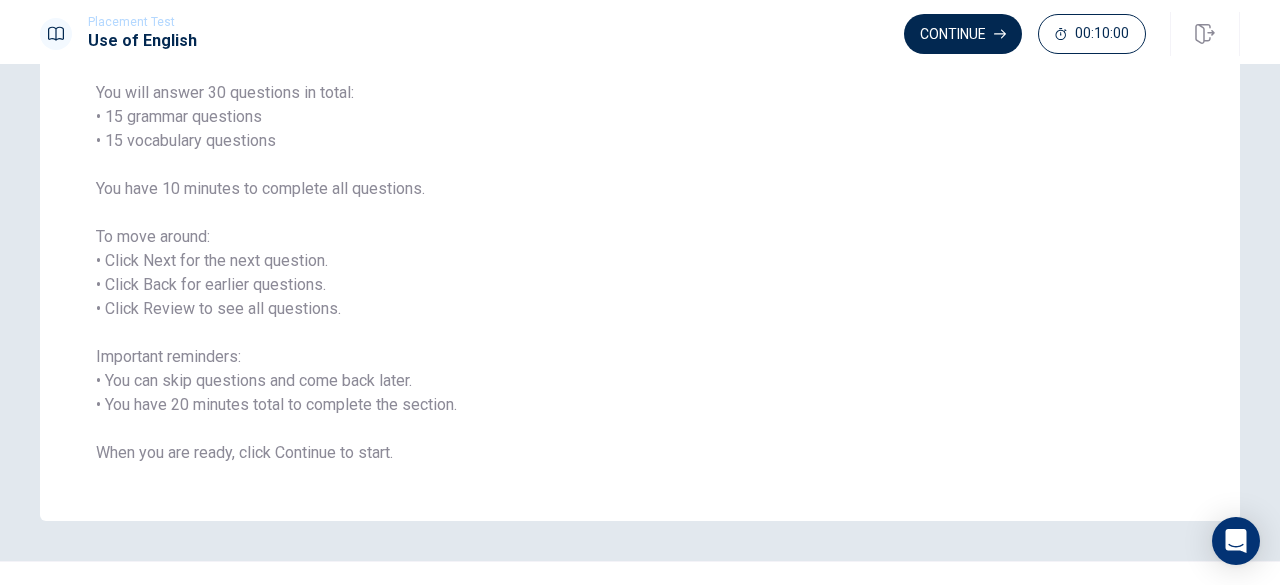 scroll, scrollTop: 198, scrollLeft: 0, axis: vertical 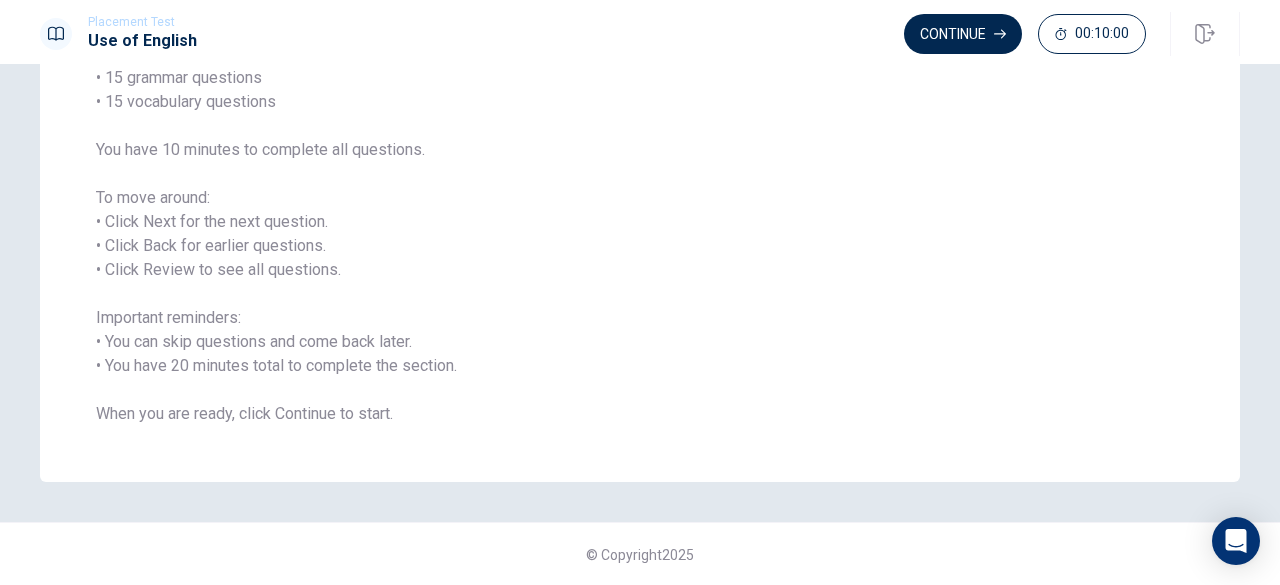 drag, startPoint x: 104, startPoint y: 153, endPoint x: 428, endPoint y: 166, distance: 324.2607 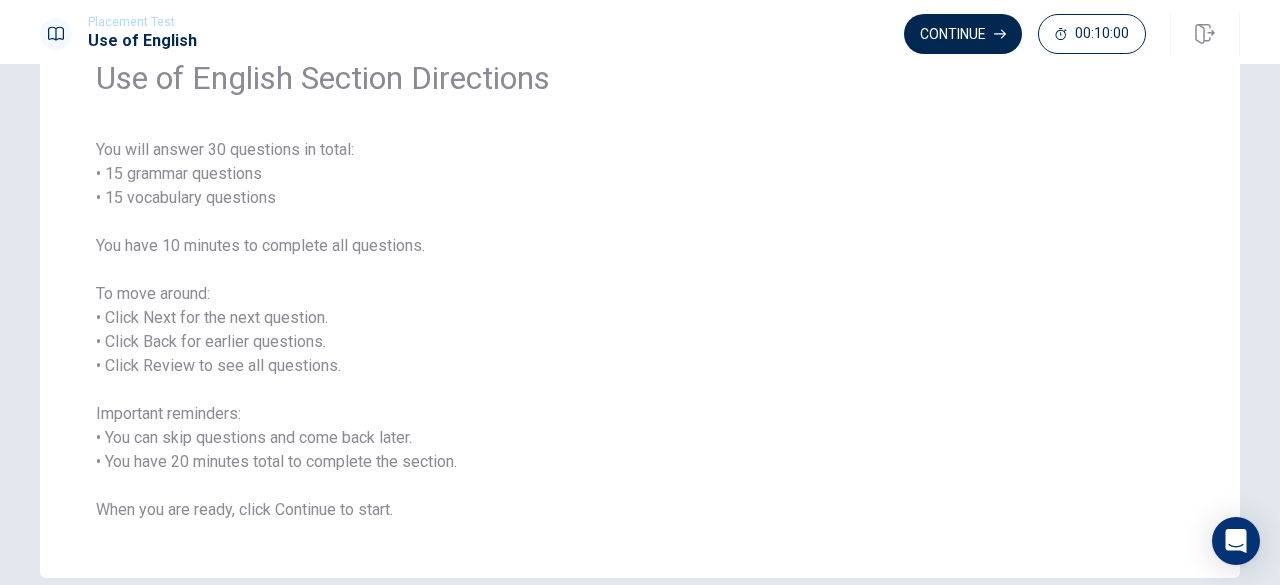 scroll, scrollTop: 0, scrollLeft: 0, axis: both 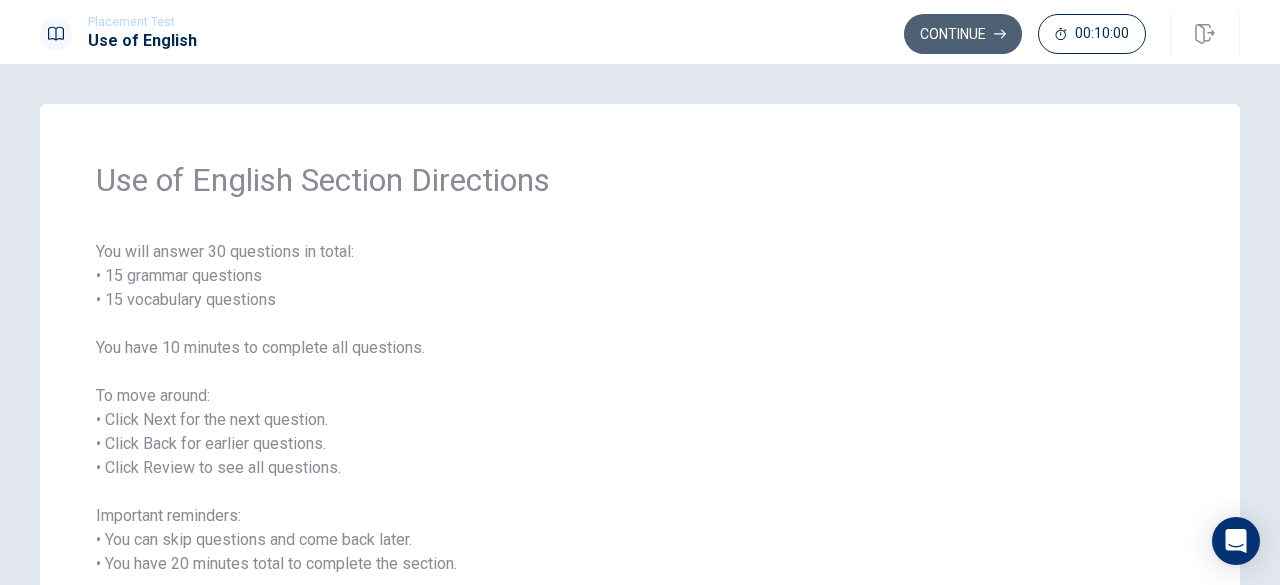 click on "Continue" at bounding box center [963, 34] 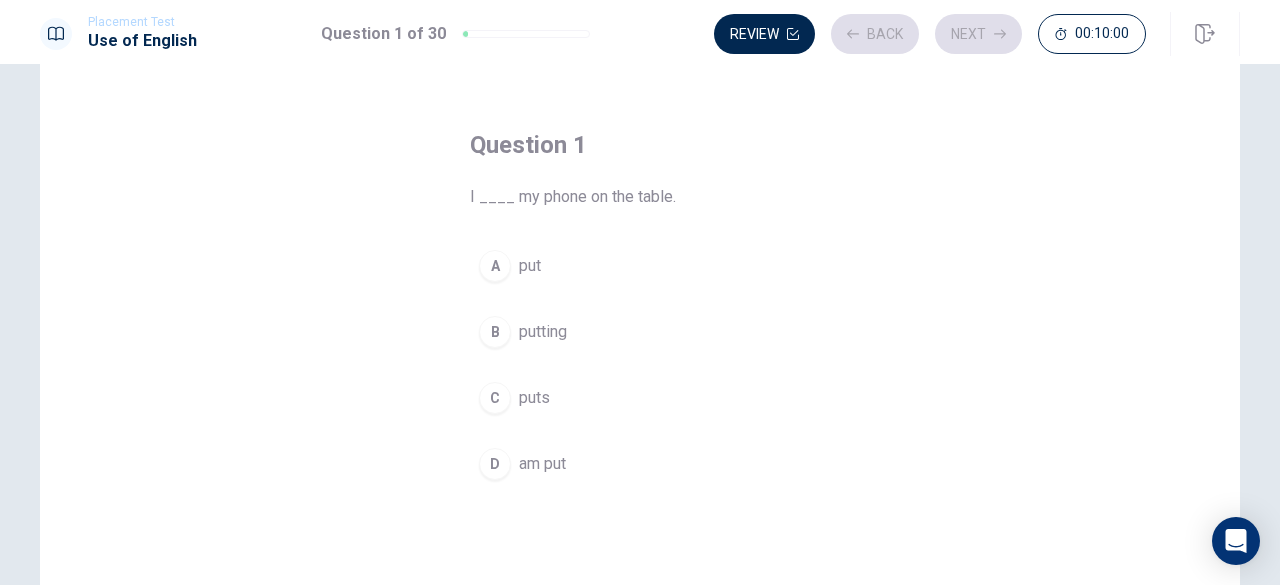 scroll, scrollTop: 100, scrollLeft: 0, axis: vertical 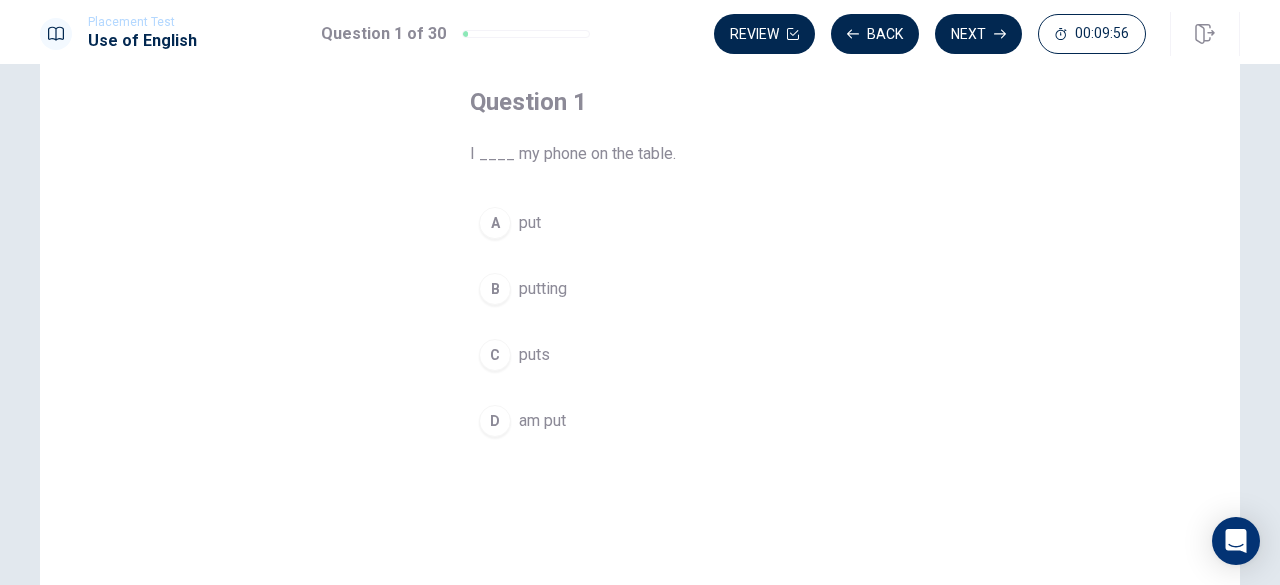 click on "A" at bounding box center [495, 223] 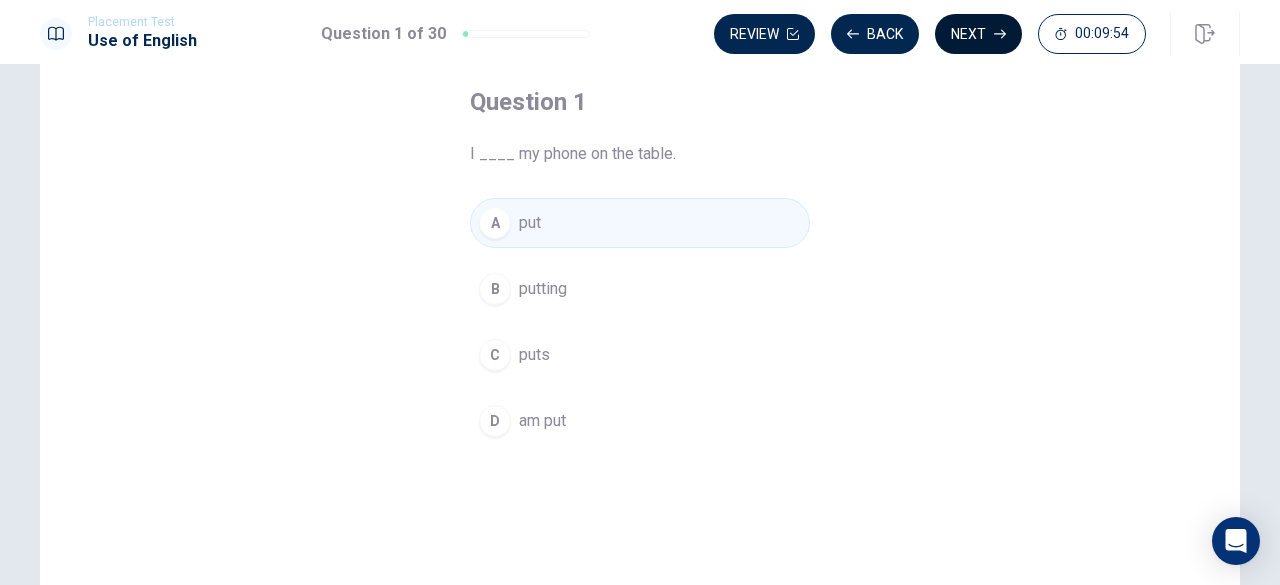 click on "Next" at bounding box center [978, 34] 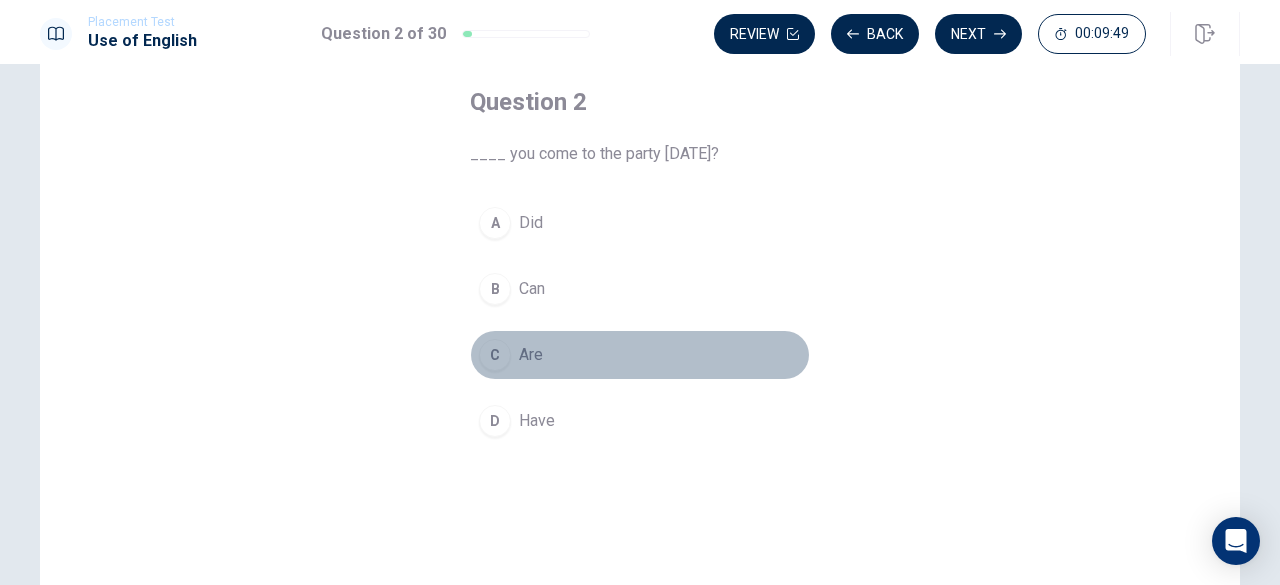 click on "C" at bounding box center (495, 355) 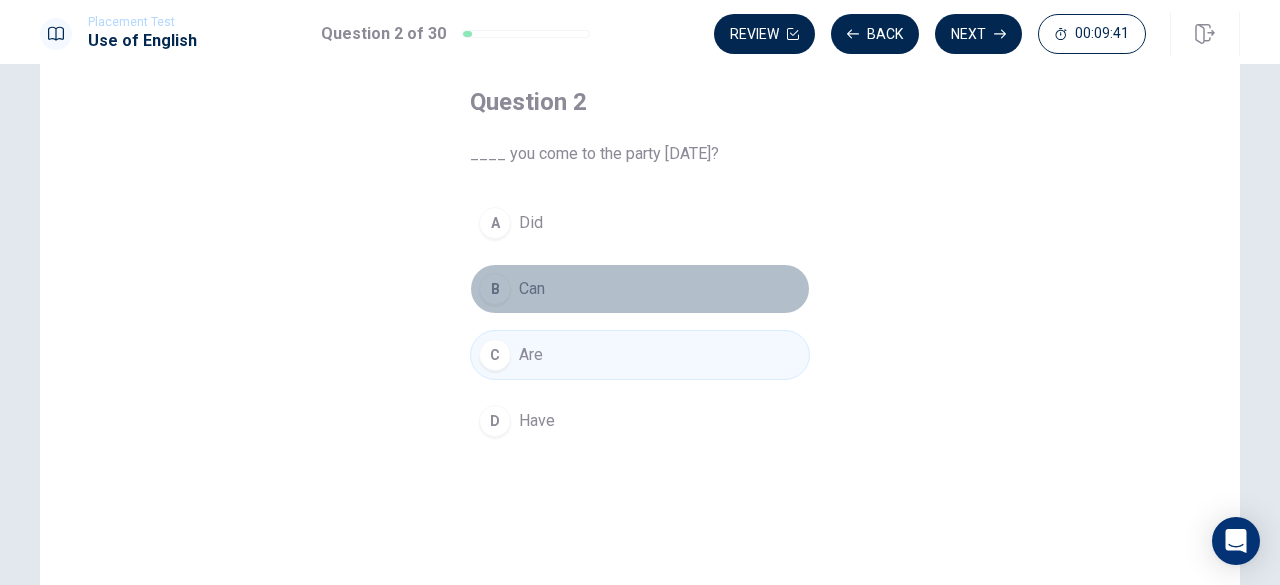 click on "B Can" at bounding box center (640, 289) 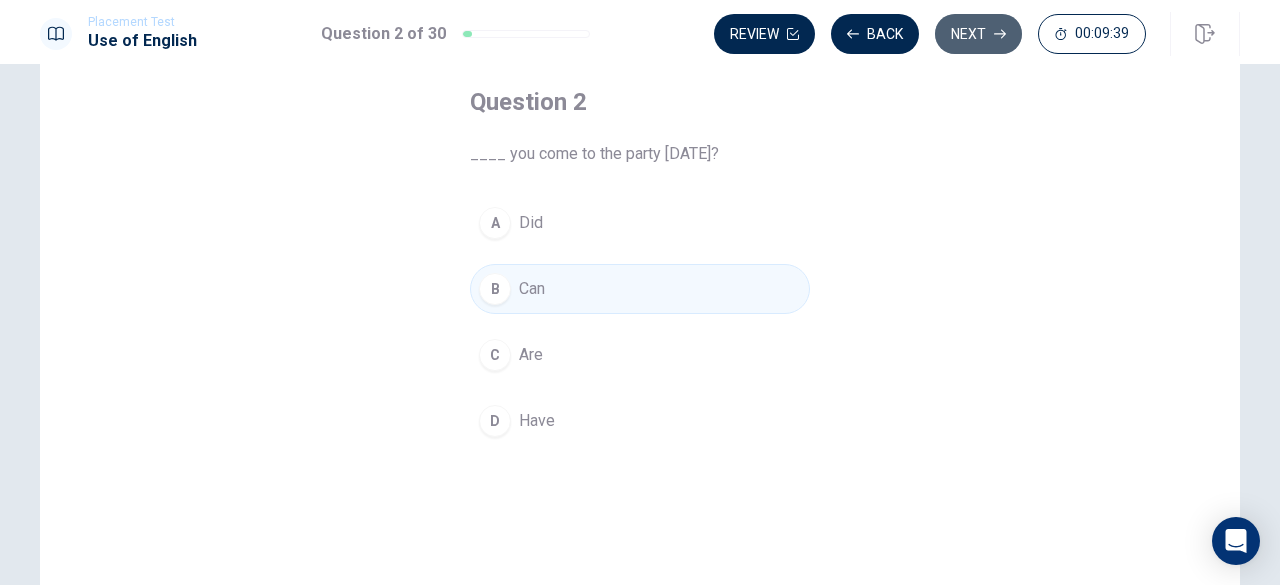 click on "Next" at bounding box center (978, 34) 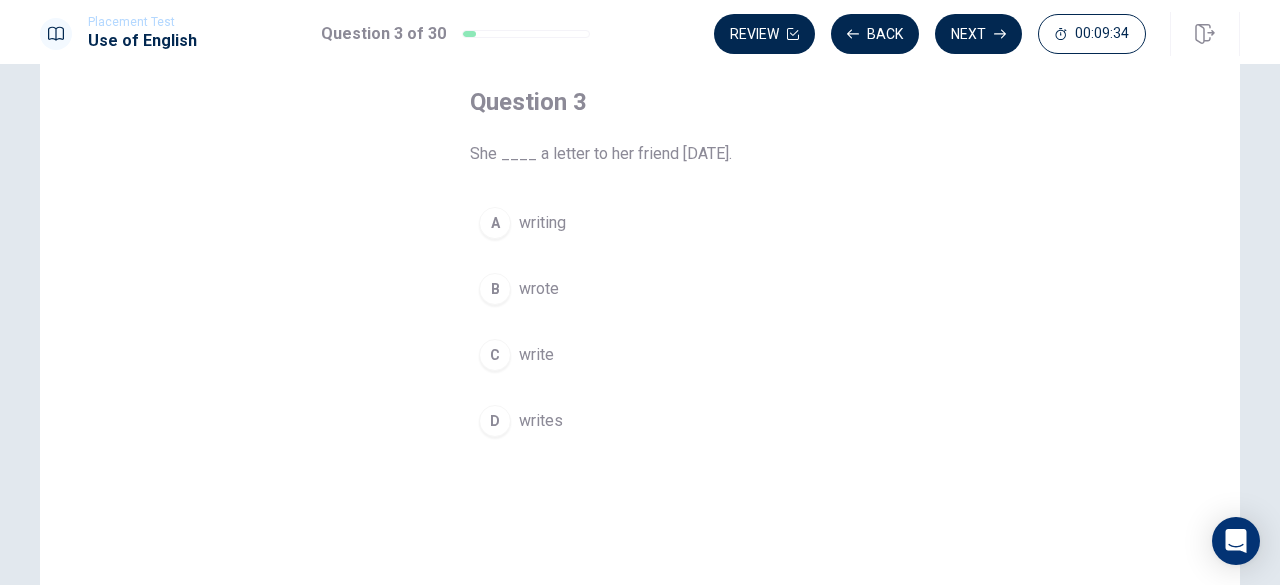 click on "B" at bounding box center [495, 289] 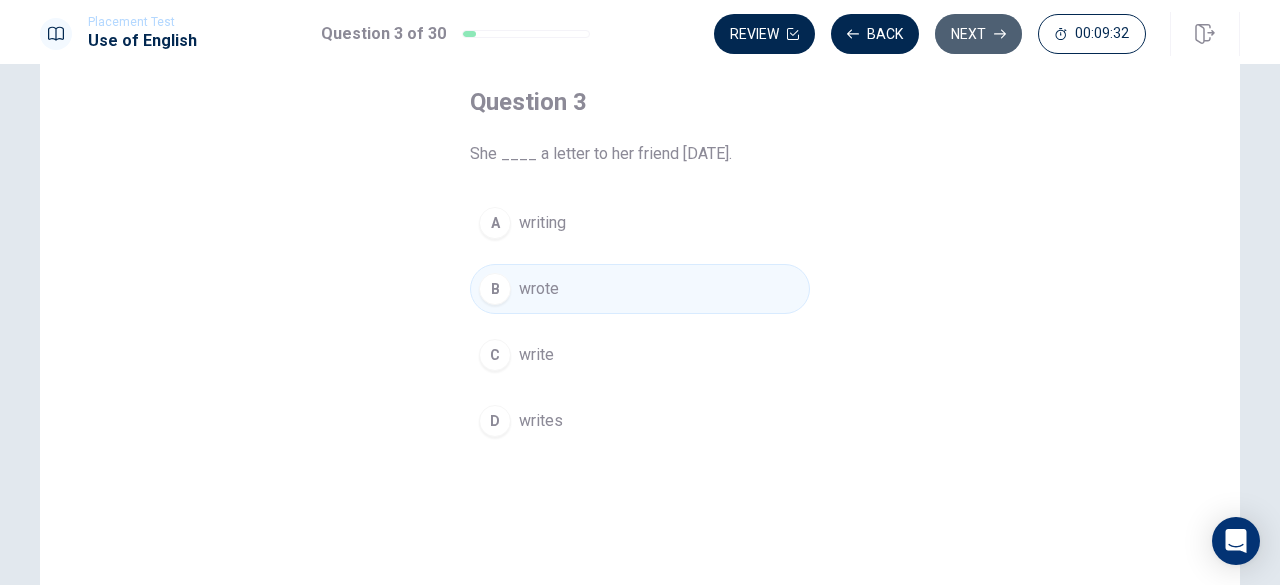 click on "Next" at bounding box center (978, 34) 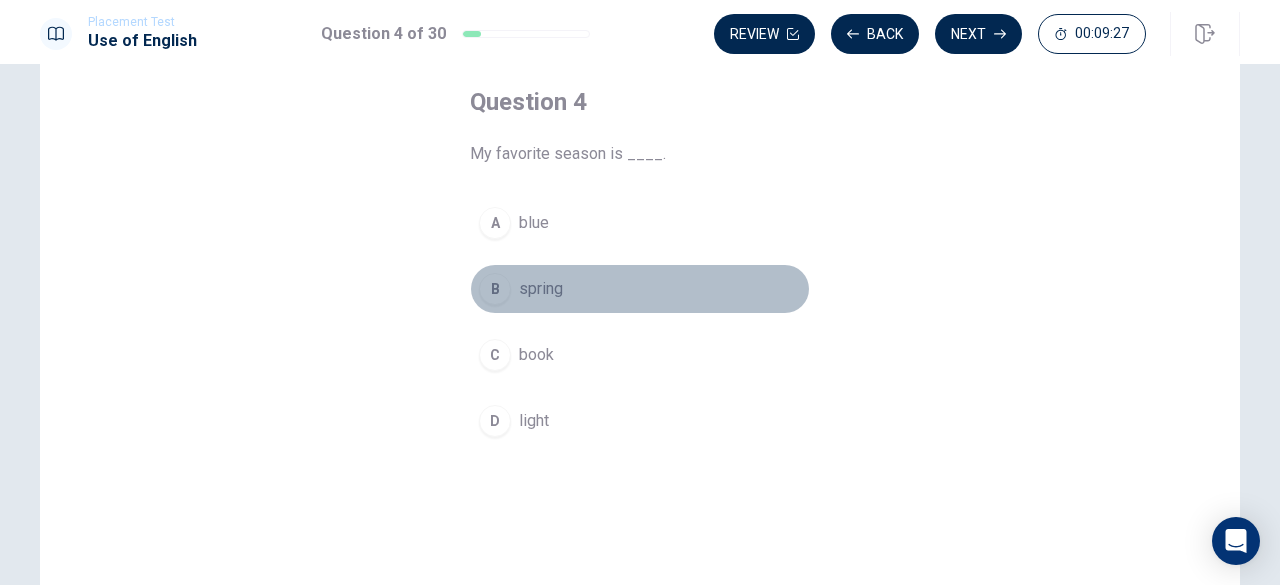 click on "B" at bounding box center [495, 289] 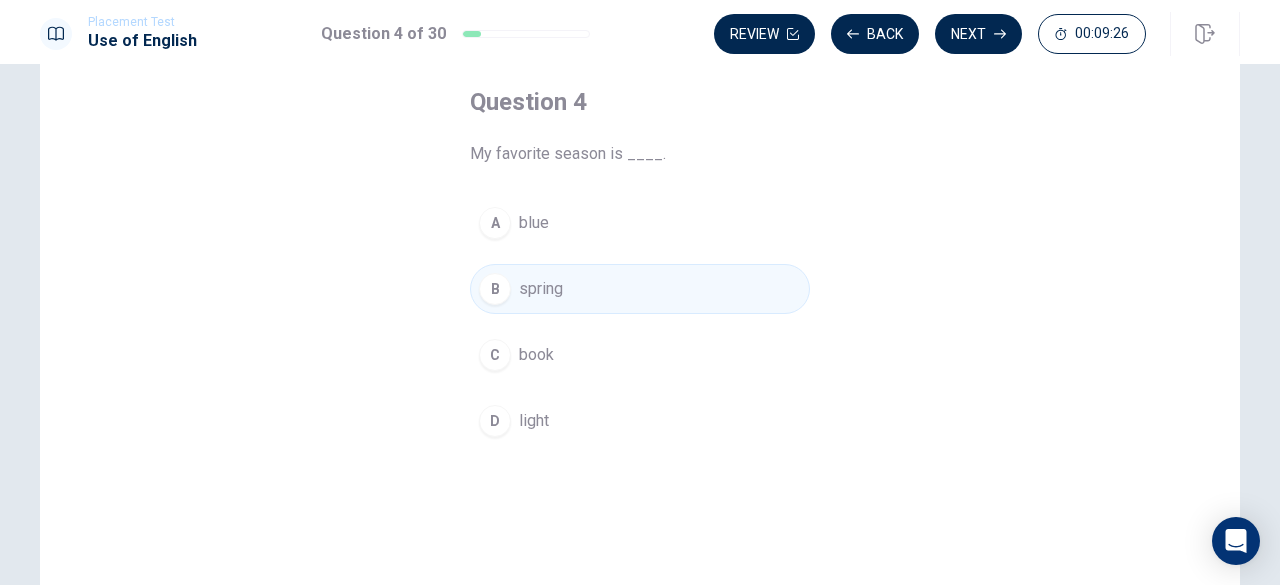 click on "Next" at bounding box center (978, 34) 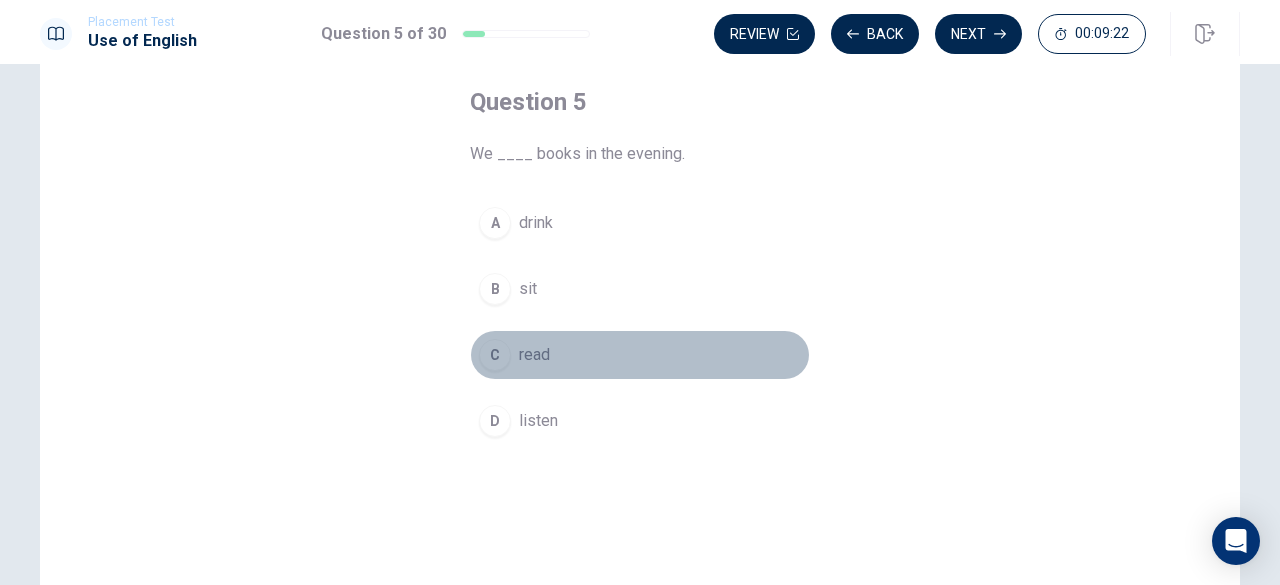 click on "C" at bounding box center (495, 355) 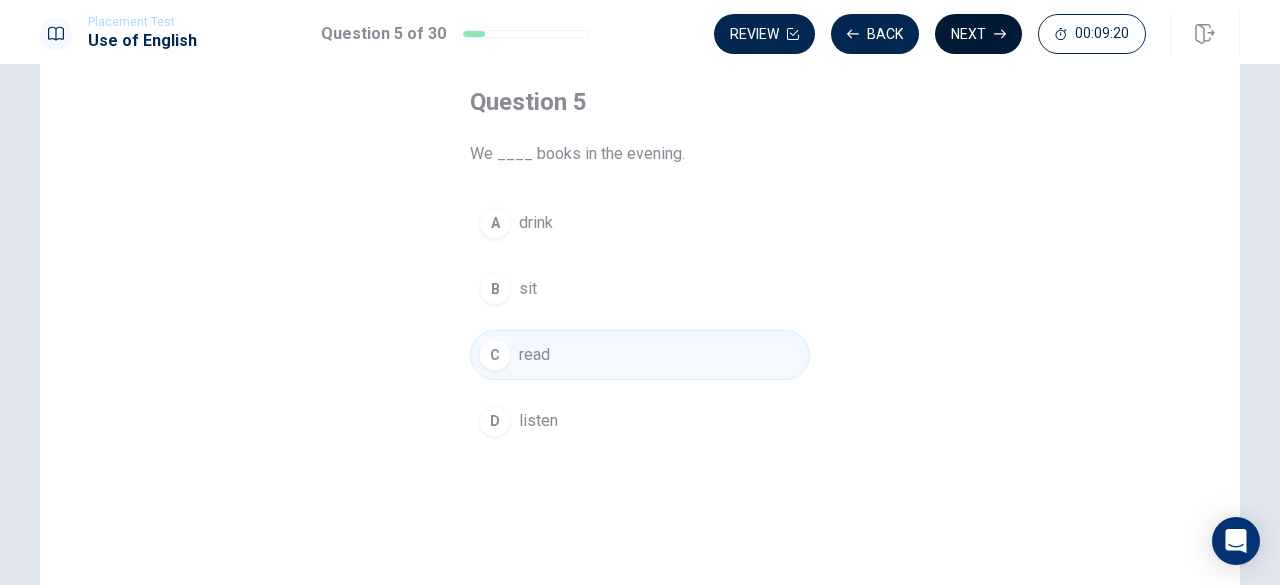 click on "Next" at bounding box center (978, 34) 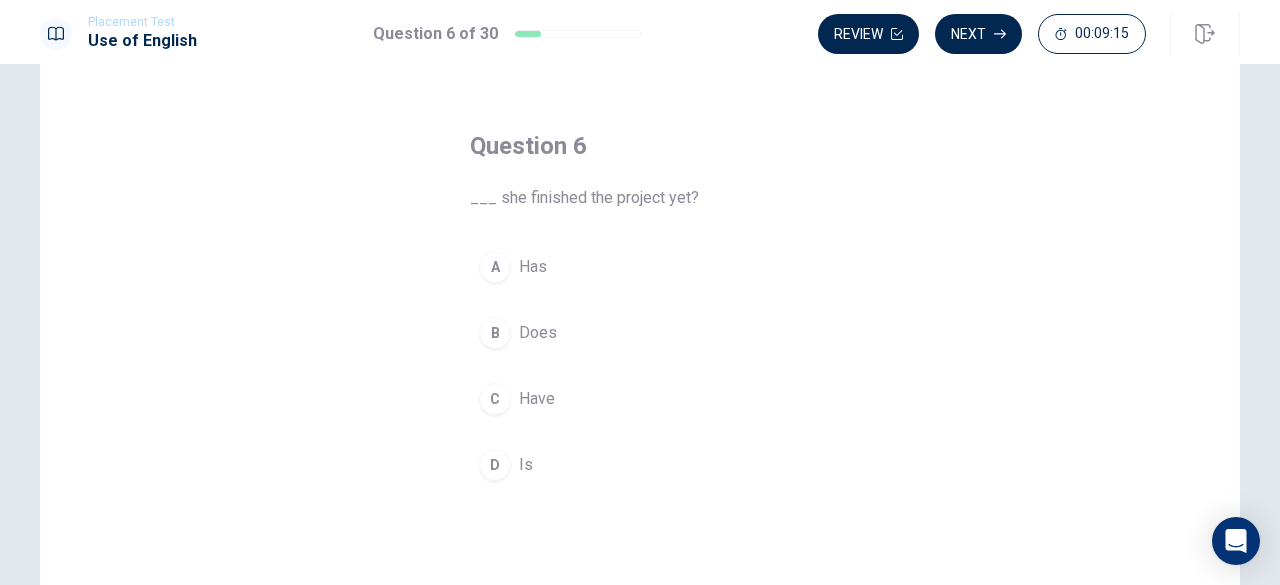 scroll, scrollTop: 100, scrollLeft: 0, axis: vertical 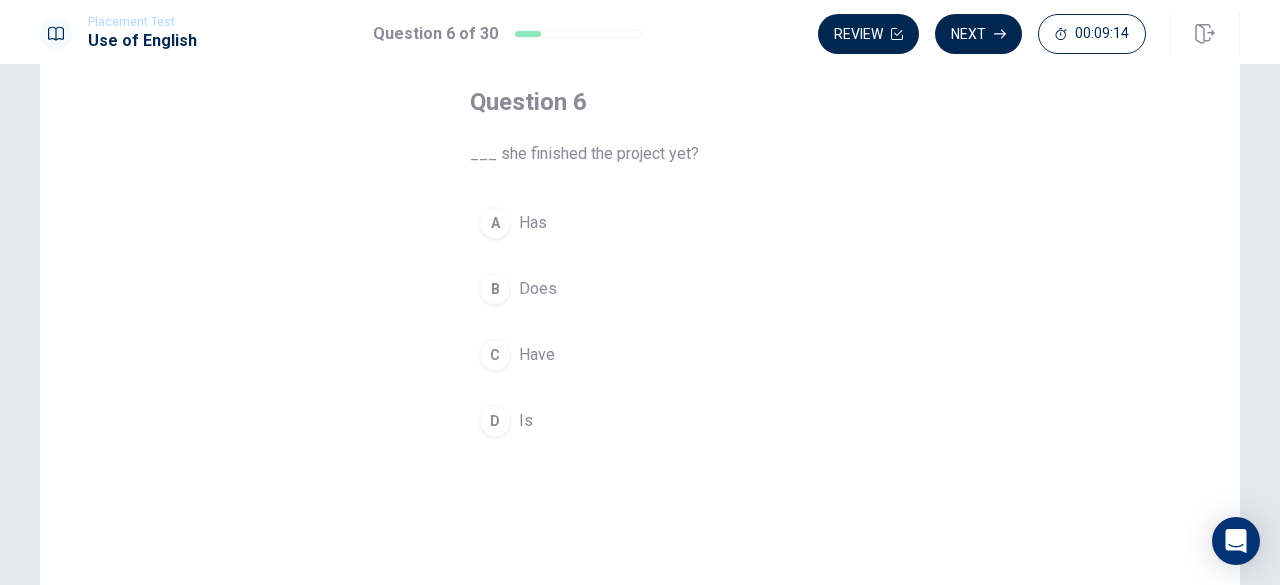 click on "A" at bounding box center [495, 223] 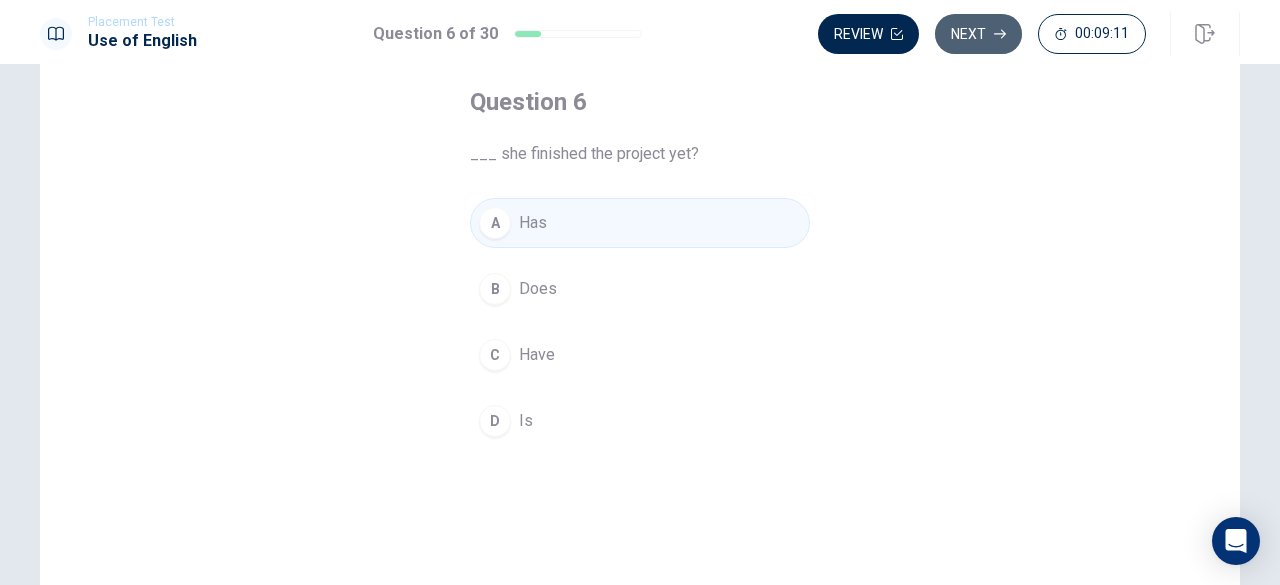 click on "Next" at bounding box center [978, 34] 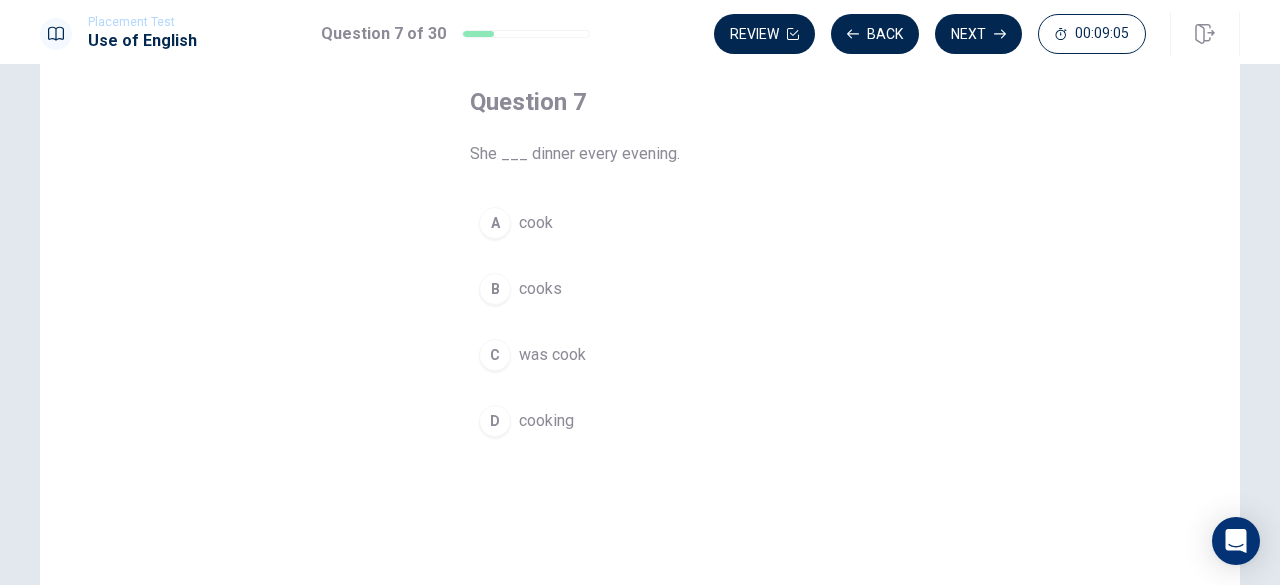 click on "B" at bounding box center (495, 289) 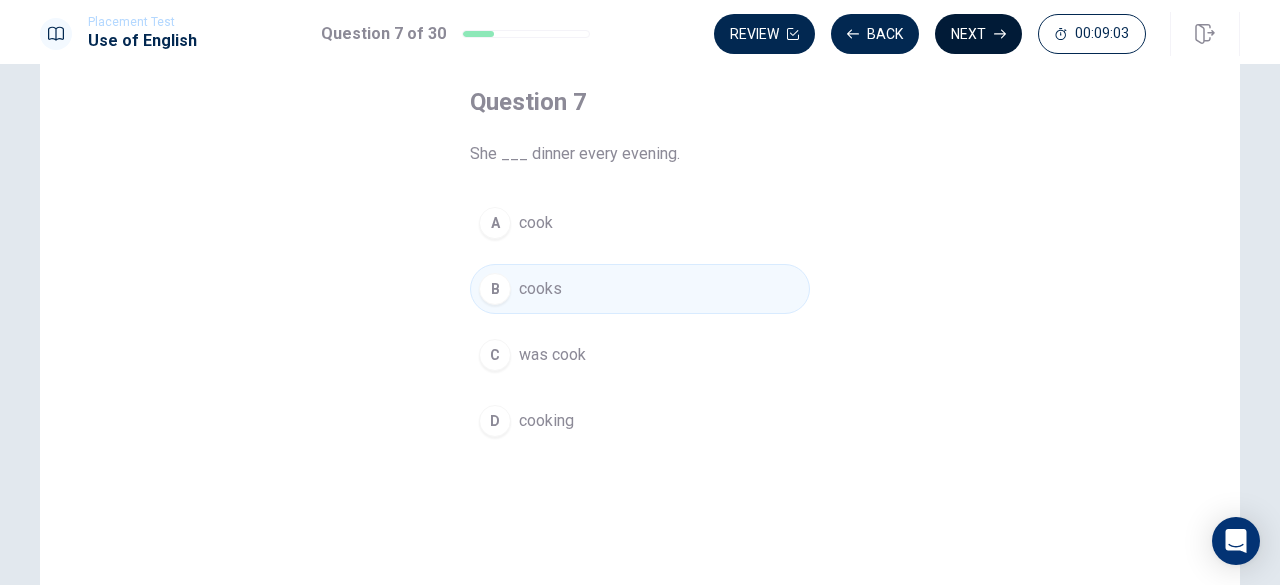 click on "Next" at bounding box center (978, 34) 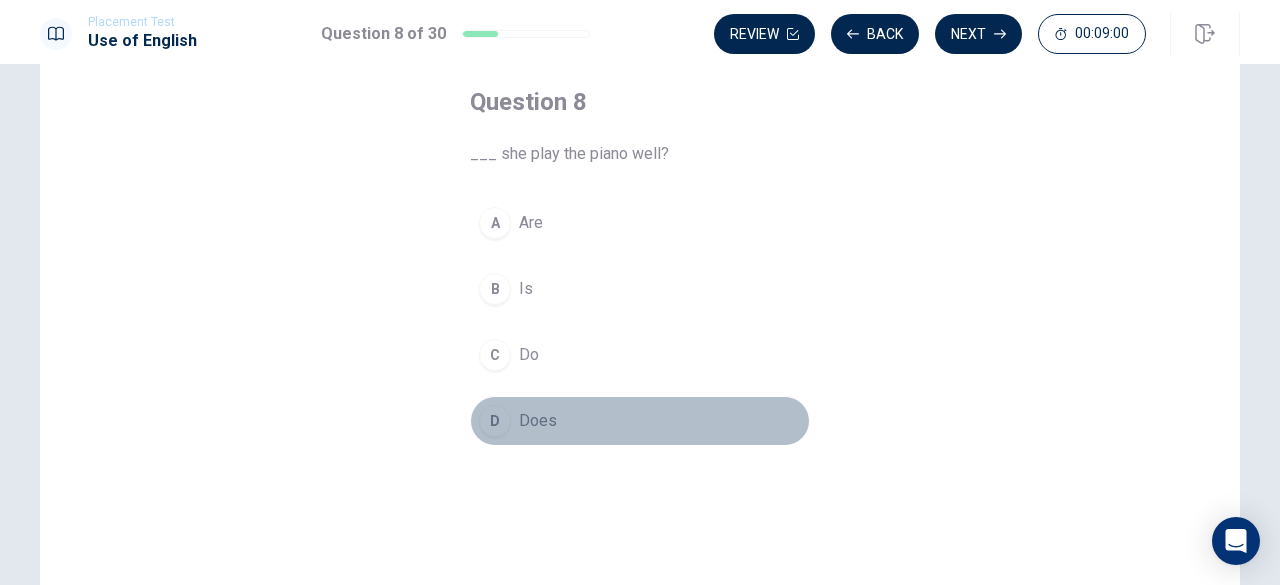 click on "D Does" at bounding box center (640, 421) 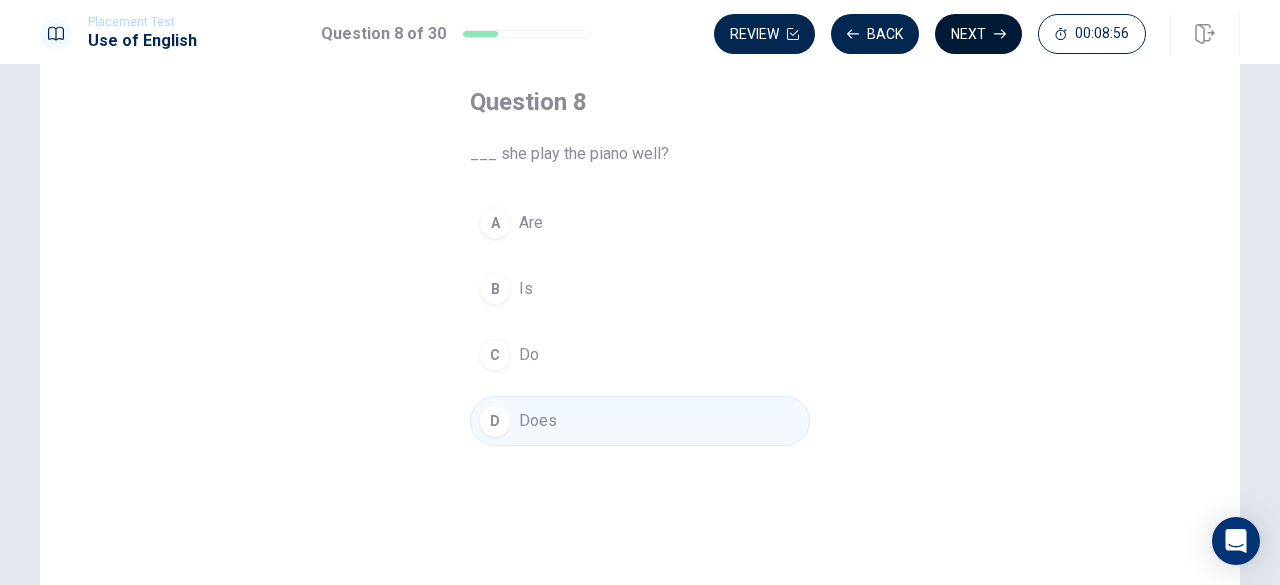 click on "Next" at bounding box center (978, 34) 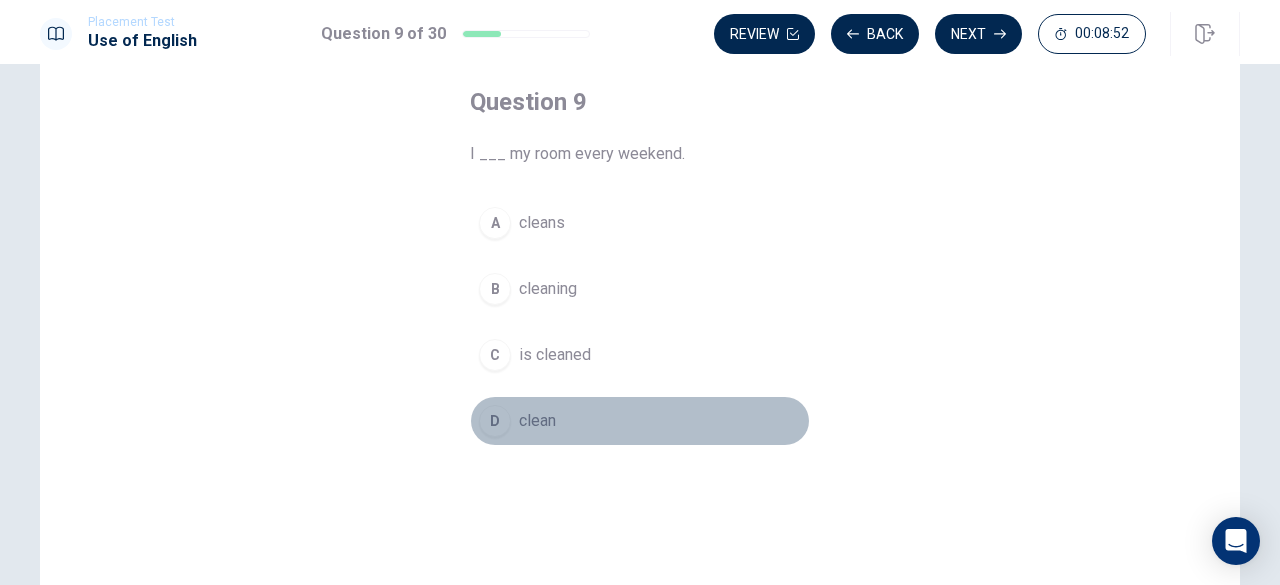 click on "D" at bounding box center (495, 421) 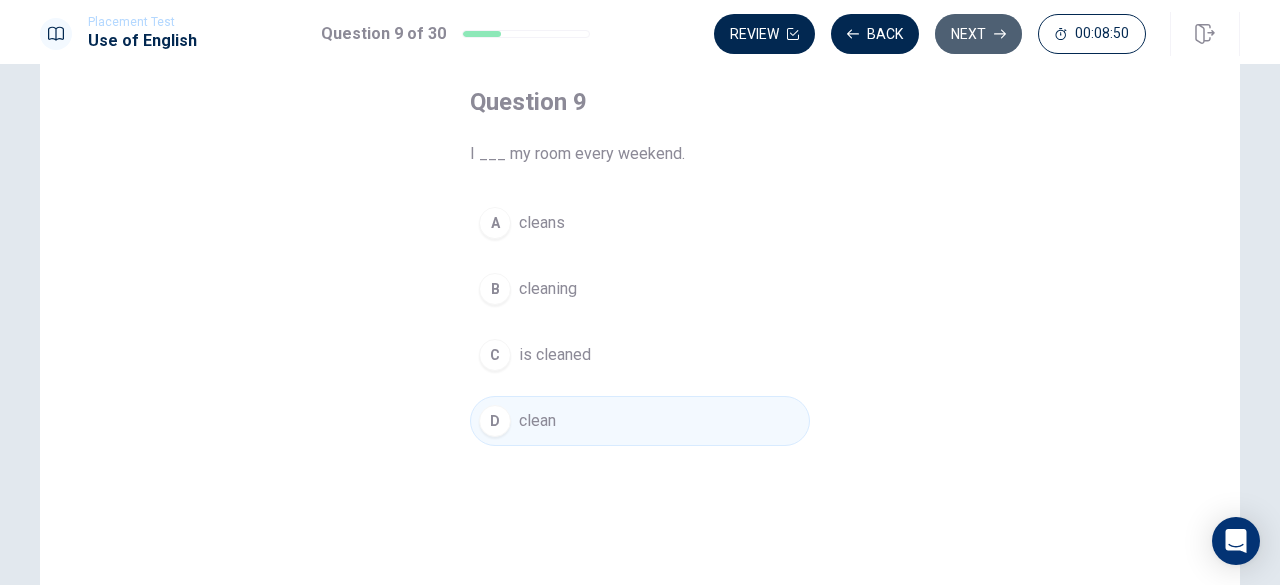 click on "Next" at bounding box center [978, 34] 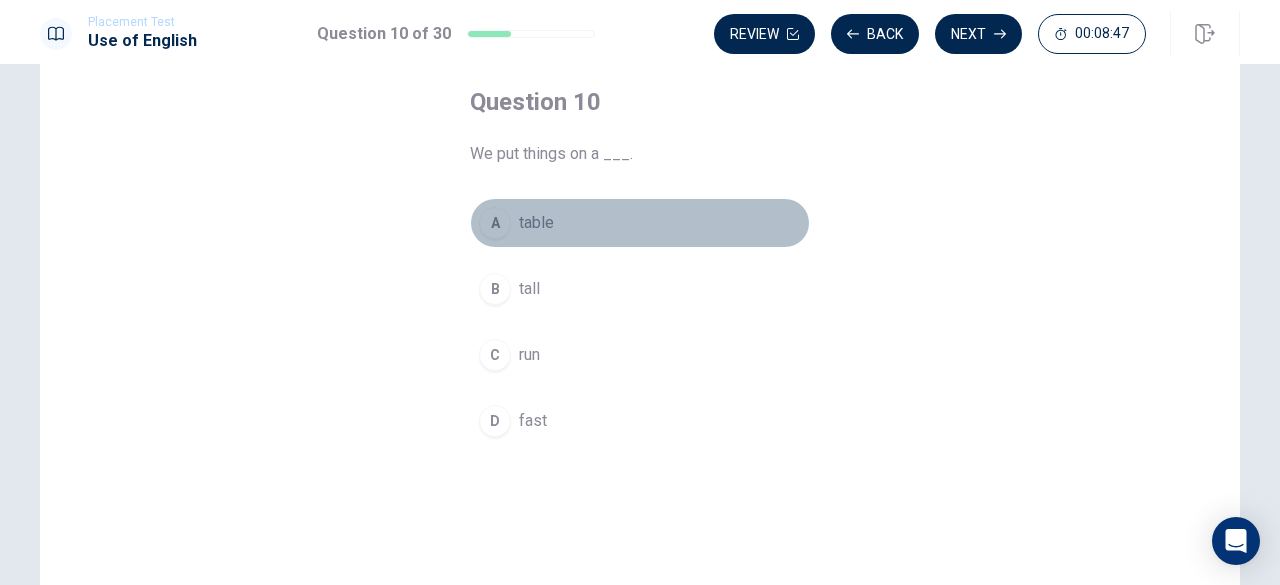 click on "A" at bounding box center [495, 223] 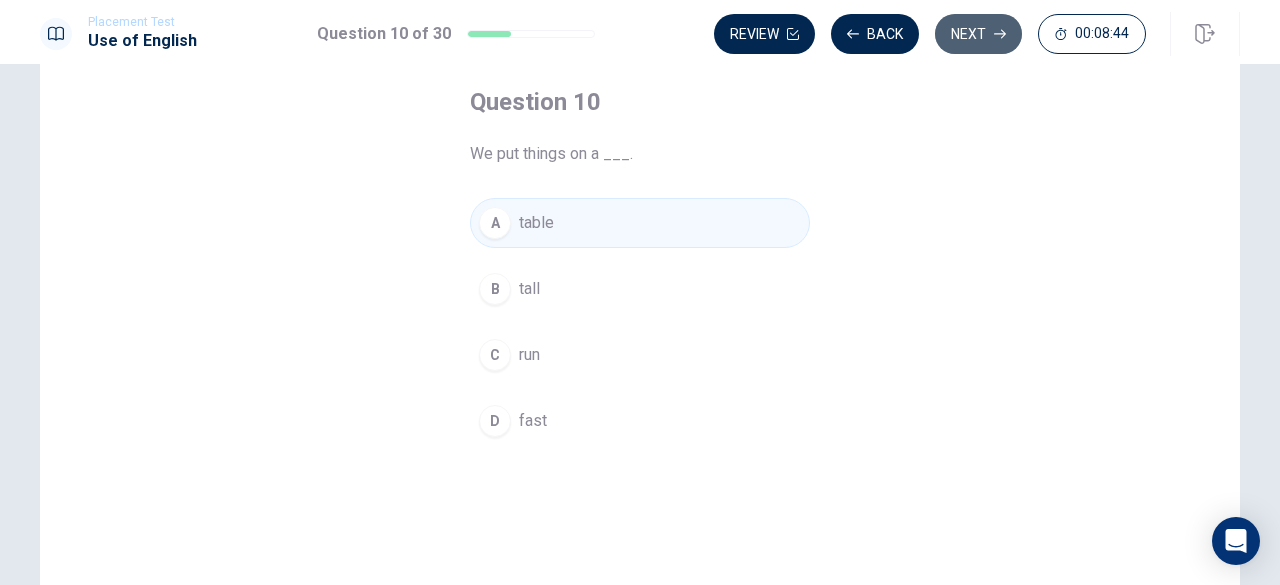 click on "Next" at bounding box center [978, 34] 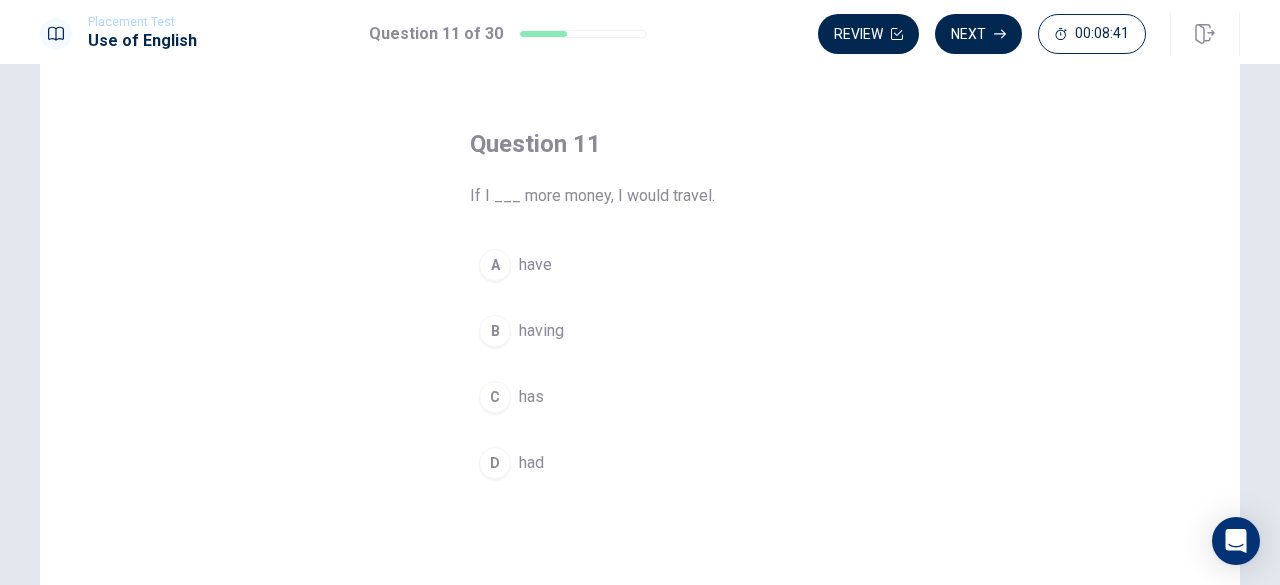 scroll, scrollTop: 100, scrollLeft: 0, axis: vertical 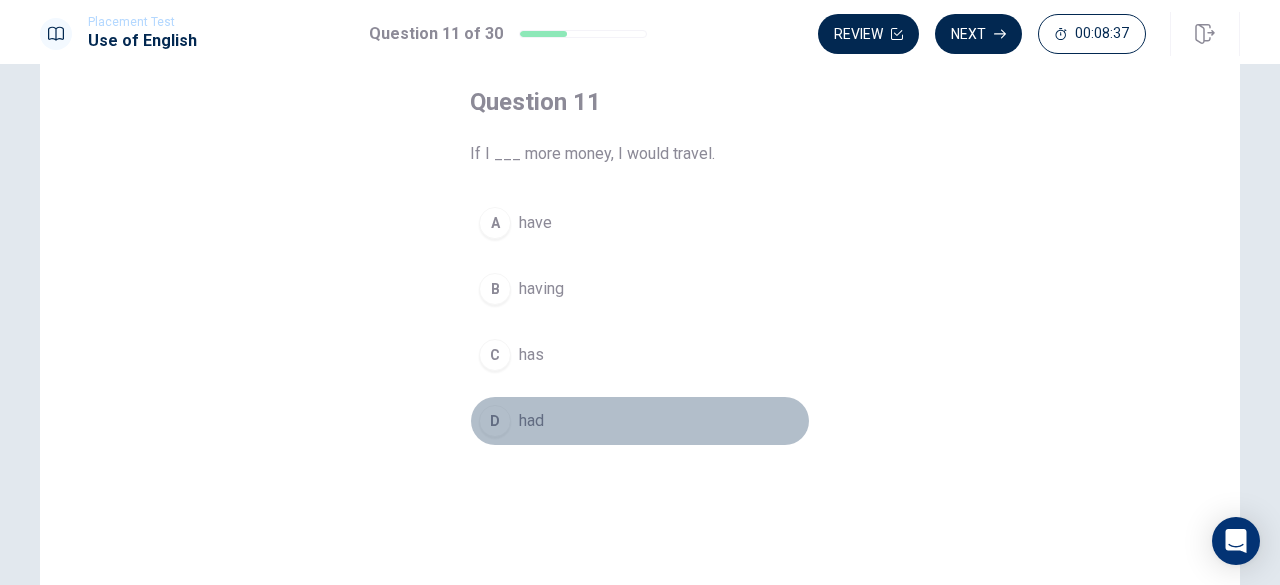 click on "D" at bounding box center (495, 421) 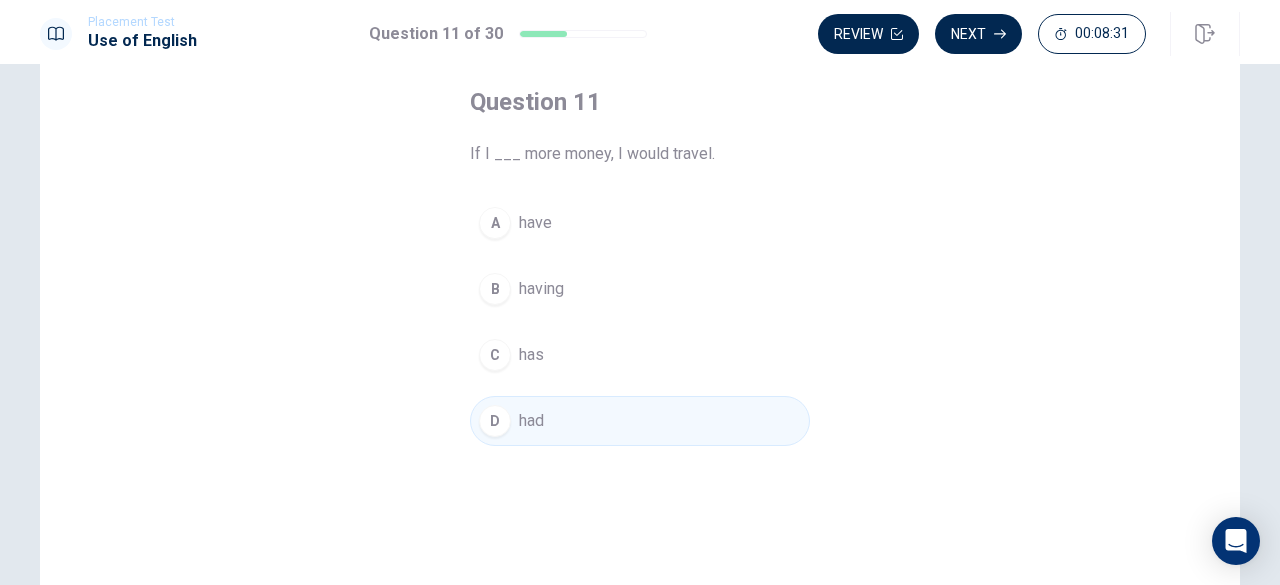 click on "A" at bounding box center (495, 223) 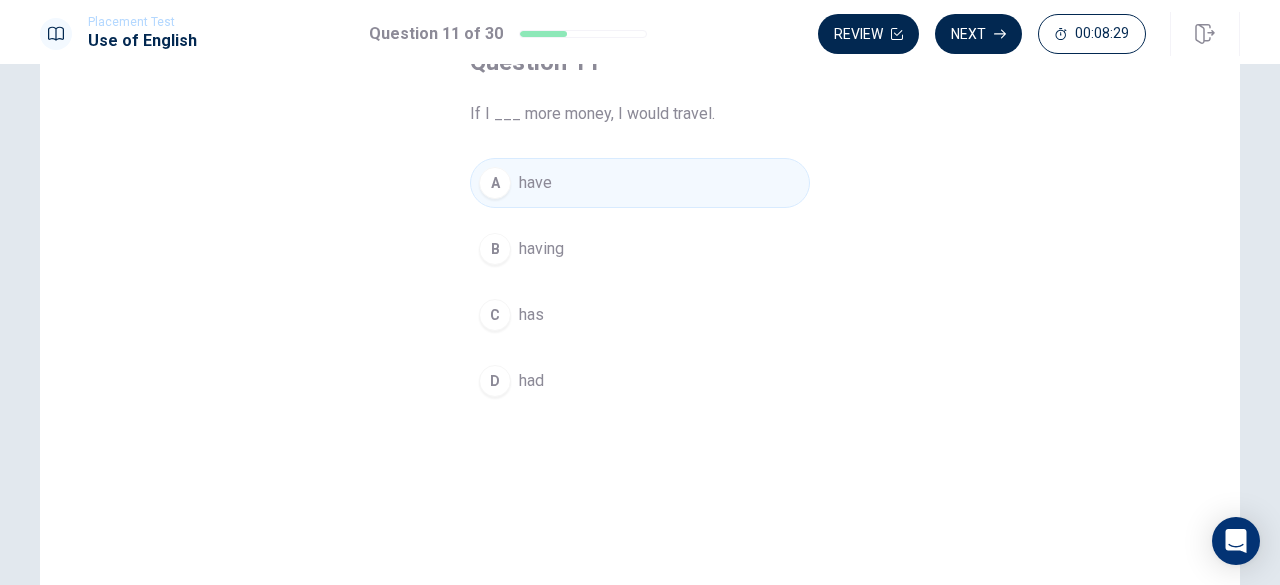 scroll, scrollTop: 100, scrollLeft: 0, axis: vertical 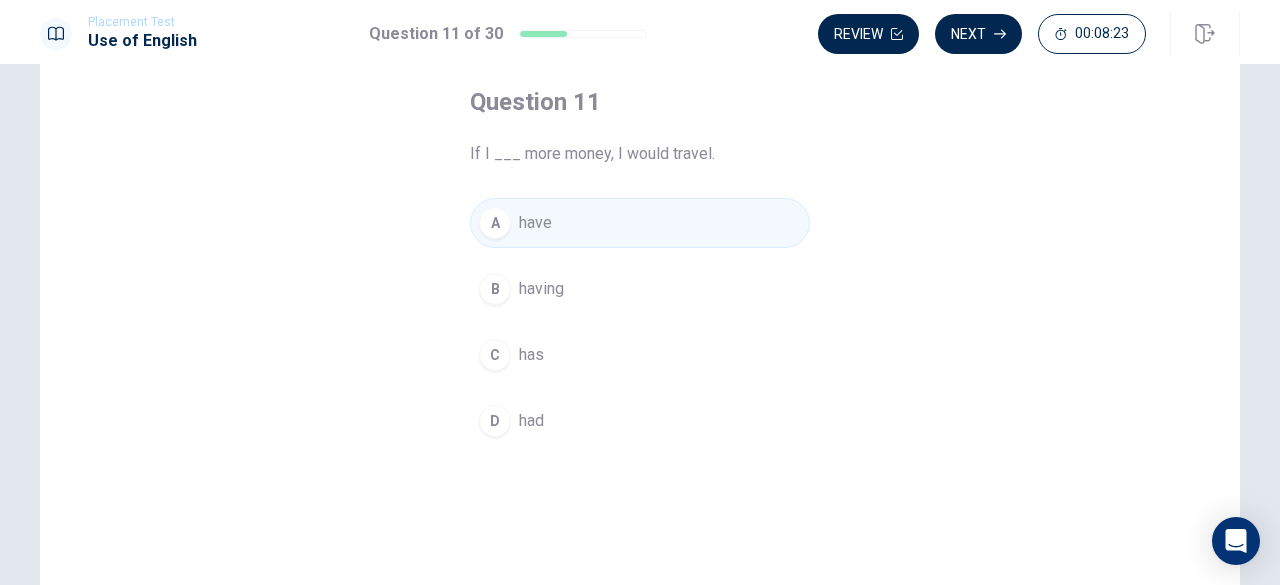 click on "D" at bounding box center (495, 421) 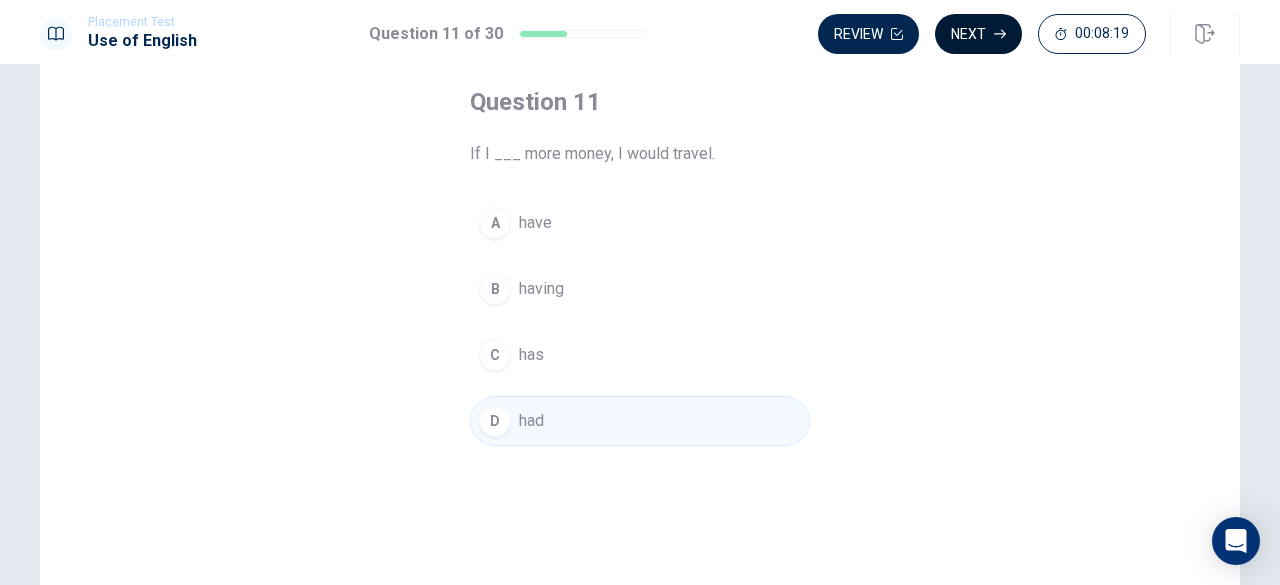 click on "Next" at bounding box center [978, 34] 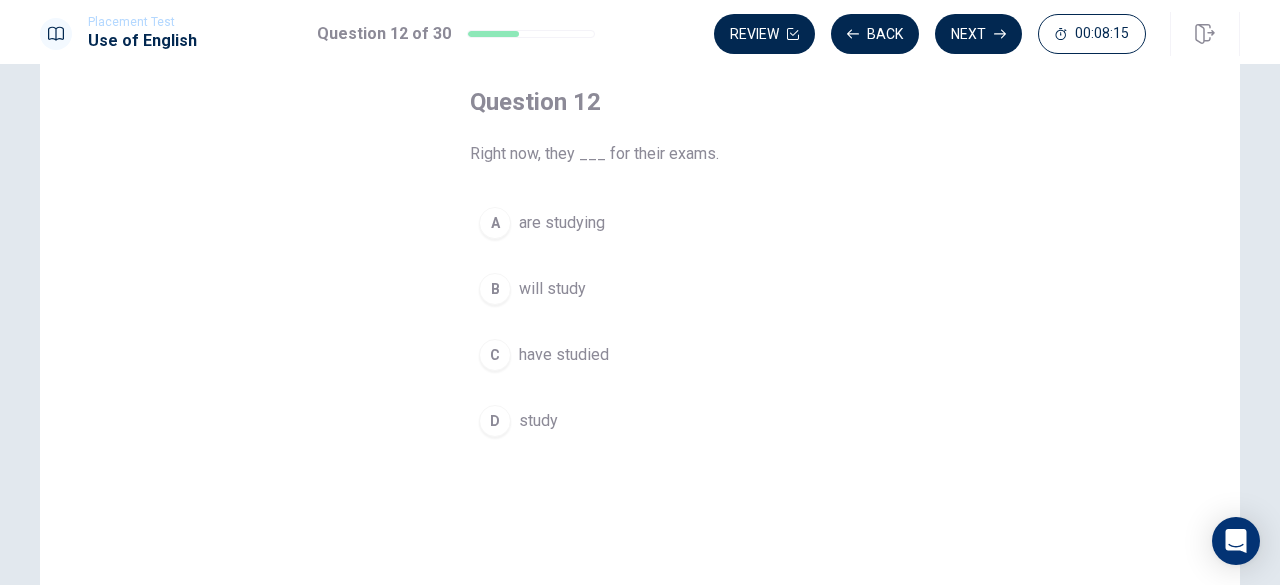 drag, startPoint x: 457, startPoint y: 141, endPoint x: 640, endPoint y: 169, distance: 185.12968 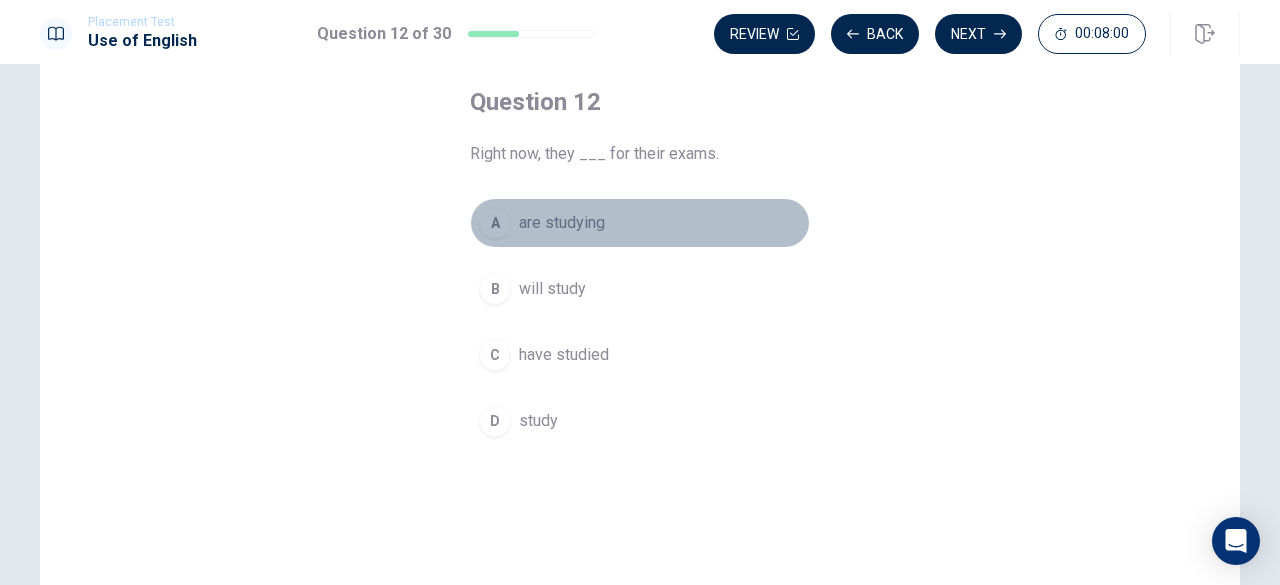 click on "A" at bounding box center (495, 223) 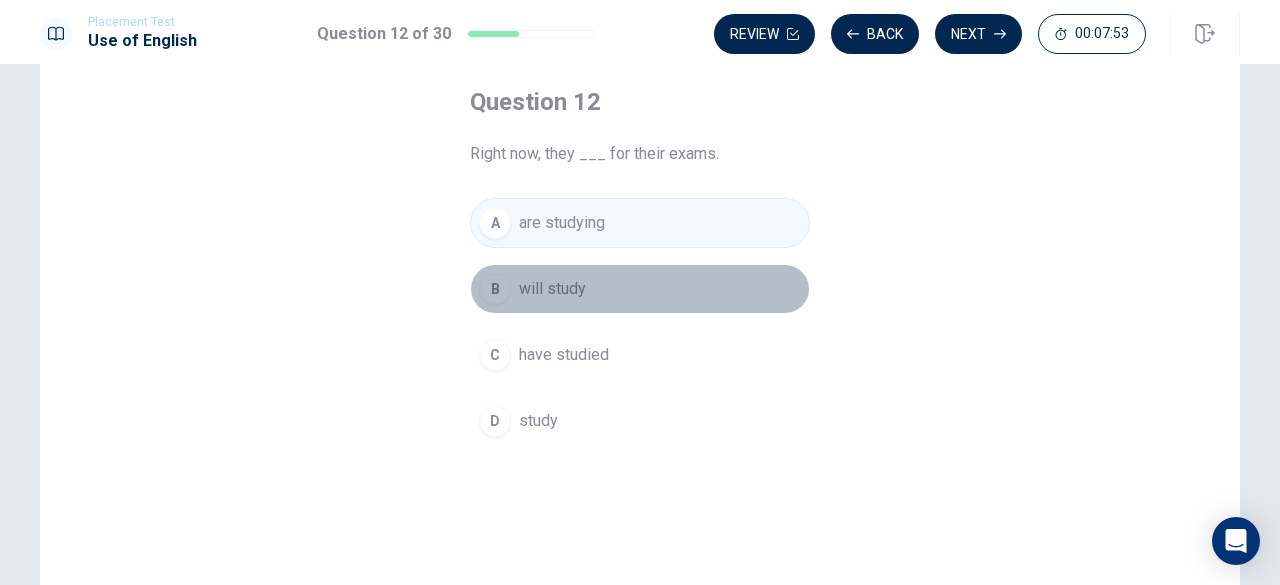 click on "B will study" at bounding box center [640, 289] 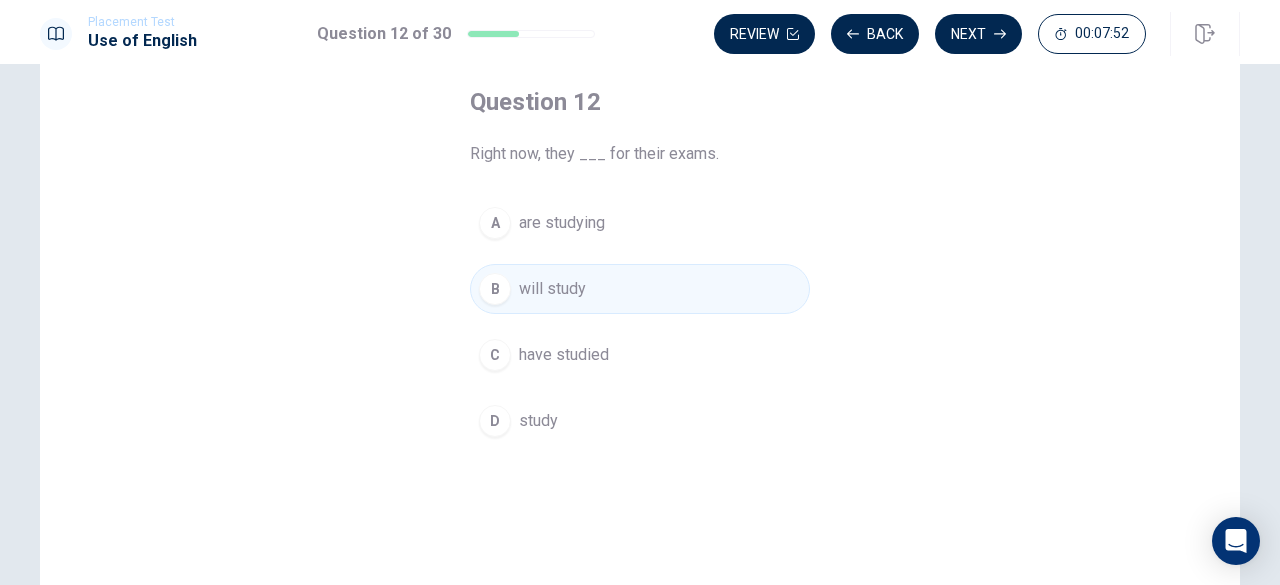 click on "A are studying" at bounding box center [640, 223] 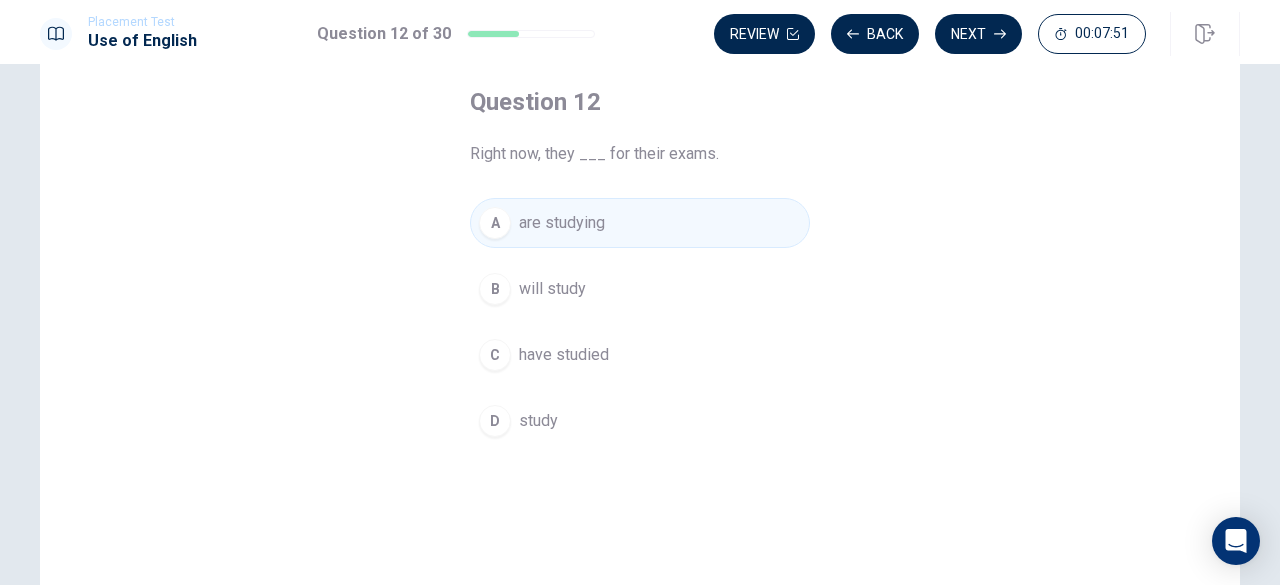 click on "Review Back Next 00:07:51" at bounding box center [930, 34] 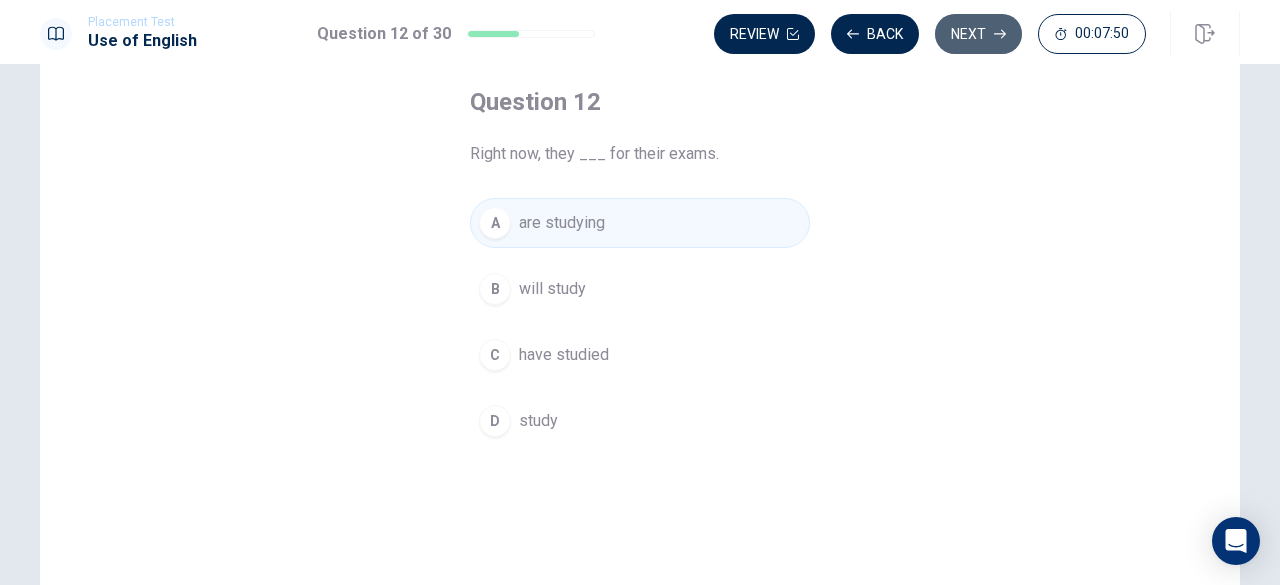 click on "Next" at bounding box center (978, 34) 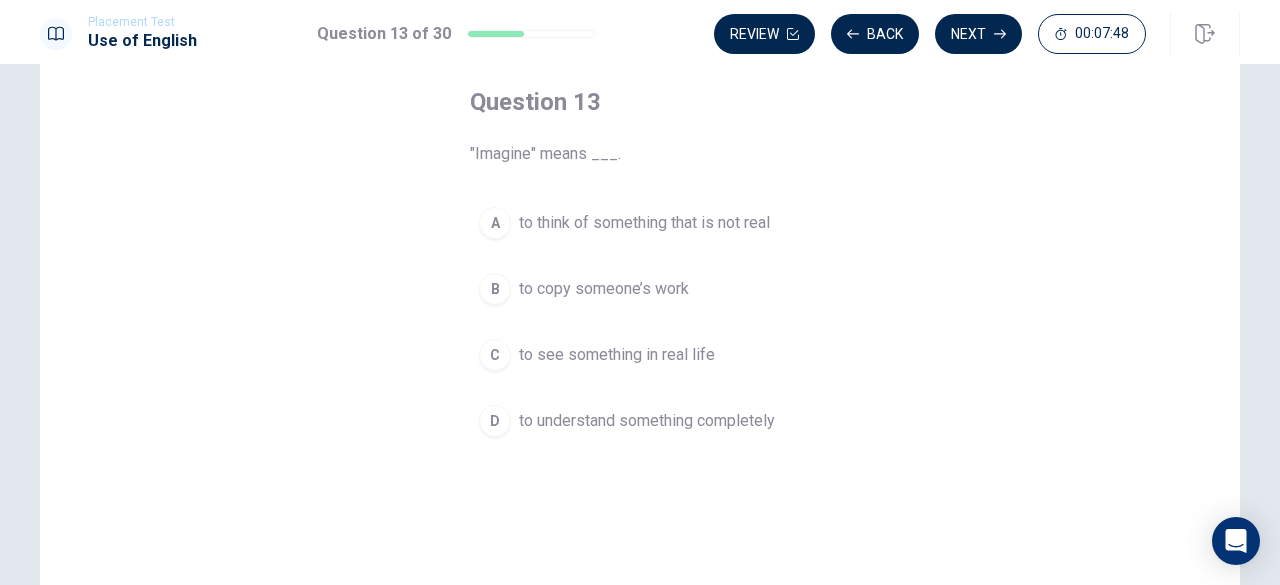 drag, startPoint x: 431, startPoint y: 154, endPoint x: 658, endPoint y: 189, distance: 229.68239 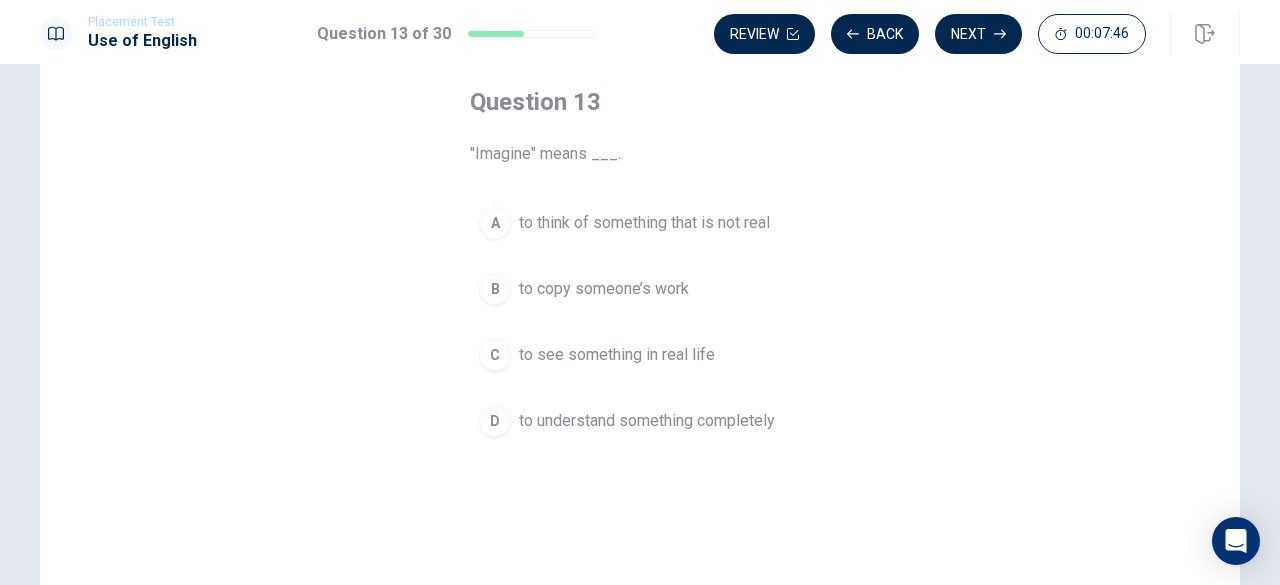 drag, startPoint x: 524, startPoint y: 230, endPoint x: 856, endPoint y: 271, distance: 334.52203 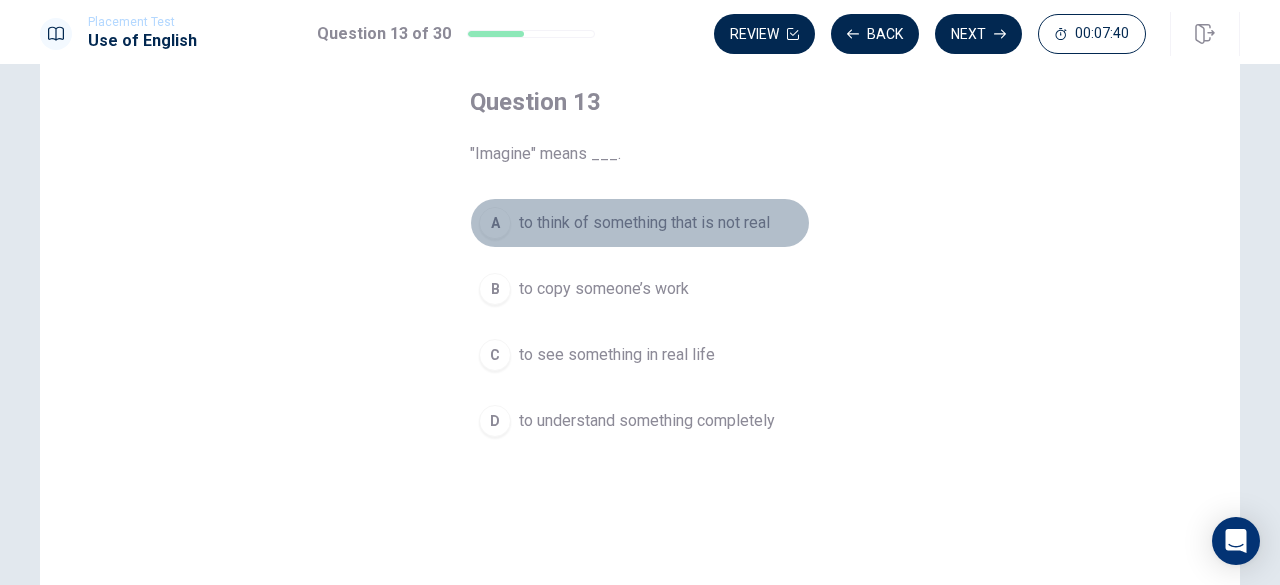 click on "A" at bounding box center [495, 223] 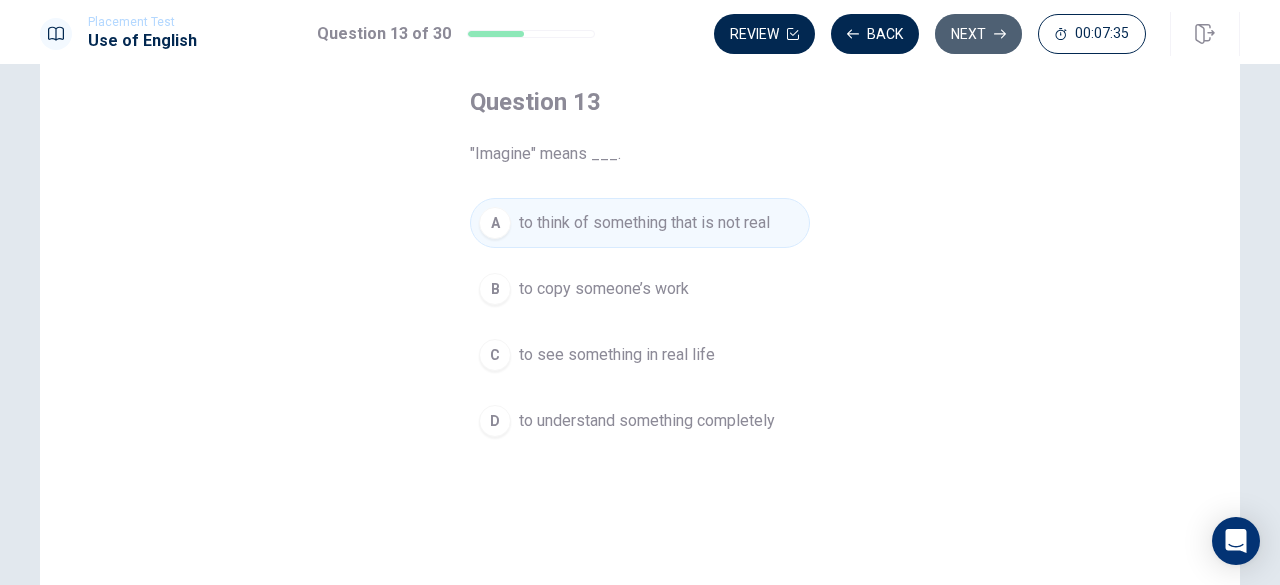 click 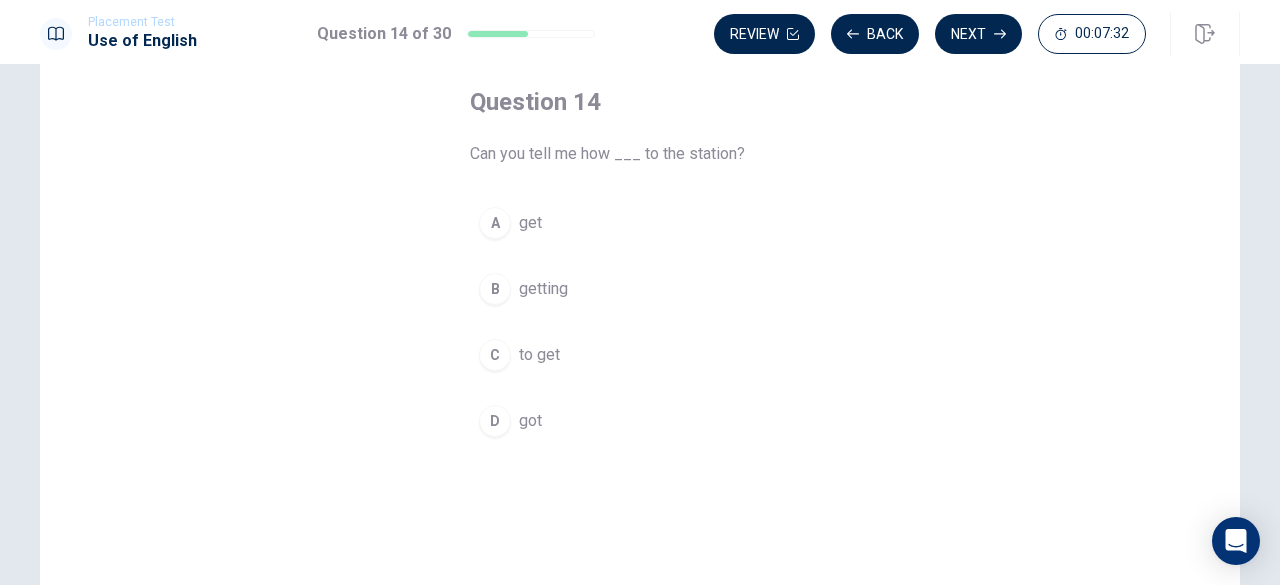 click on "C" at bounding box center [495, 355] 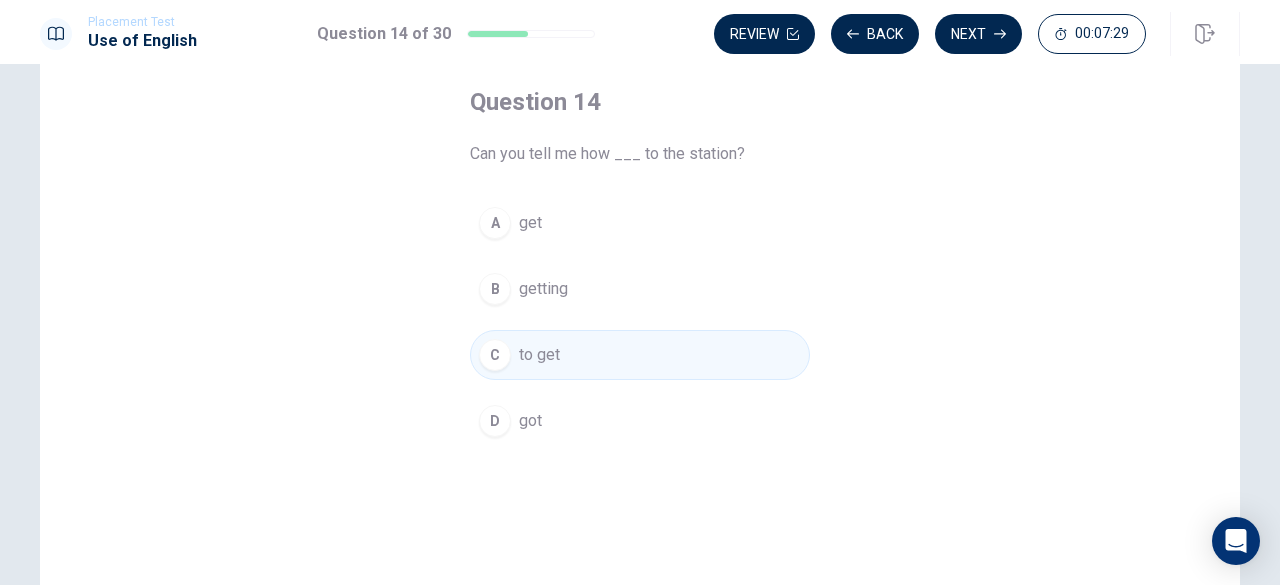 drag, startPoint x: 977, startPoint y: 33, endPoint x: 965, endPoint y: 181, distance: 148.48569 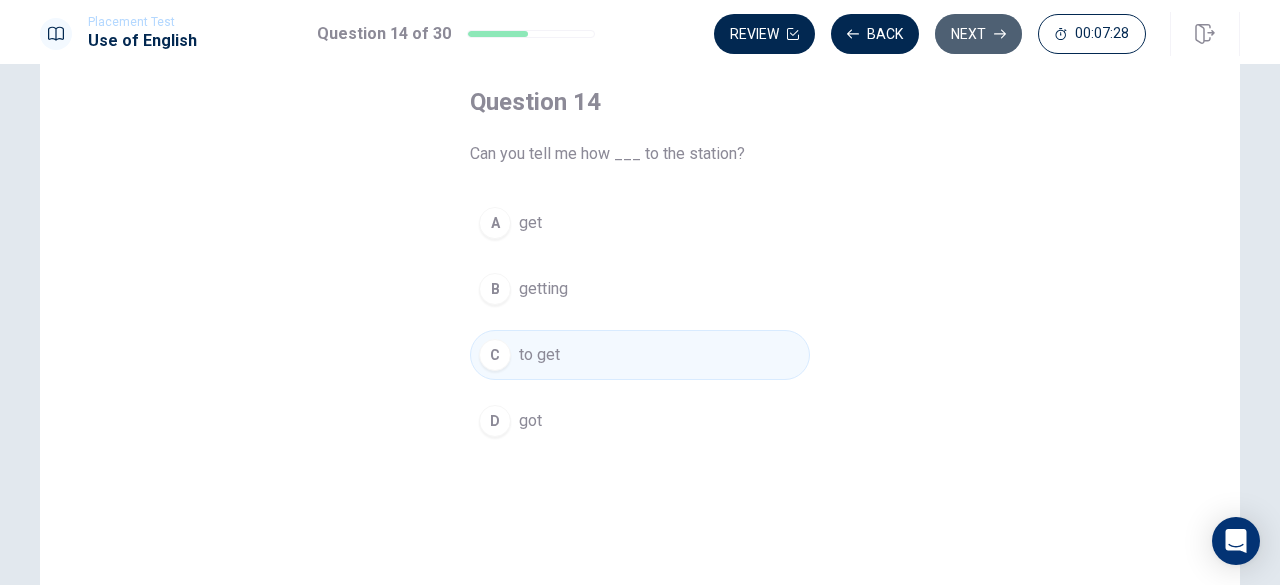 click on "Next" at bounding box center [978, 34] 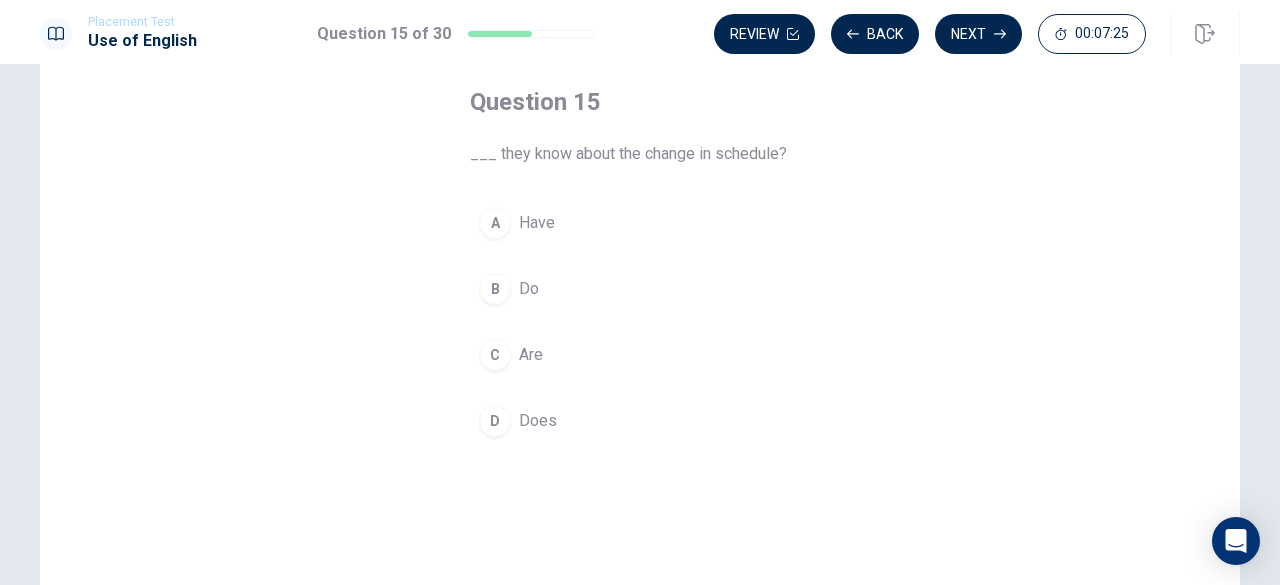 drag, startPoint x: 502, startPoint y: 160, endPoint x: 658, endPoint y: 157, distance: 156.02884 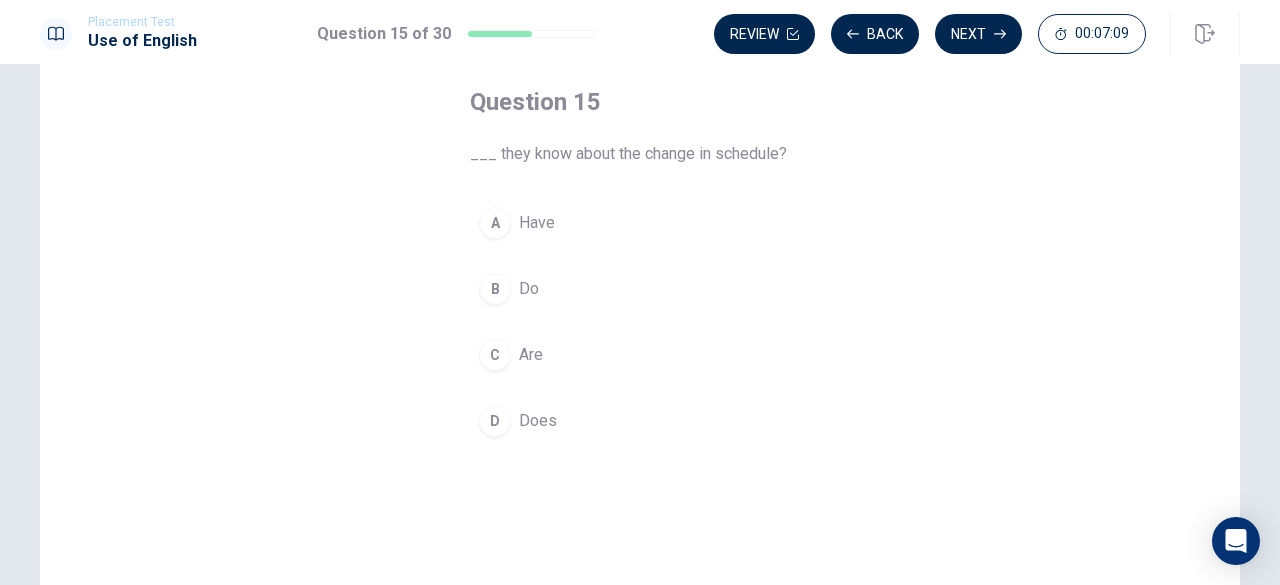 click on "D" at bounding box center [495, 421] 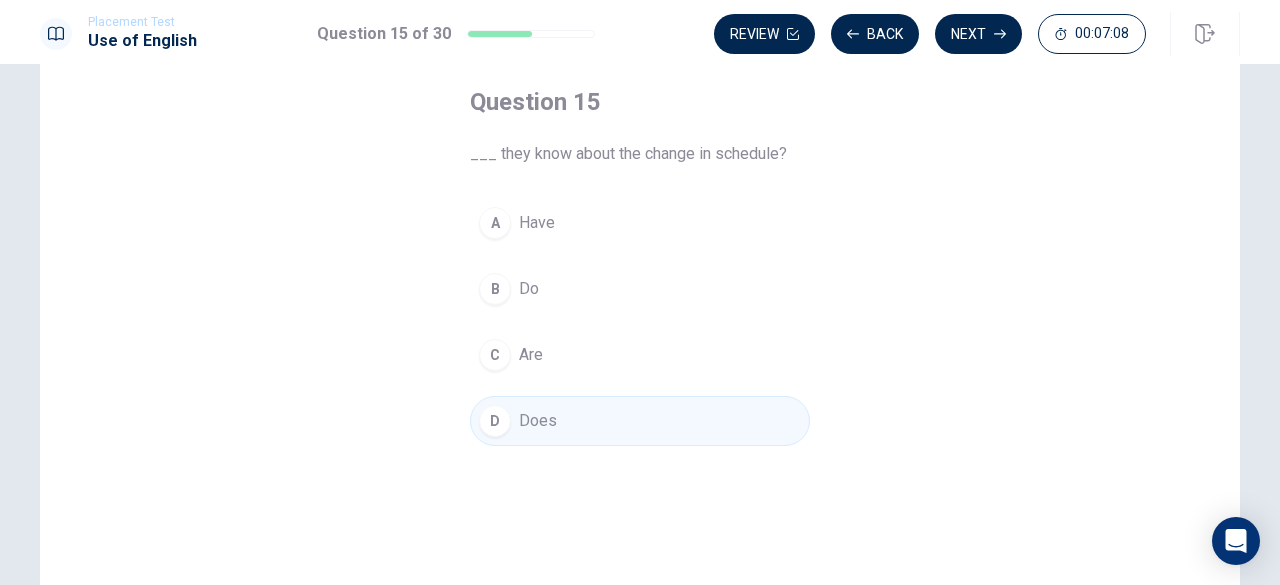 click on "B" at bounding box center (495, 289) 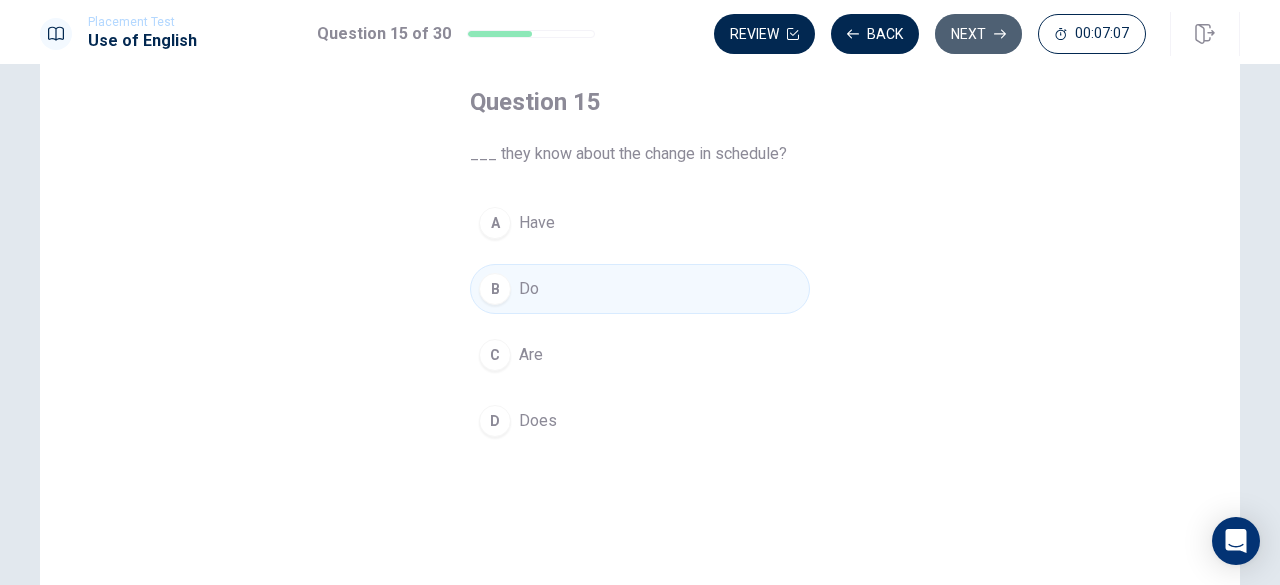 click on "Next" at bounding box center (978, 34) 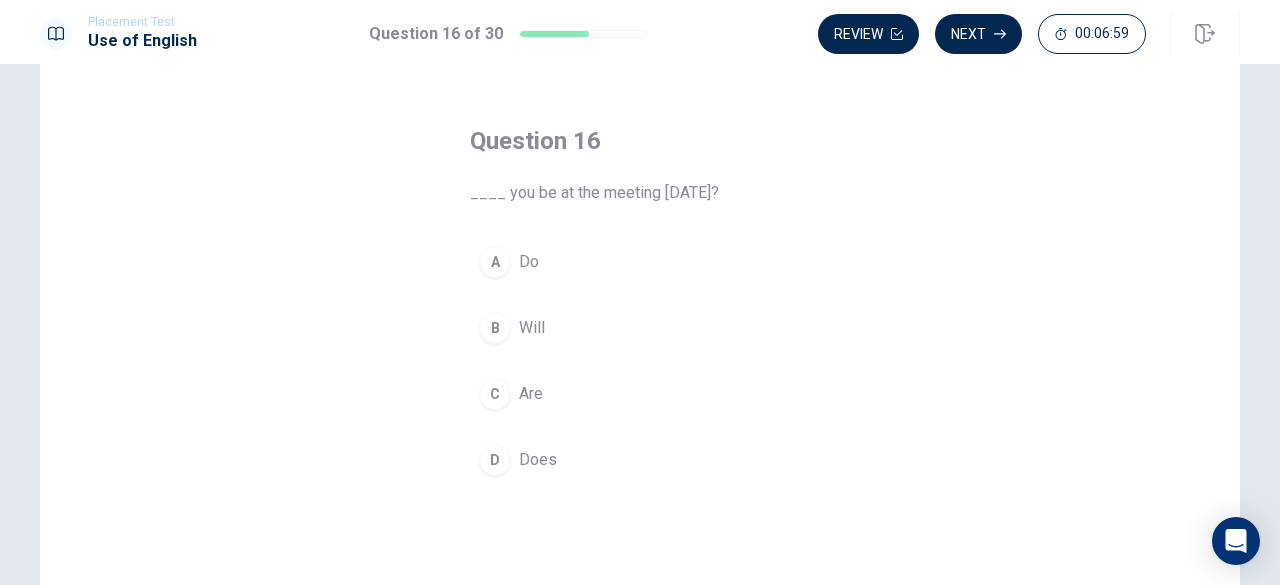 scroll, scrollTop: 100, scrollLeft: 0, axis: vertical 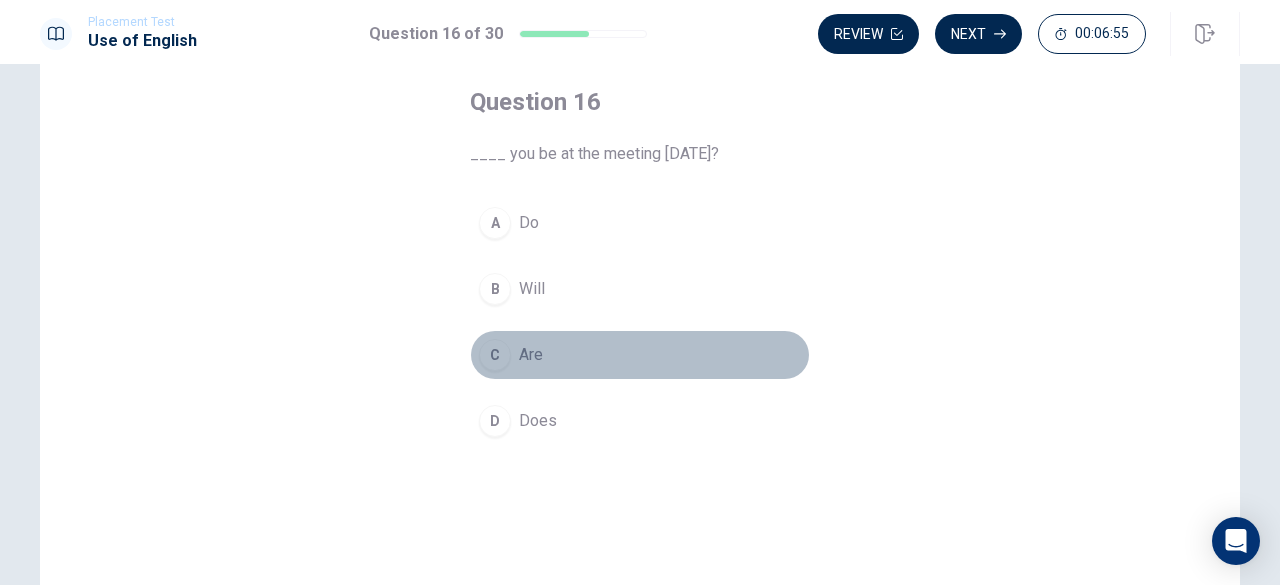 click on "C" at bounding box center [495, 355] 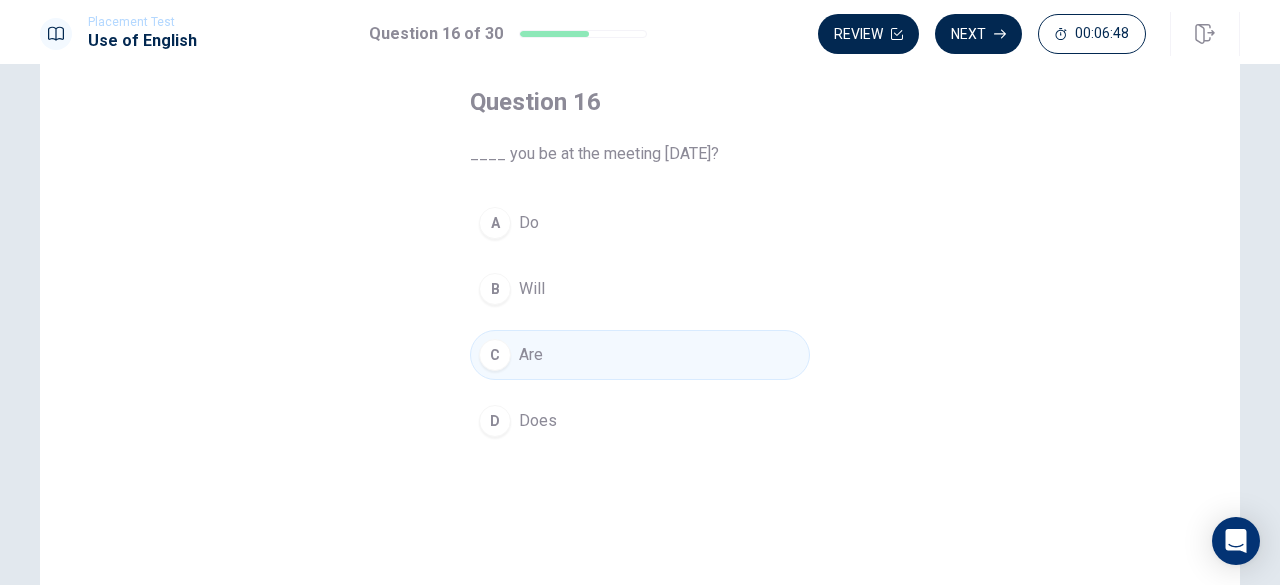 click on "B" at bounding box center [495, 289] 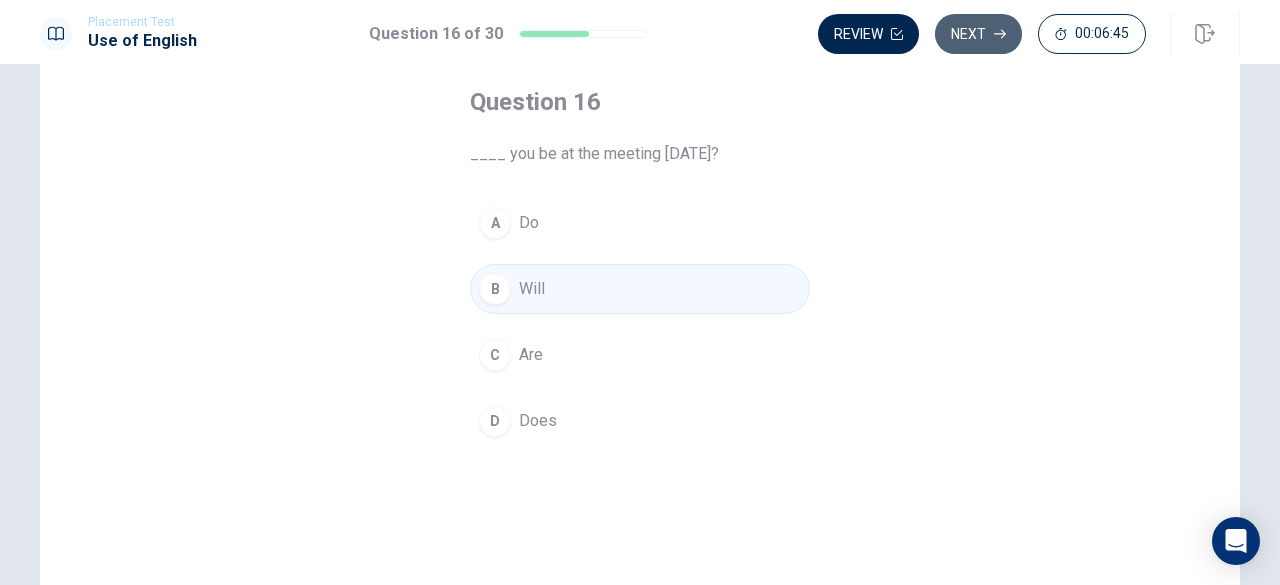 click 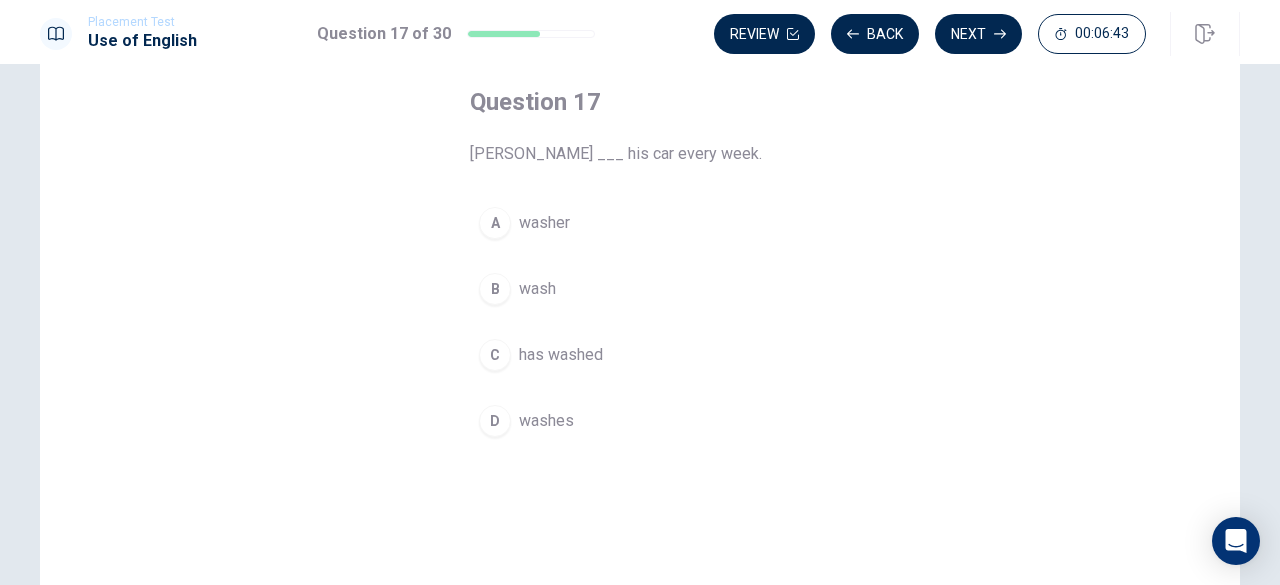 drag, startPoint x: 469, startPoint y: 142, endPoint x: 660, endPoint y: 170, distance: 193.04144 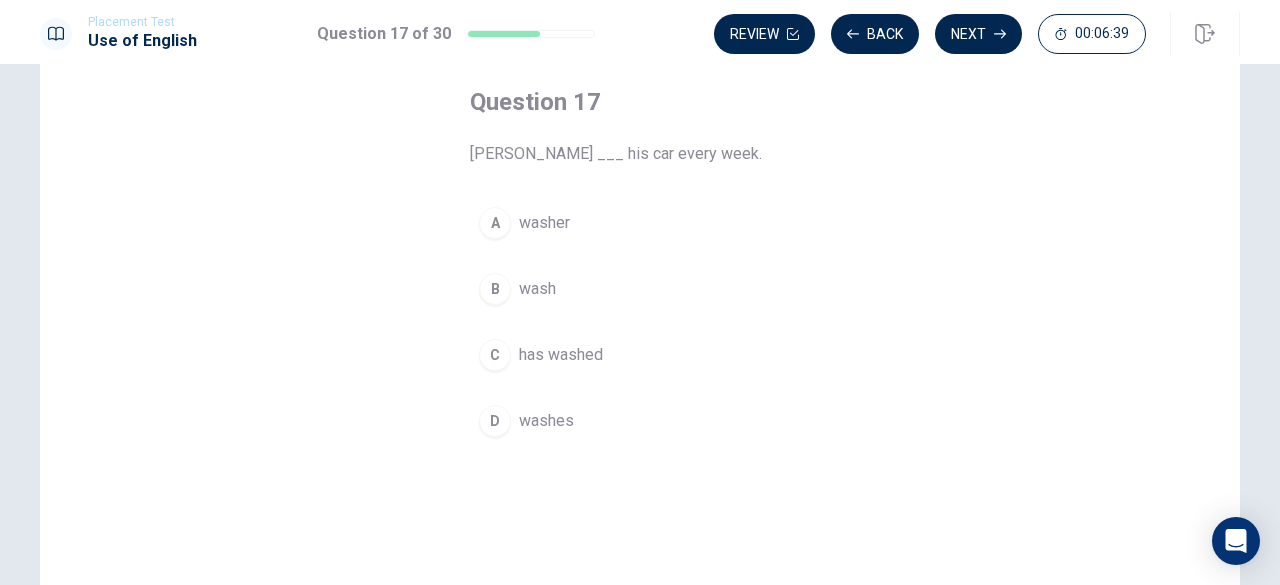 click on "D" at bounding box center (495, 421) 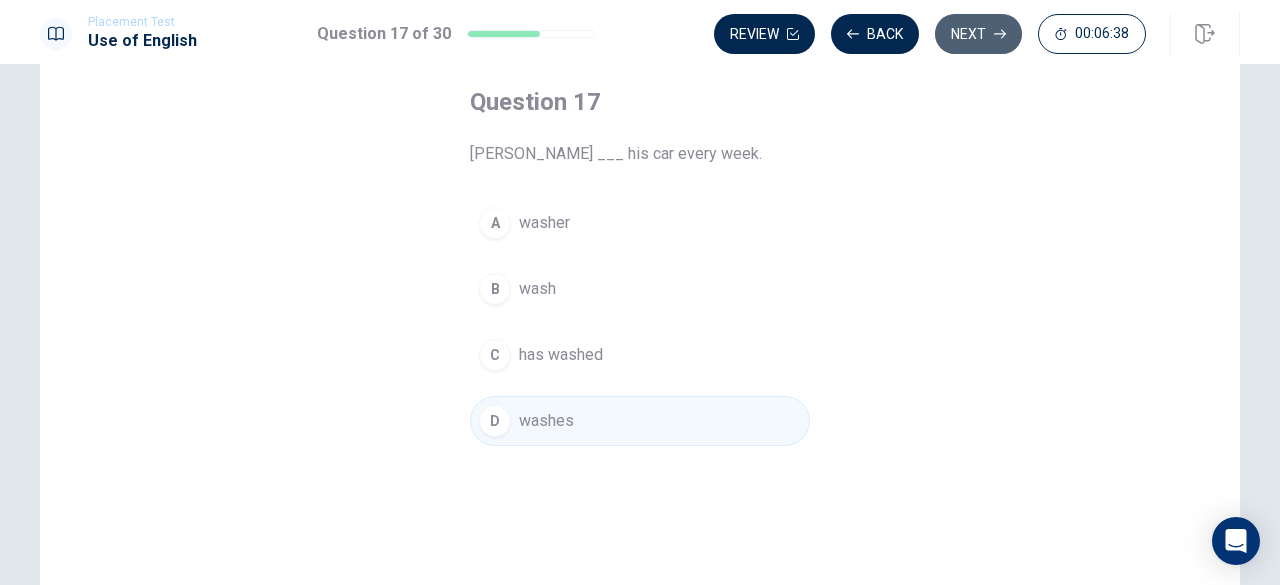 click on "Next" at bounding box center [978, 34] 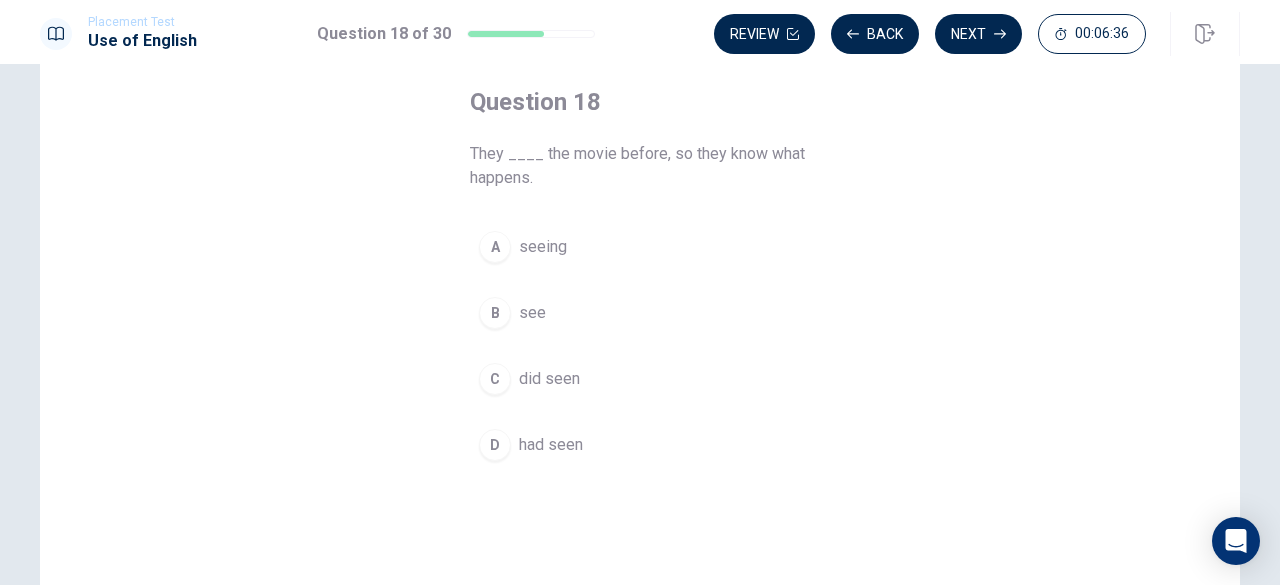drag, startPoint x: 426, startPoint y: 145, endPoint x: 646, endPoint y: 151, distance: 220.0818 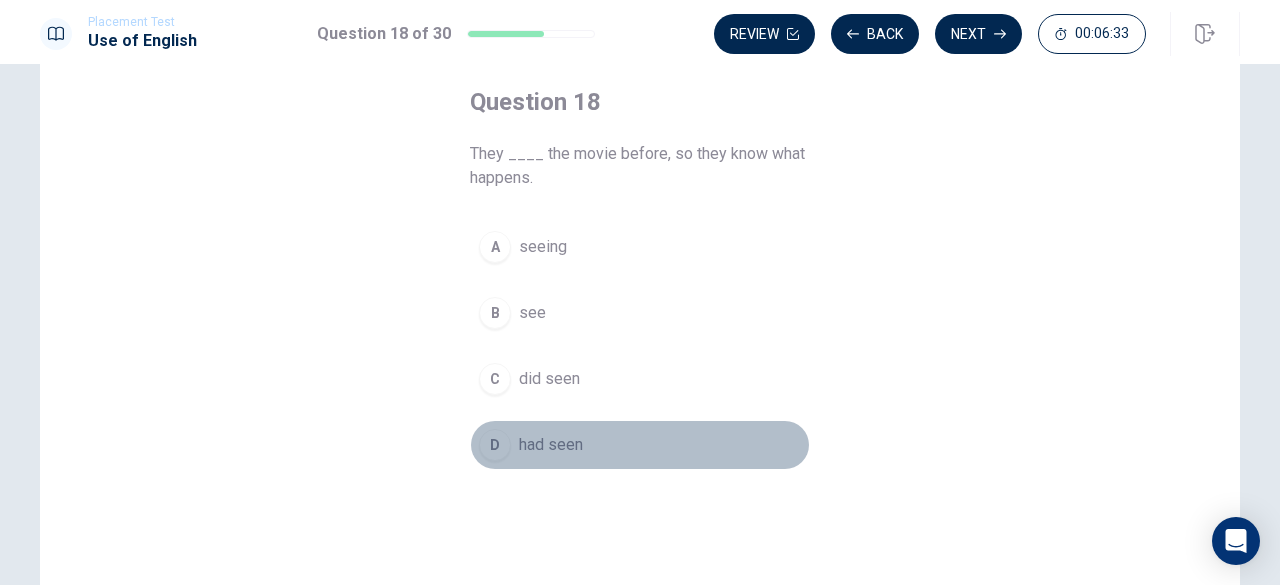 click on "D had seen" at bounding box center (640, 445) 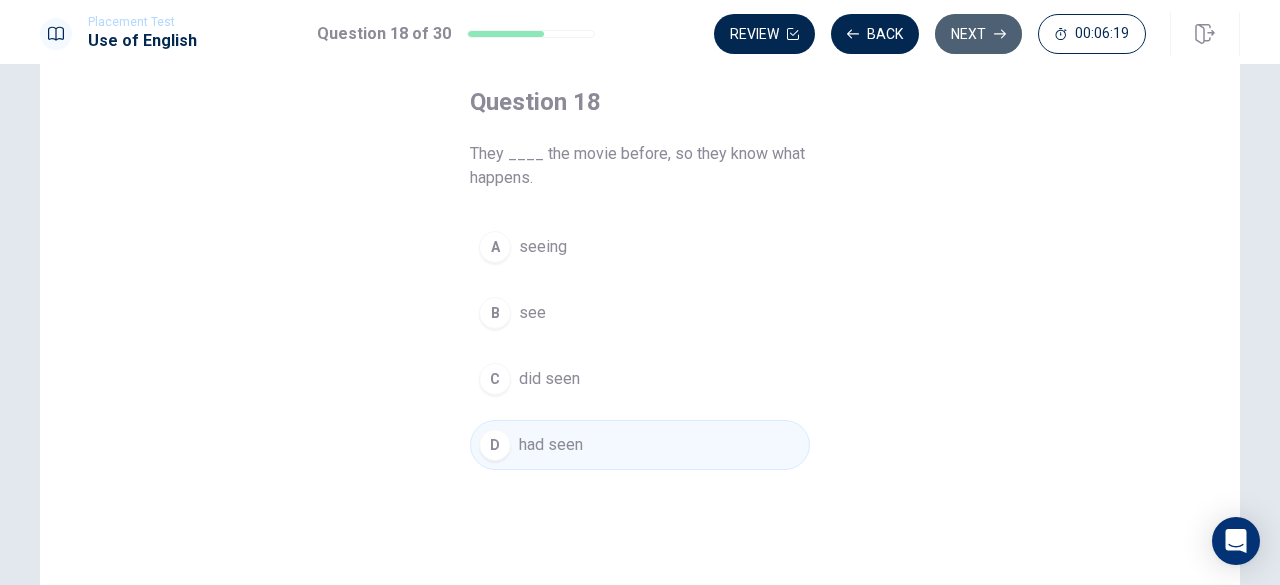 click on "Next" at bounding box center [978, 34] 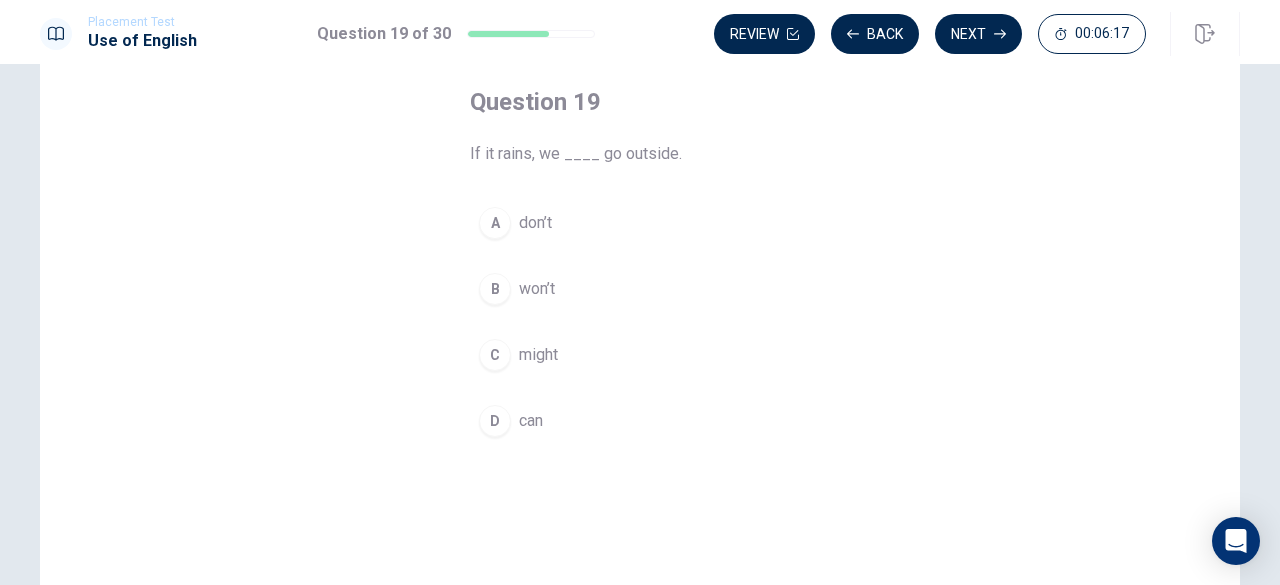 drag, startPoint x: 454, startPoint y: 159, endPoint x: 532, endPoint y: 159, distance: 78 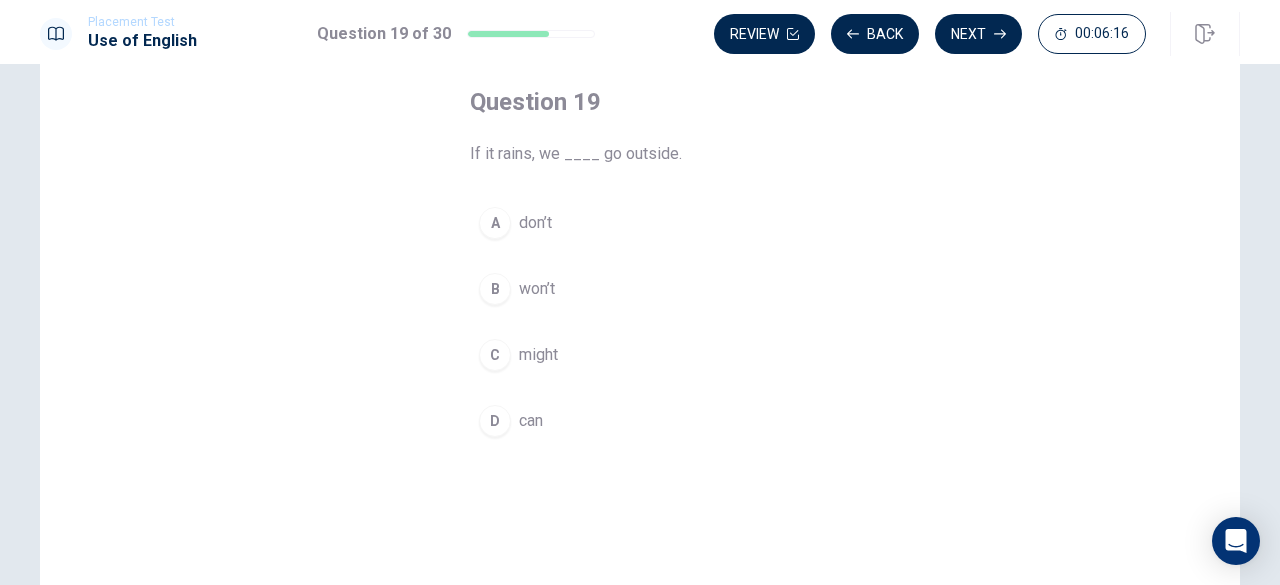 drag, startPoint x: 536, startPoint y: 145, endPoint x: 456, endPoint y: 149, distance: 80.09994 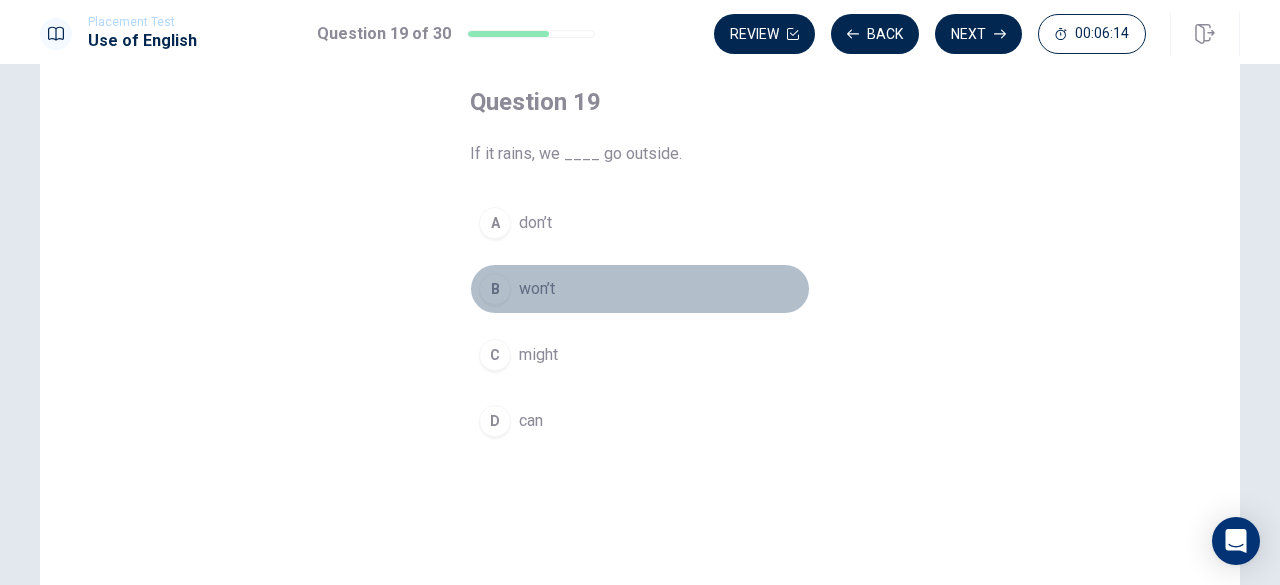 click on "B" at bounding box center [495, 289] 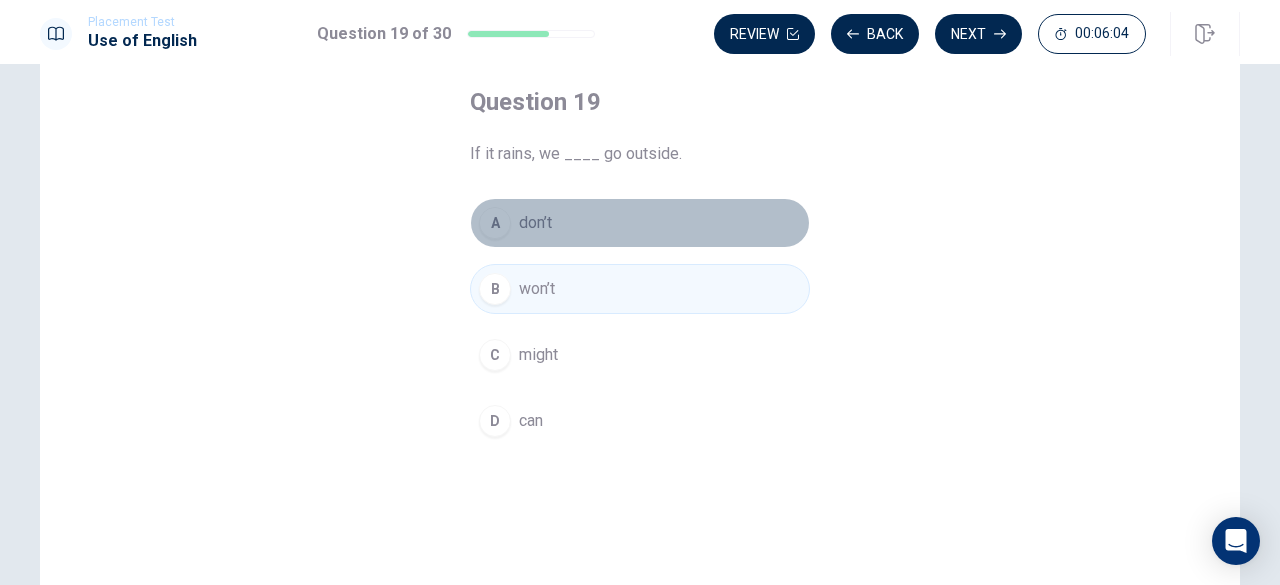 click on "A" at bounding box center (495, 223) 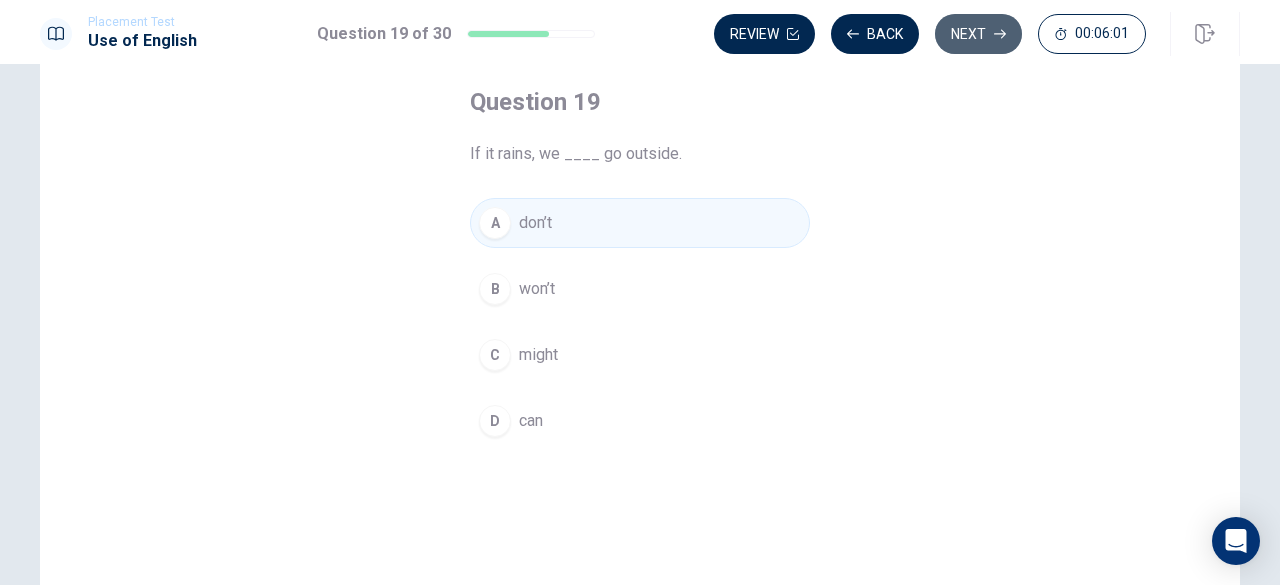click on "Next" at bounding box center [978, 34] 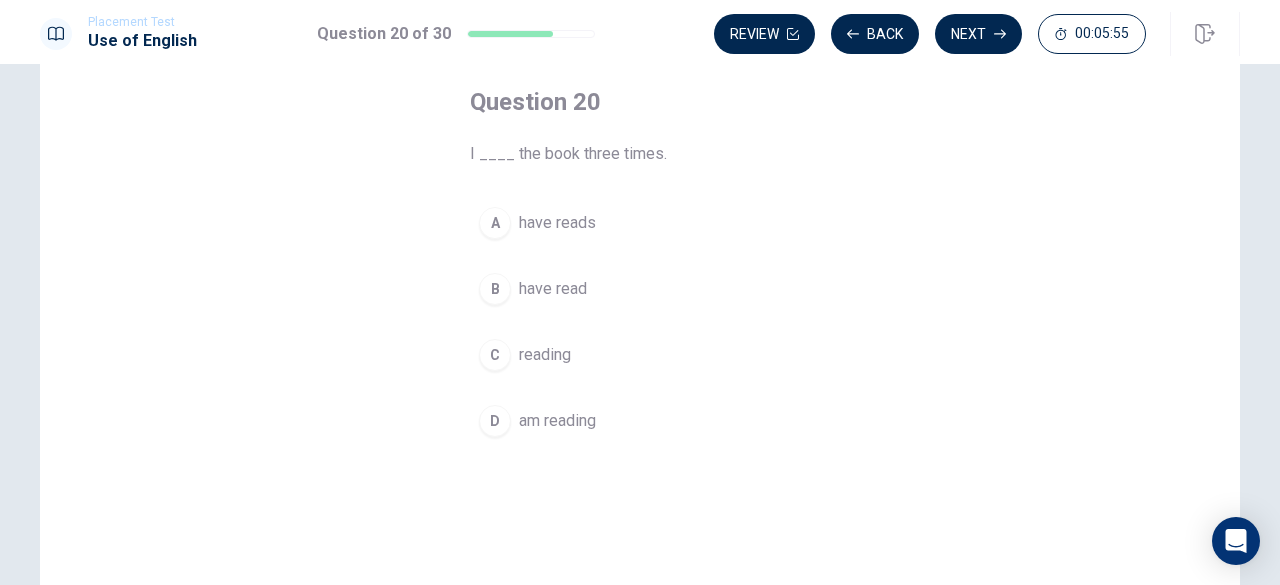 click on "B" at bounding box center [495, 289] 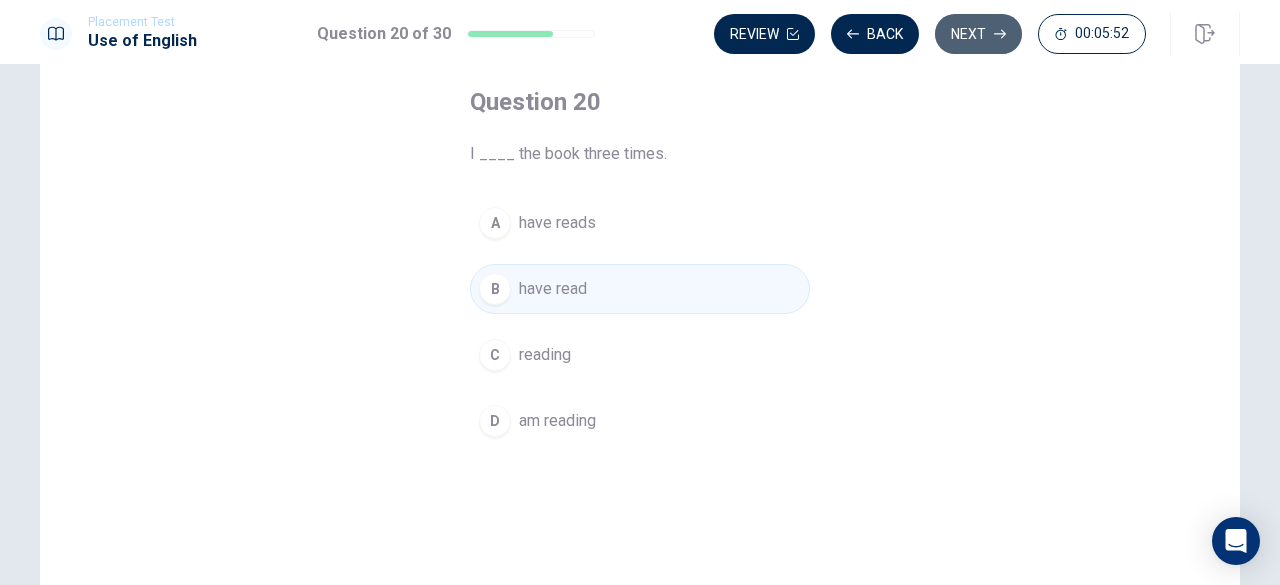 click on "Next" at bounding box center (978, 34) 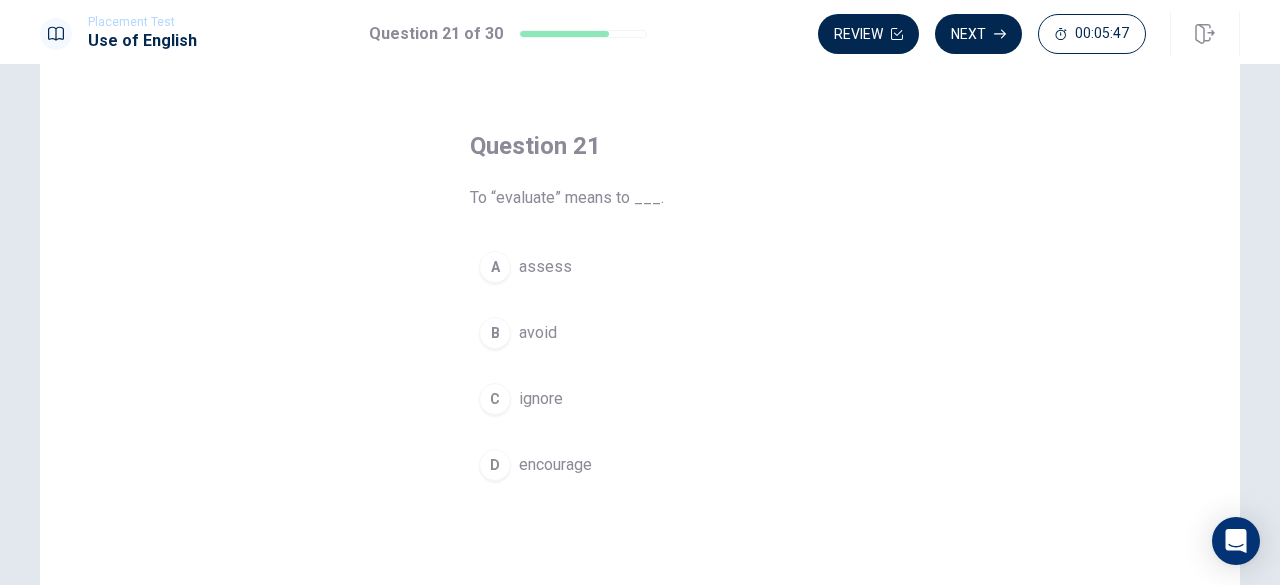 scroll, scrollTop: 100, scrollLeft: 0, axis: vertical 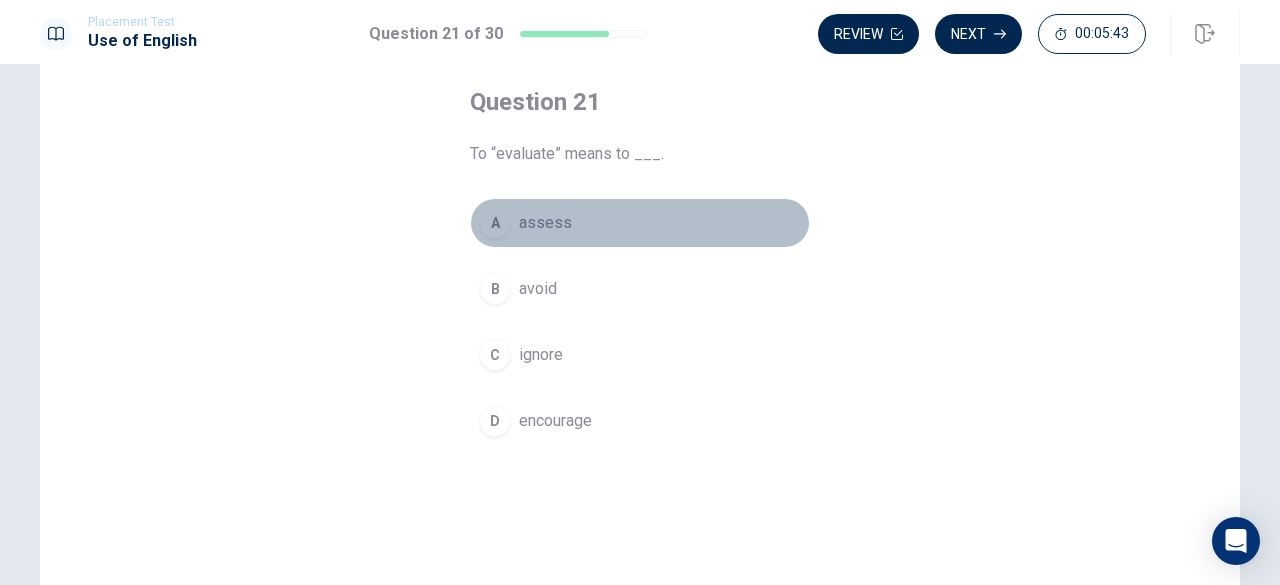 click on "A" at bounding box center (495, 223) 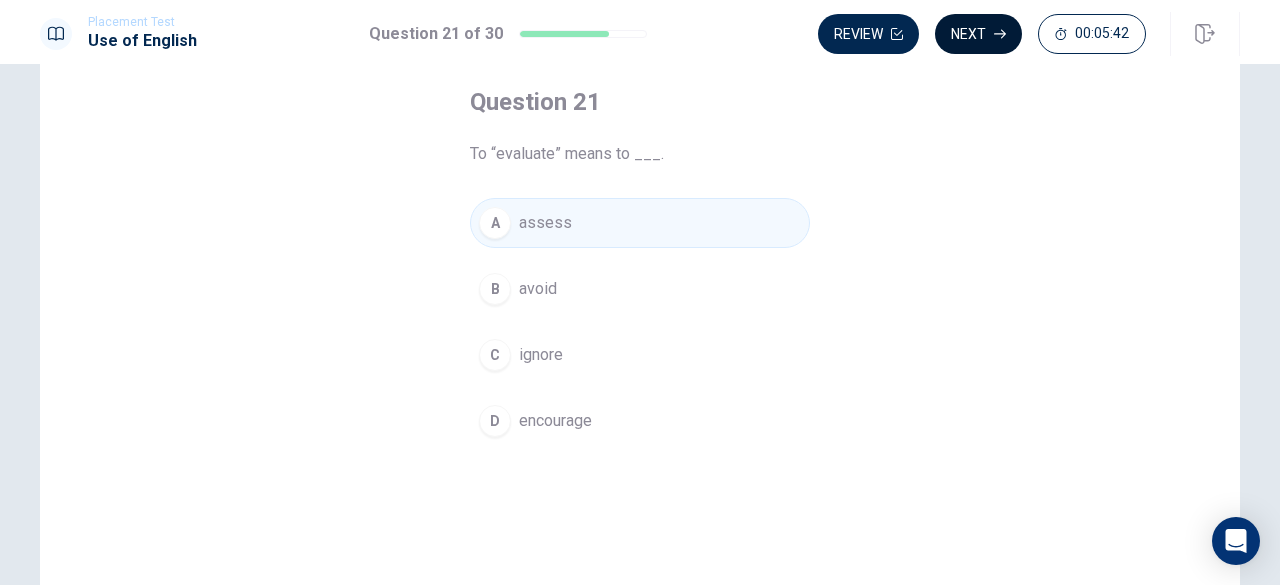 click on "Next" at bounding box center (978, 34) 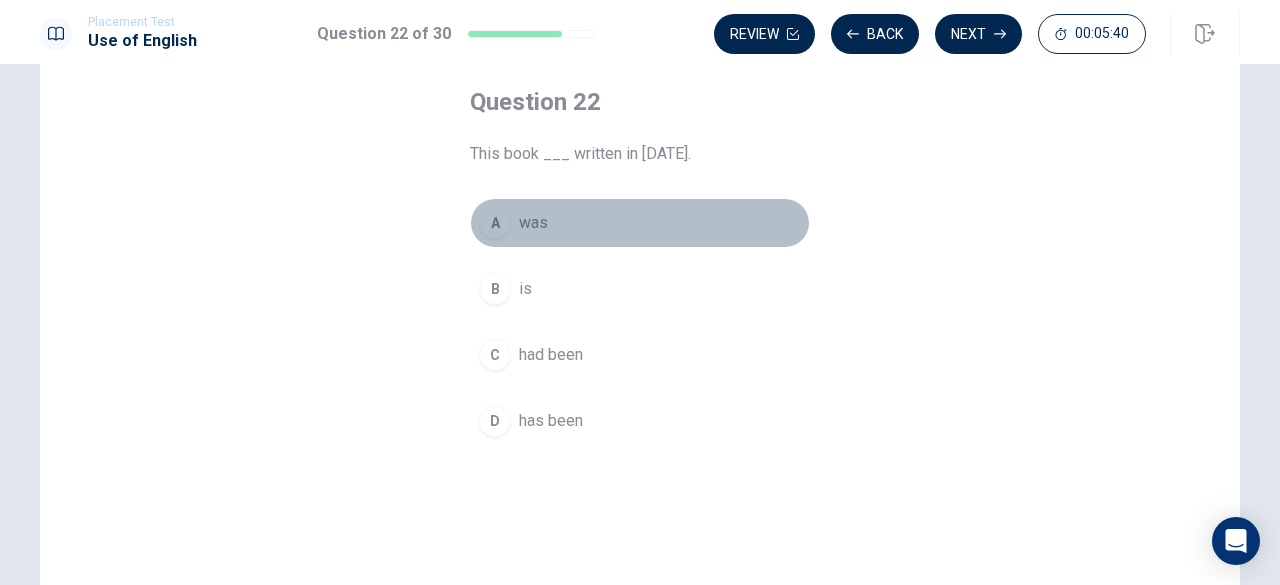 click on "A" at bounding box center (495, 223) 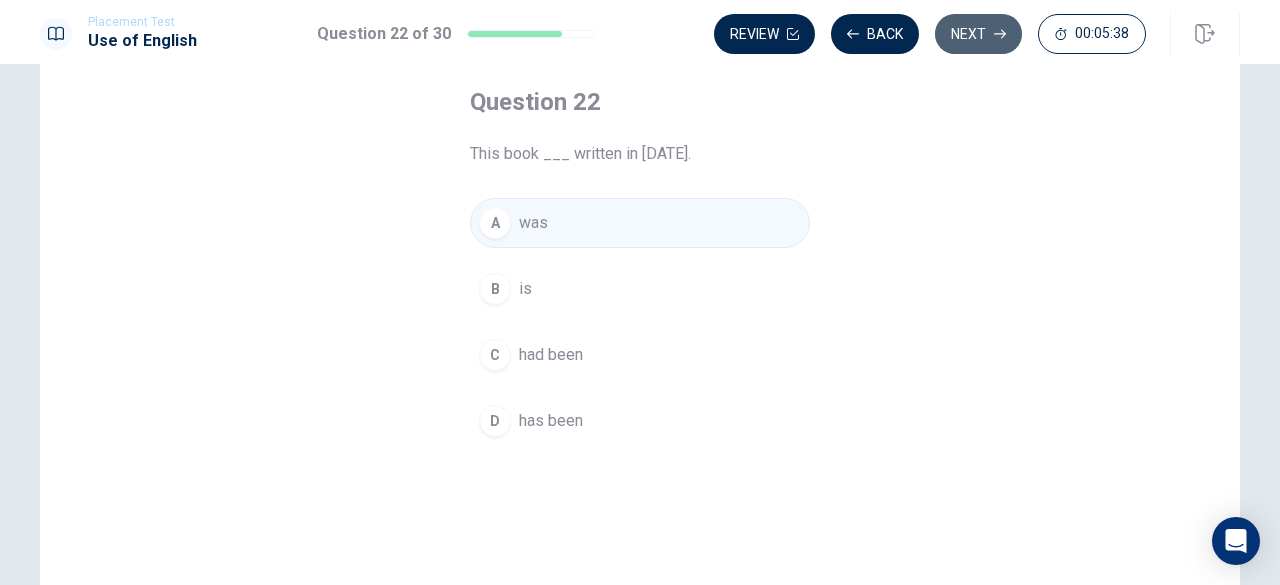 click on "Next" at bounding box center (978, 34) 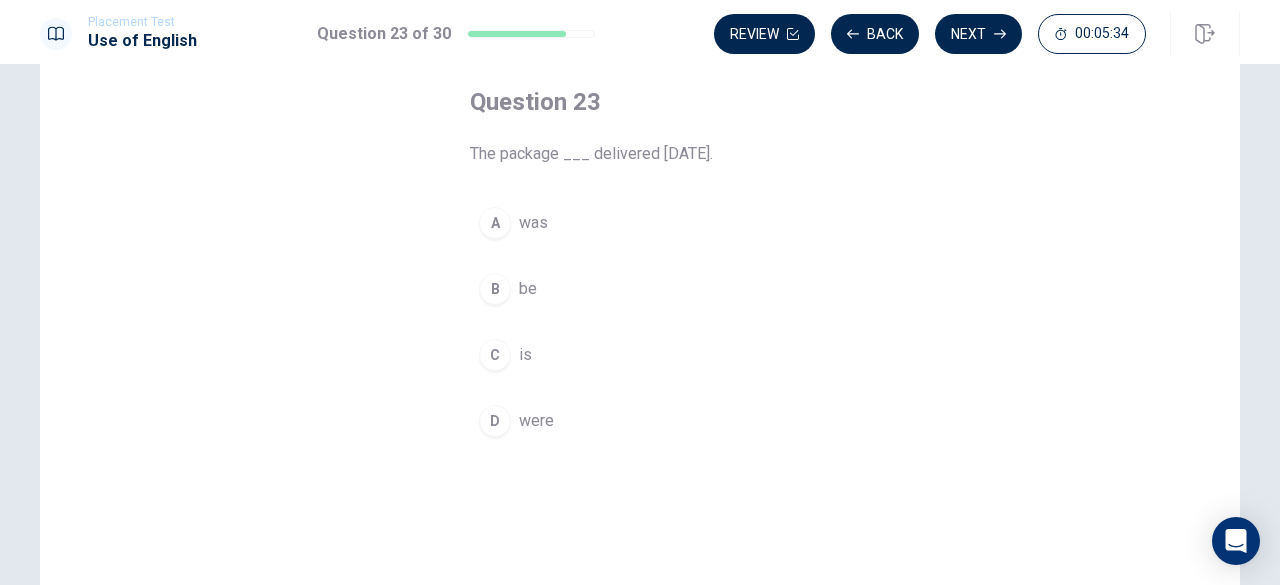 click on "A" at bounding box center [495, 223] 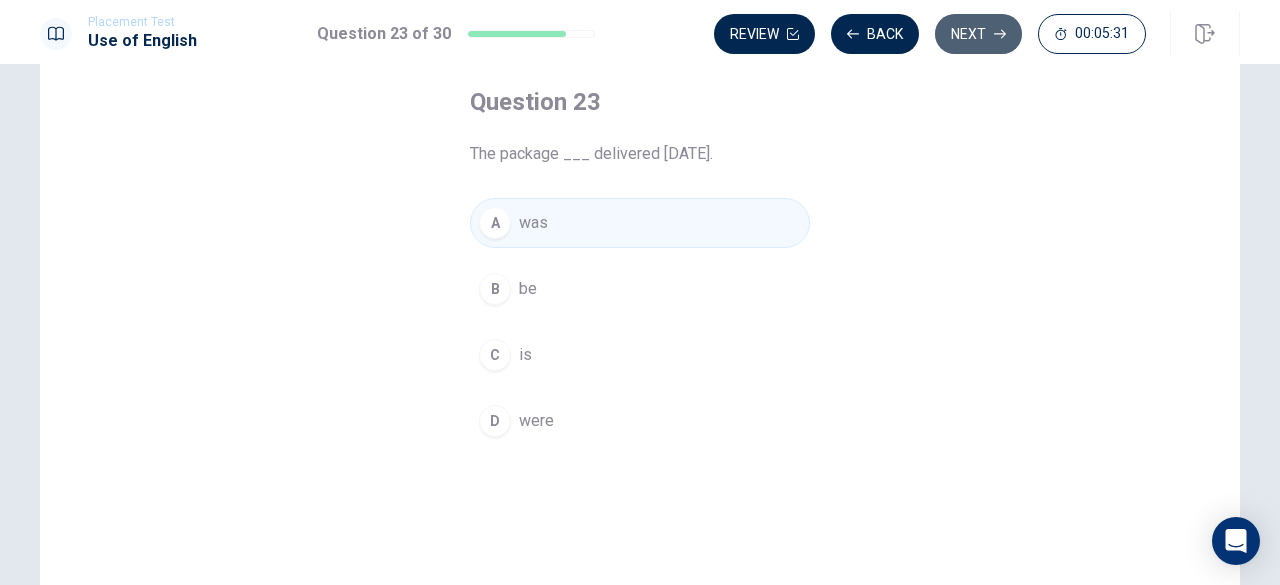 click on "Next" at bounding box center (978, 34) 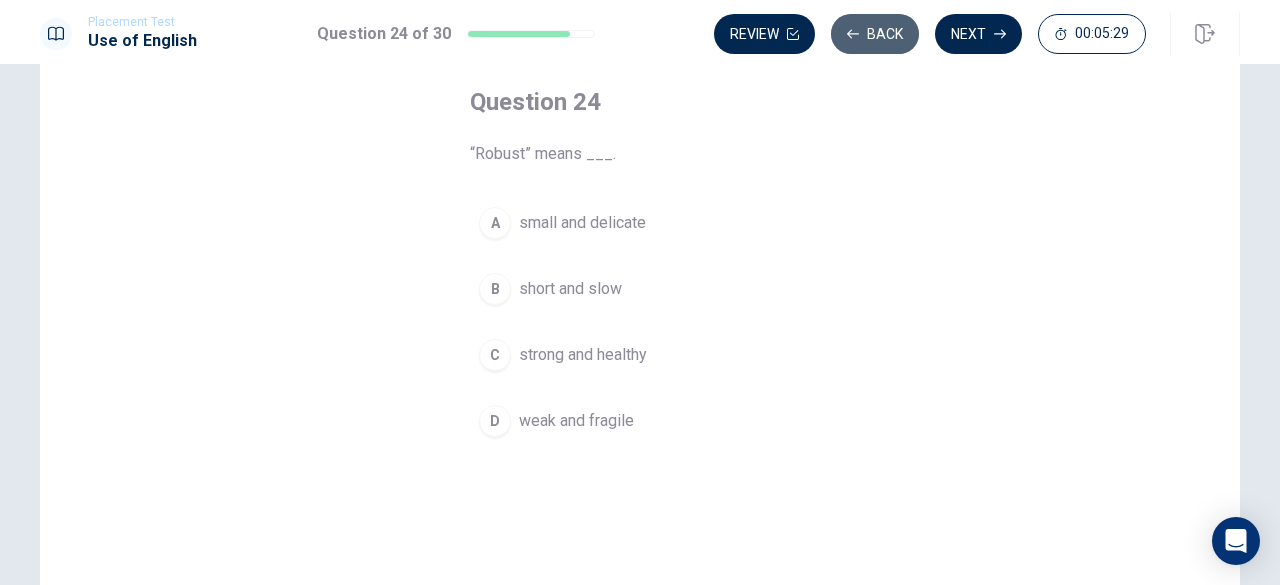click on "Back" at bounding box center (875, 34) 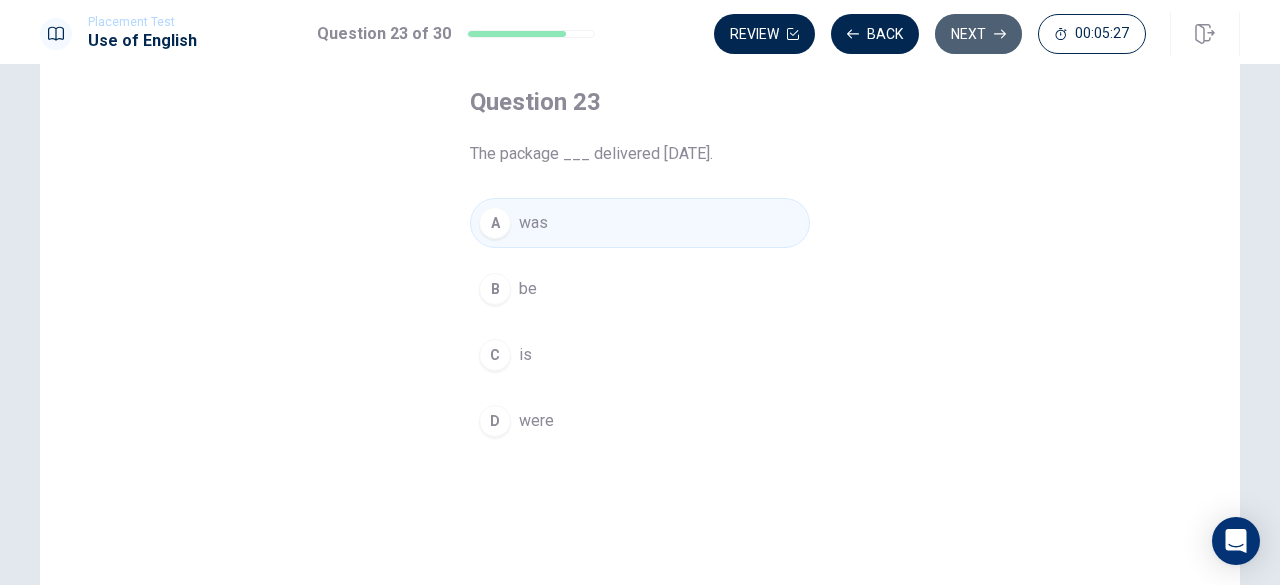 click on "Next" at bounding box center (978, 34) 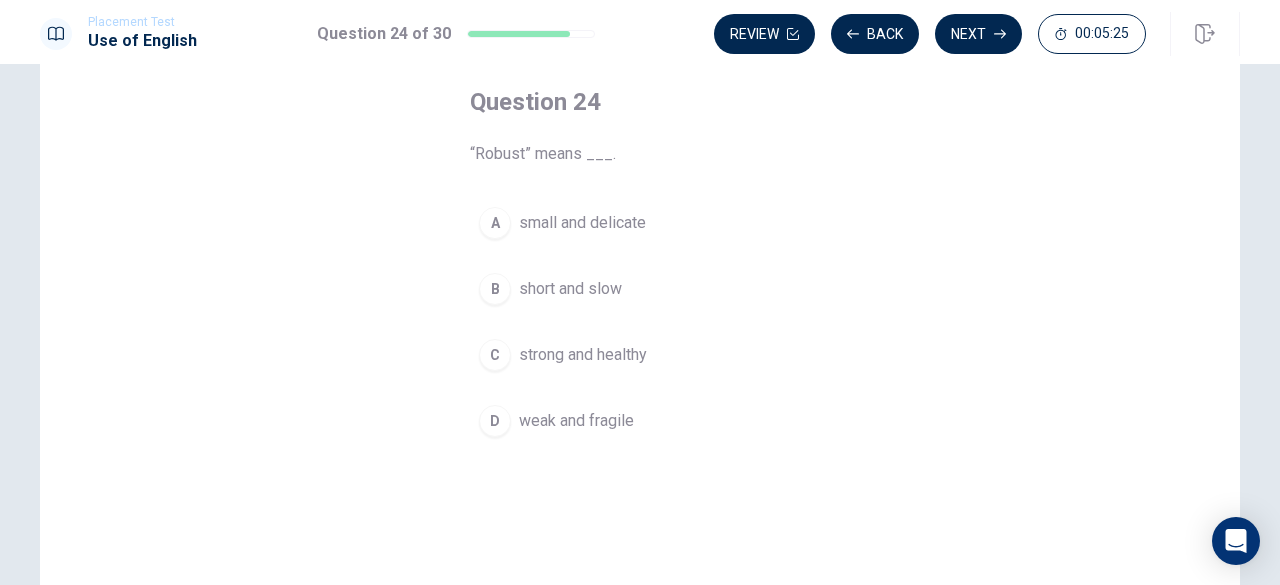 drag, startPoint x: 476, startPoint y: 157, endPoint x: 572, endPoint y: 157, distance: 96 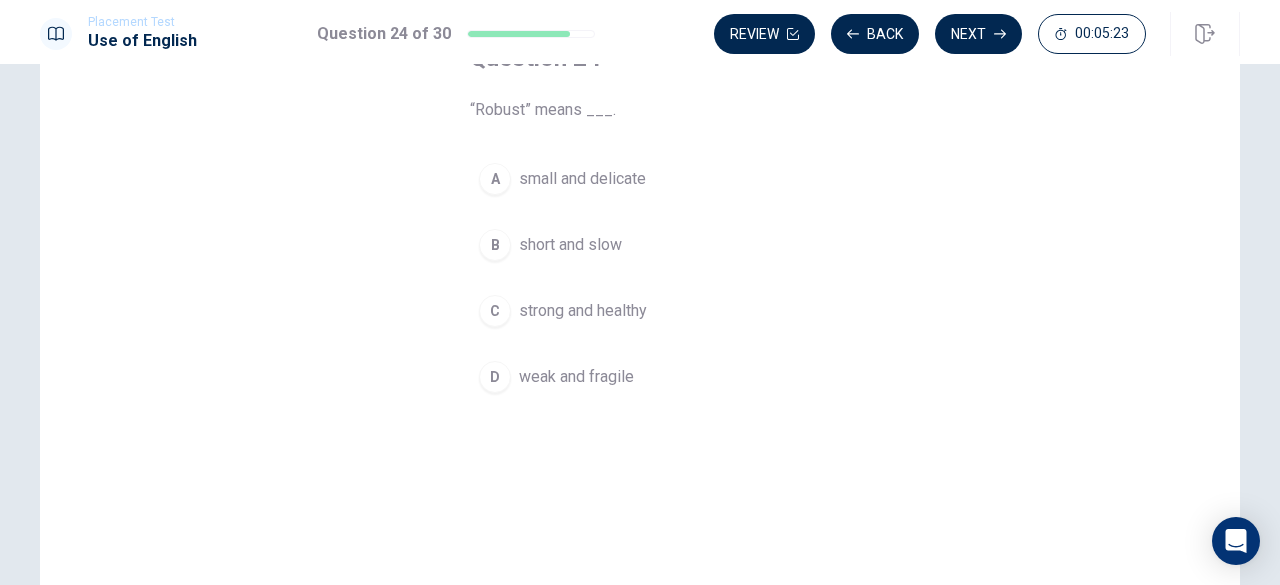 scroll, scrollTop: 100, scrollLeft: 0, axis: vertical 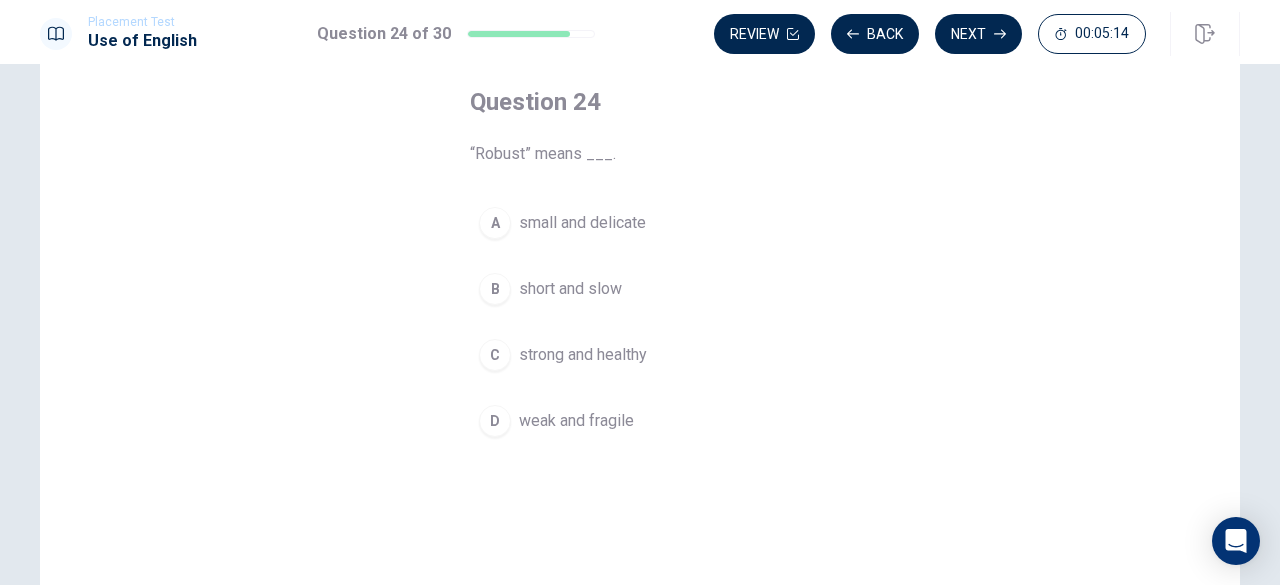 click on "C strong and healthy" at bounding box center [640, 355] 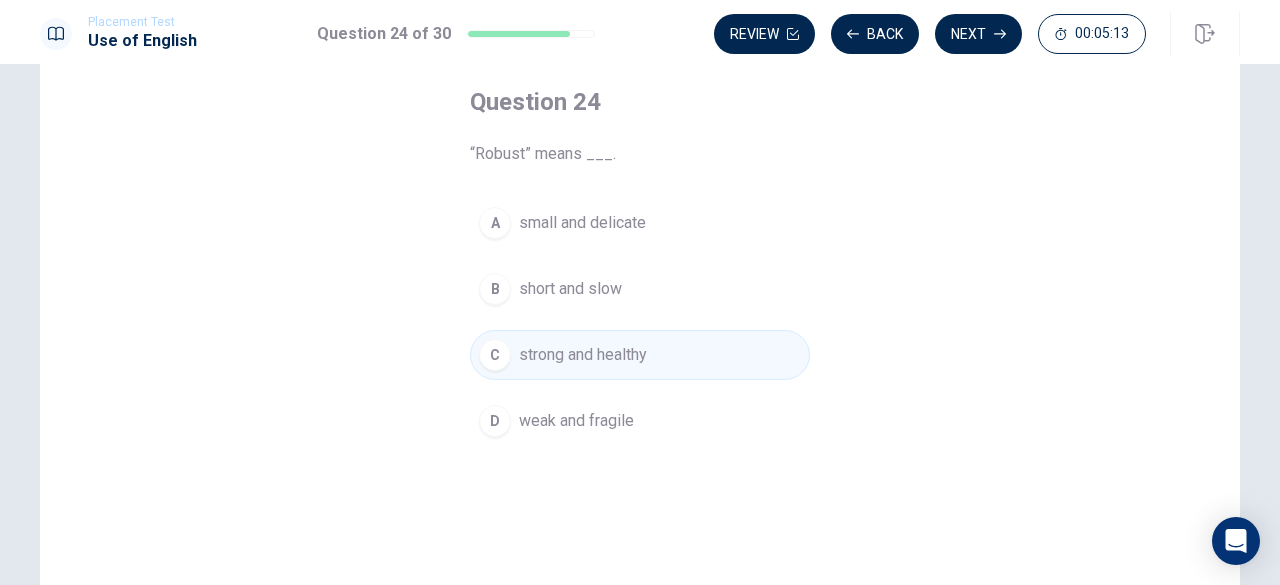 click on "Next" at bounding box center (978, 34) 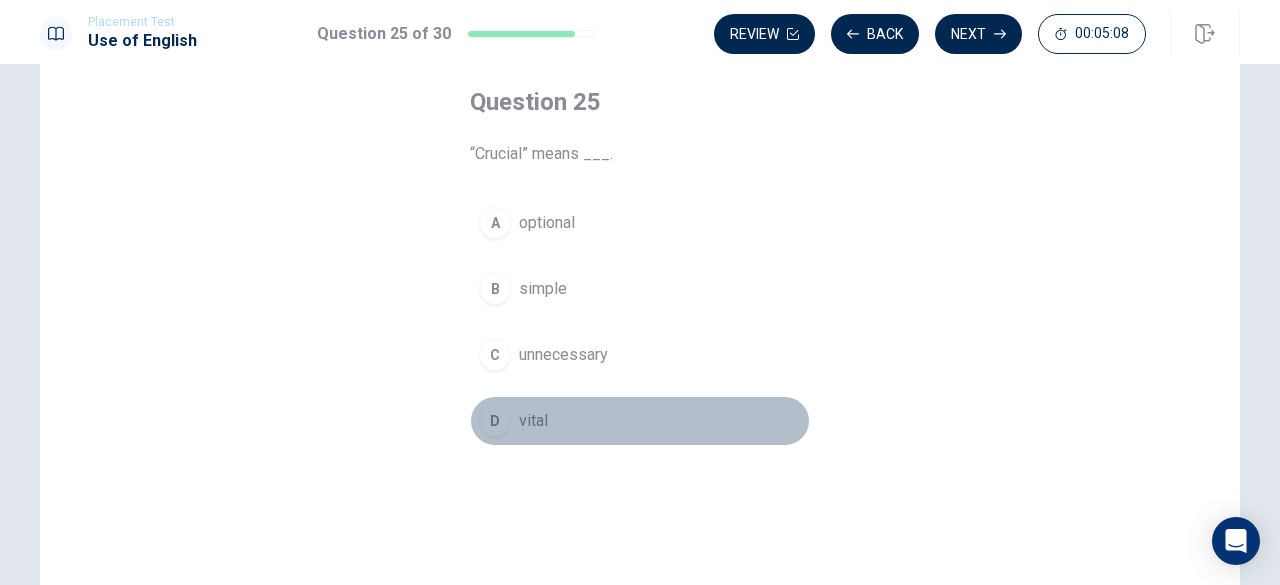 click on "D" at bounding box center [495, 421] 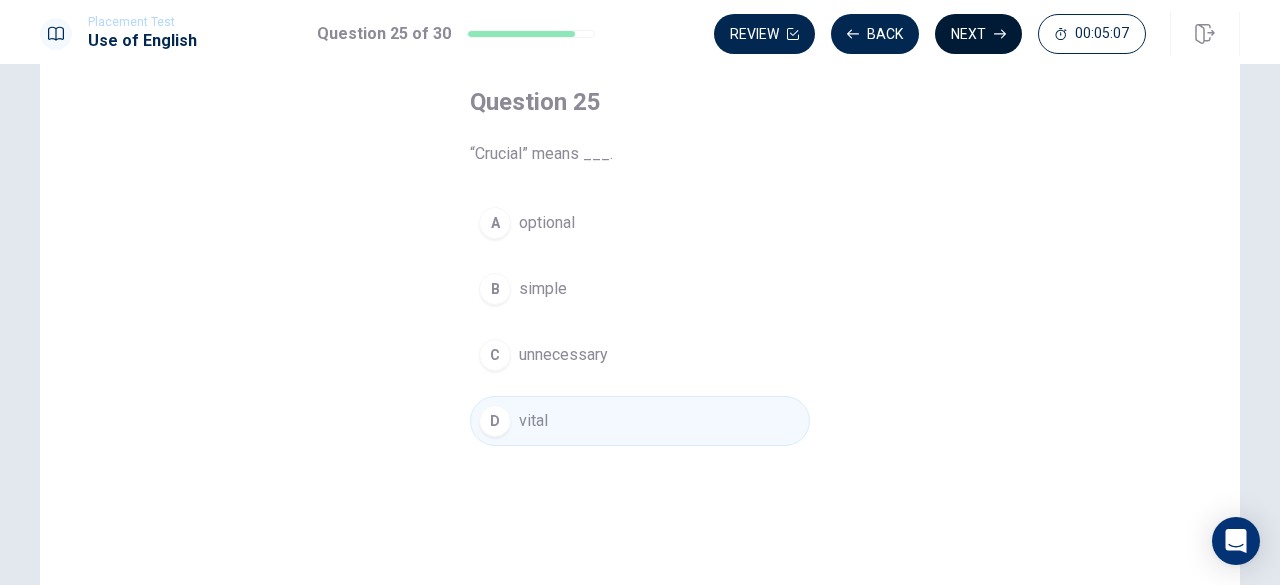 click on "Next" at bounding box center (978, 34) 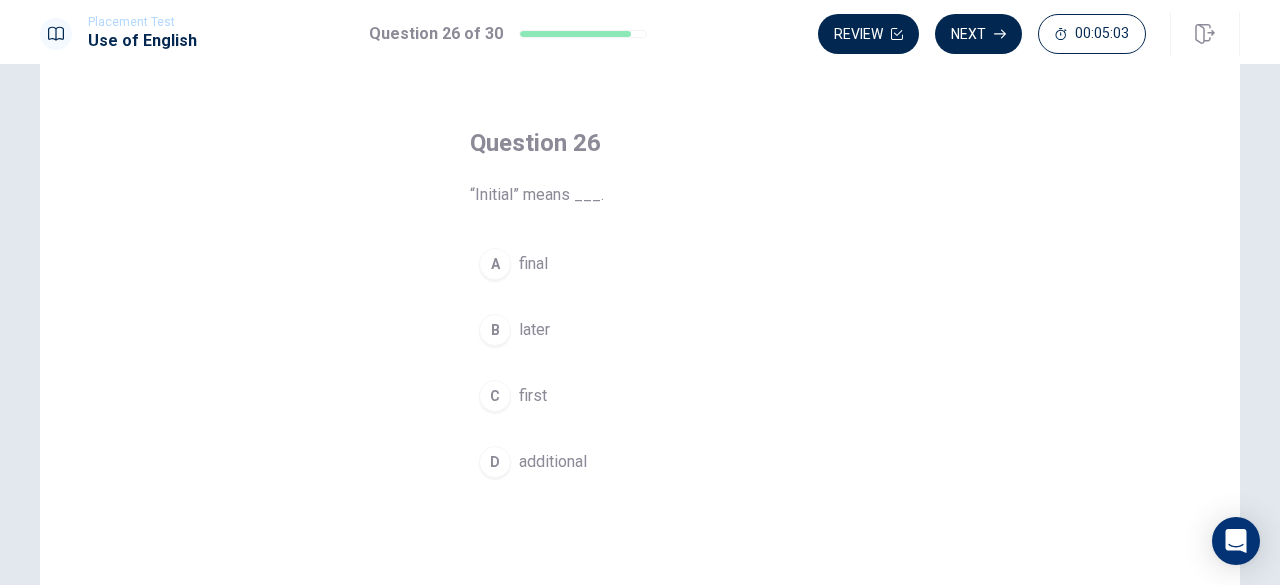 scroll, scrollTop: 100, scrollLeft: 0, axis: vertical 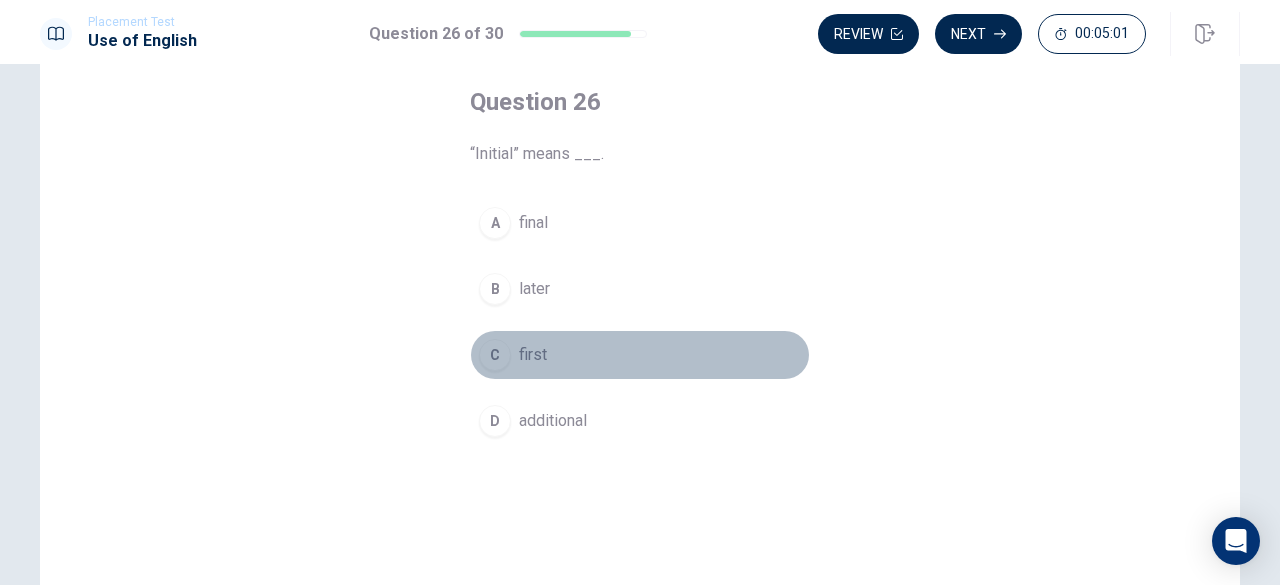 click on "C" at bounding box center (495, 355) 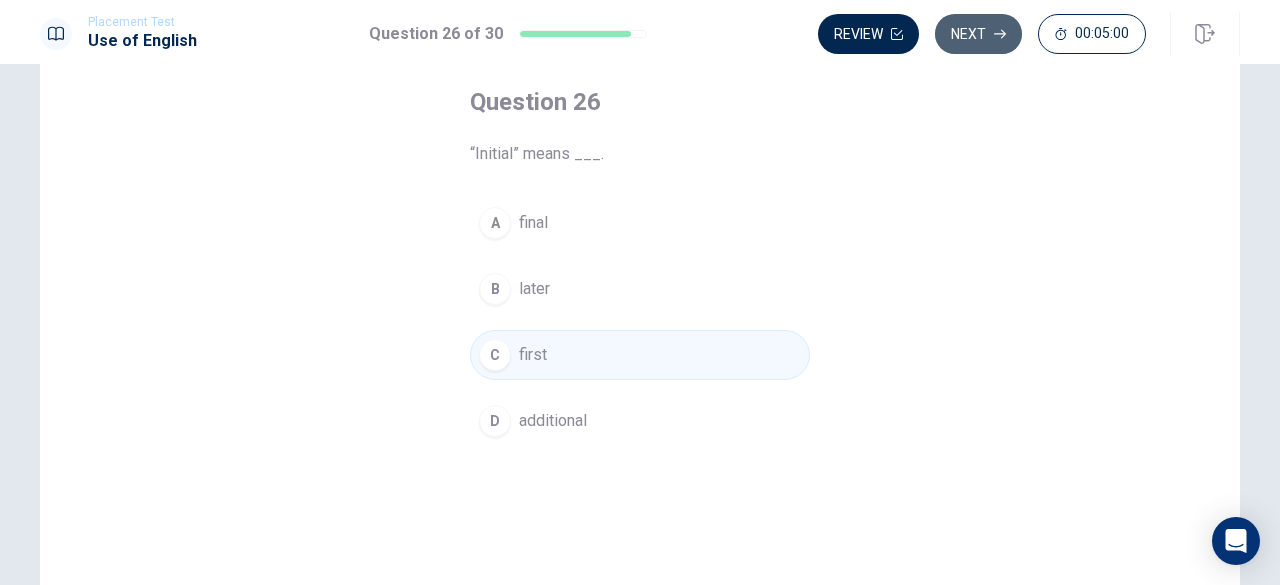 click on "Next" at bounding box center (978, 34) 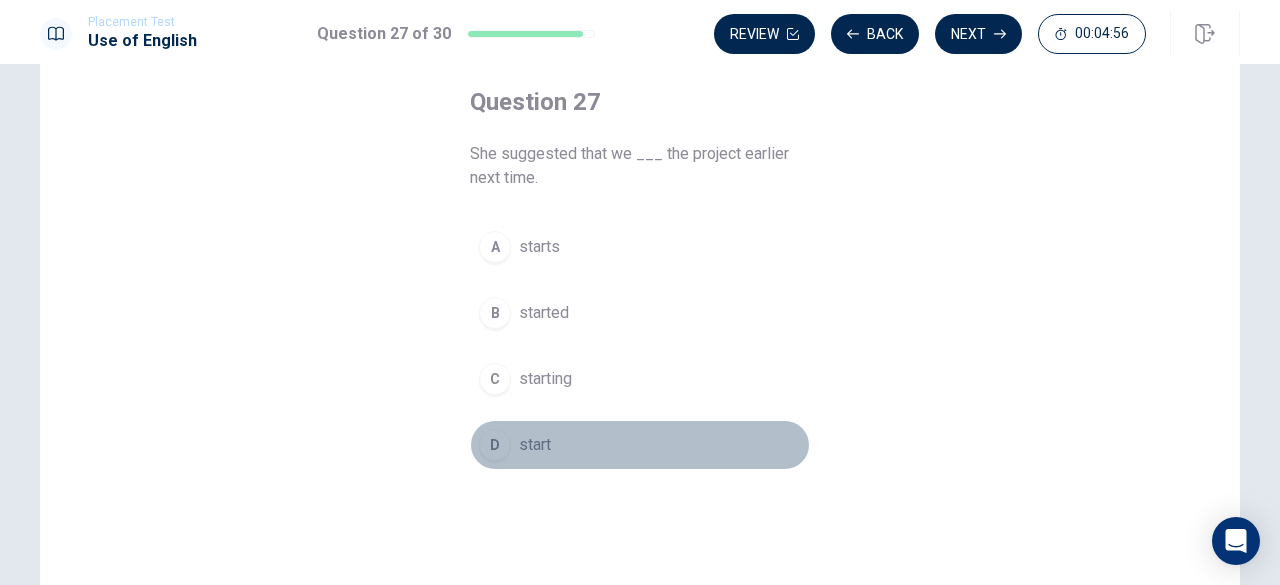 click on "D" at bounding box center [495, 445] 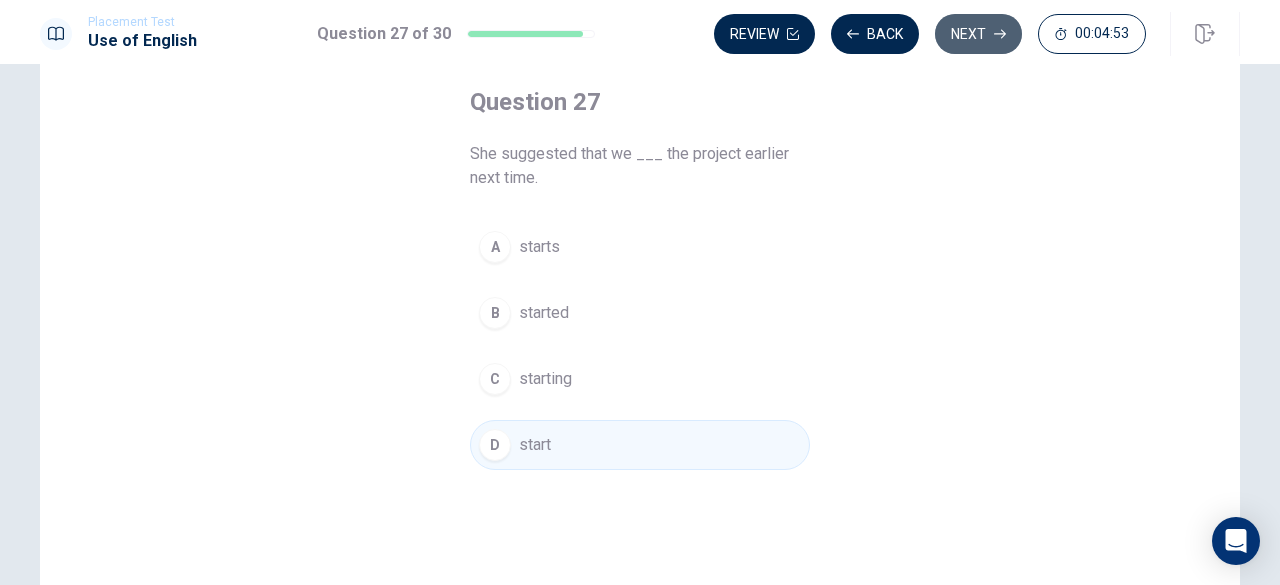 click on "Next" at bounding box center (978, 34) 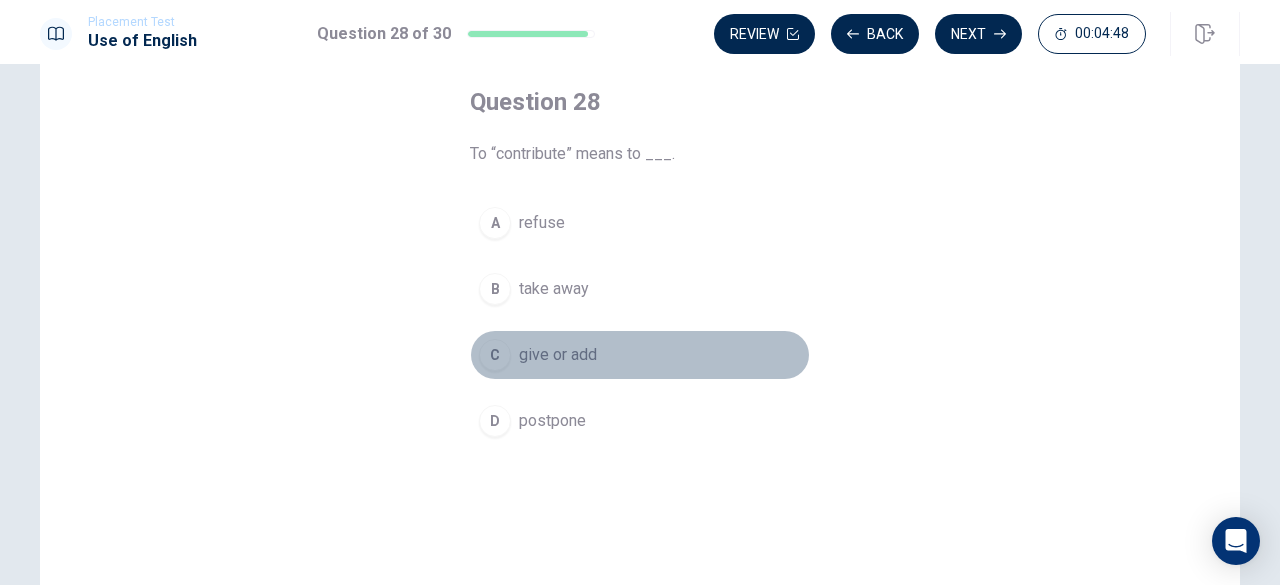 click on "C" at bounding box center (495, 355) 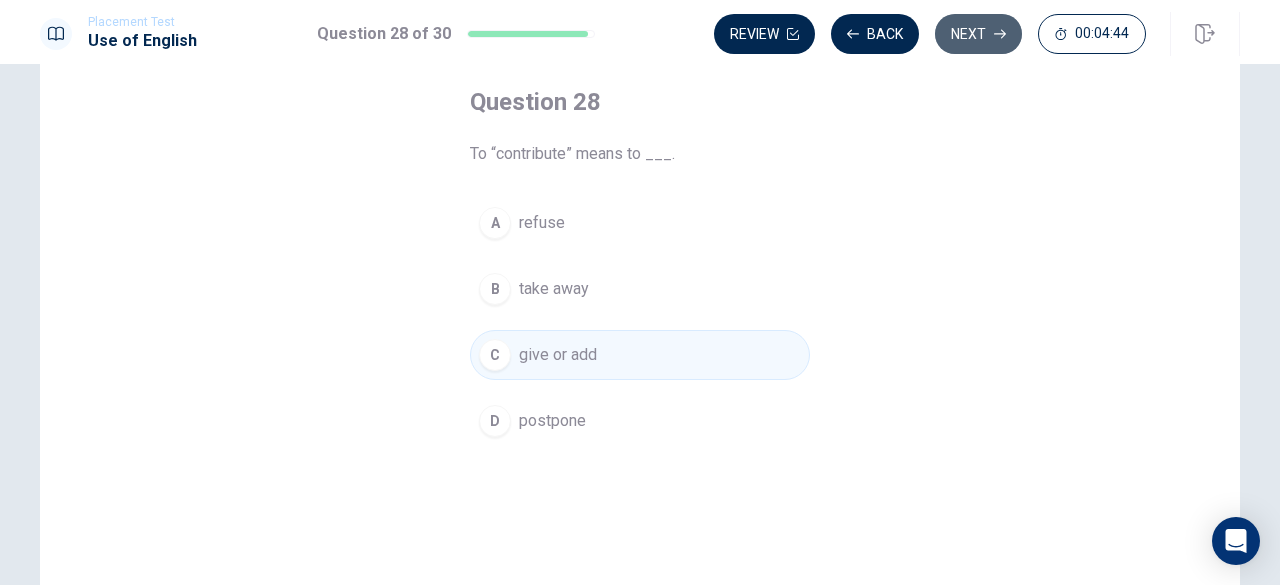 click on "Next" at bounding box center [978, 34] 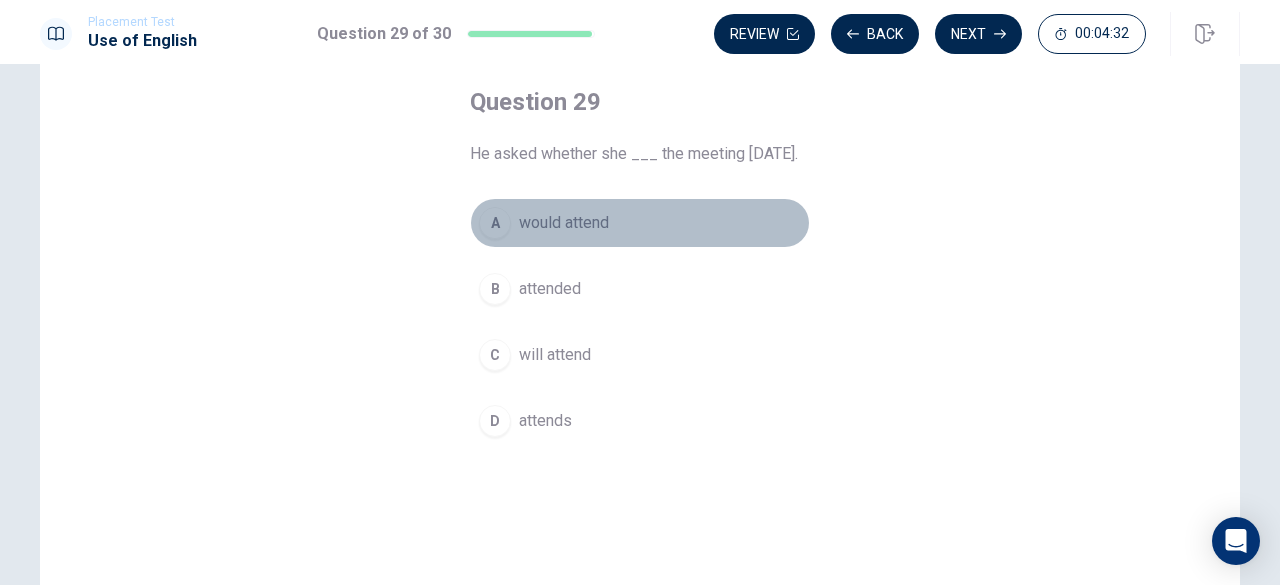 click on "A" at bounding box center [495, 223] 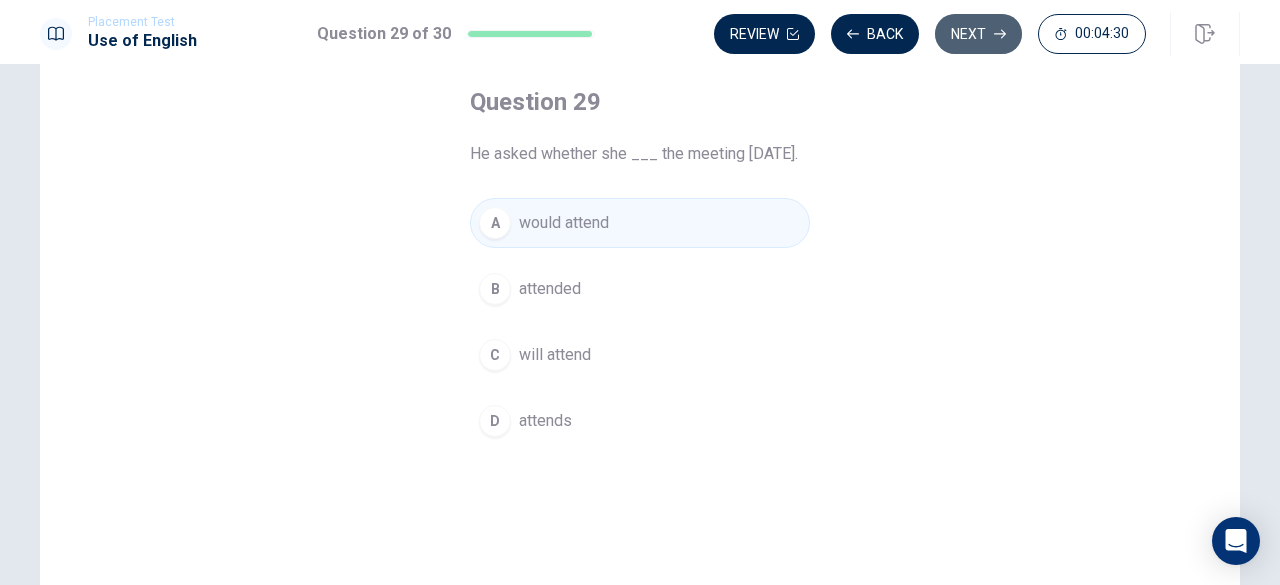 click on "Next" at bounding box center [978, 34] 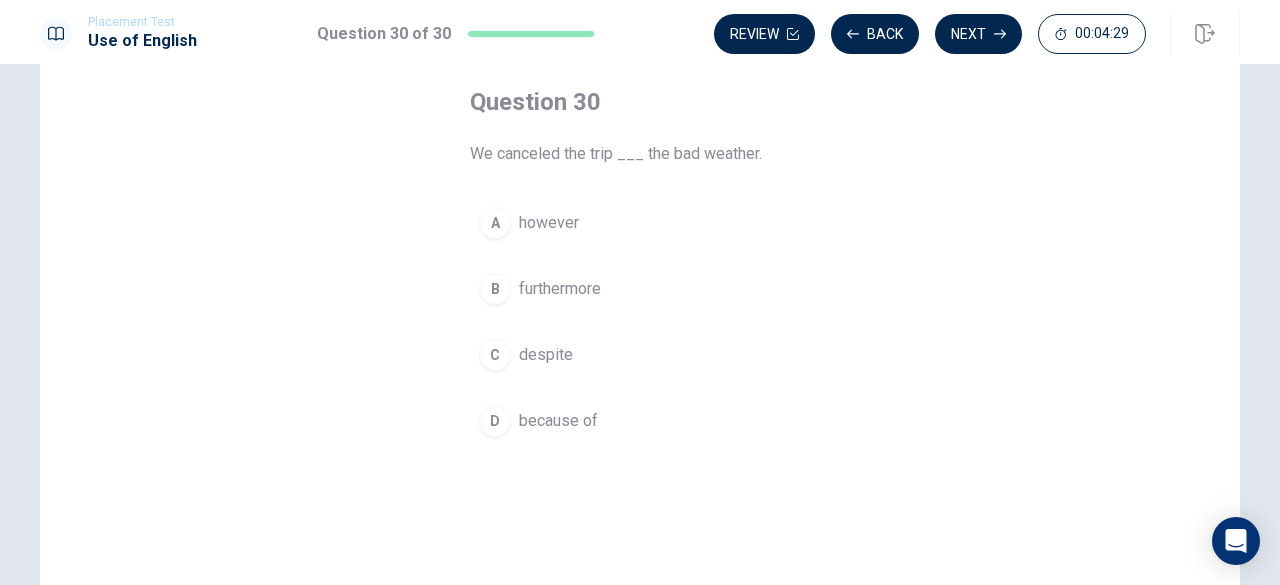 drag, startPoint x: 474, startPoint y: 171, endPoint x: 674, endPoint y: 171, distance: 200 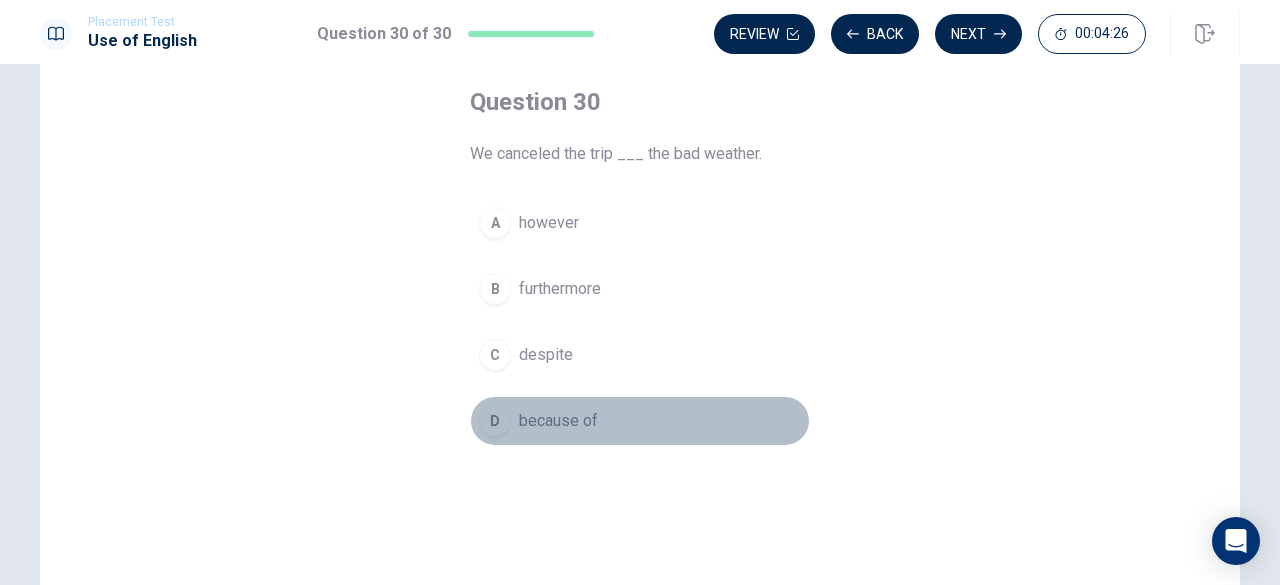 click on "D" at bounding box center [495, 421] 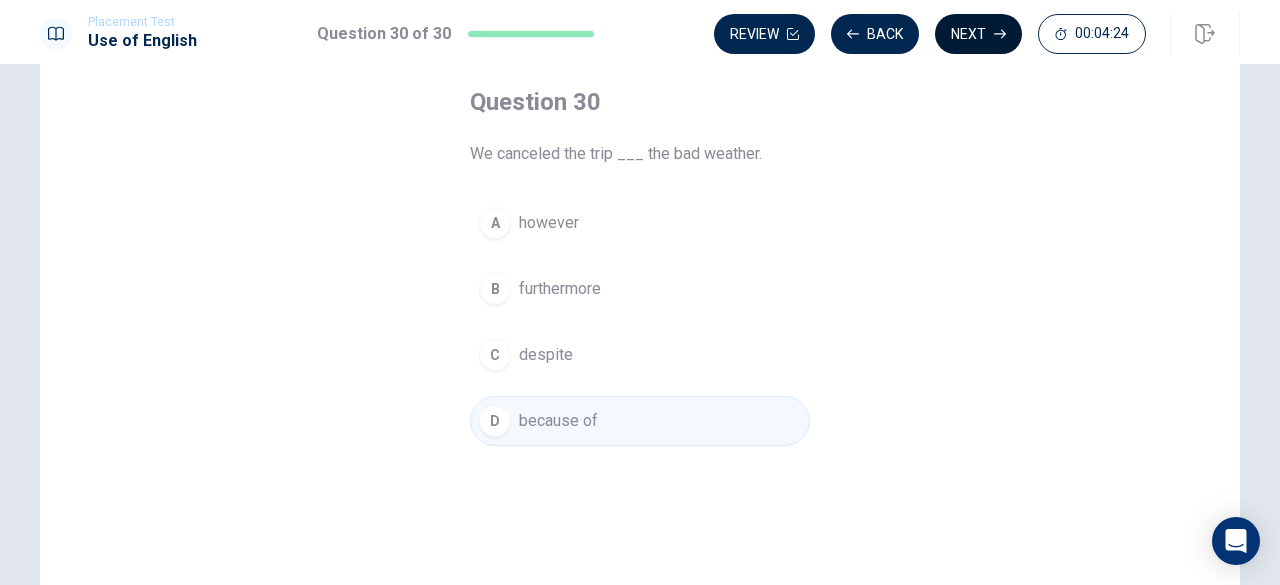 click on "Next" at bounding box center [978, 34] 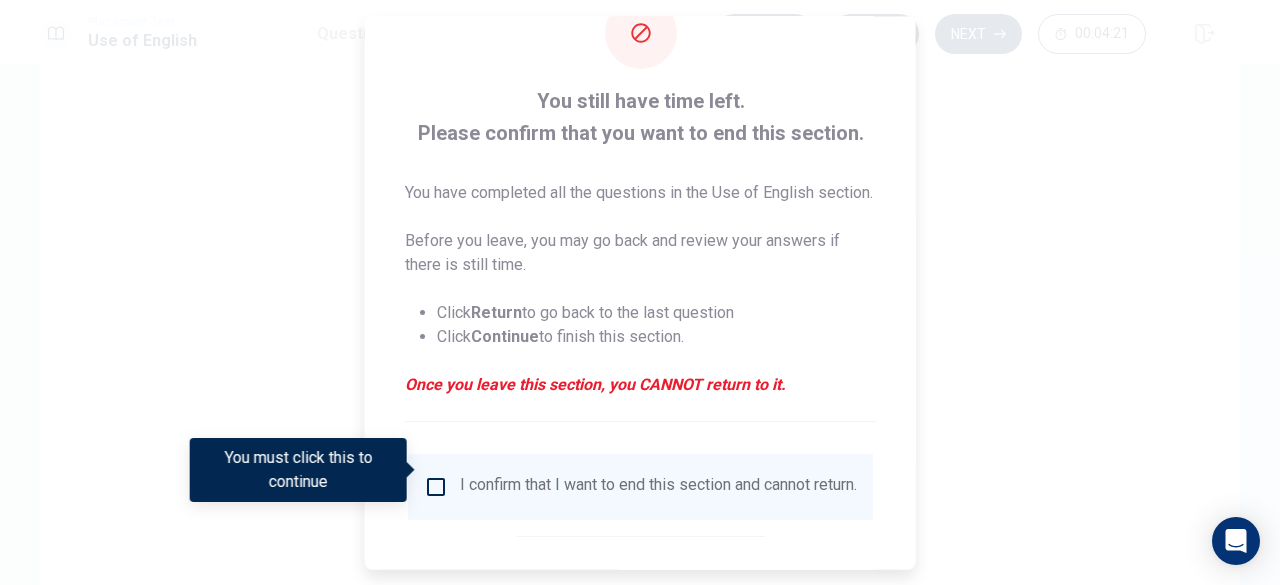 scroll, scrollTop: 100, scrollLeft: 0, axis: vertical 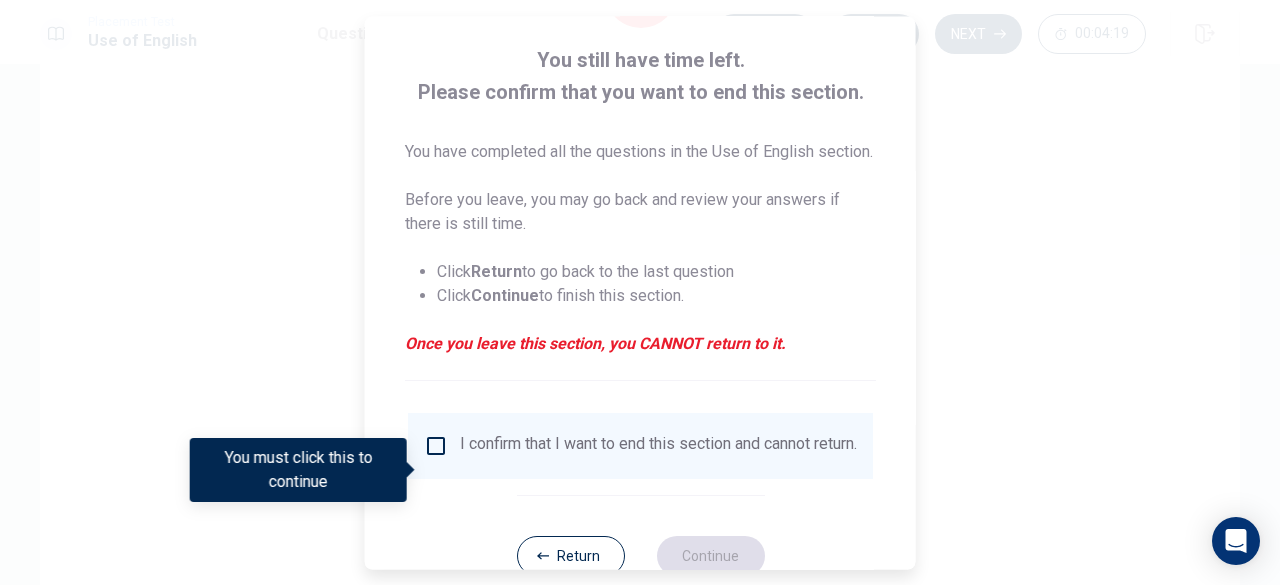 click at bounding box center [436, 446] 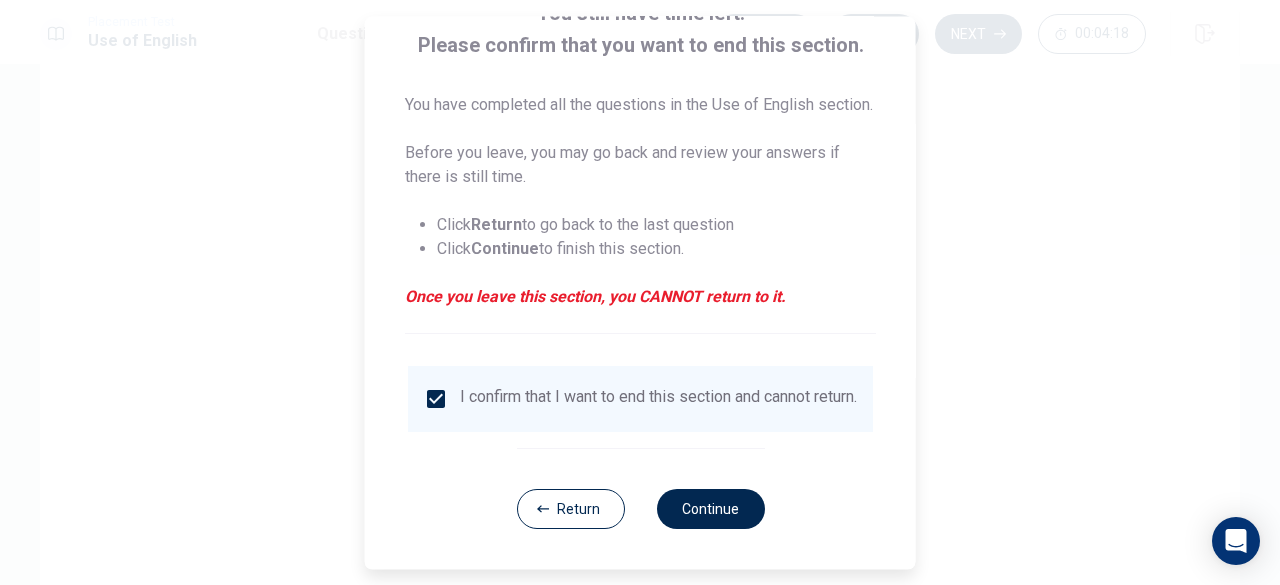 scroll, scrollTop: 184, scrollLeft: 0, axis: vertical 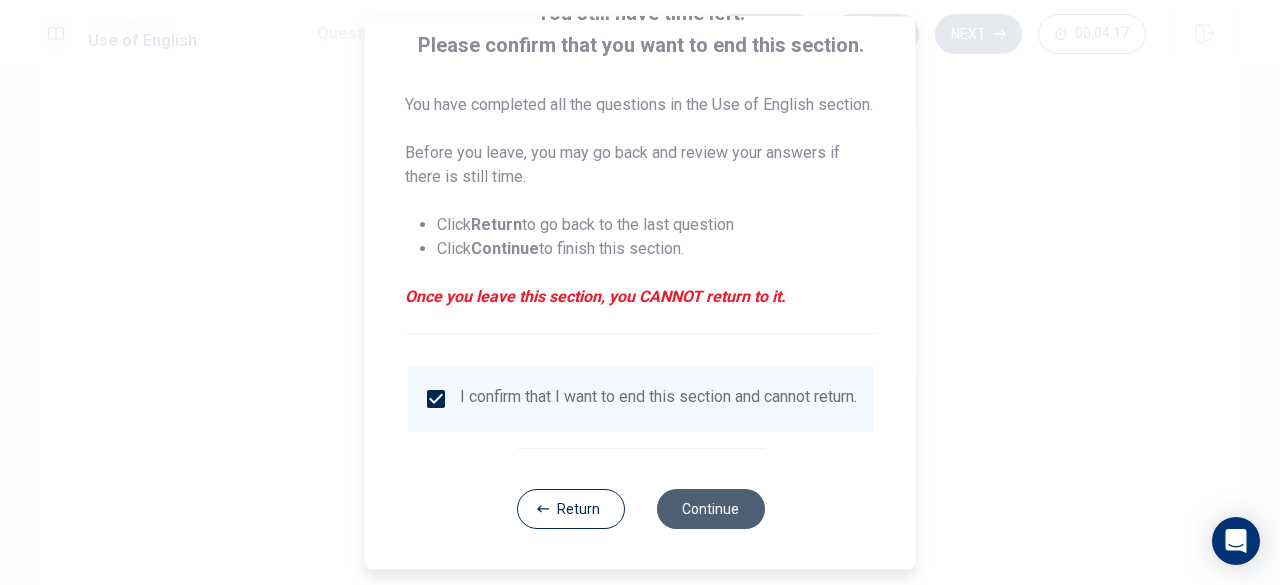 click on "Continue" at bounding box center [710, 509] 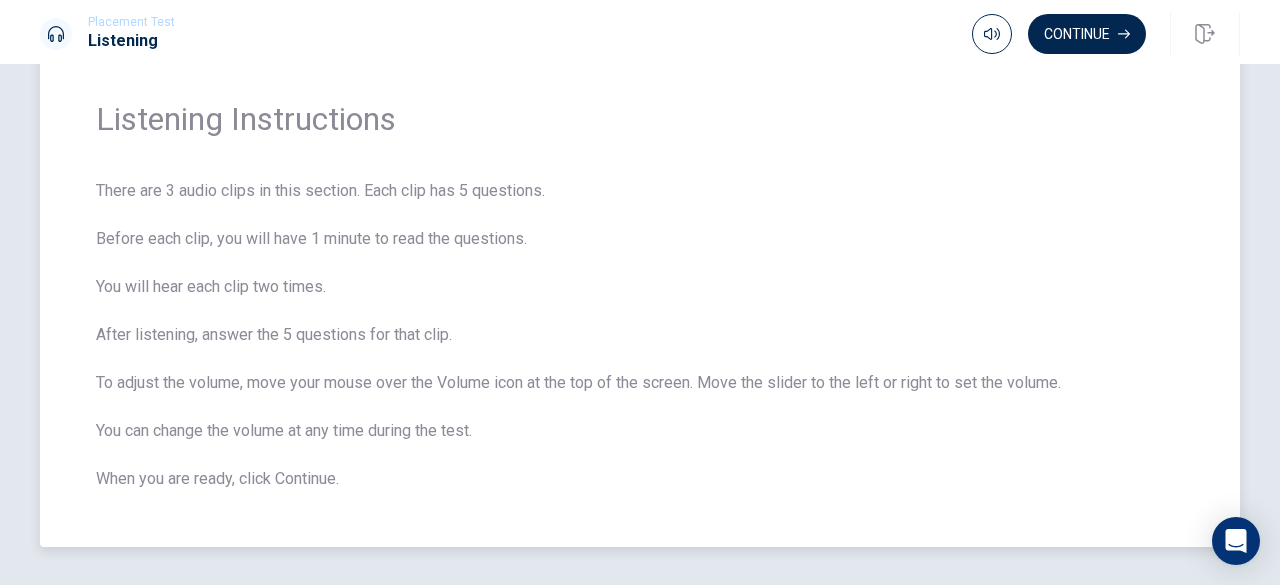 scroll, scrollTop: 100, scrollLeft: 0, axis: vertical 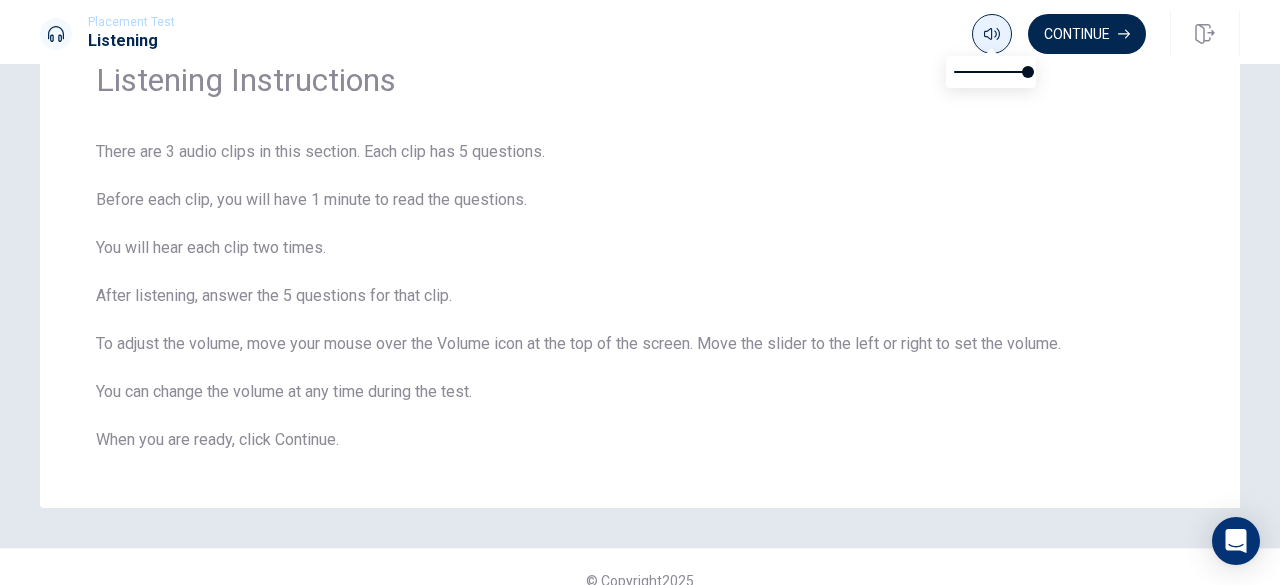 click 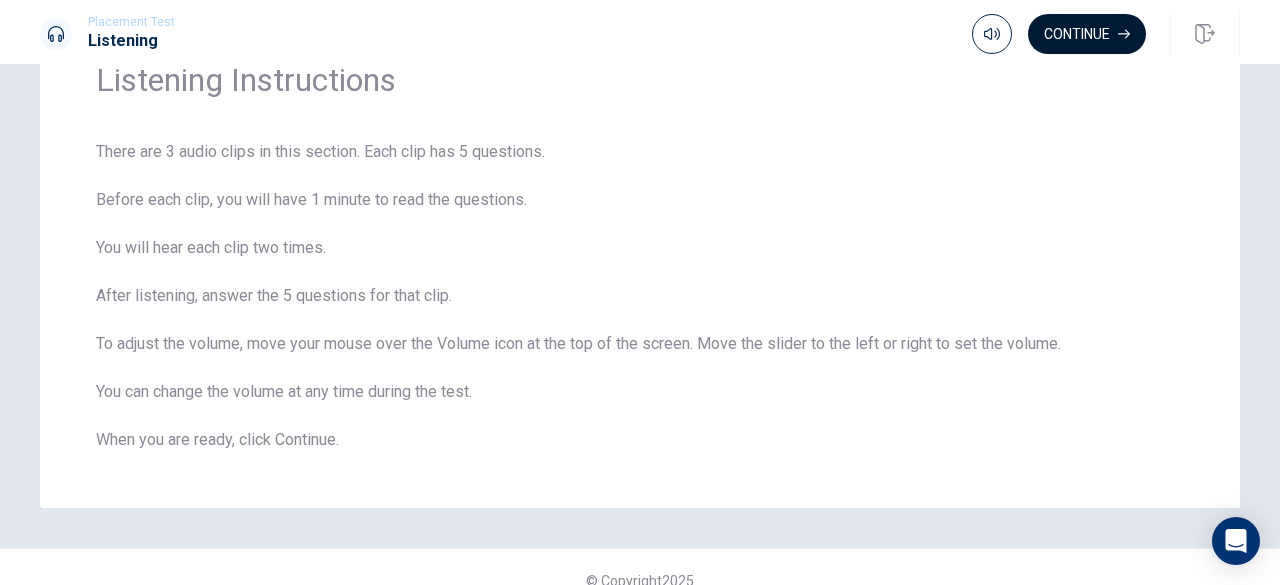 click on "Continue" at bounding box center [1087, 34] 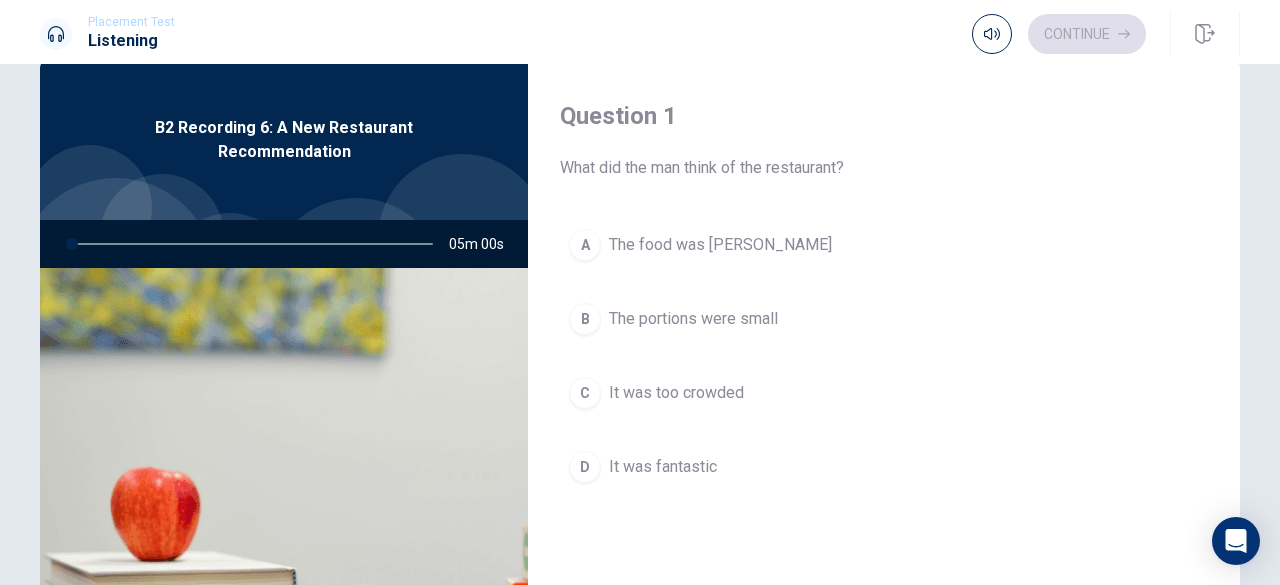 scroll, scrollTop: 0, scrollLeft: 0, axis: both 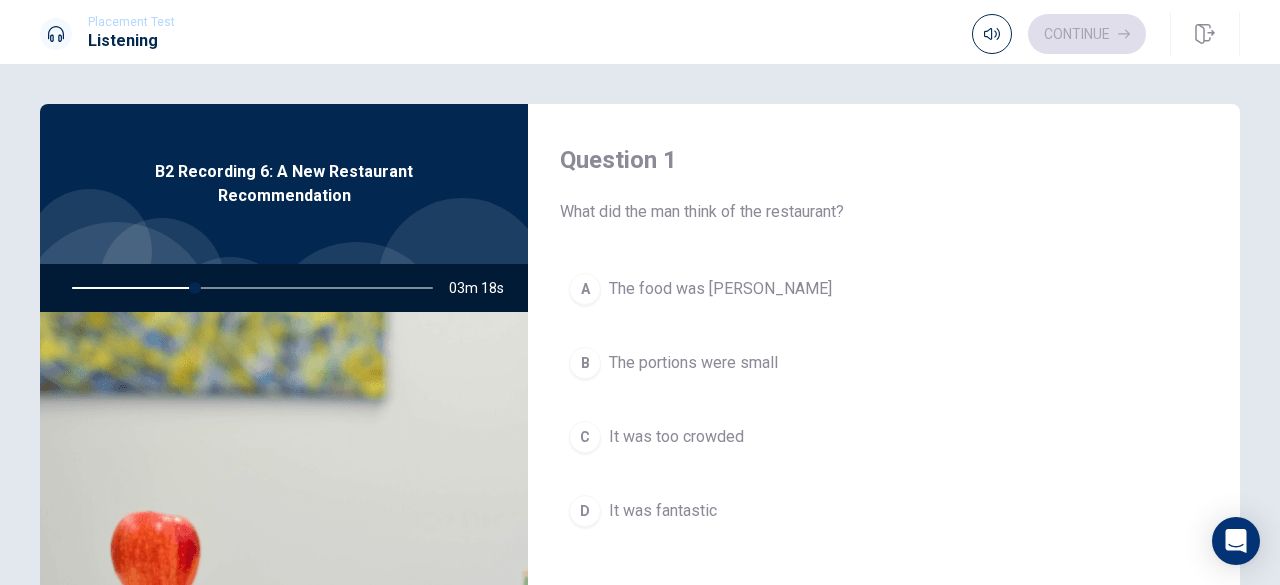 drag, startPoint x: 576, startPoint y: 520, endPoint x: 581, endPoint y: 509, distance: 12.083046 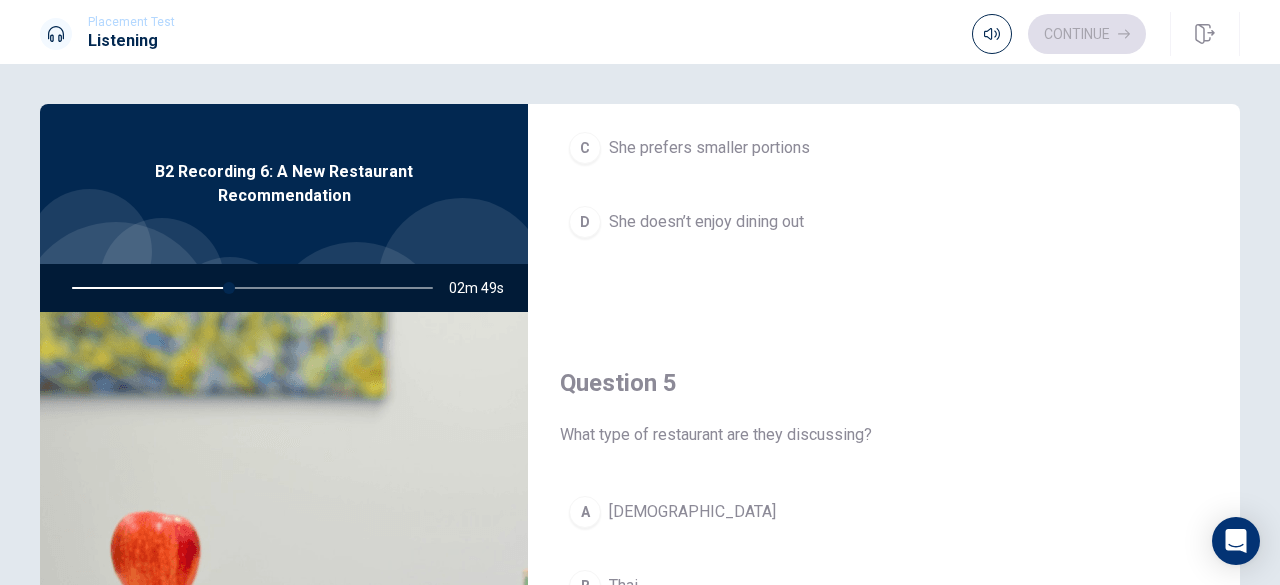 scroll, scrollTop: 1851, scrollLeft: 0, axis: vertical 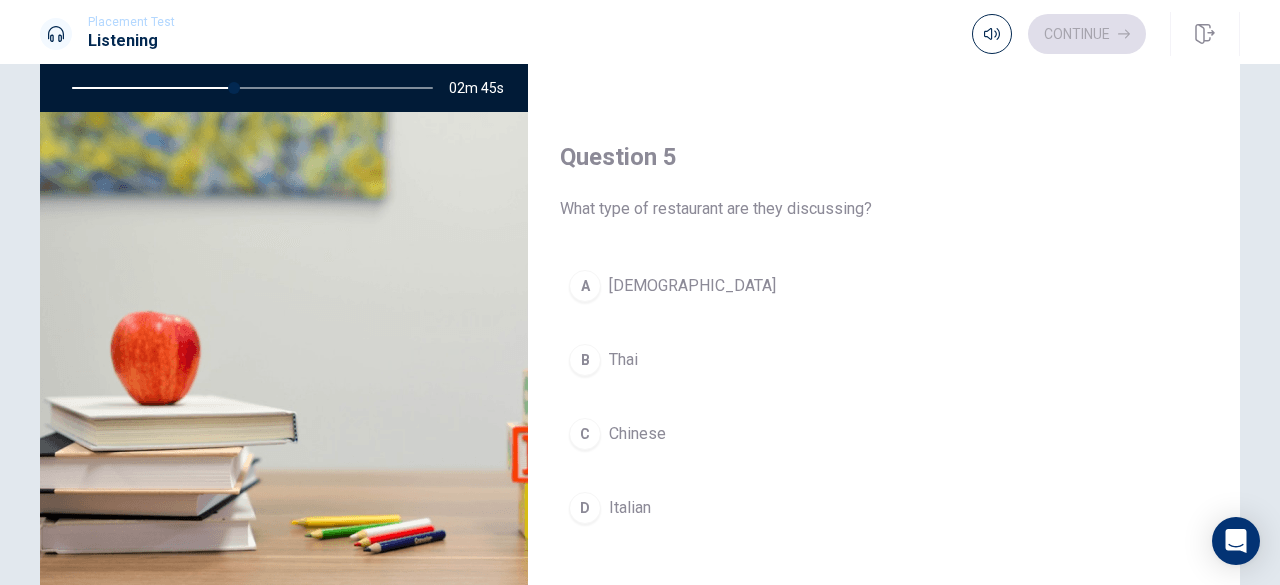 click on "B" at bounding box center (585, 360) 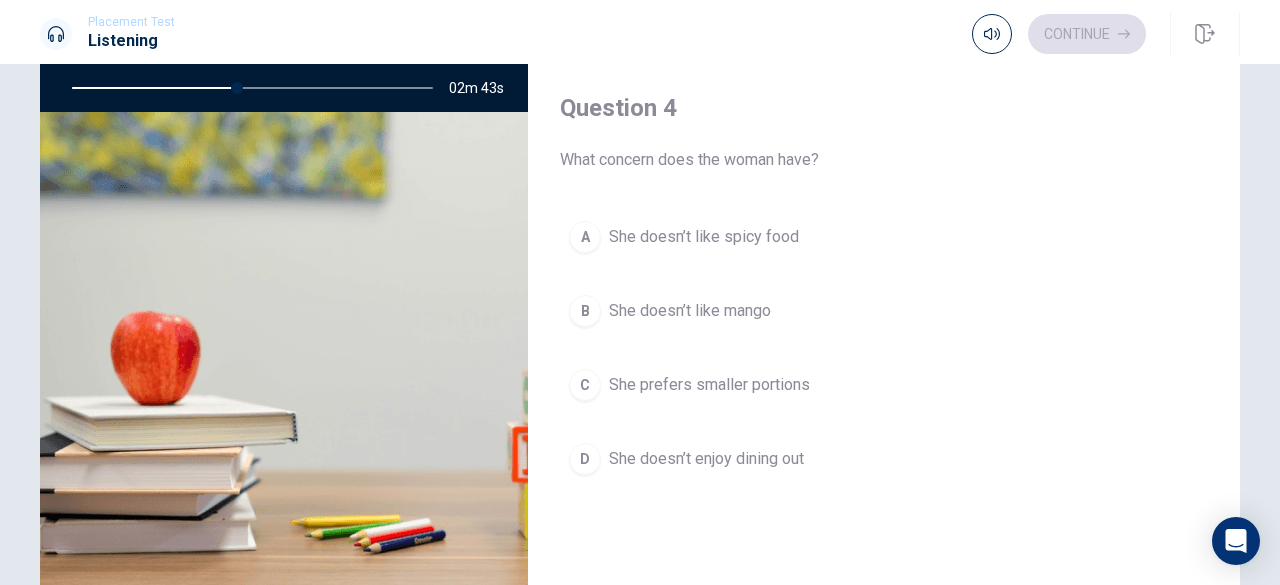scroll, scrollTop: 1351, scrollLeft: 0, axis: vertical 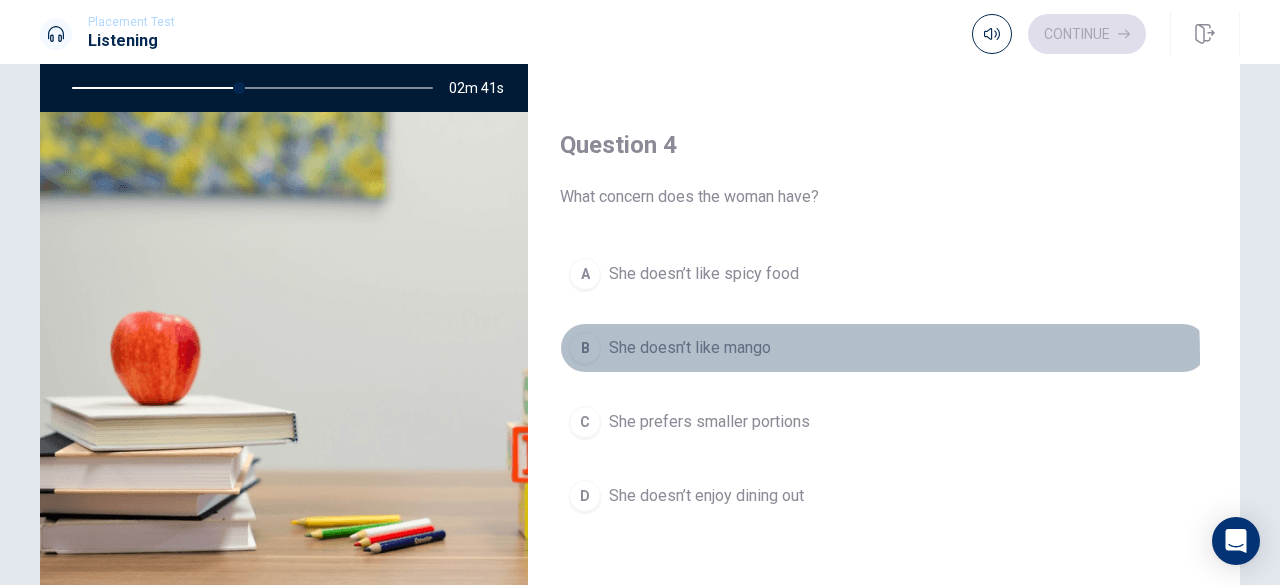 click on "B" at bounding box center (585, 348) 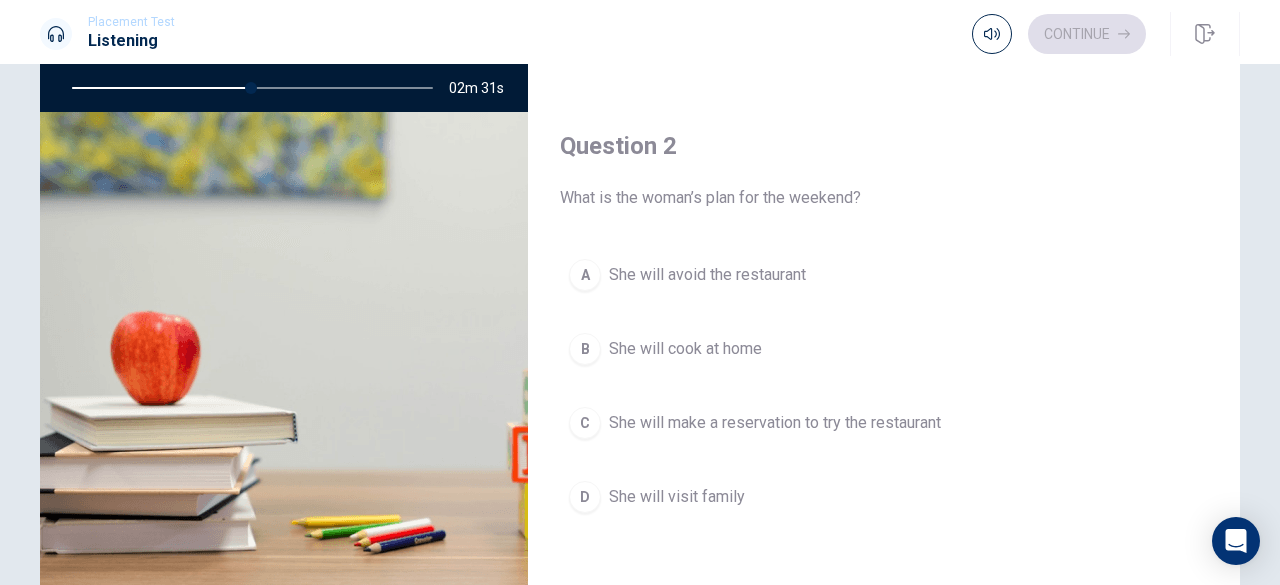 scroll, scrollTop: 400, scrollLeft: 0, axis: vertical 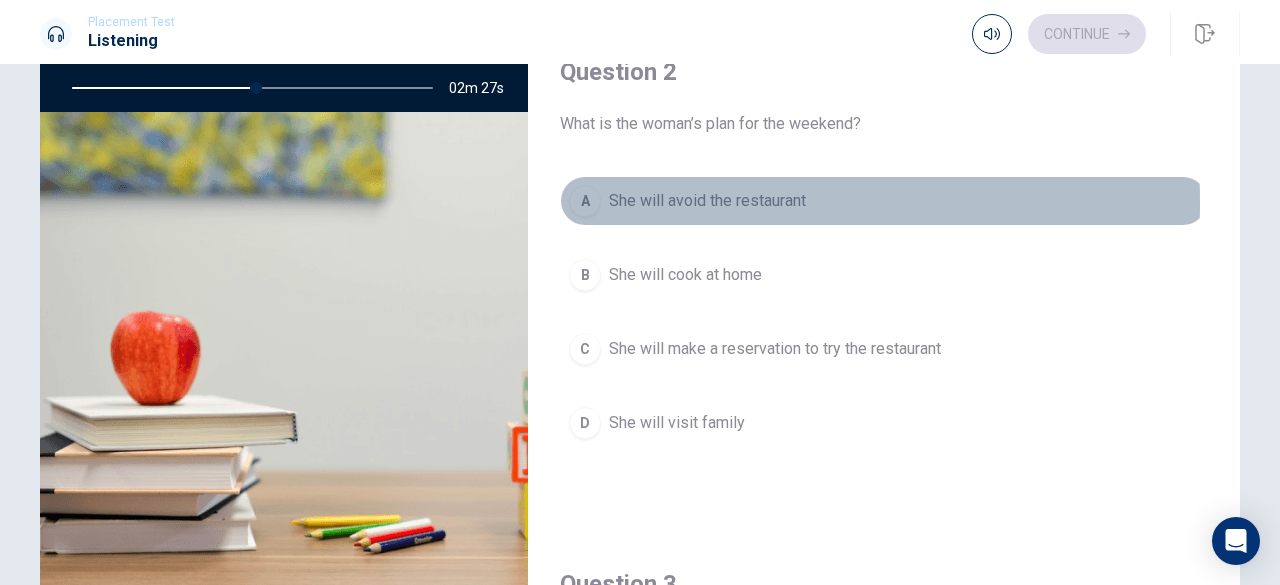 click on "A" at bounding box center [585, 201] 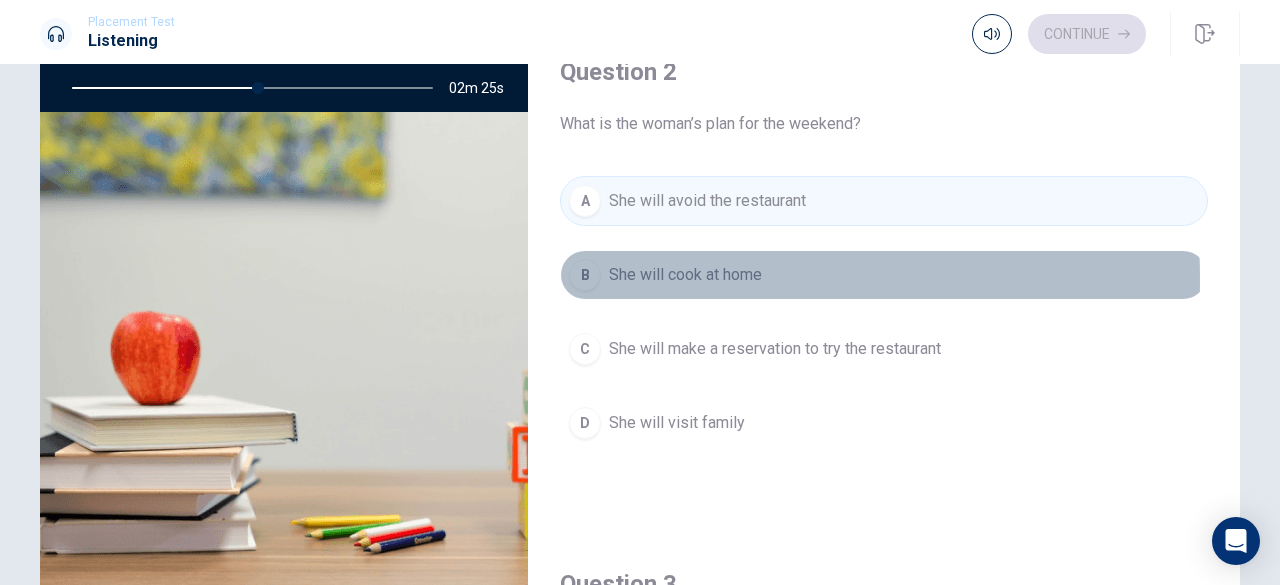 click on "B" at bounding box center [585, 275] 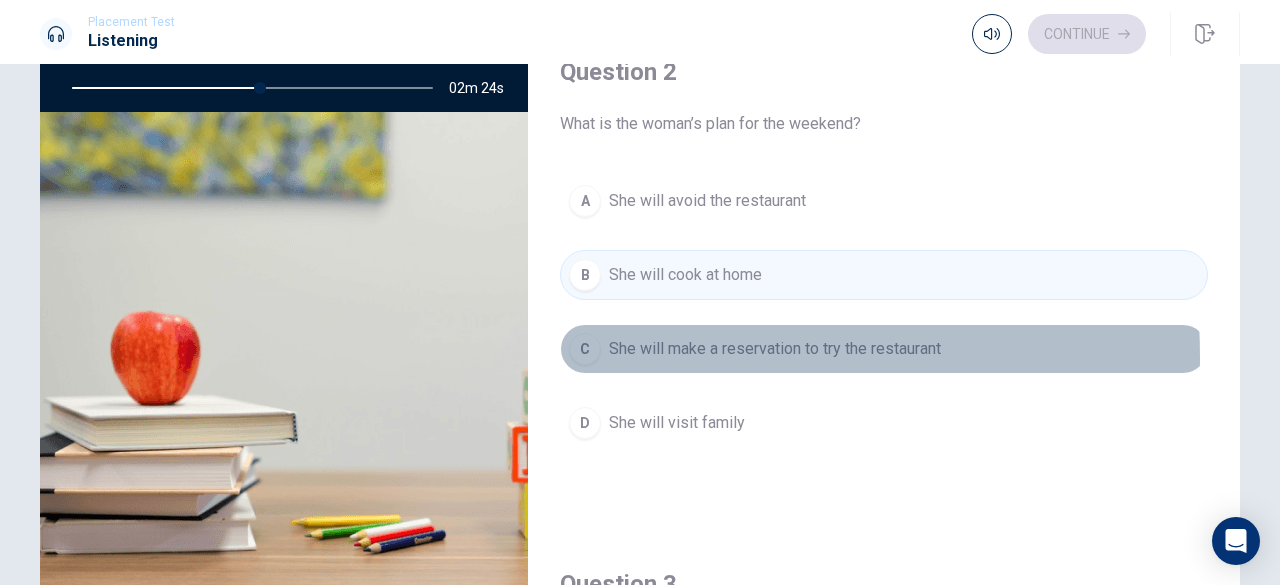 click on "C" at bounding box center (585, 349) 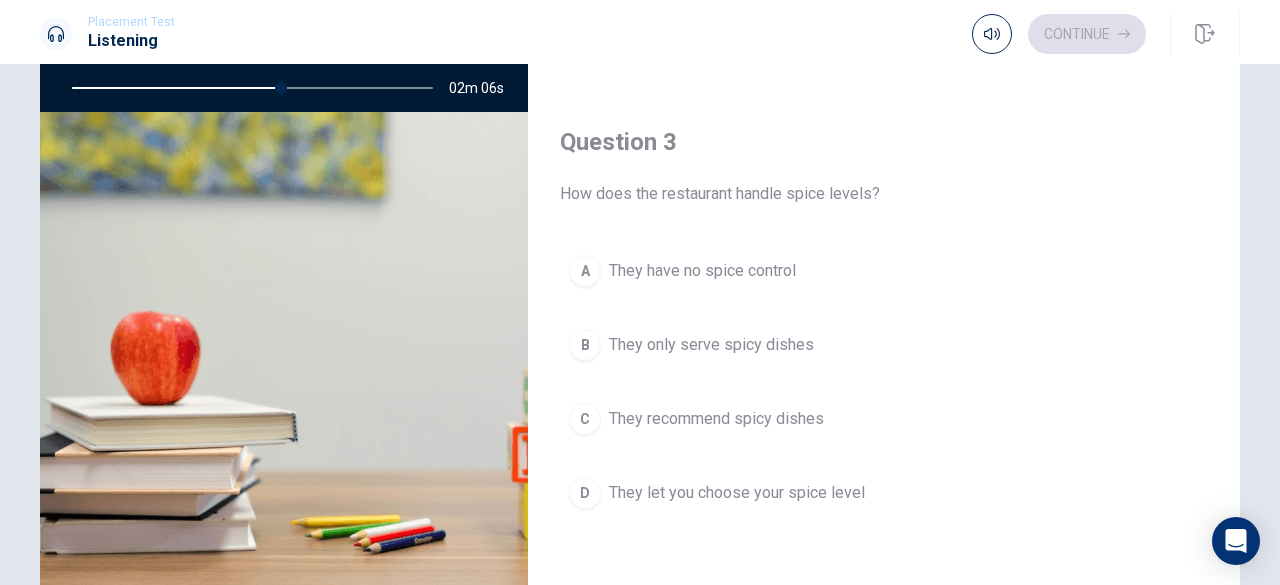 scroll, scrollTop: 900, scrollLeft: 0, axis: vertical 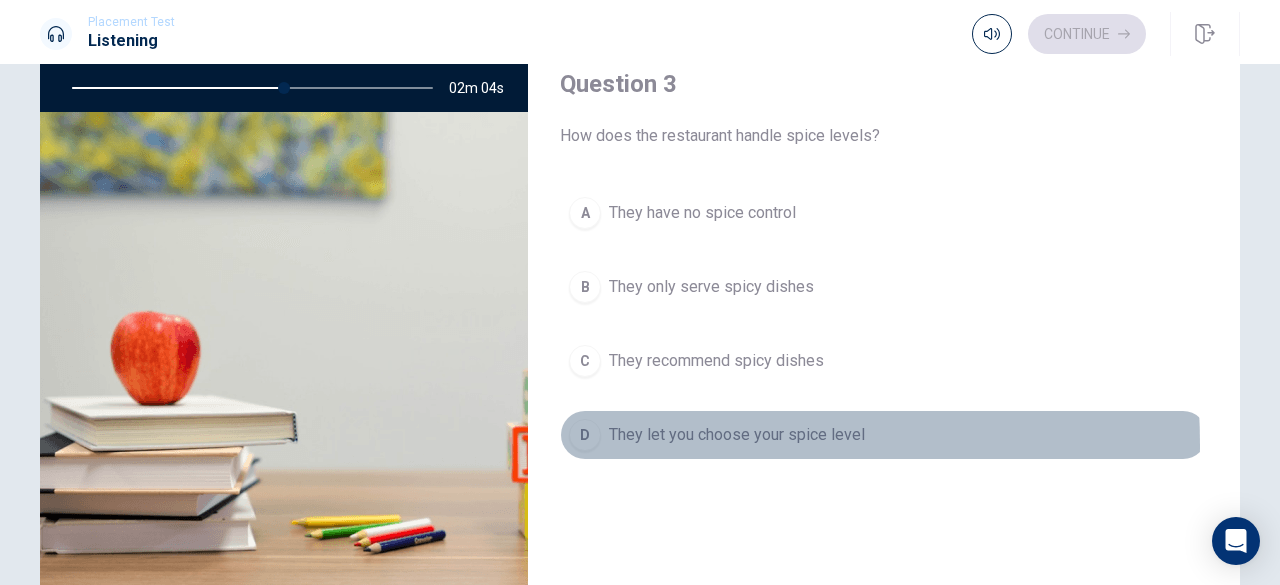 click on "D" at bounding box center [585, 435] 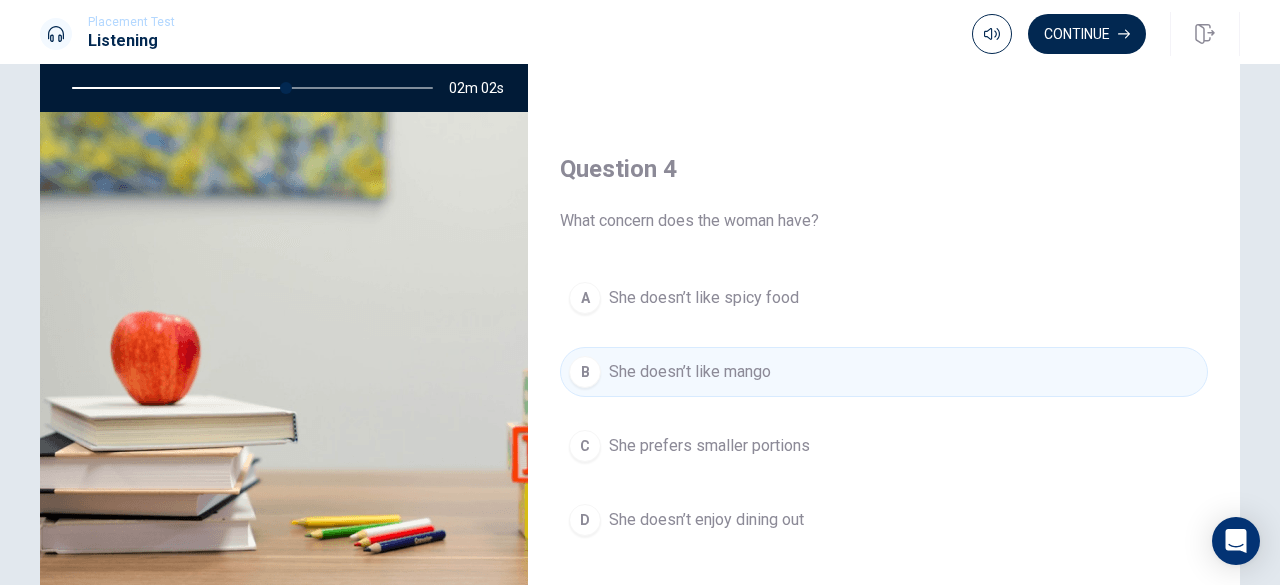 scroll, scrollTop: 1400, scrollLeft: 0, axis: vertical 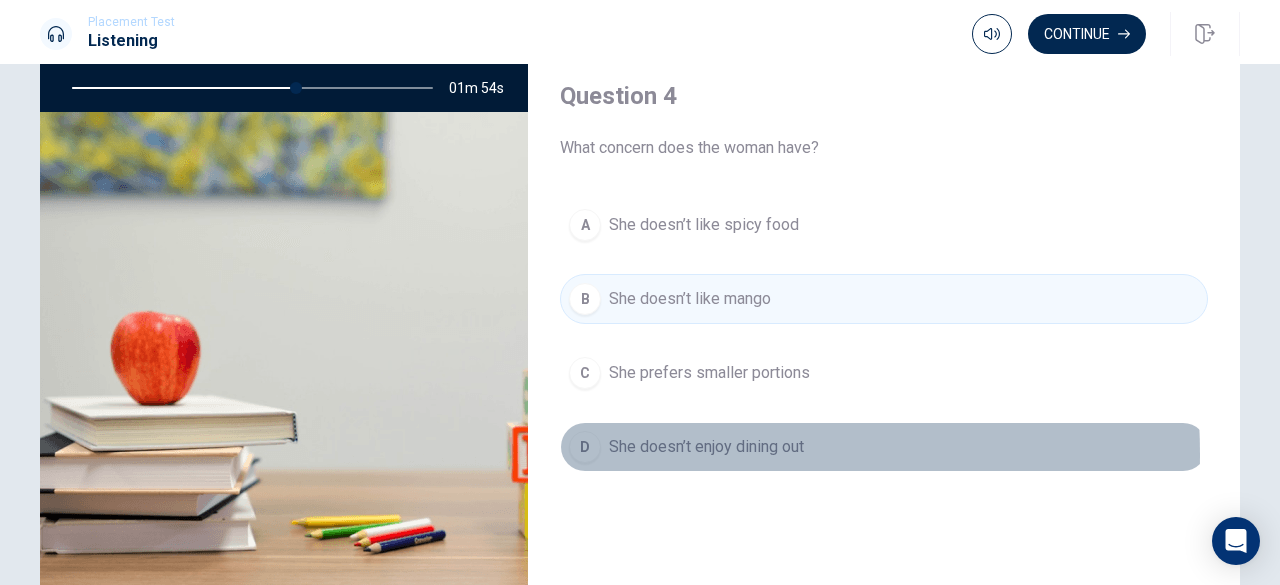 click on "D" at bounding box center (585, 447) 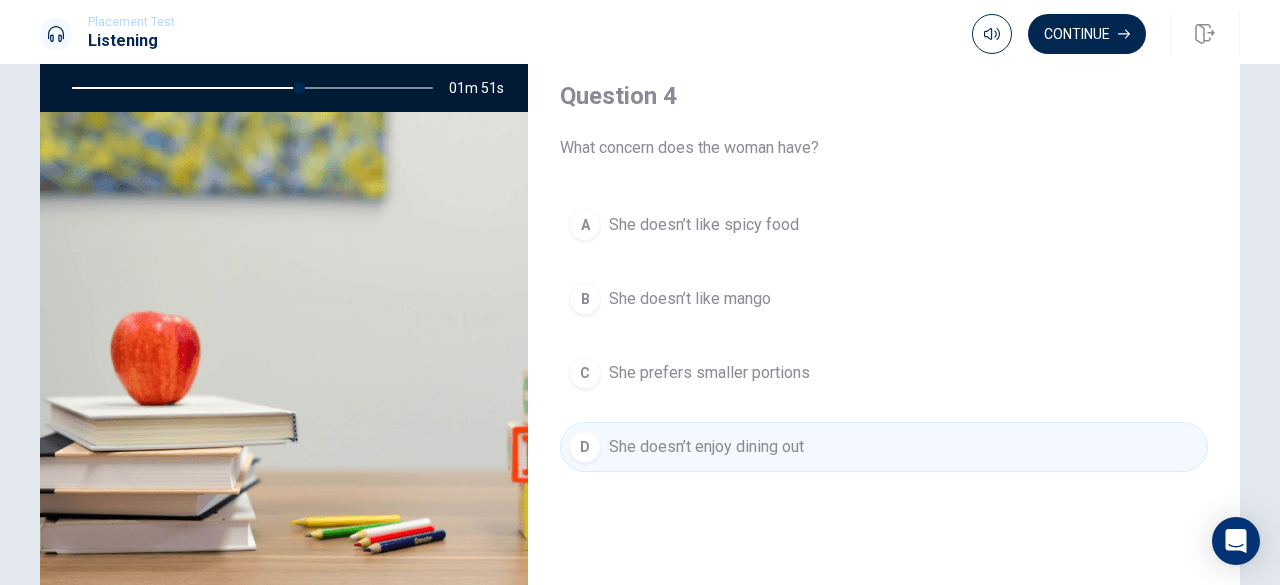 click on "A" at bounding box center [585, 225] 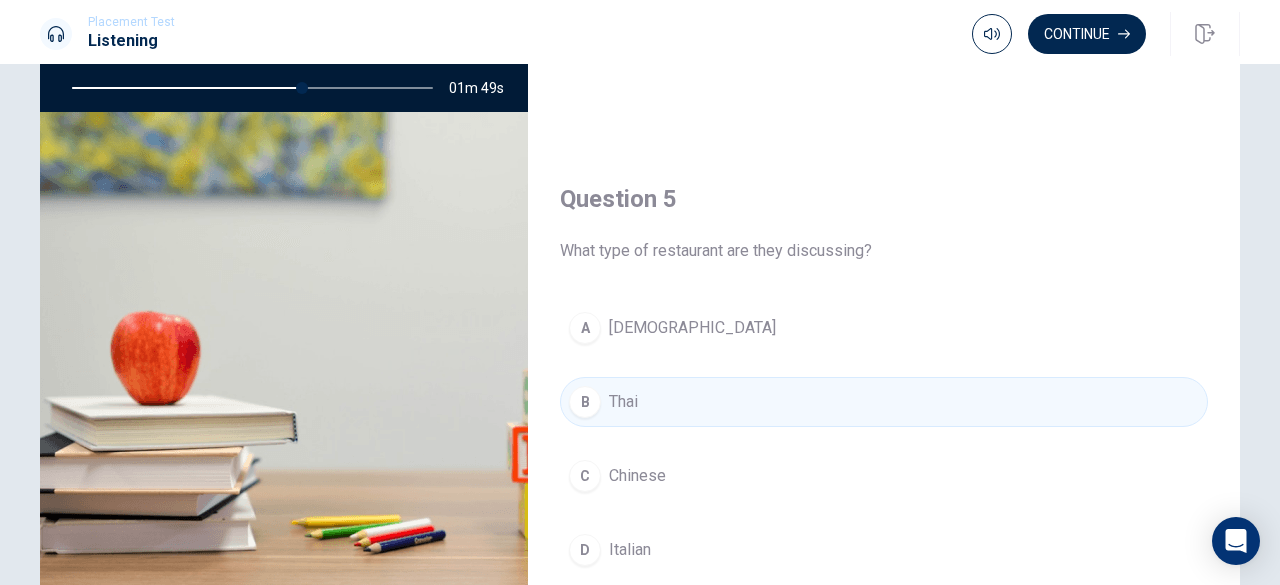 scroll, scrollTop: 1851, scrollLeft: 0, axis: vertical 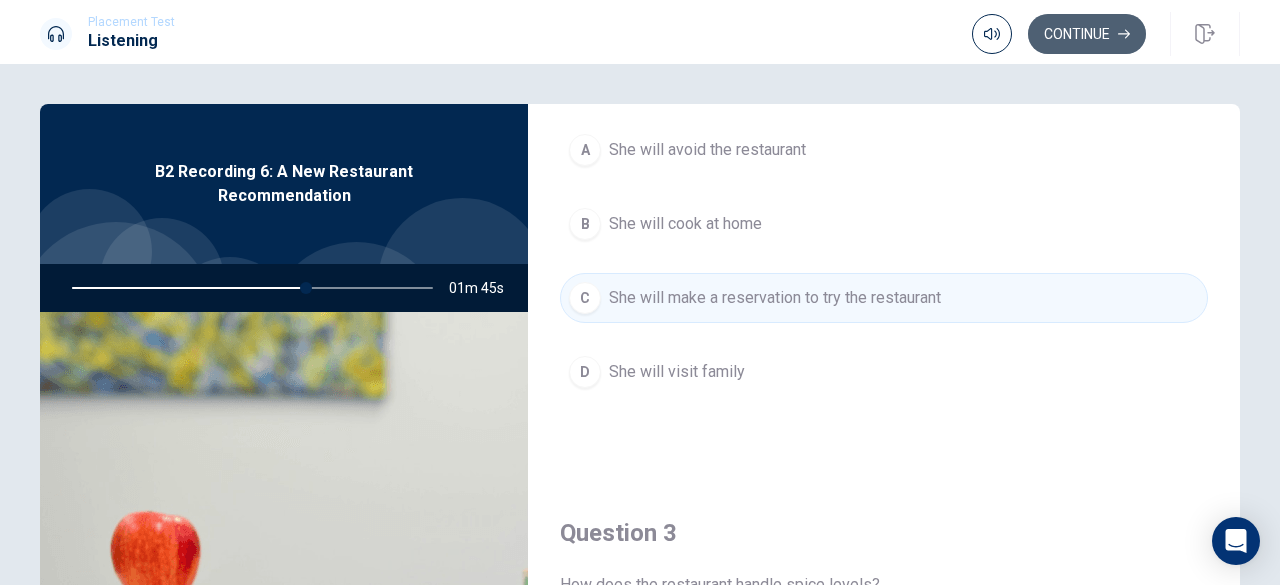 click on "Continue" at bounding box center (1087, 34) 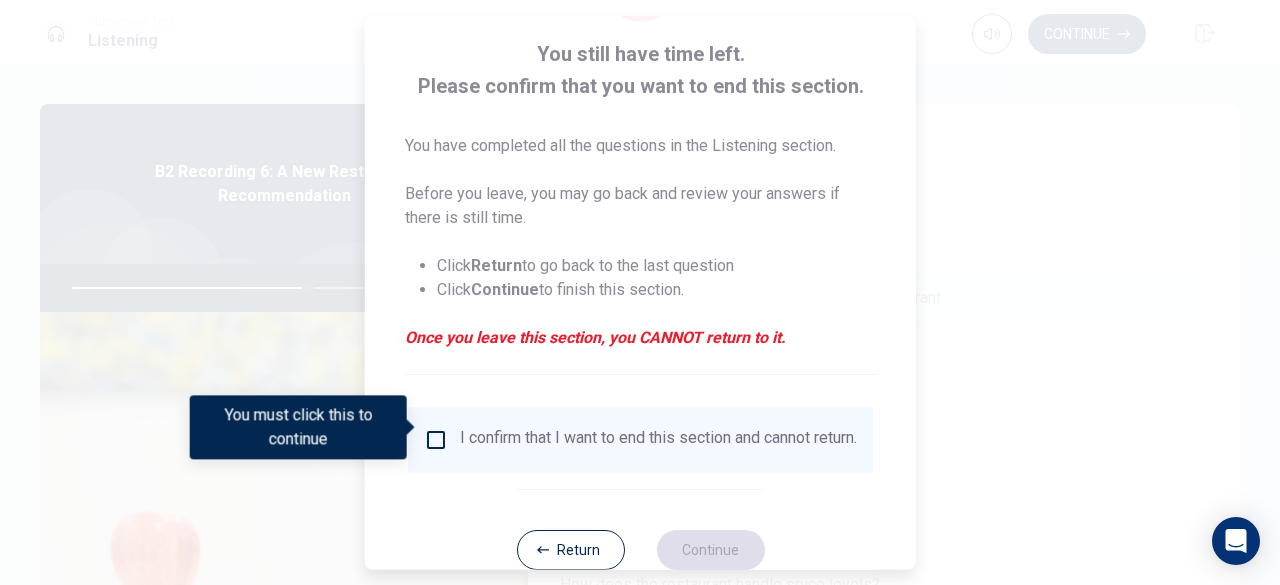 scroll, scrollTop: 160, scrollLeft: 0, axis: vertical 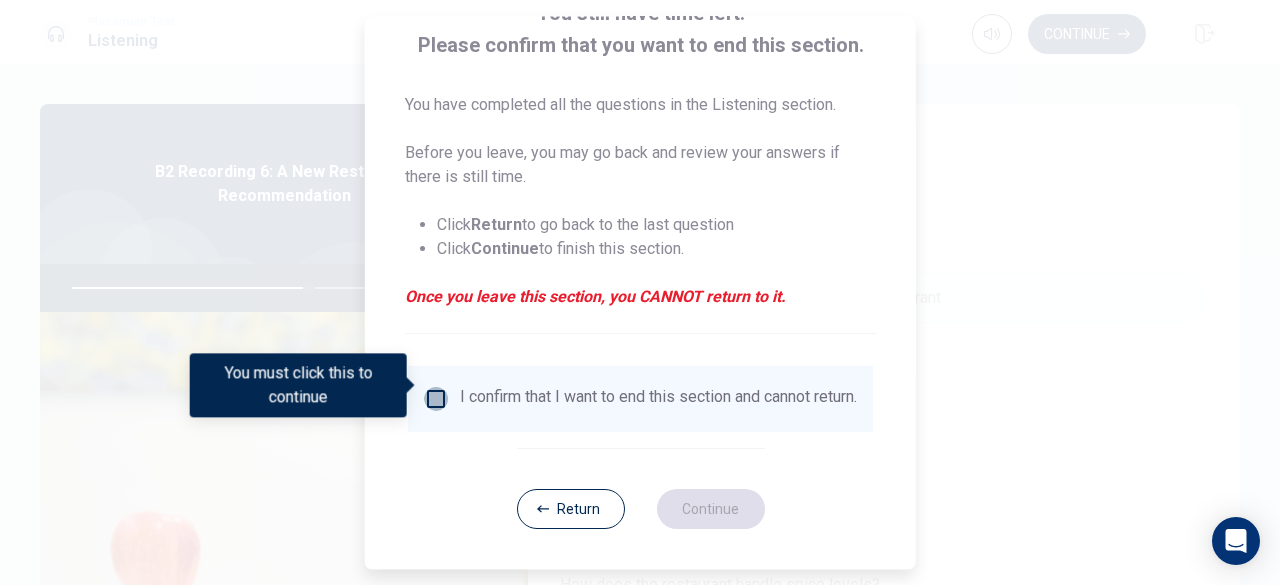 click at bounding box center [436, 399] 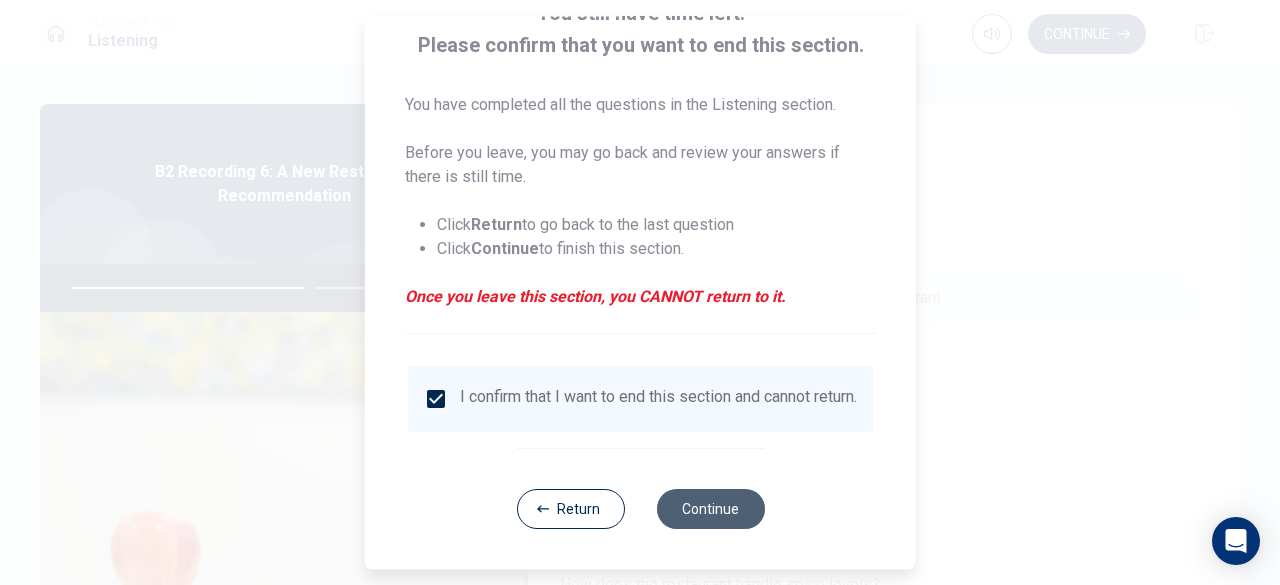 click on "Continue" at bounding box center (710, 509) 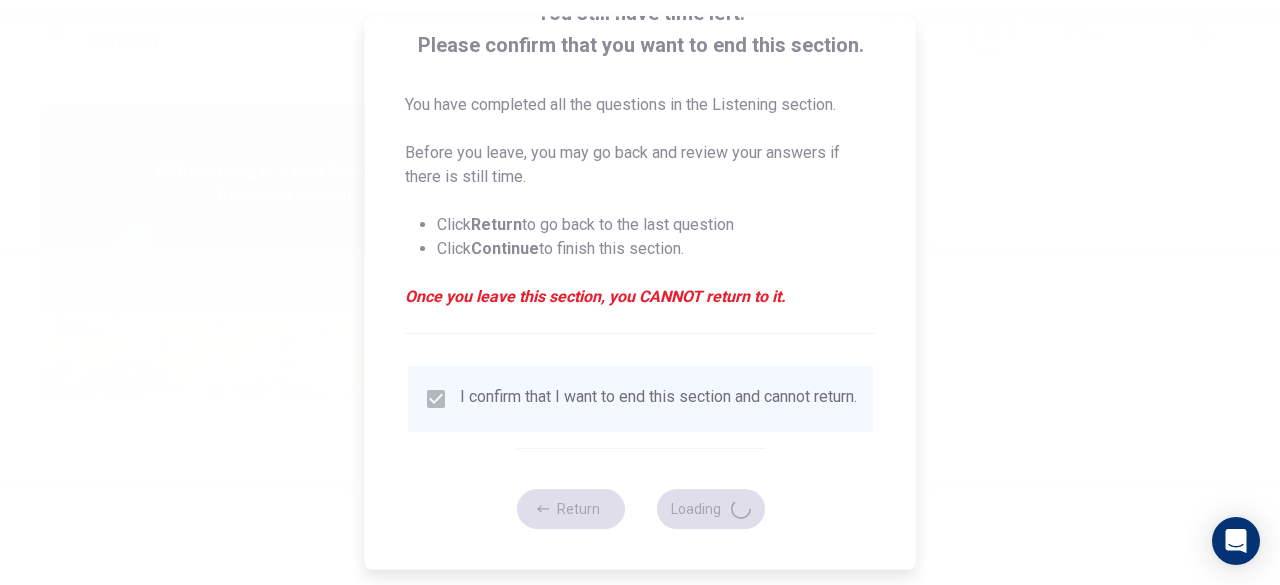 type on "67" 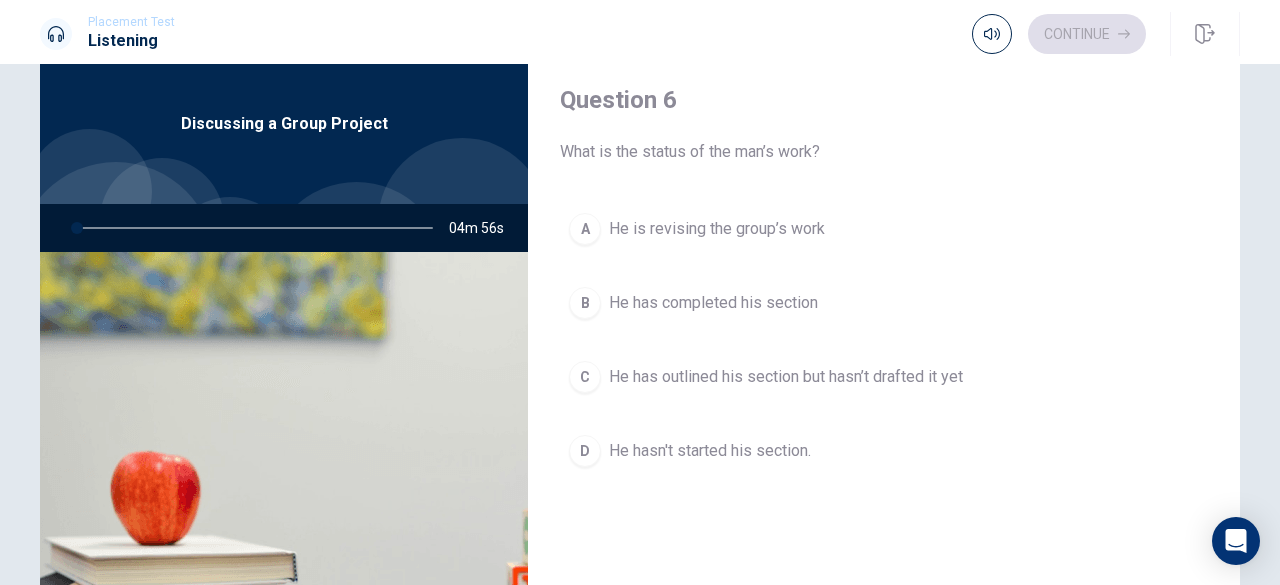 scroll, scrollTop: 0, scrollLeft: 0, axis: both 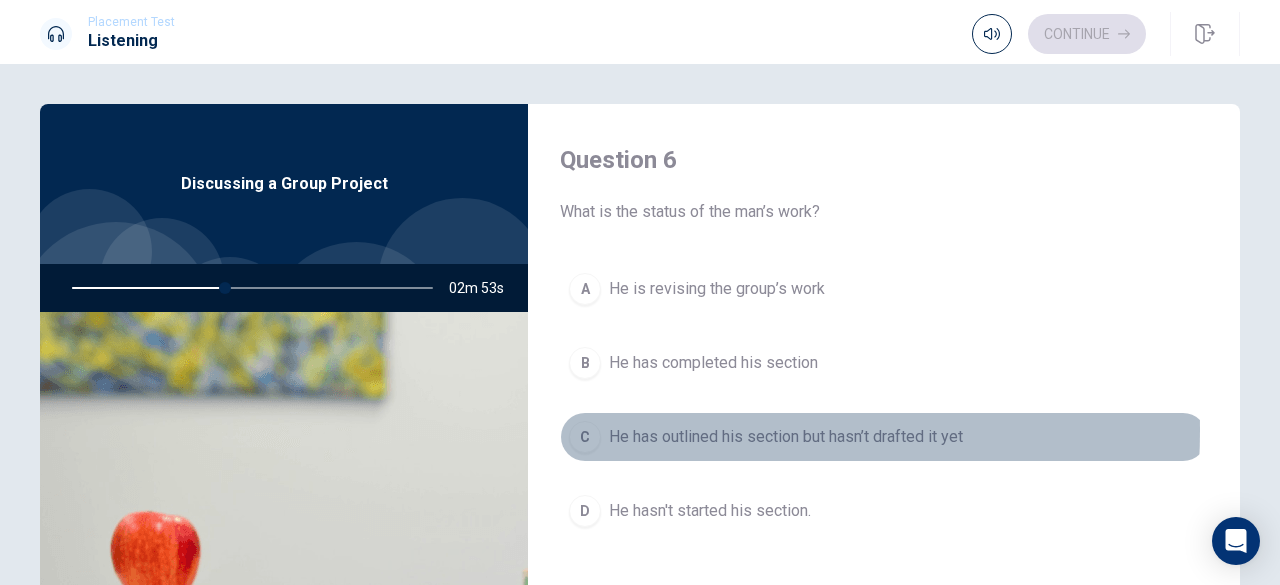 click on "C" at bounding box center (585, 437) 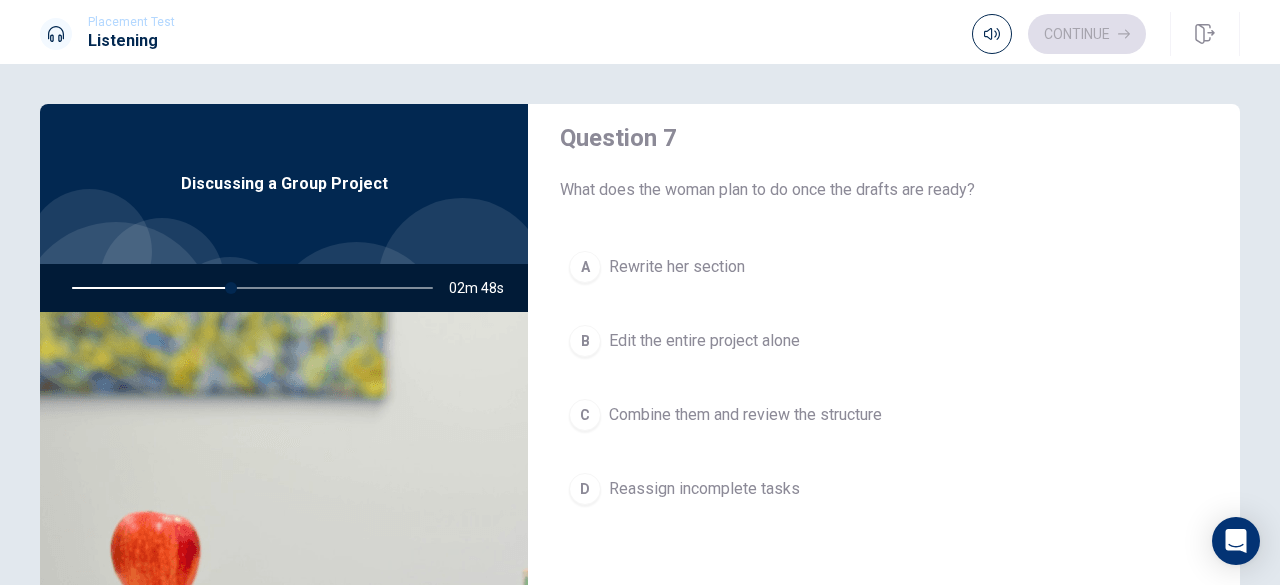 scroll, scrollTop: 500, scrollLeft: 0, axis: vertical 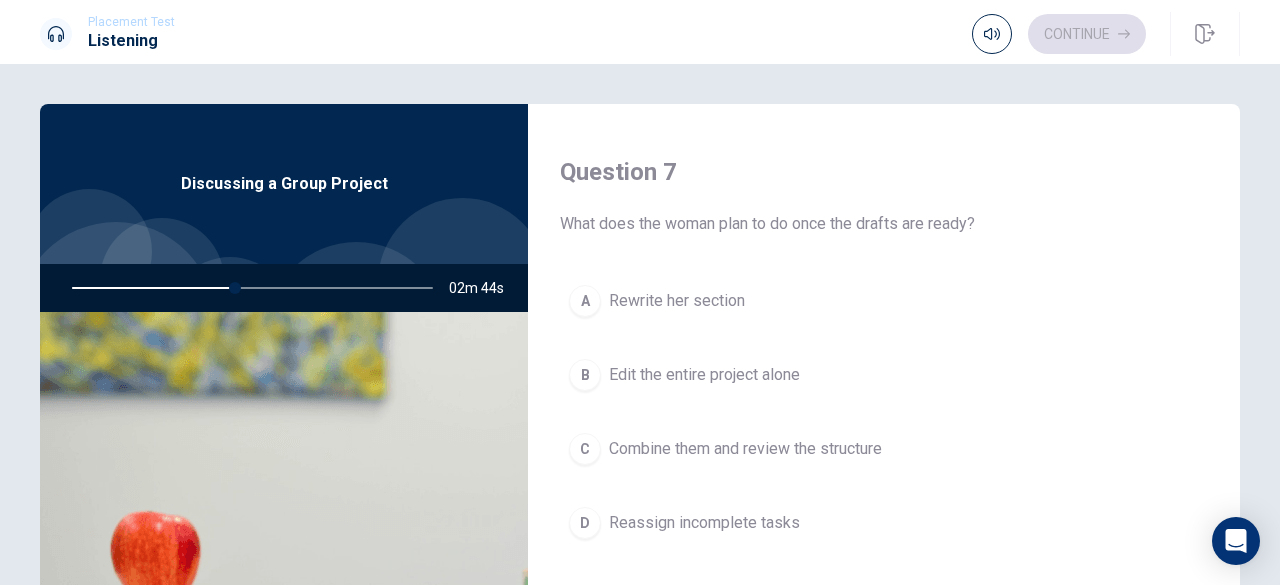 click on "C" at bounding box center [585, 449] 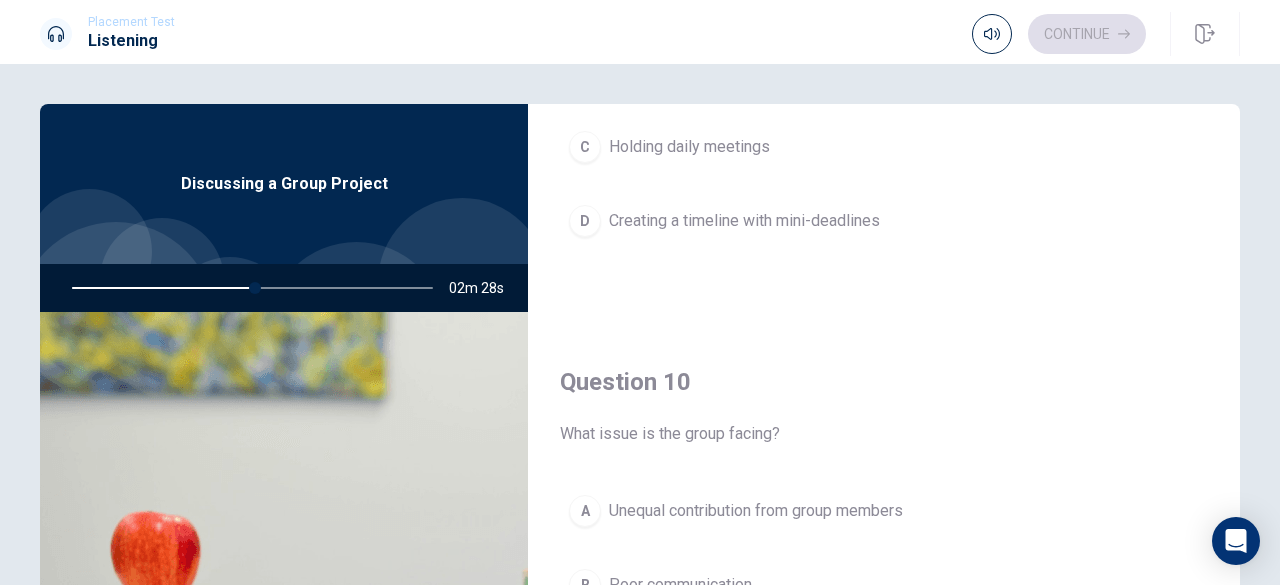 scroll, scrollTop: 1851, scrollLeft: 0, axis: vertical 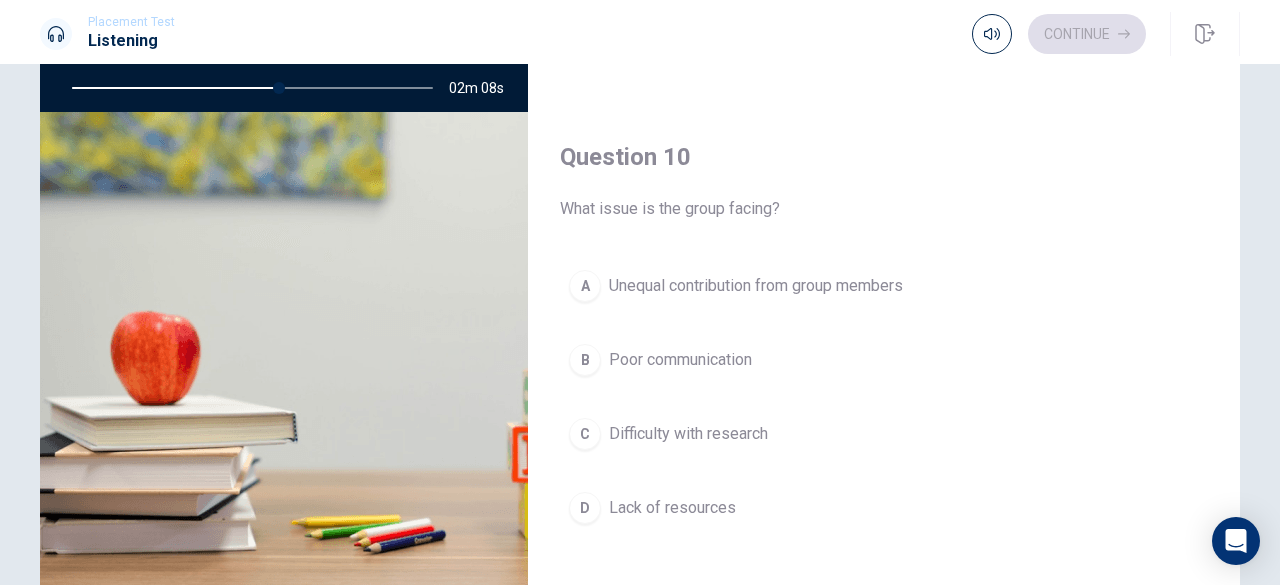 click on "B" at bounding box center (585, 360) 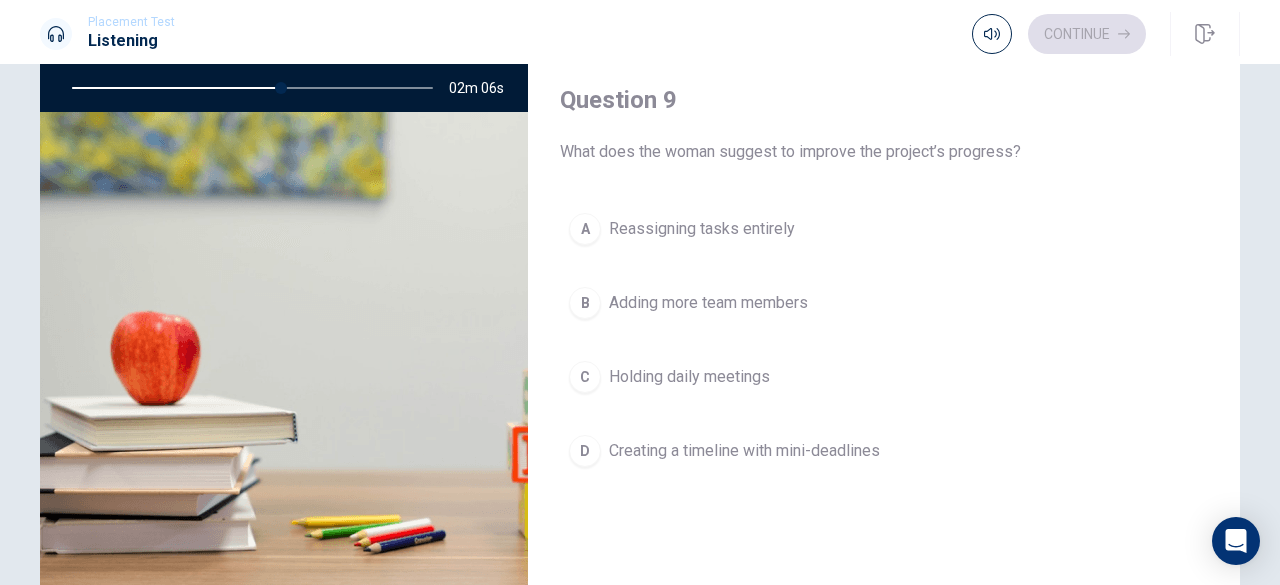 scroll, scrollTop: 1351, scrollLeft: 0, axis: vertical 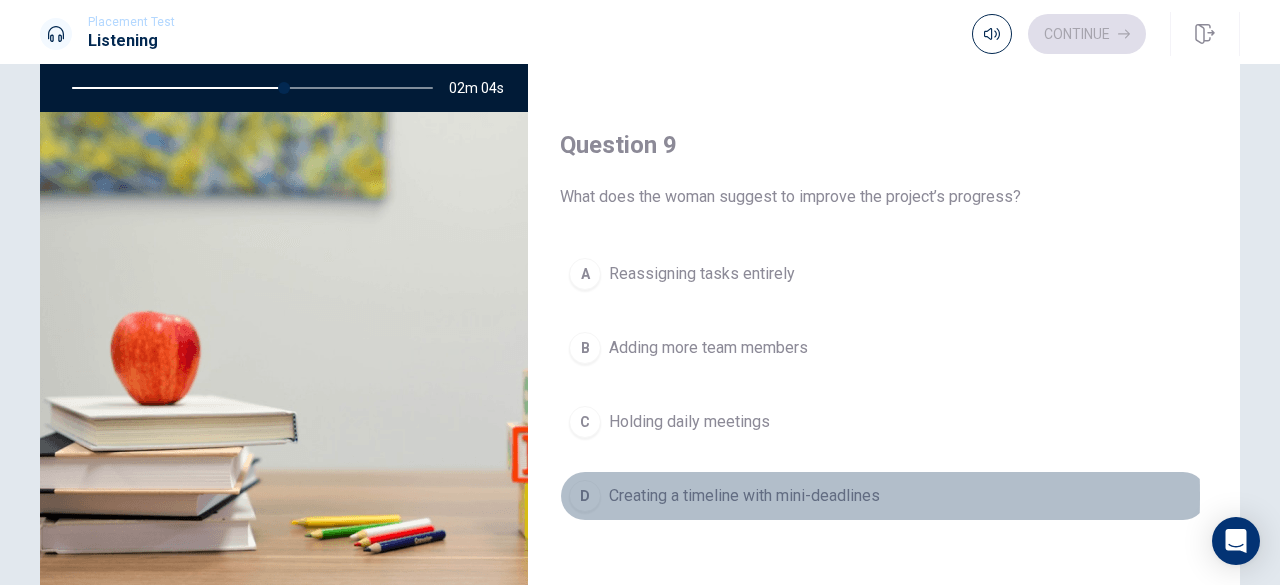 click on "D" at bounding box center [585, 496] 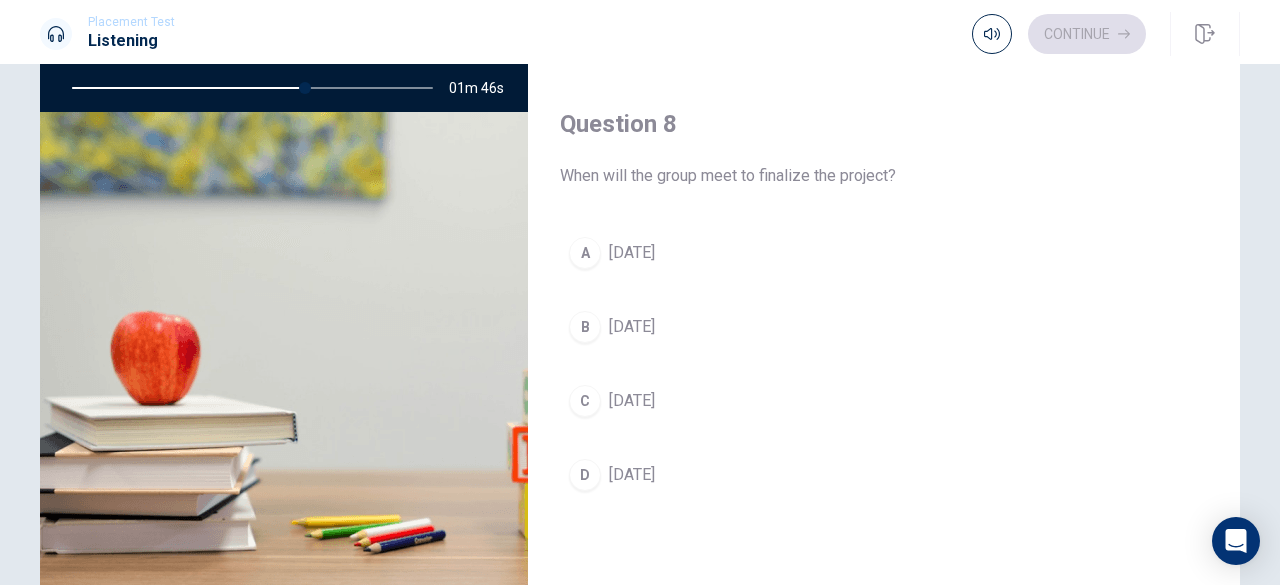scroll, scrollTop: 900, scrollLeft: 0, axis: vertical 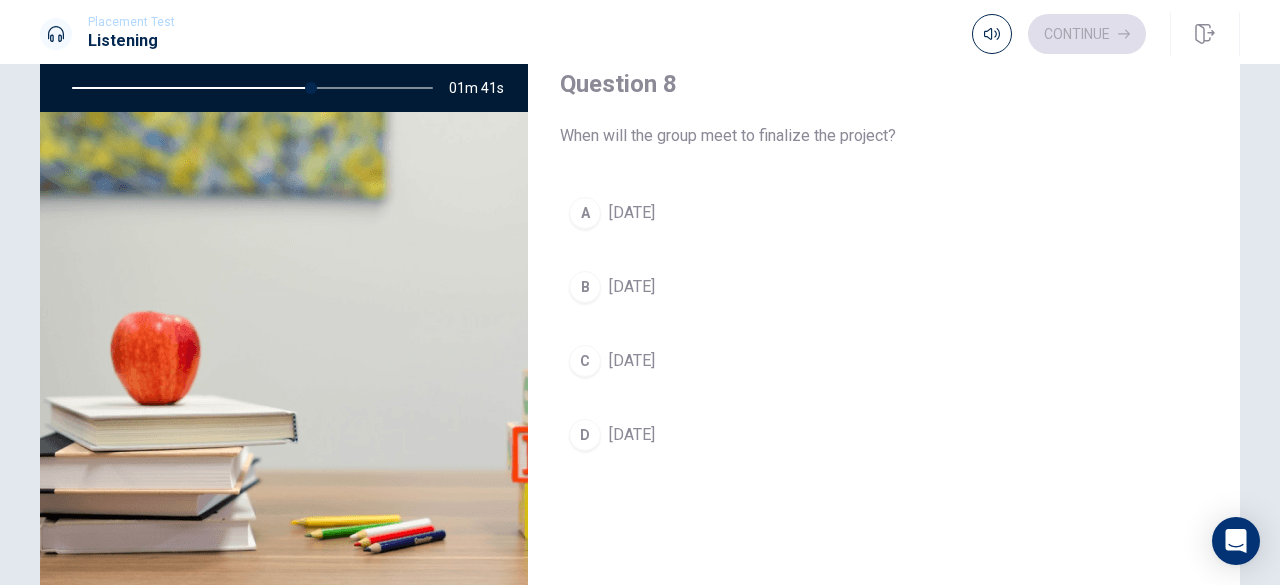 click on "B" at bounding box center [585, 287] 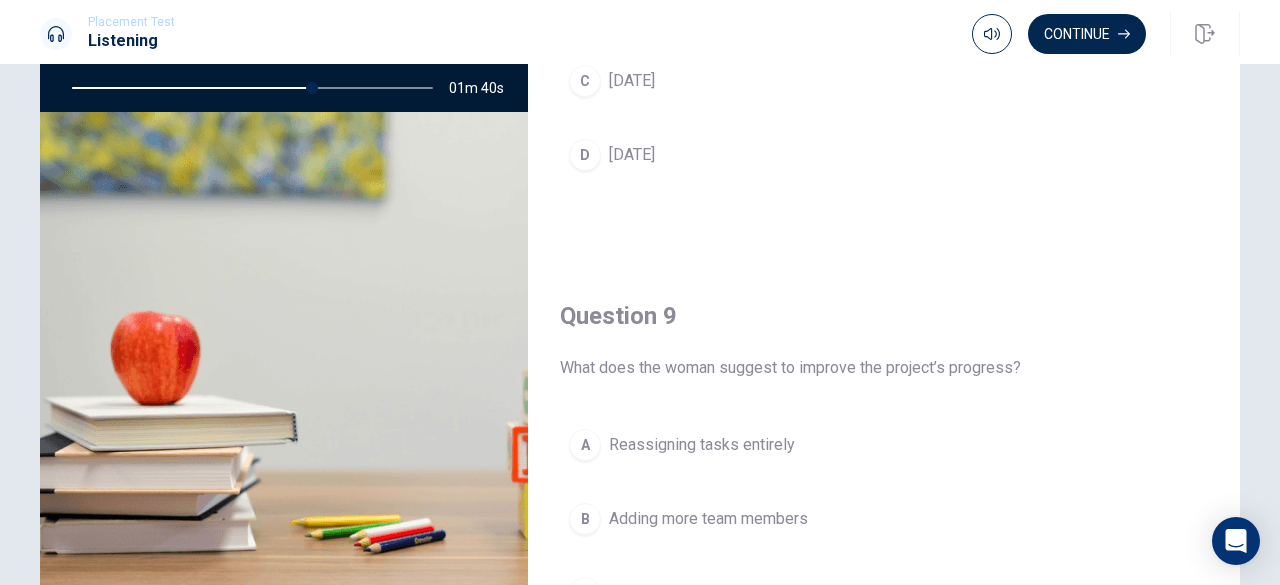 scroll, scrollTop: 1400, scrollLeft: 0, axis: vertical 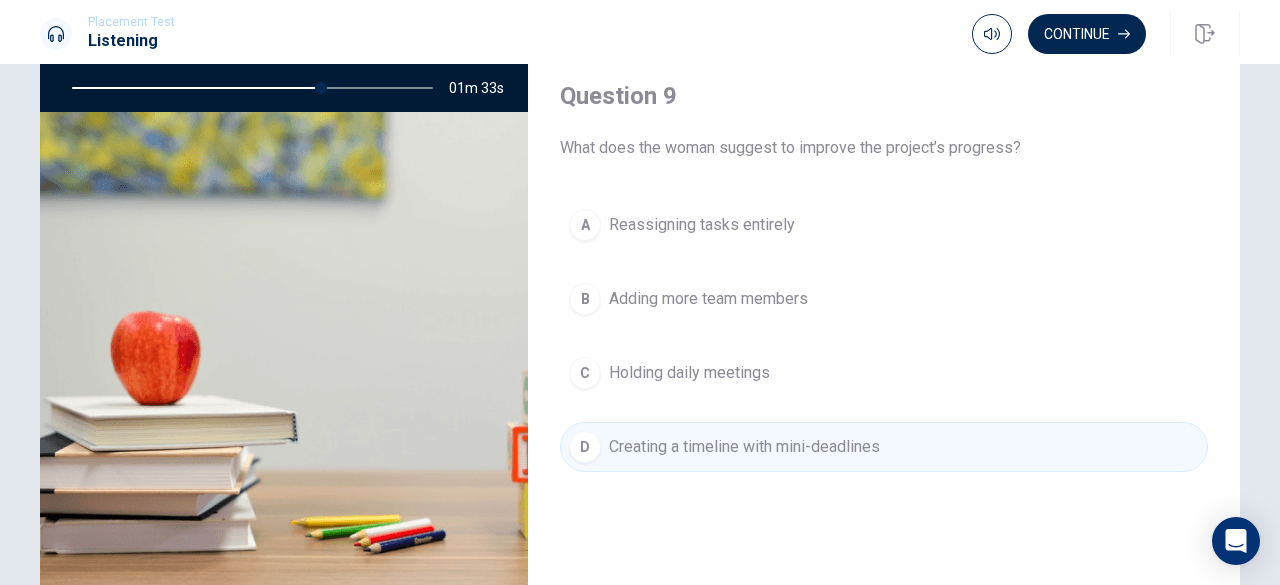 drag, startPoint x: 1088, startPoint y: 33, endPoint x: 1058, endPoint y: 103, distance: 76.15773 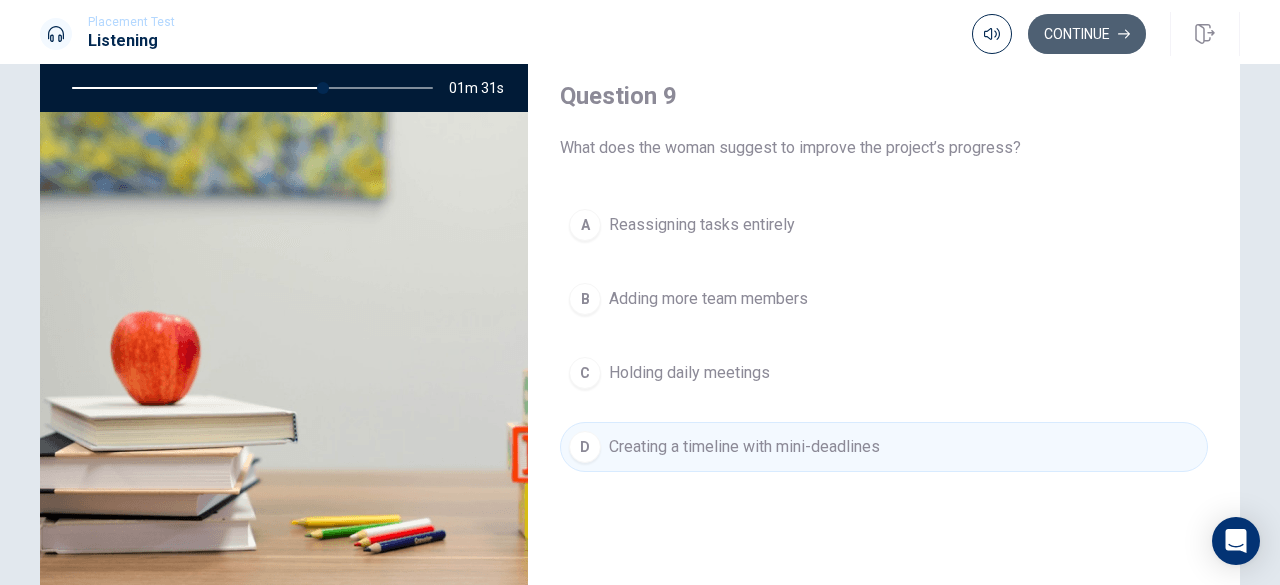 click on "Continue" at bounding box center (1087, 34) 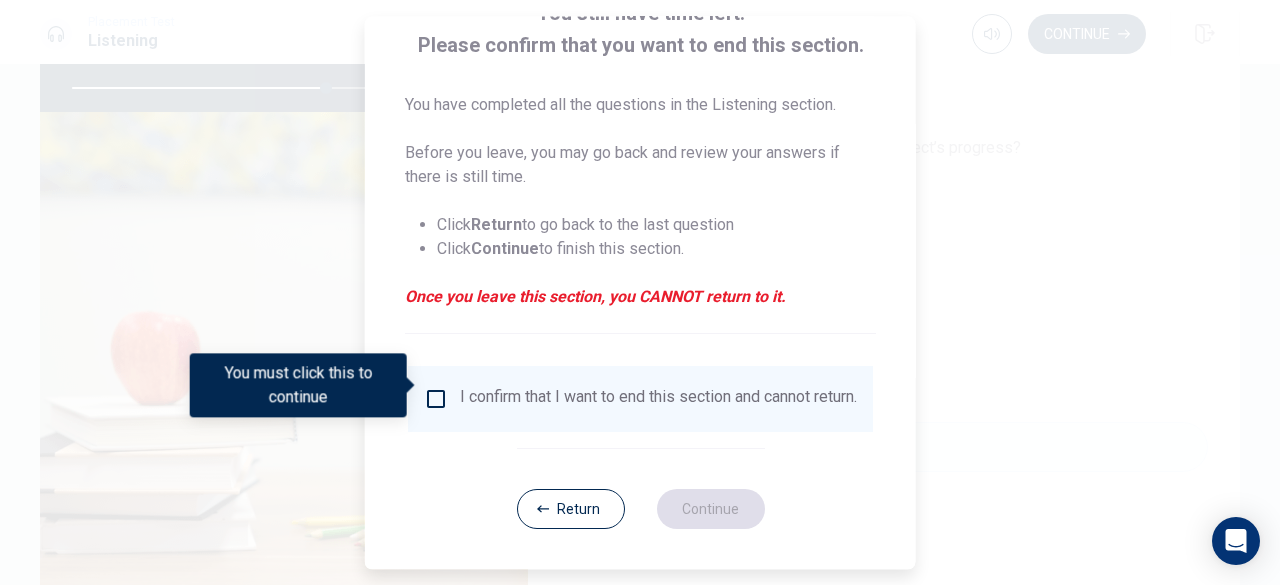 scroll, scrollTop: 160, scrollLeft: 0, axis: vertical 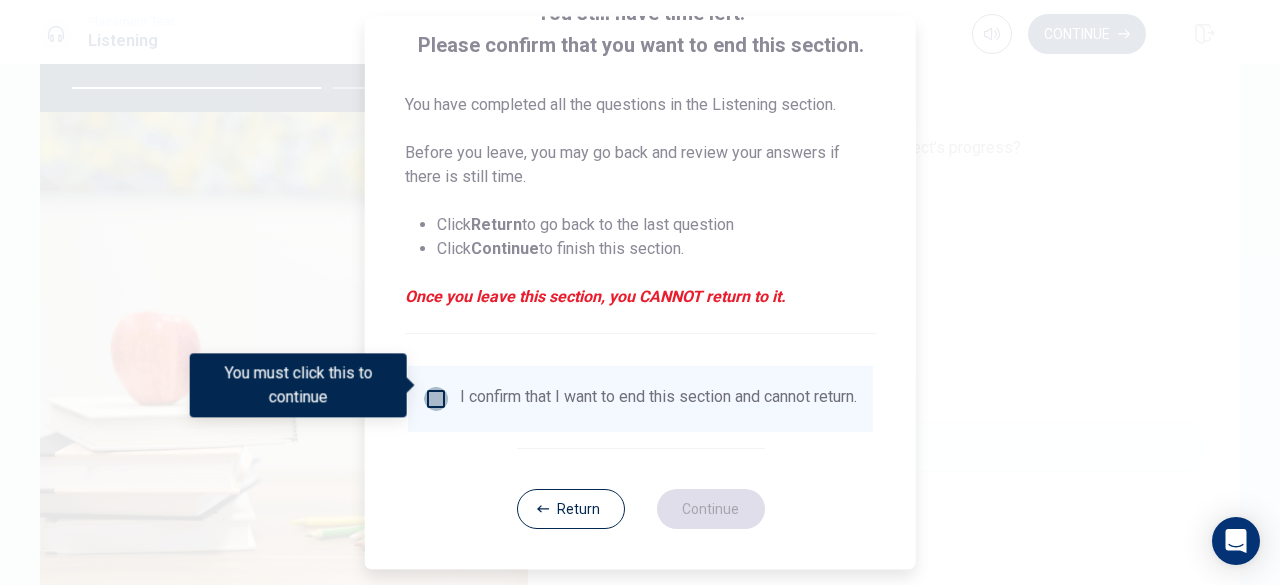 click at bounding box center (436, 399) 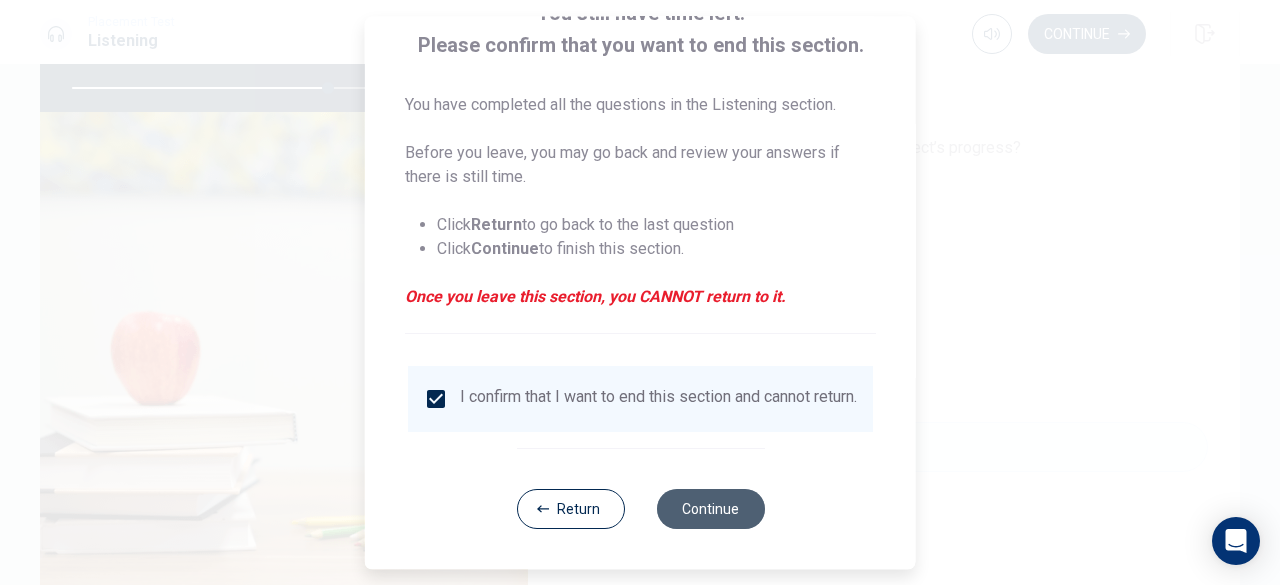 click on "Continue" at bounding box center (710, 509) 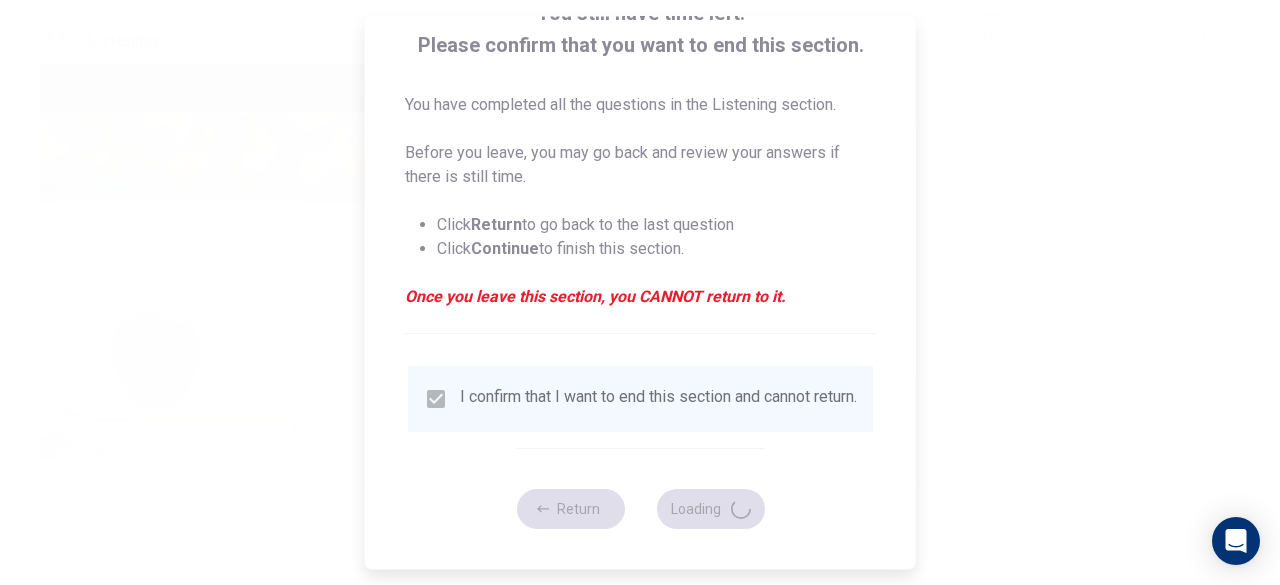 type on "72" 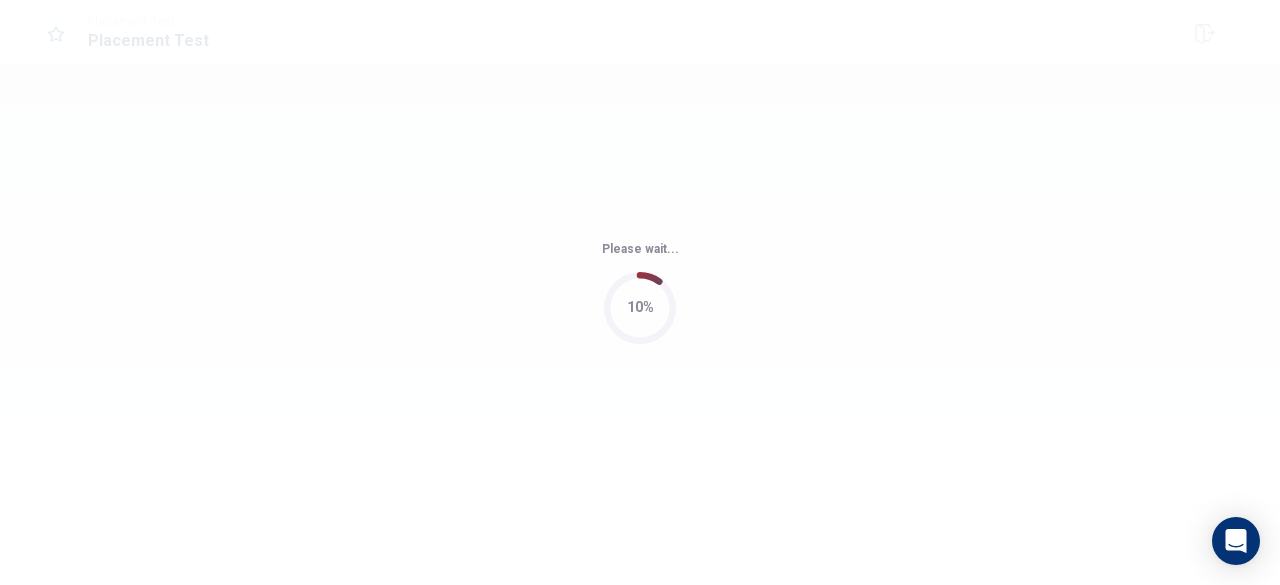 scroll, scrollTop: 0, scrollLeft: 0, axis: both 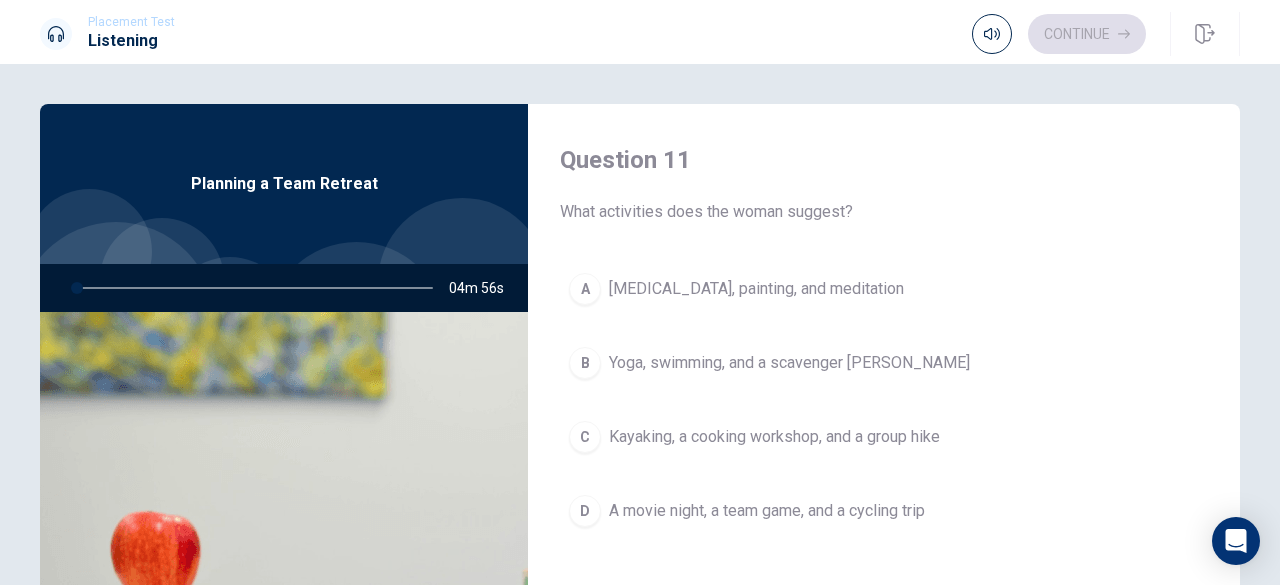 drag, startPoint x: 559, startPoint y: 229, endPoint x: 935, endPoint y: 217, distance: 376.19144 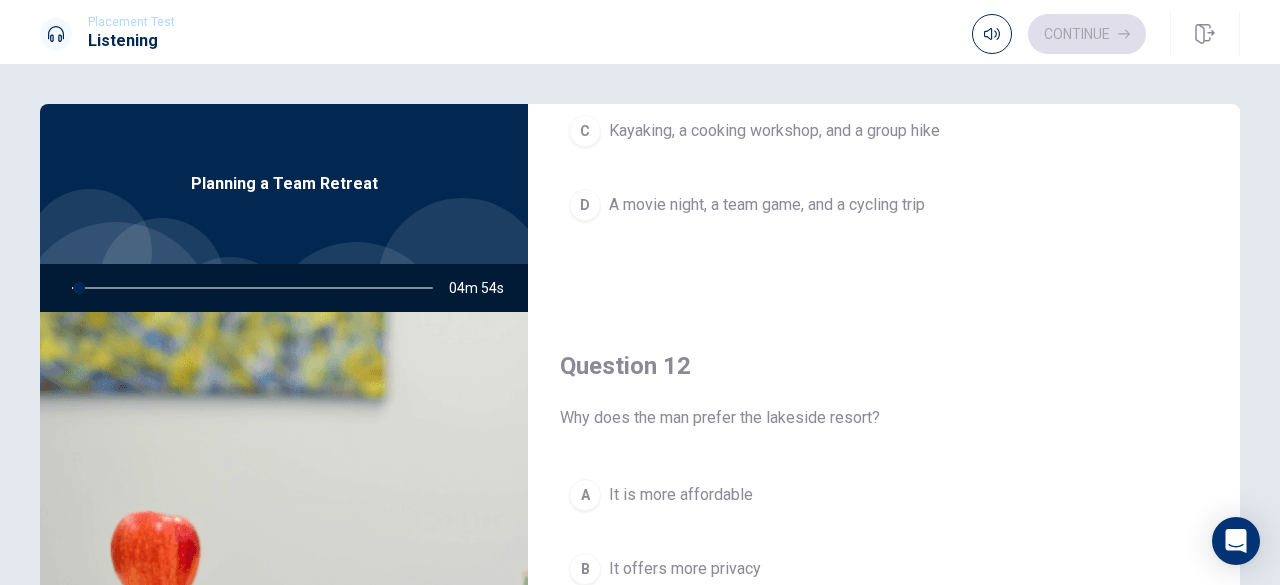 scroll, scrollTop: 400, scrollLeft: 0, axis: vertical 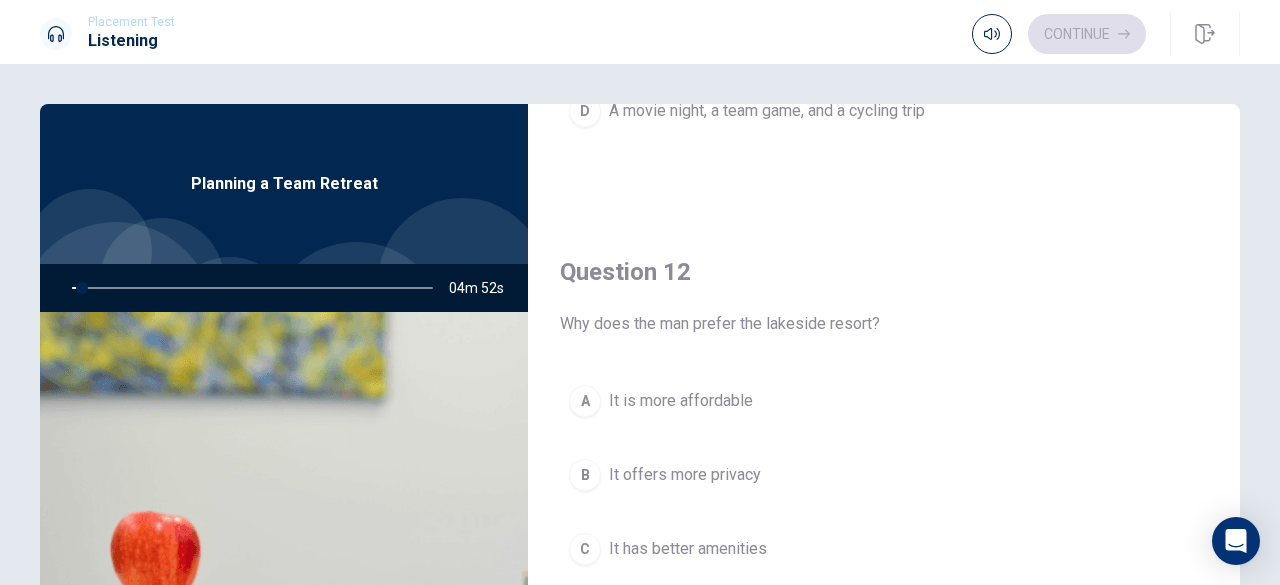 drag, startPoint x: 593, startPoint y: 330, endPoint x: 832, endPoint y: 319, distance: 239.253 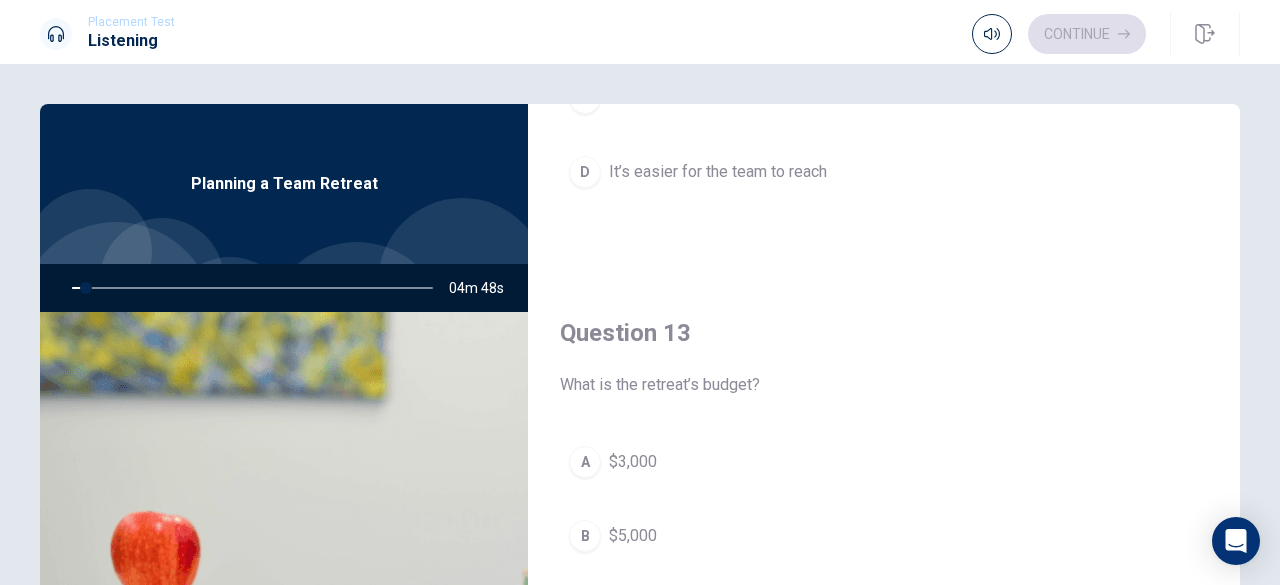 scroll, scrollTop: 900, scrollLeft: 0, axis: vertical 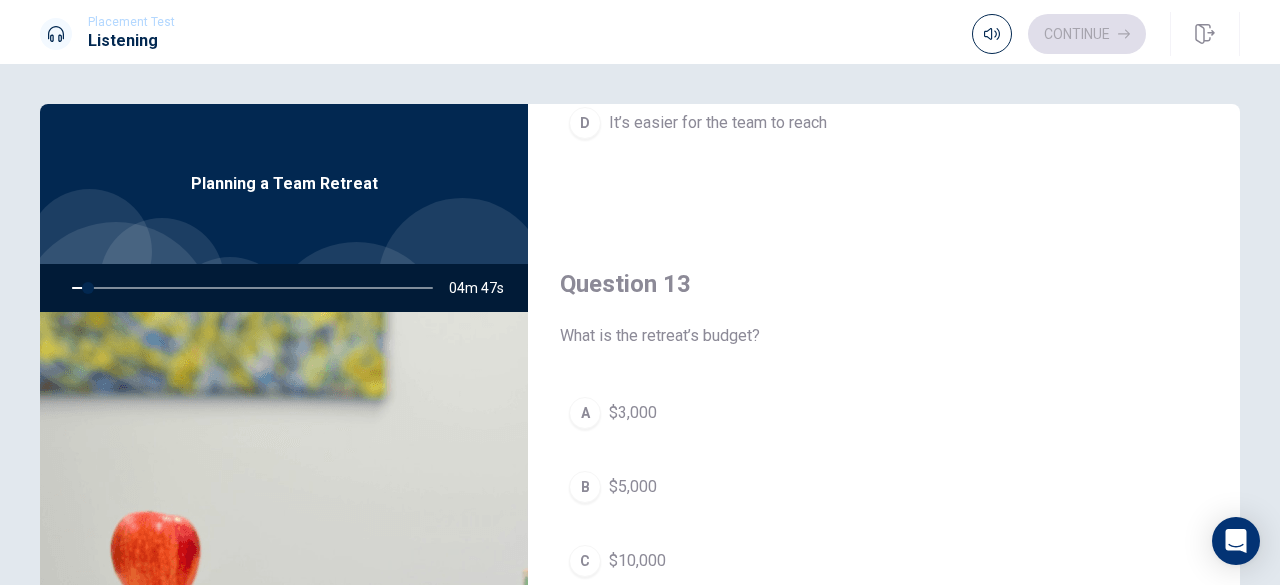drag, startPoint x: 572, startPoint y: 329, endPoint x: 814, endPoint y: 321, distance: 242.1322 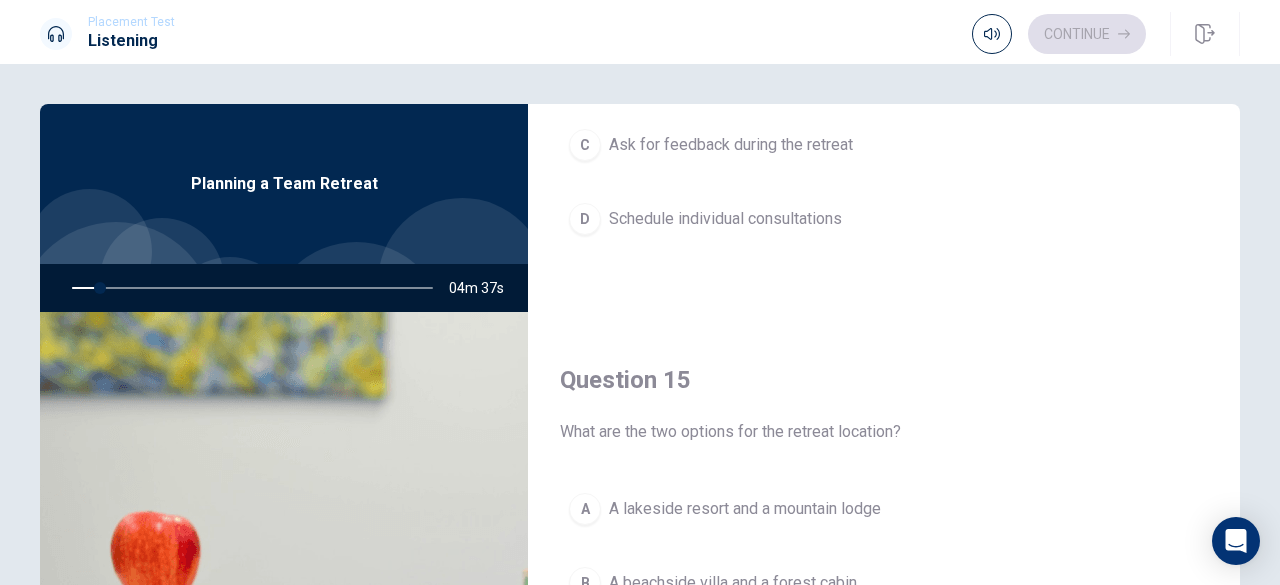 scroll, scrollTop: 1851, scrollLeft: 0, axis: vertical 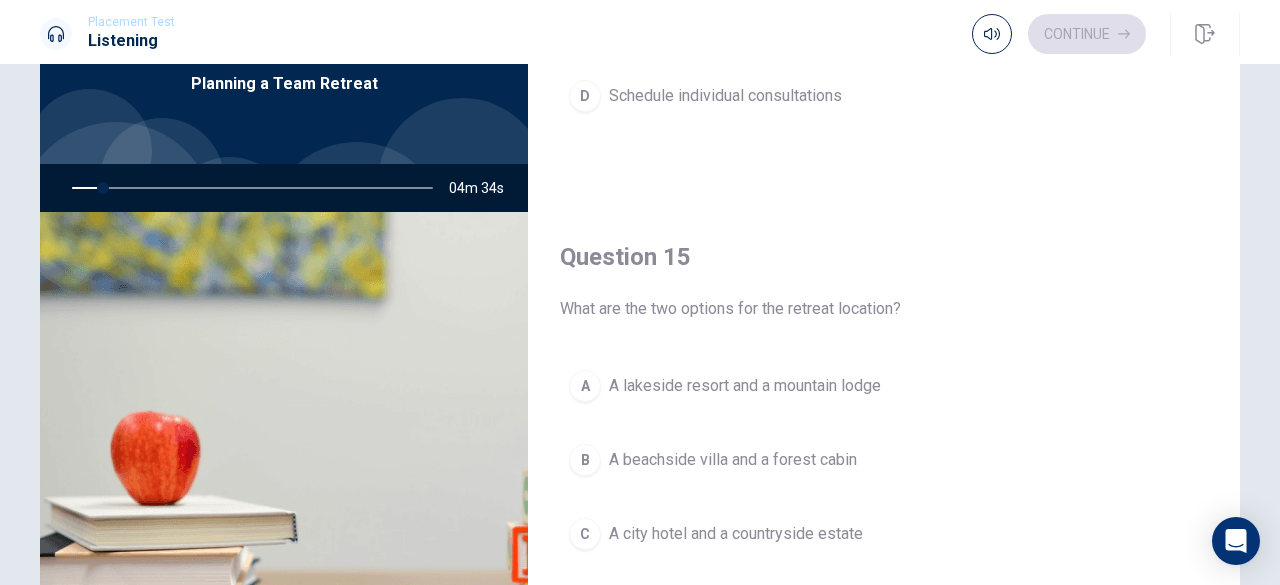 drag, startPoint x: 592, startPoint y: 291, endPoint x: 969, endPoint y: 299, distance: 377.08487 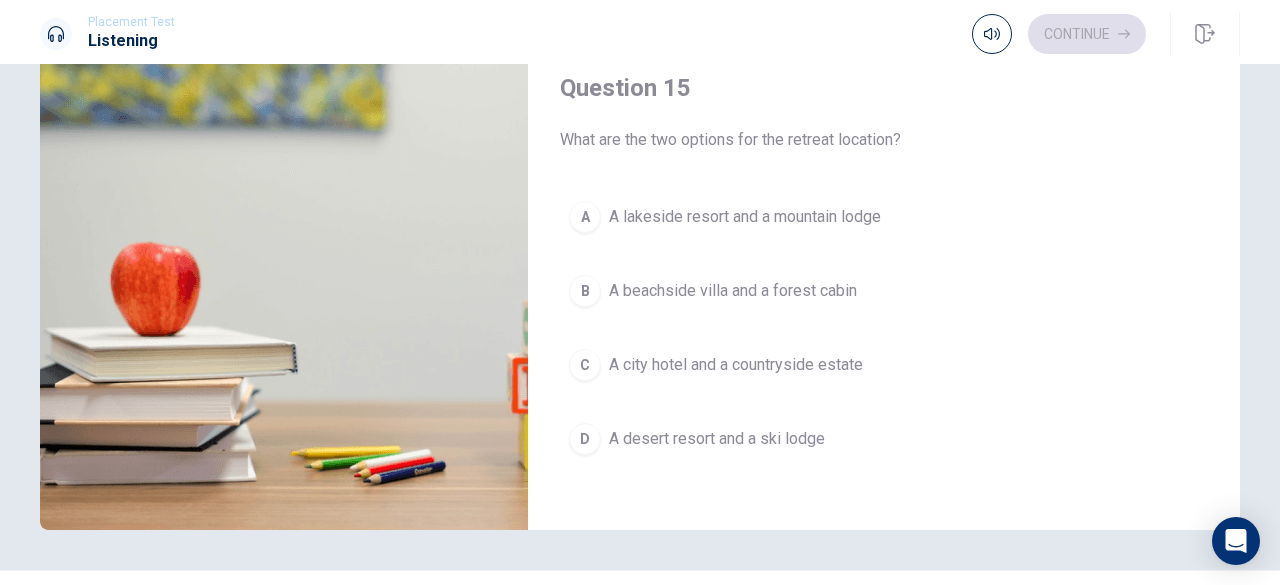 scroll, scrollTop: 300, scrollLeft: 0, axis: vertical 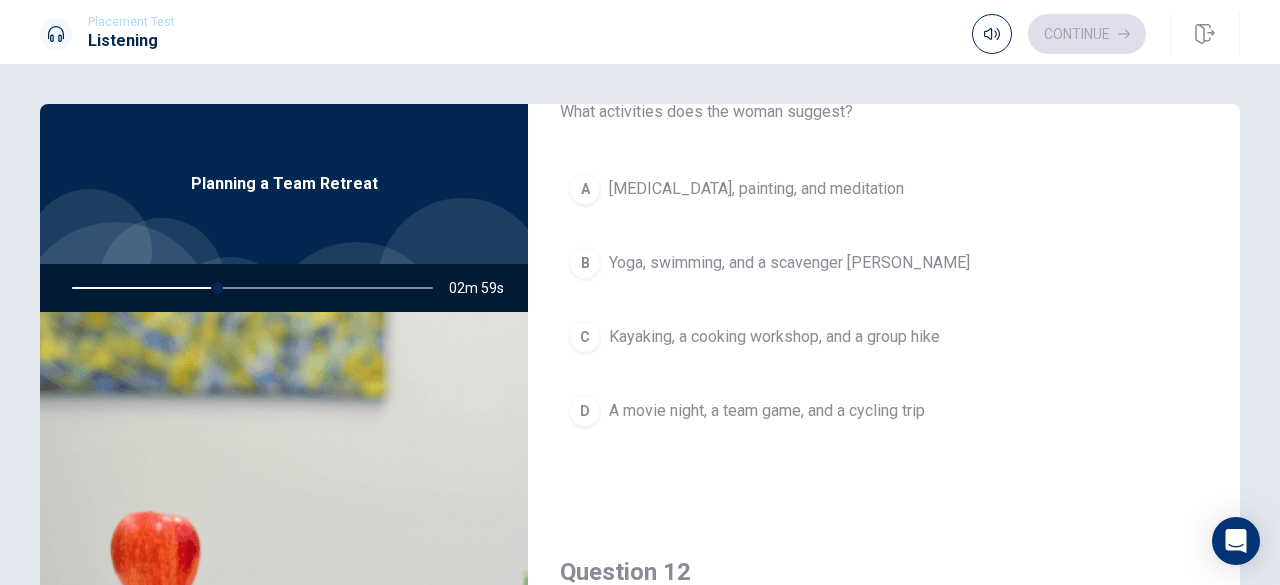 click on "C" at bounding box center [585, 337] 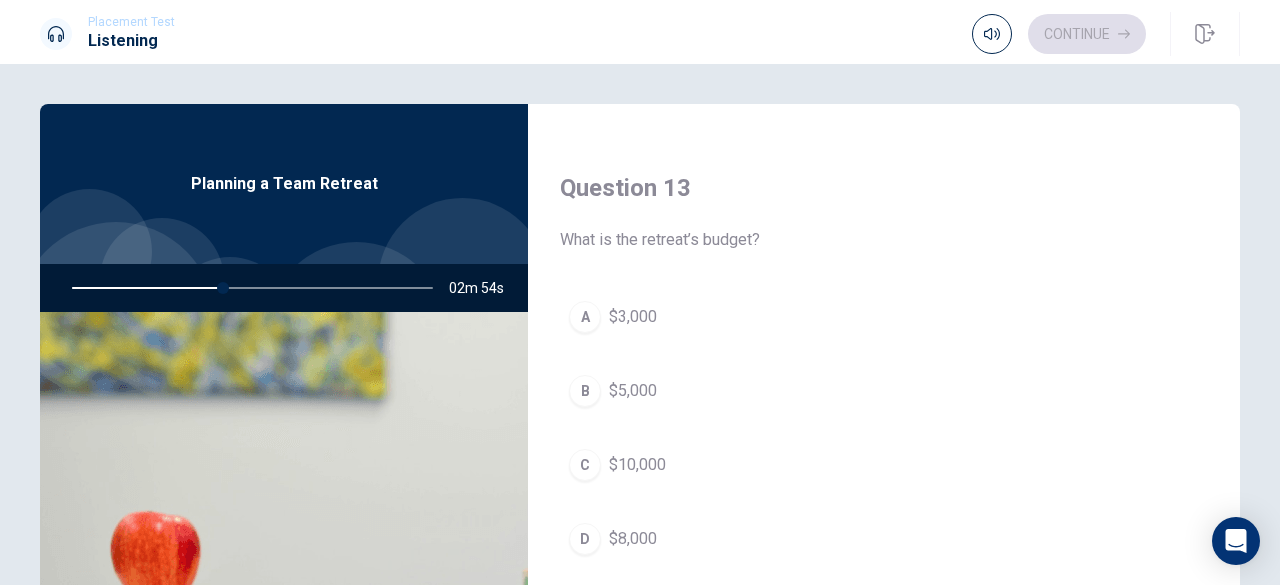 scroll, scrollTop: 1100, scrollLeft: 0, axis: vertical 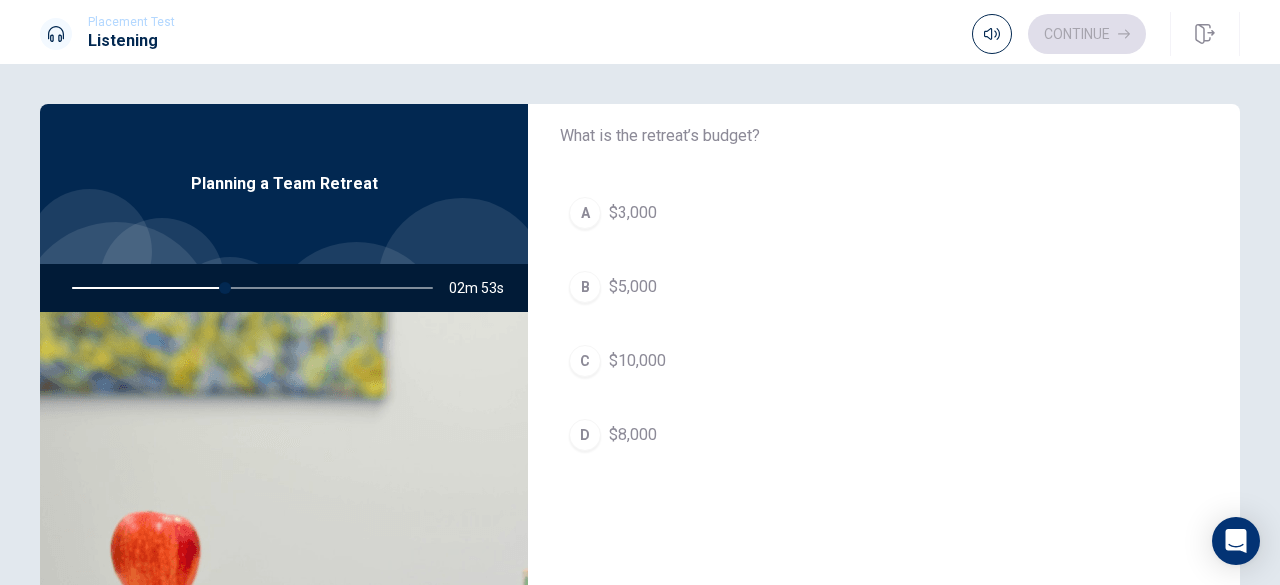 click on "B" at bounding box center (585, 287) 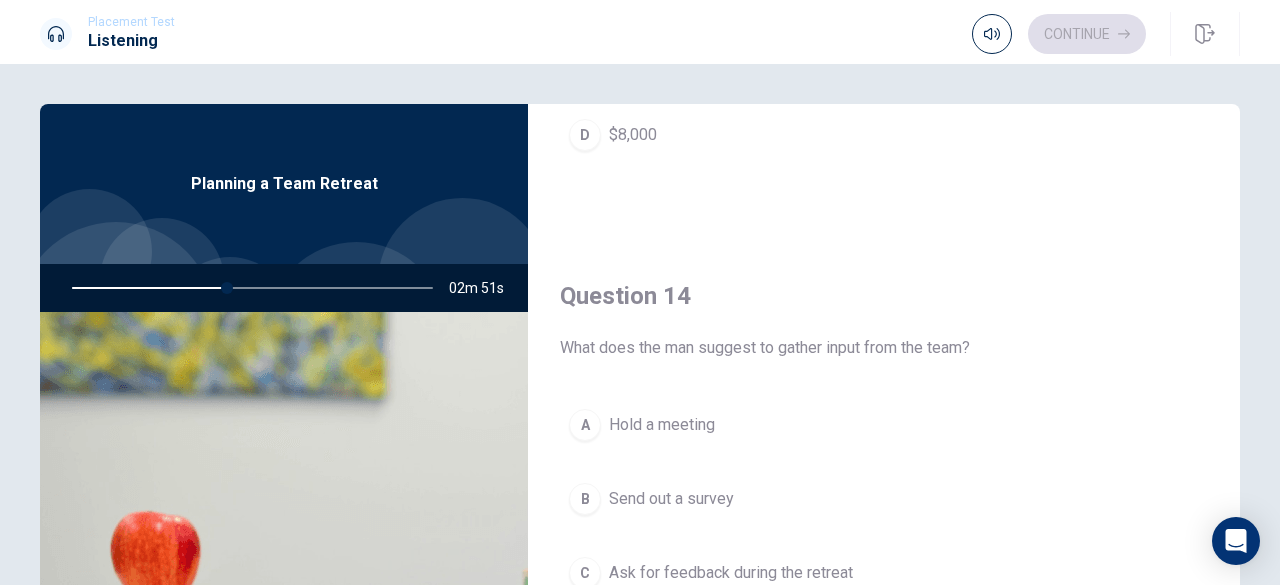 scroll, scrollTop: 1500, scrollLeft: 0, axis: vertical 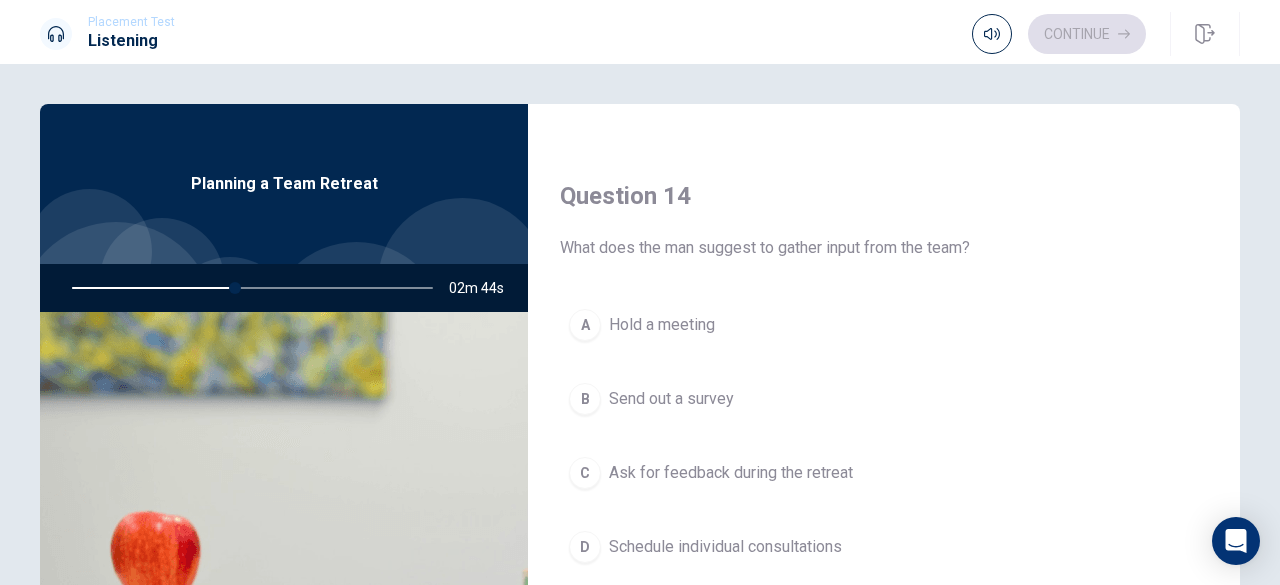 click on "B" at bounding box center [585, 399] 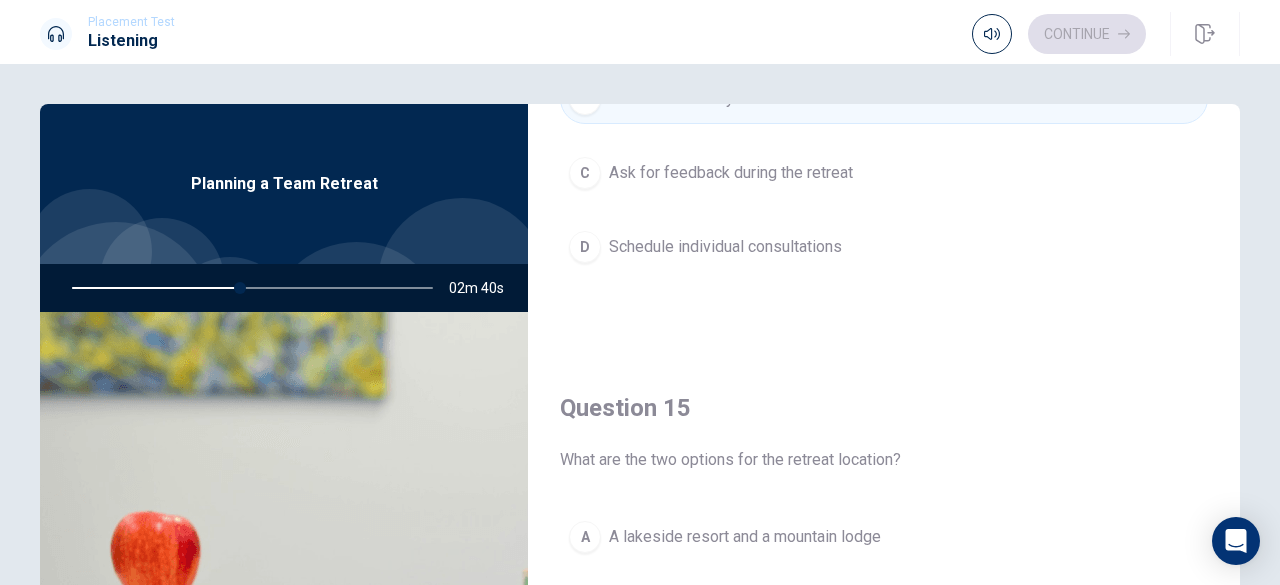 scroll, scrollTop: 1851, scrollLeft: 0, axis: vertical 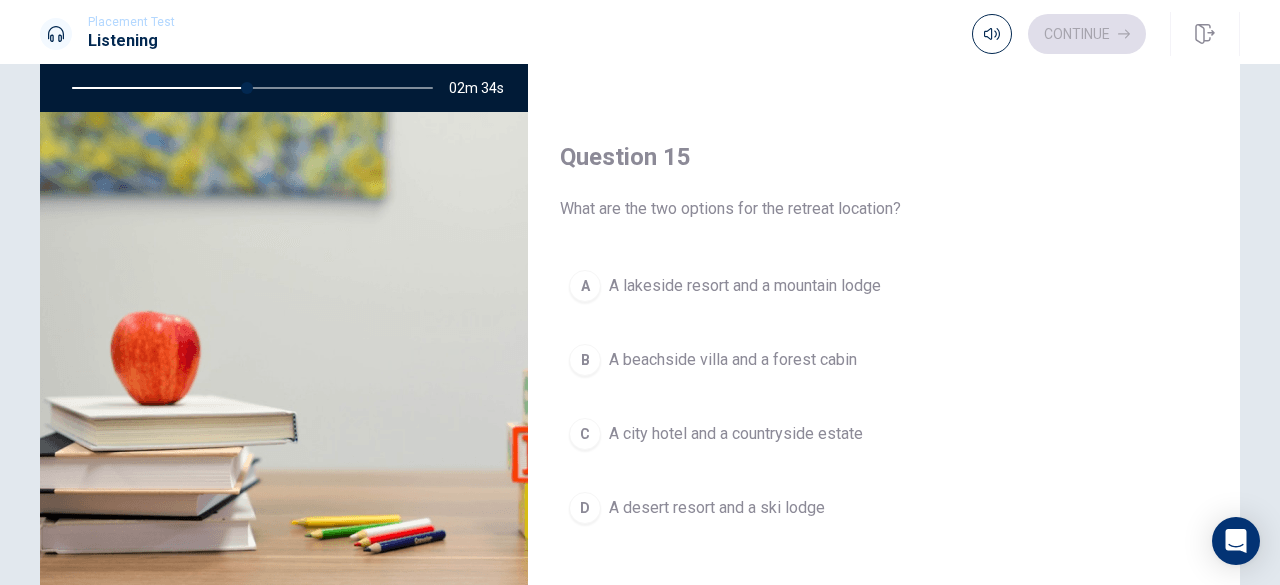 drag, startPoint x: 580, startPoint y: 188, endPoint x: 835, endPoint y: 191, distance: 255.01764 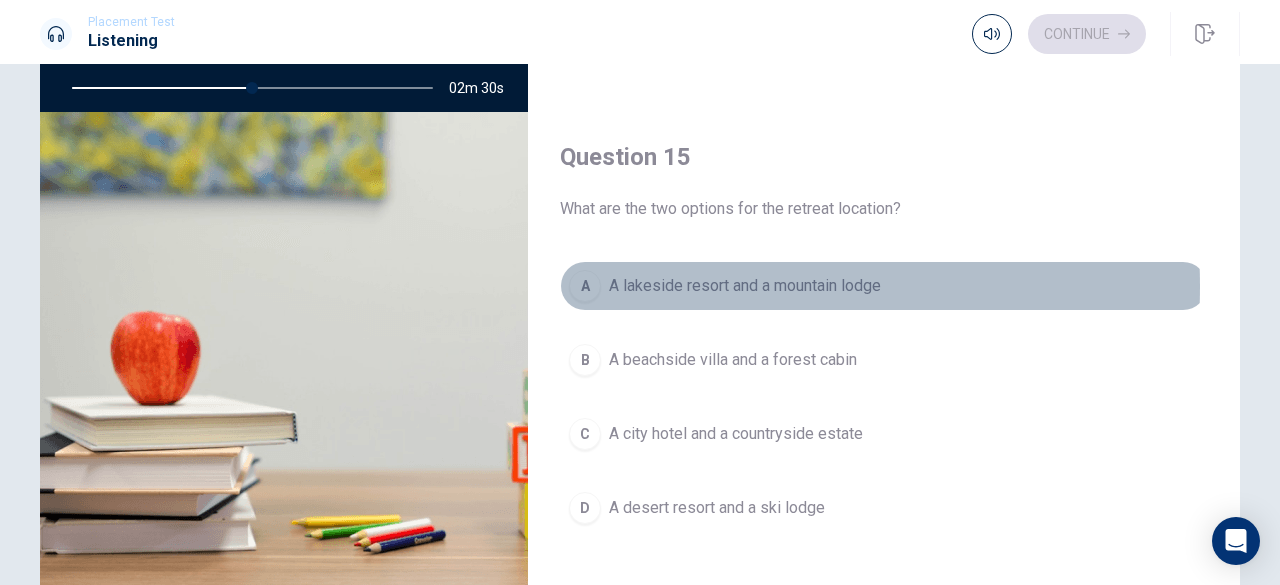 click on "A" at bounding box center (585, 286) 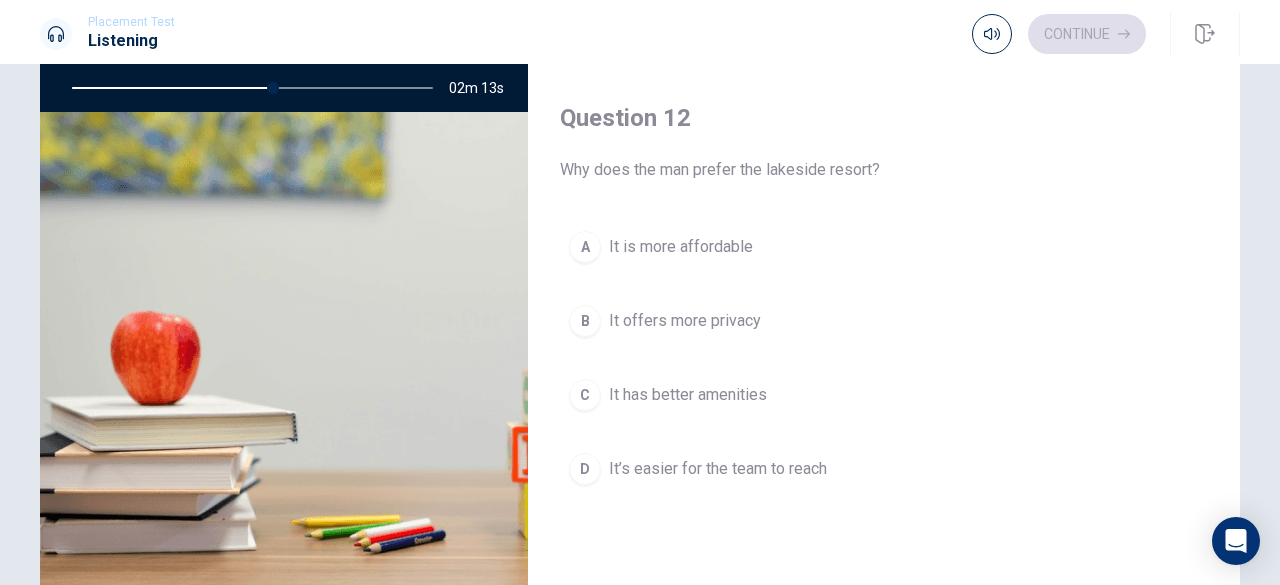 scroll, scrollTop: 351, scrollLeft: 0, axis: vertical 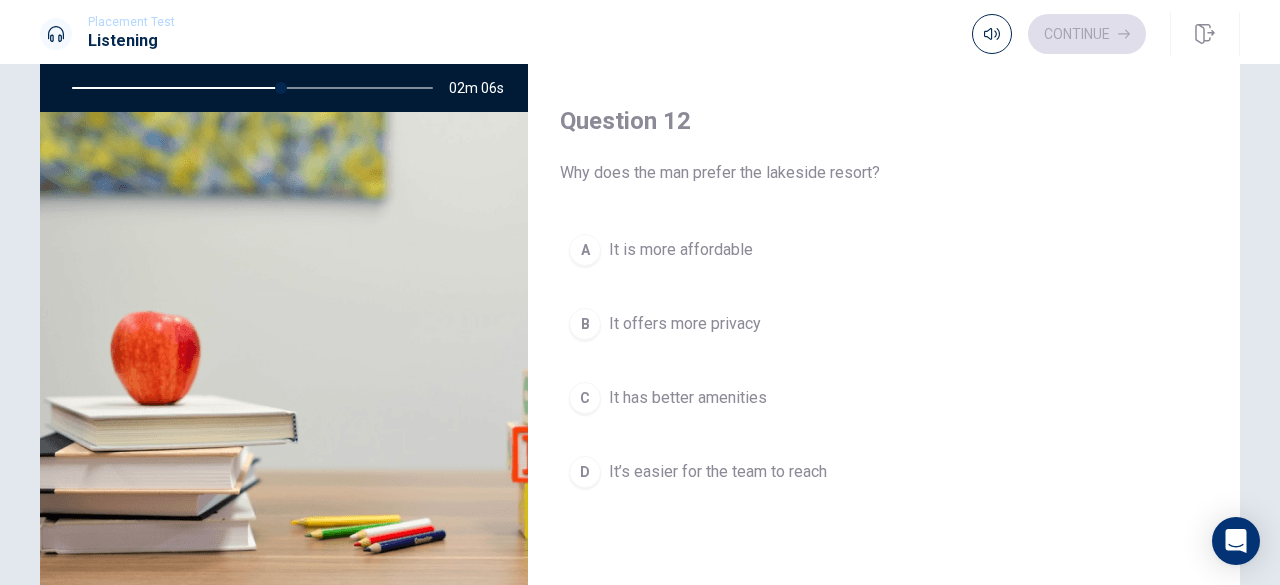 click on "A" at bounding box center [585, 250] 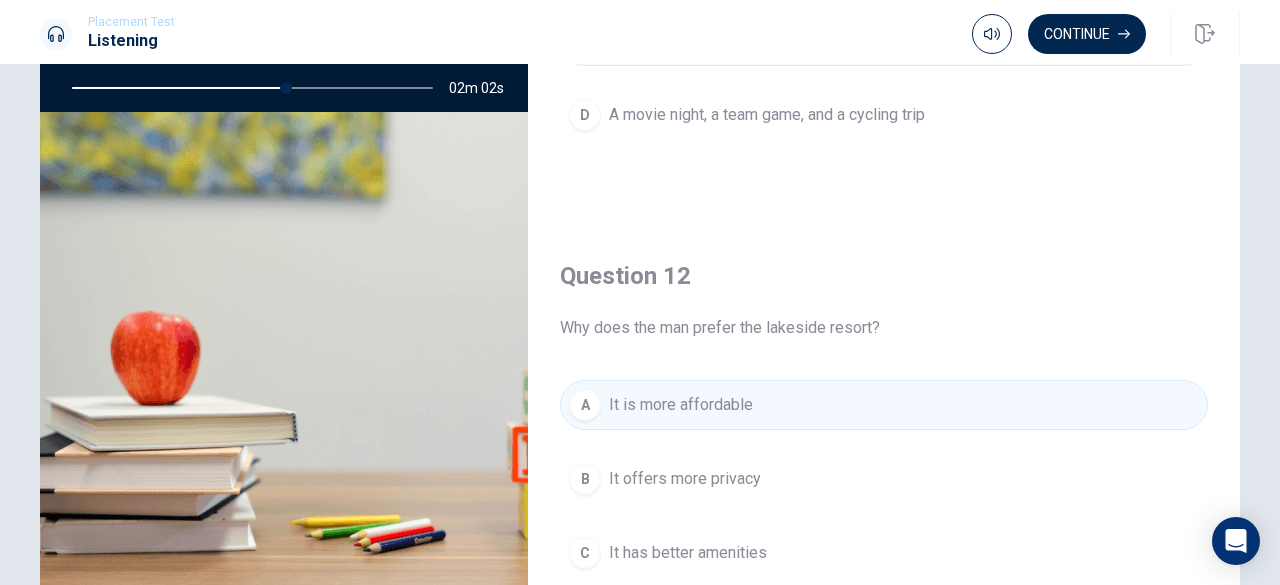 scroll, scrollTop: 0, scrollLeft: 0, axis: both 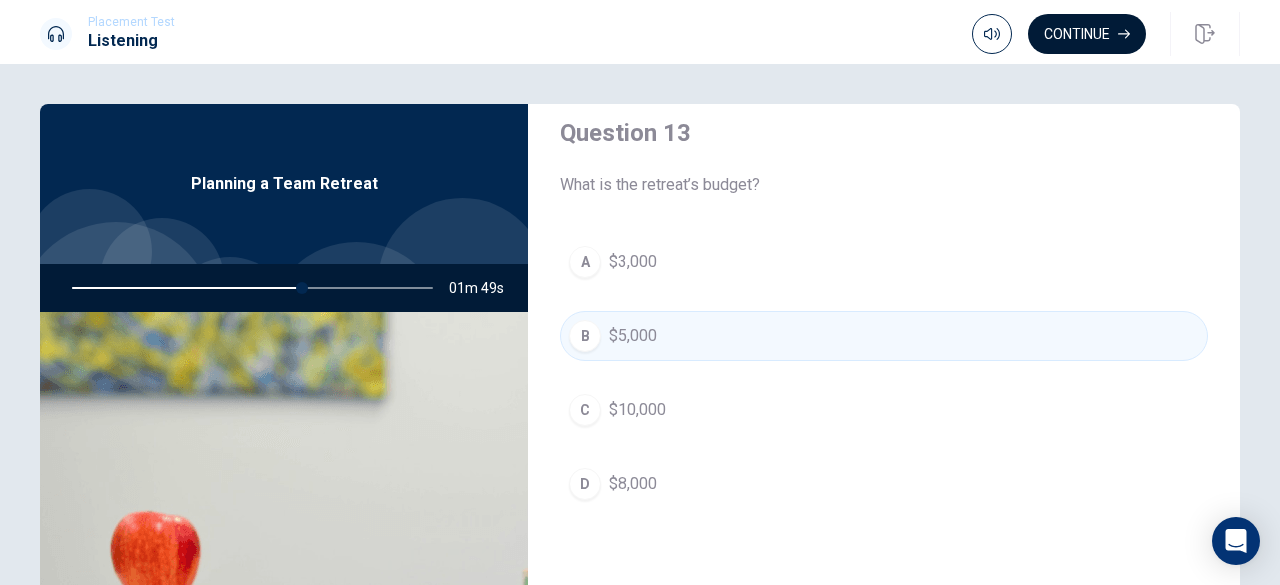 click on "Continue" at bounding box center (1087, 34) 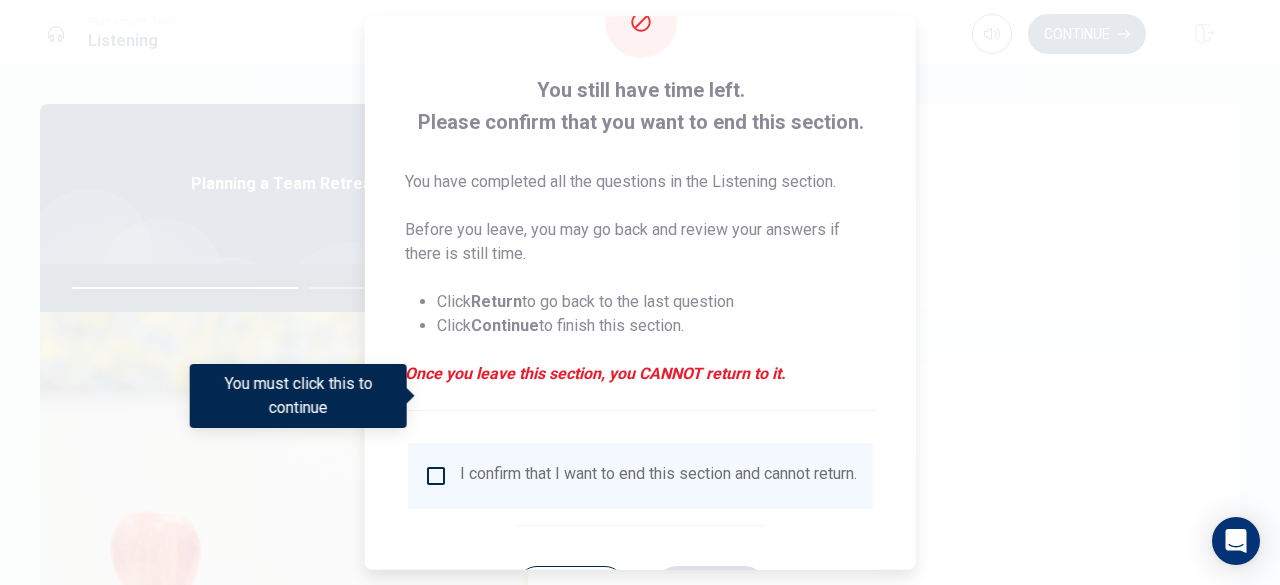 scroll, scrollTop: 160, scrollLeft: 0, axis: vertical 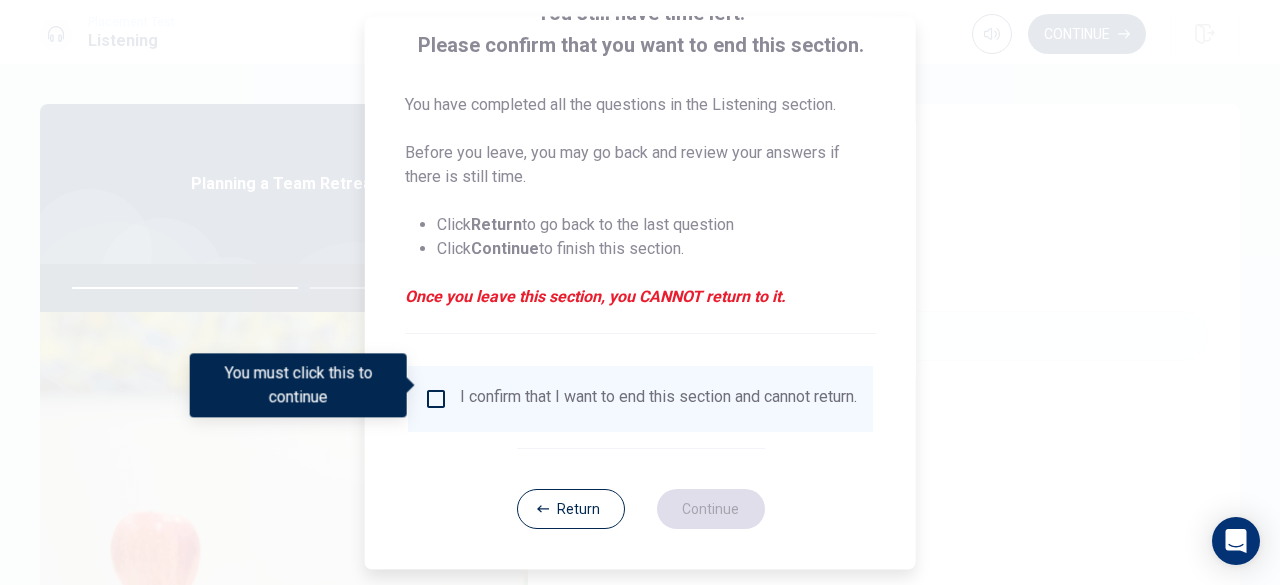 click on "I confirm that I want to end this section and cannot return." at bounding box center [640, 399] 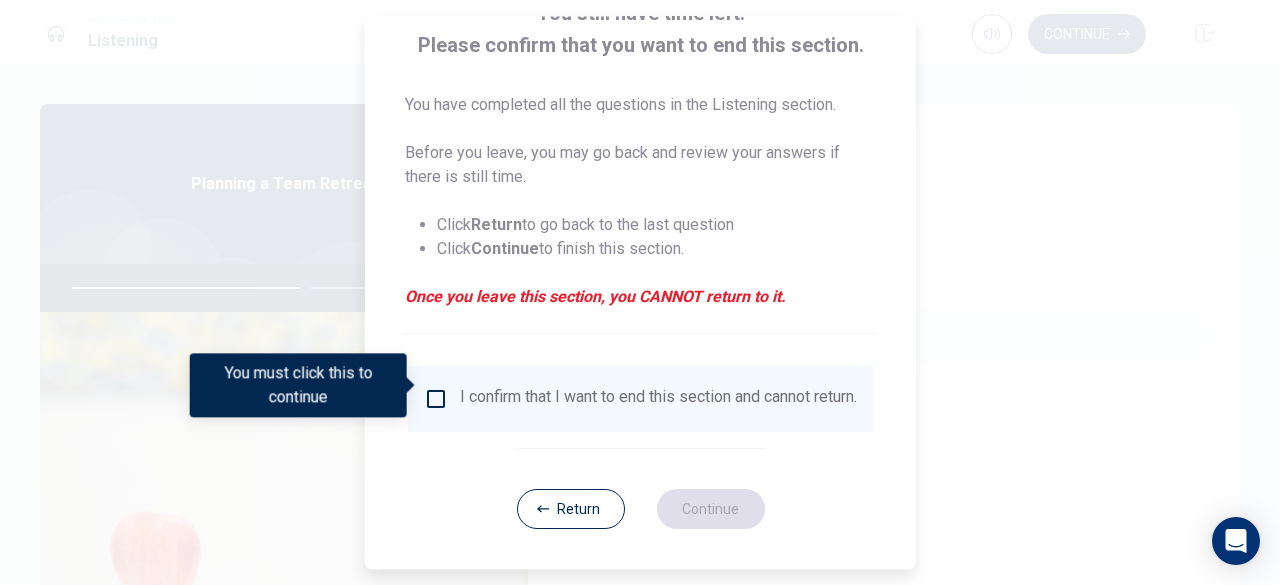 click at bounding box center (436, 399) 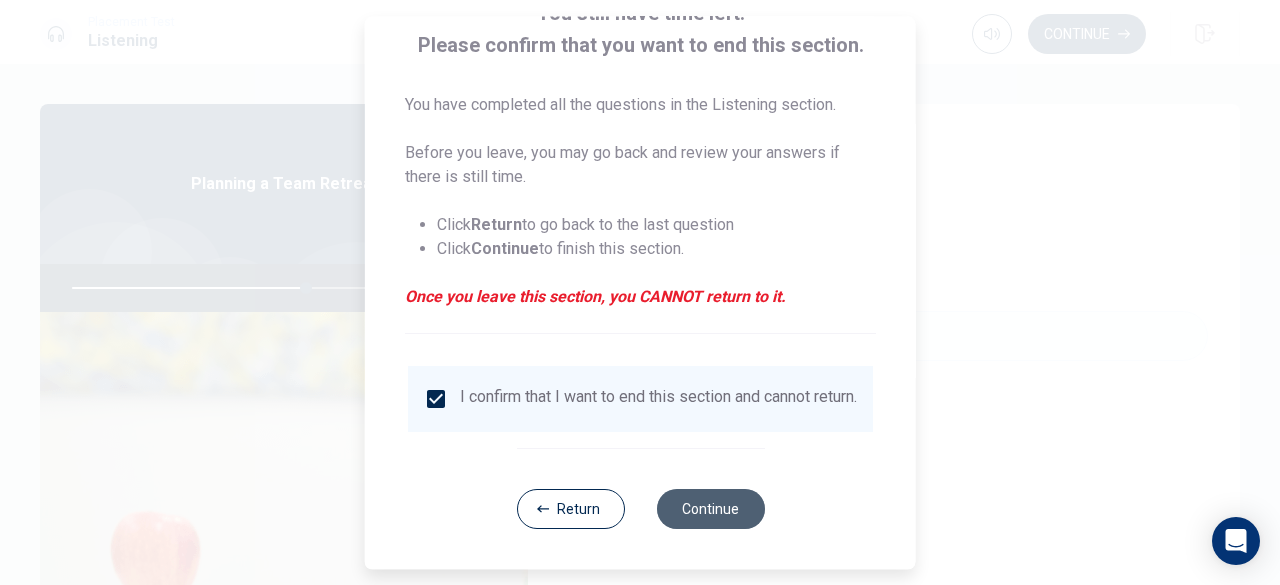 click on "Continue" at bounding box center (710, 509) 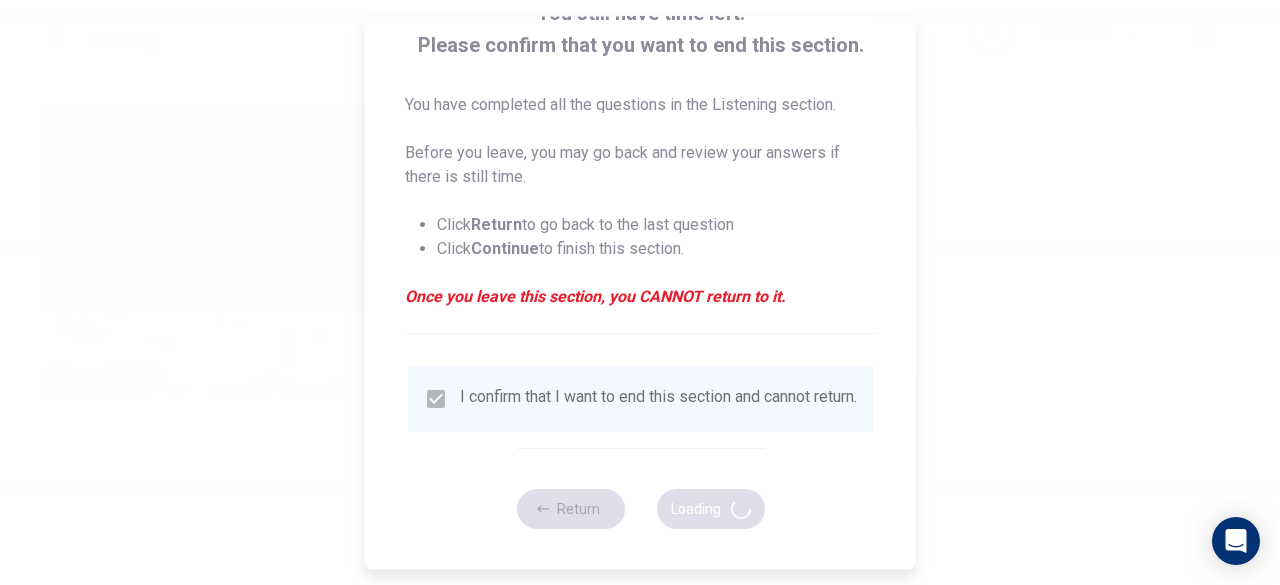 type on "66" 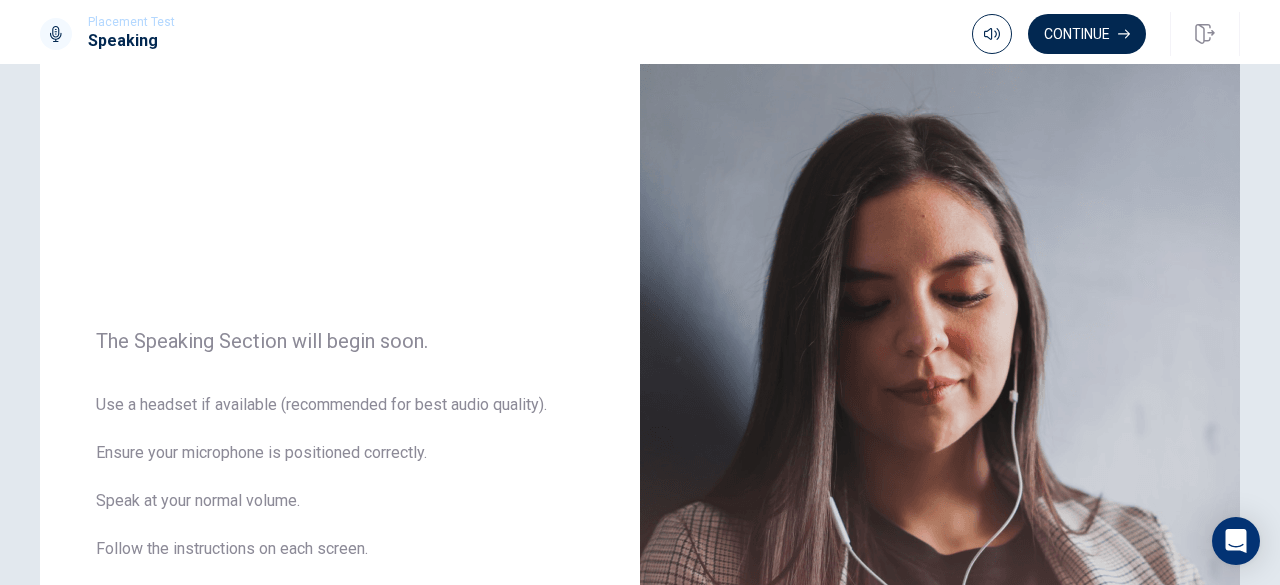 scroll, scrollTop: 0, scrollLeft: 0, axis: both 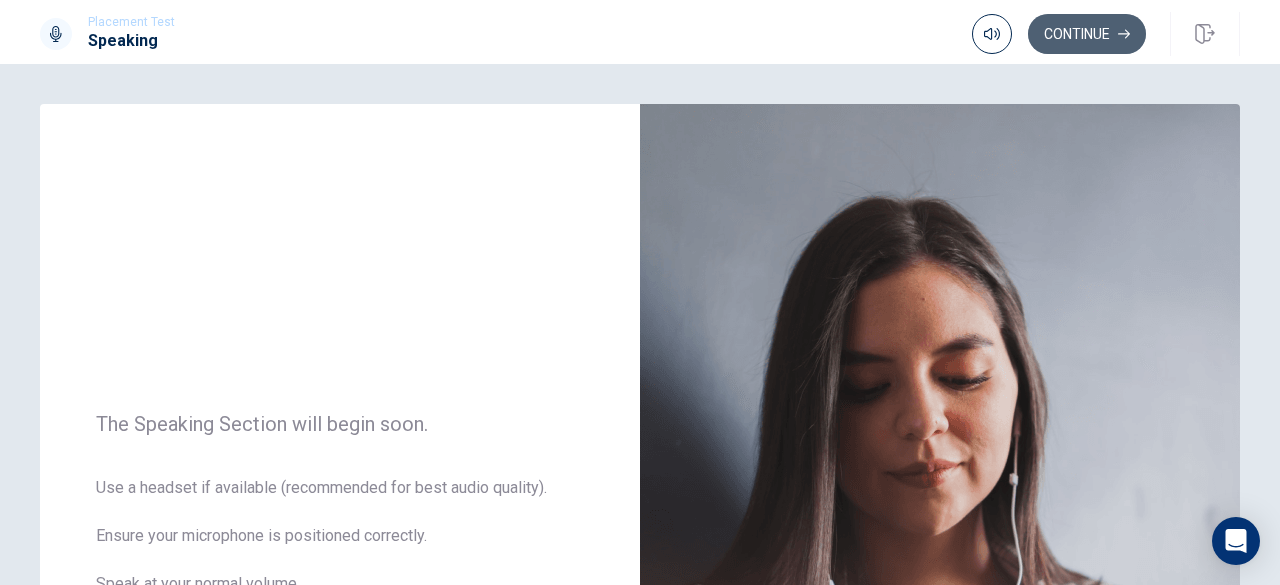 click on "Continue" at bounding box center (1087, 34) 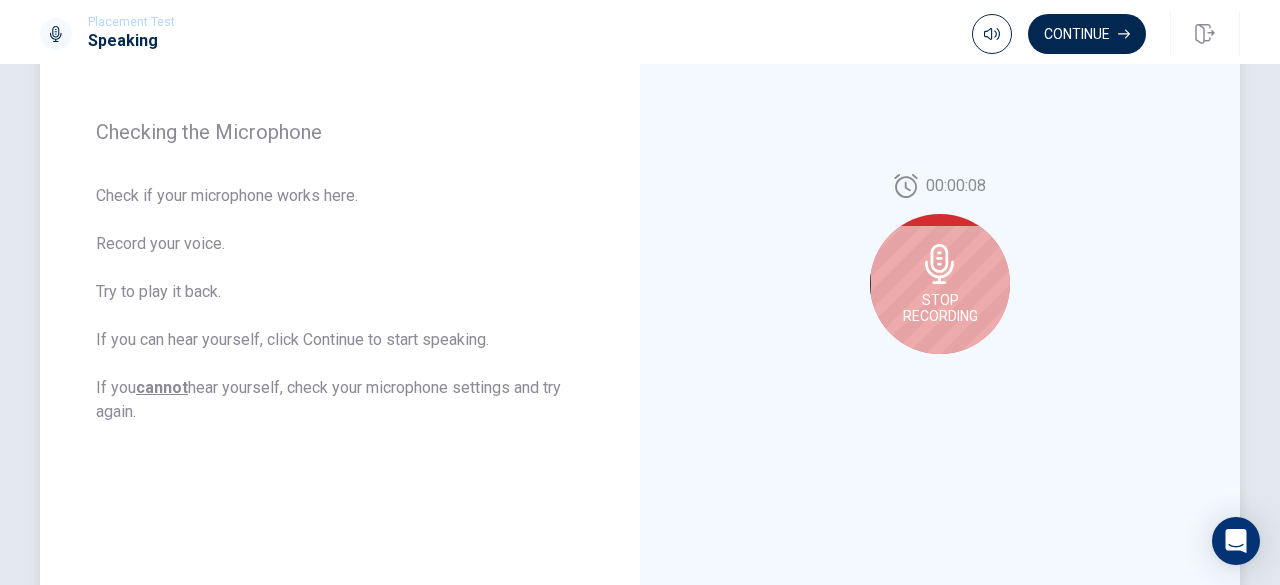 scroll, scrollTop: 300, scrollLeft: 0, axis: vertical 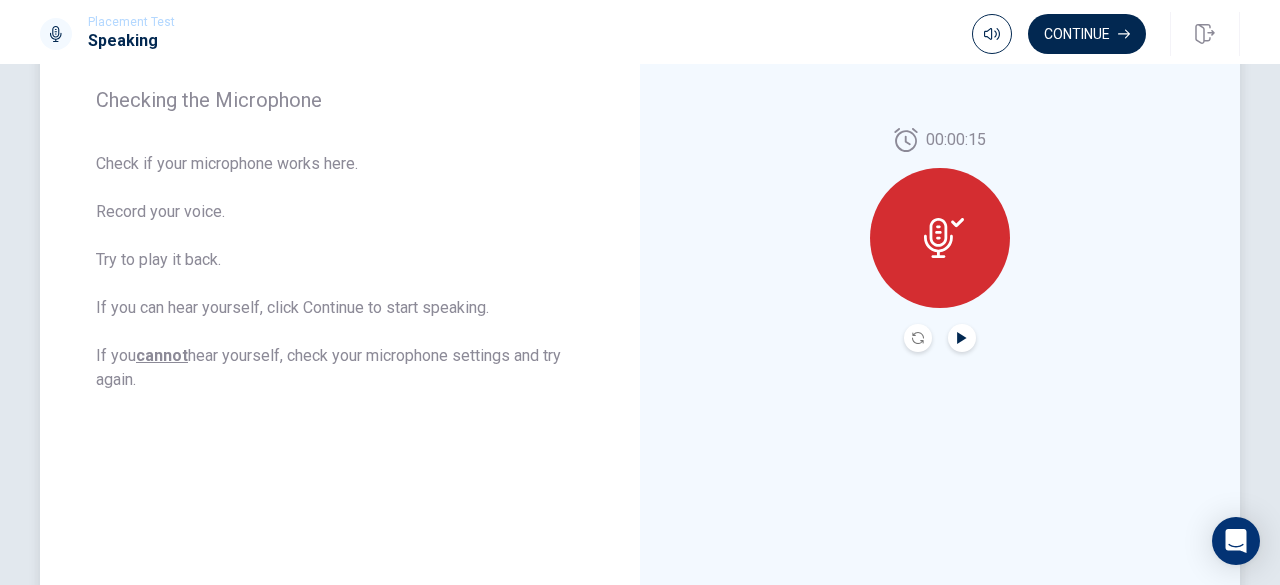 click 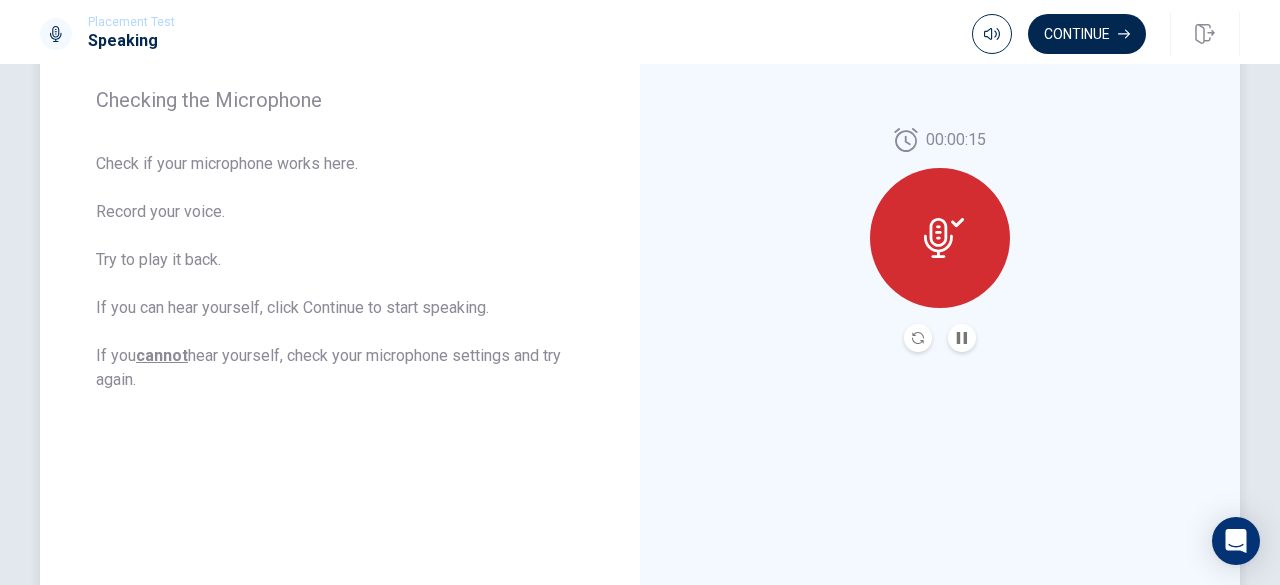 type 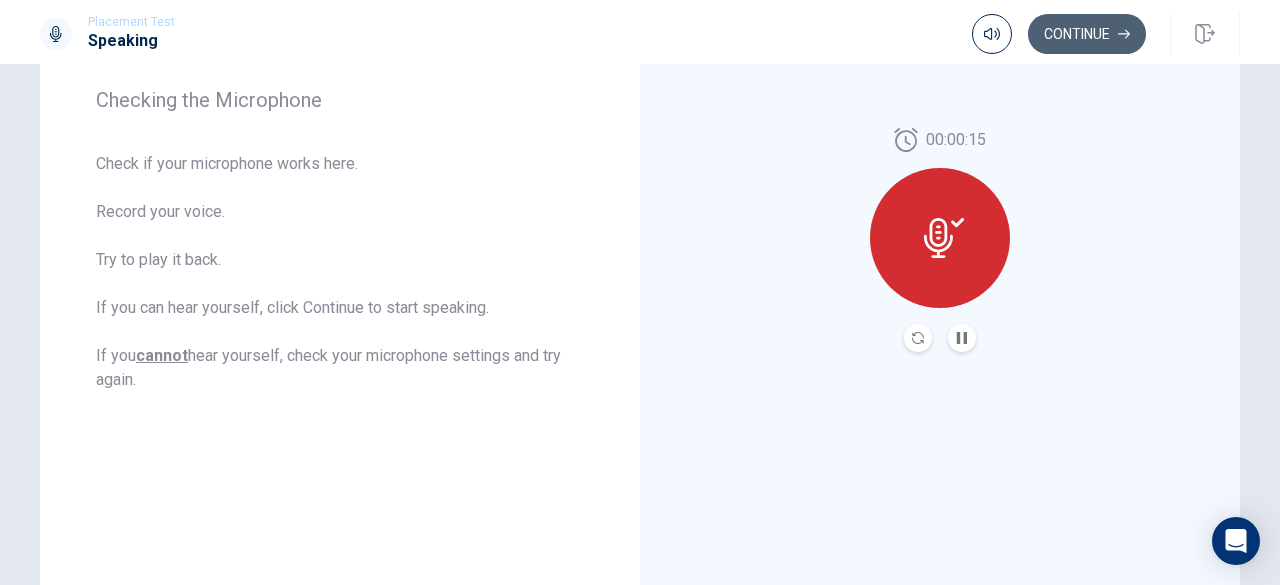 click on "Continue" at bounding box center (1087, 34) 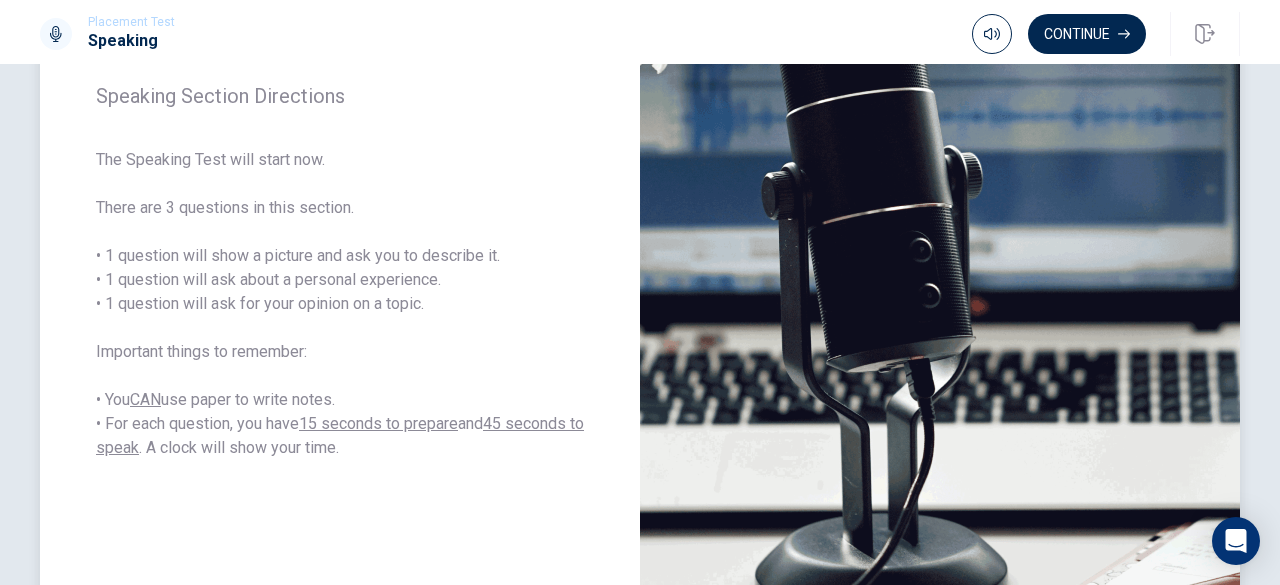 scroll, scrollTop: 300, scrollLeft: 0, axis: vertical 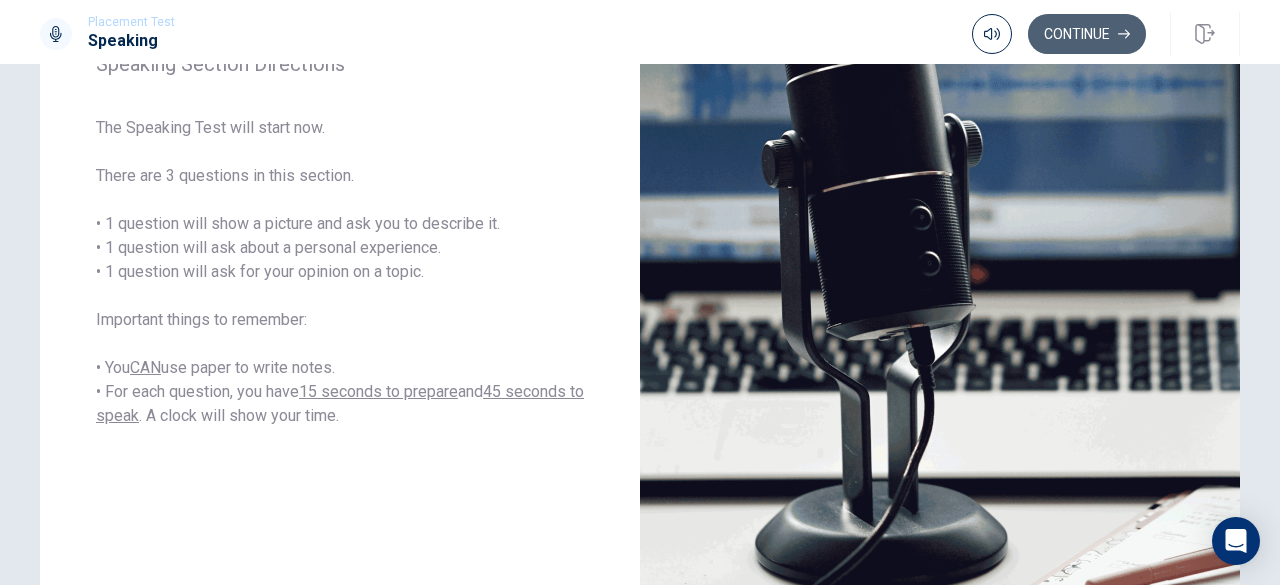 click on "Continue" at bounding box center (1087, 34) 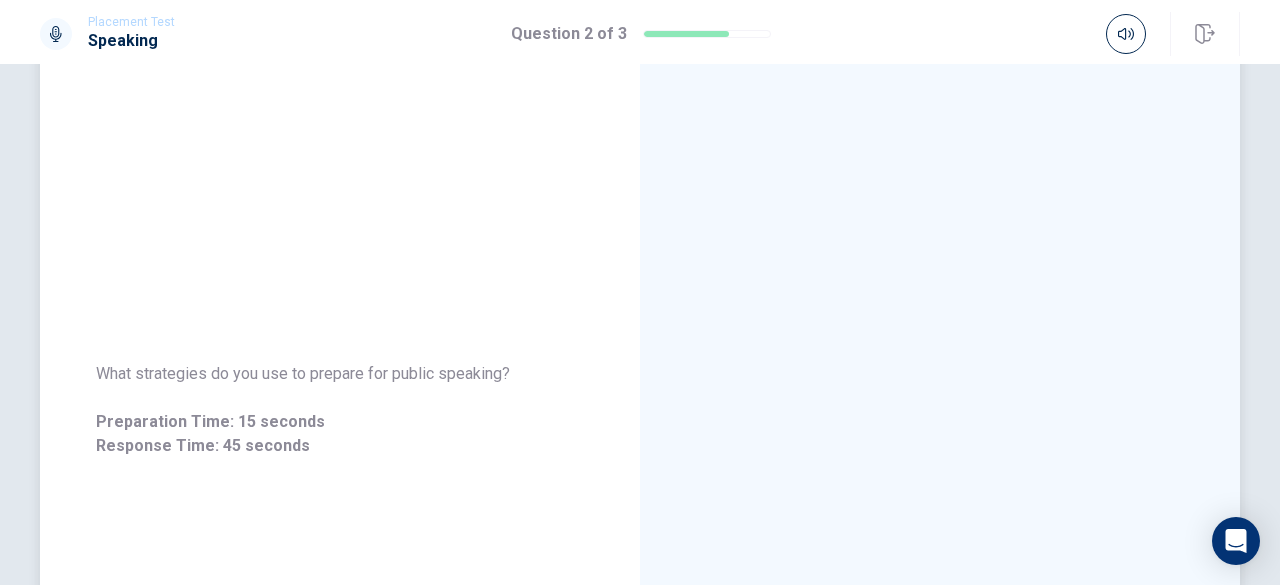scroll, scrollTop: 100, scrollLeft: 0, axis: vertical 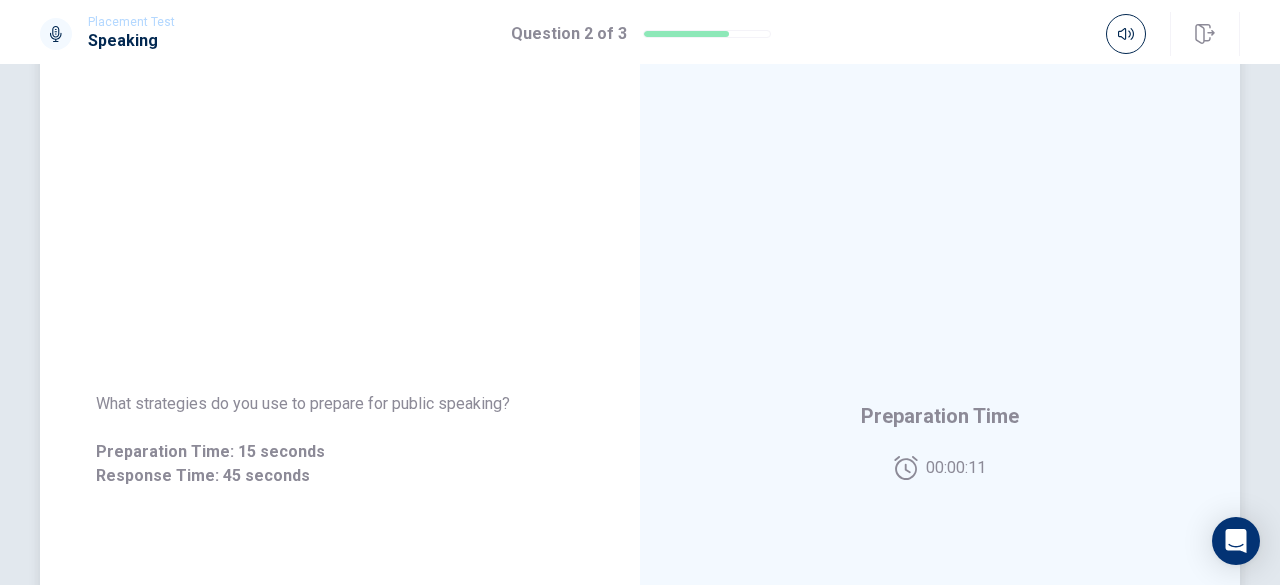 drag, startPoint x: 276, startPoint y: 406, endPoint x: 414, endPoint y: 405, distance: 138.00362 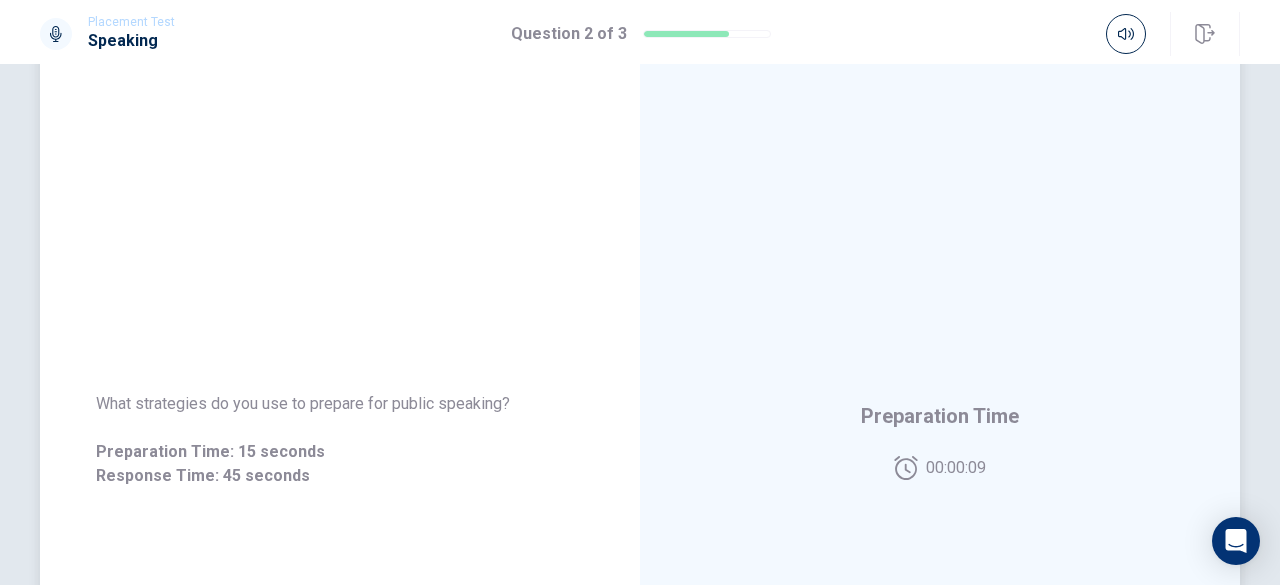 drag, startPoint x: 518, startPoint y: 405, endPoint x: 178, endPoint y: 405, distance: 340 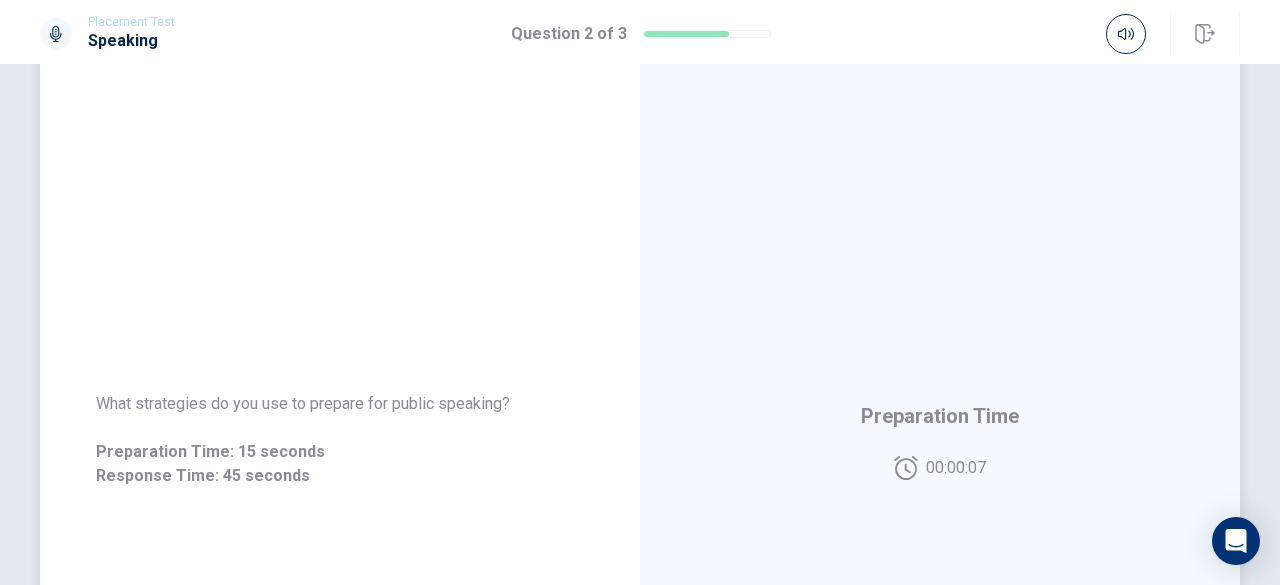 drag, startPoint x: 79, startPoint y: 397, endPoint x: 280, endPoint y: 397, distance: 201 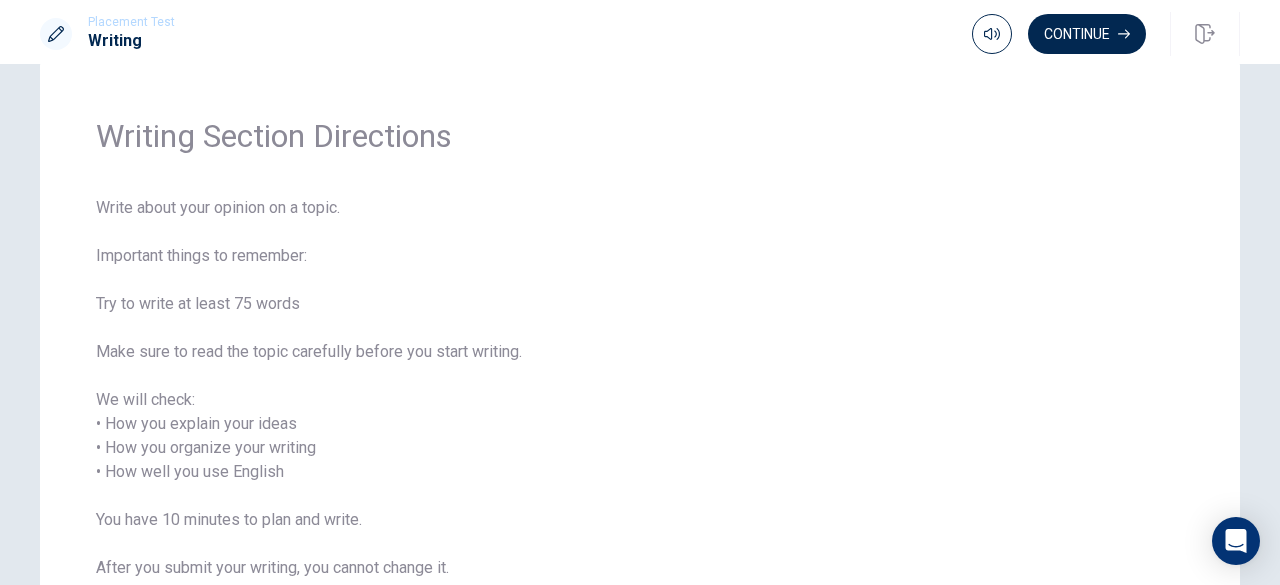 scroll, scrollTop: 0, scrollLeft: 0, axis: both 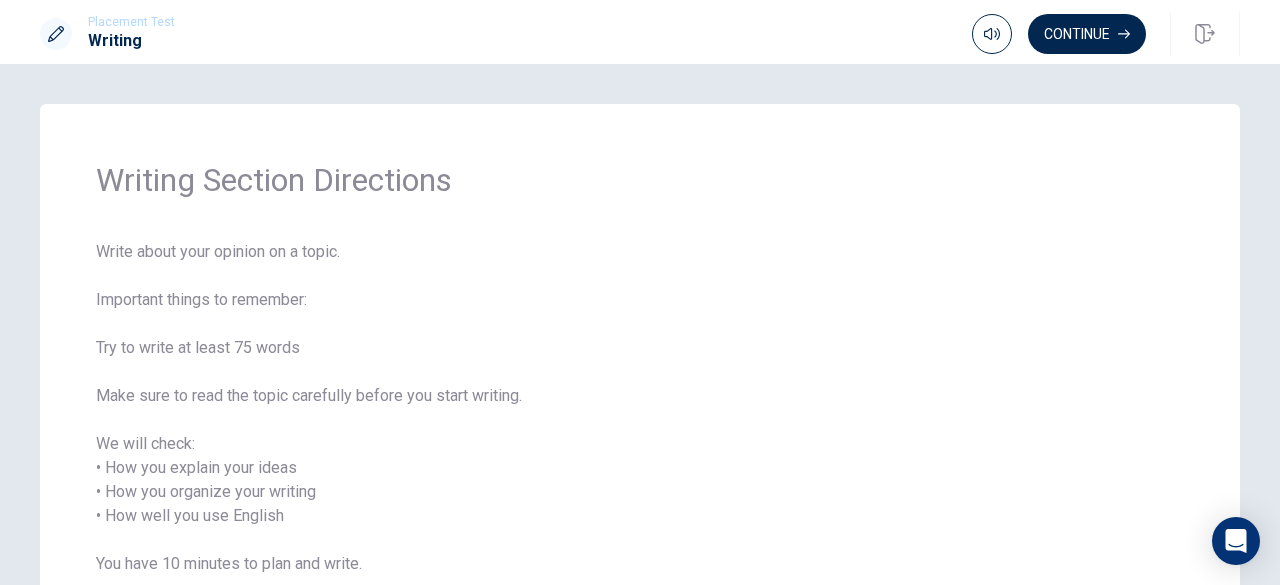 drag, startPoint x: 74, startPoint y: 252, endPoint x: 223, endPoint y: 259, distance: 149.16434 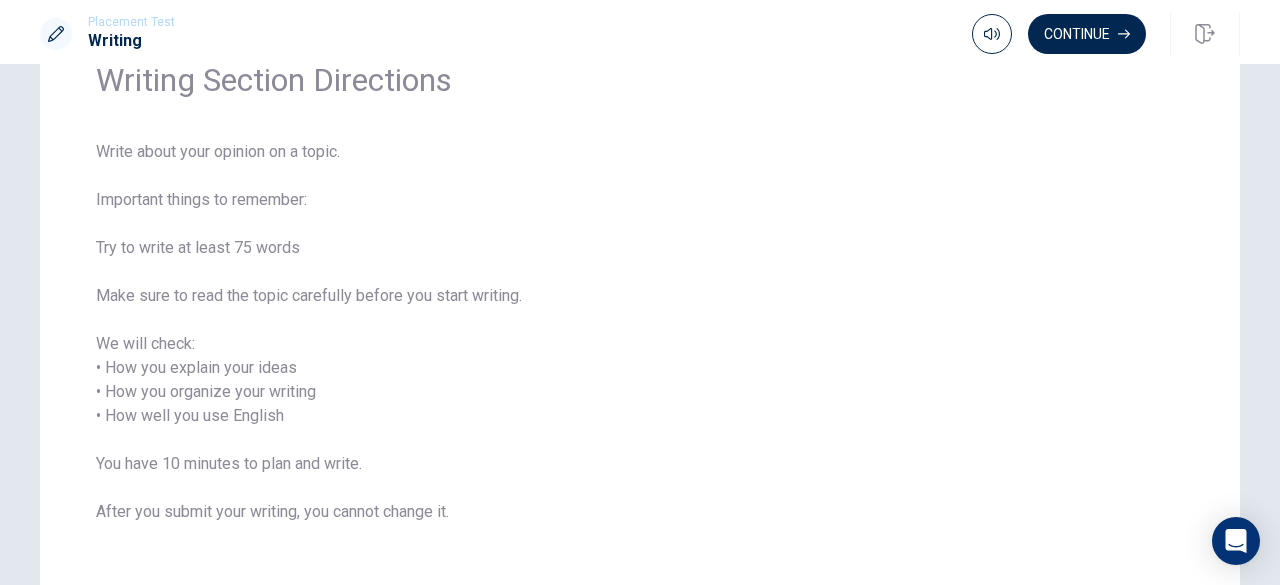 drag, startPoint x: 90, startPoint y: 194, endPoint x: 233, endPoint y: 201, distance: 143.17122 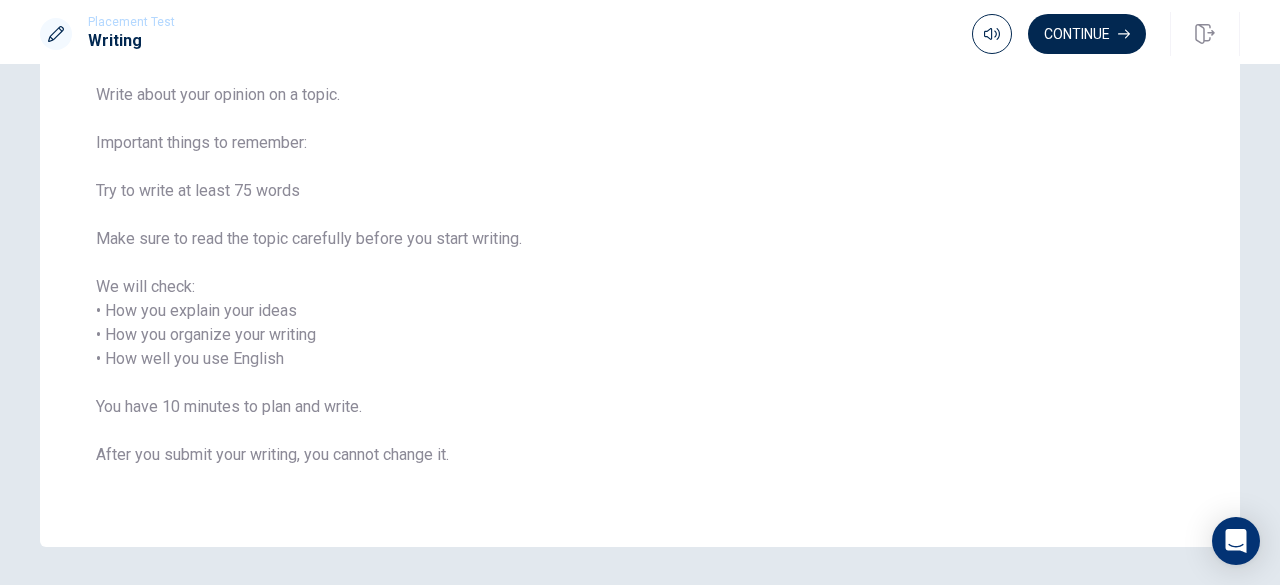 scroll, scrollTop: 200, scrollLeft: 0, axis: vertical 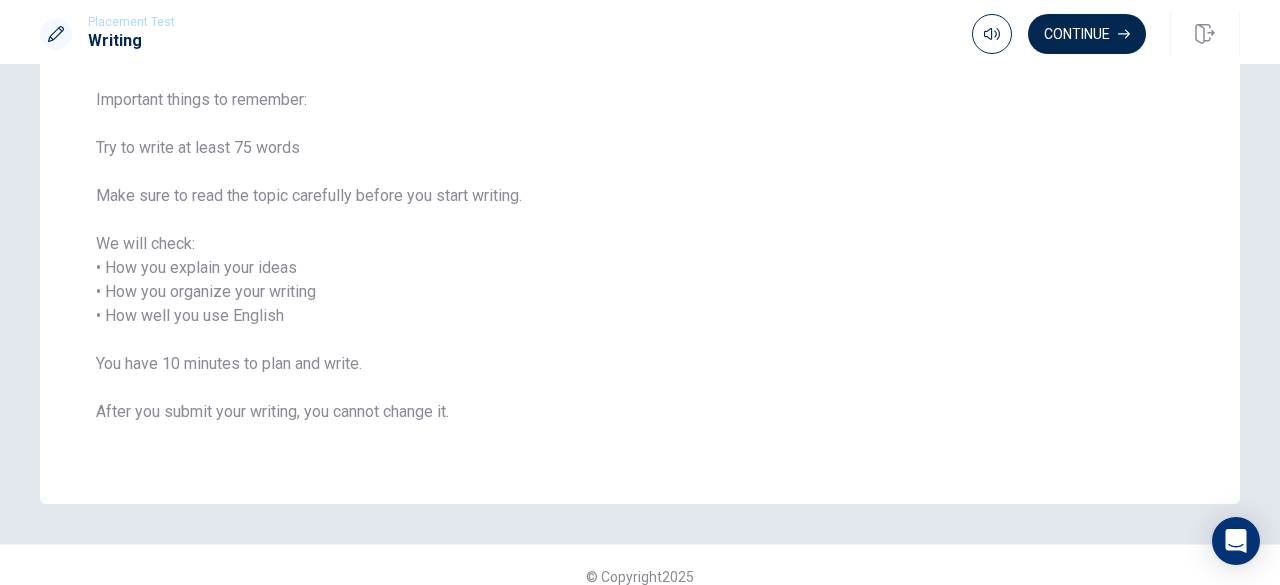 drag, startPoint x: 103, startPoint y: 197, endPoint x: 548, endPoint y: 202, distance: 445.02808 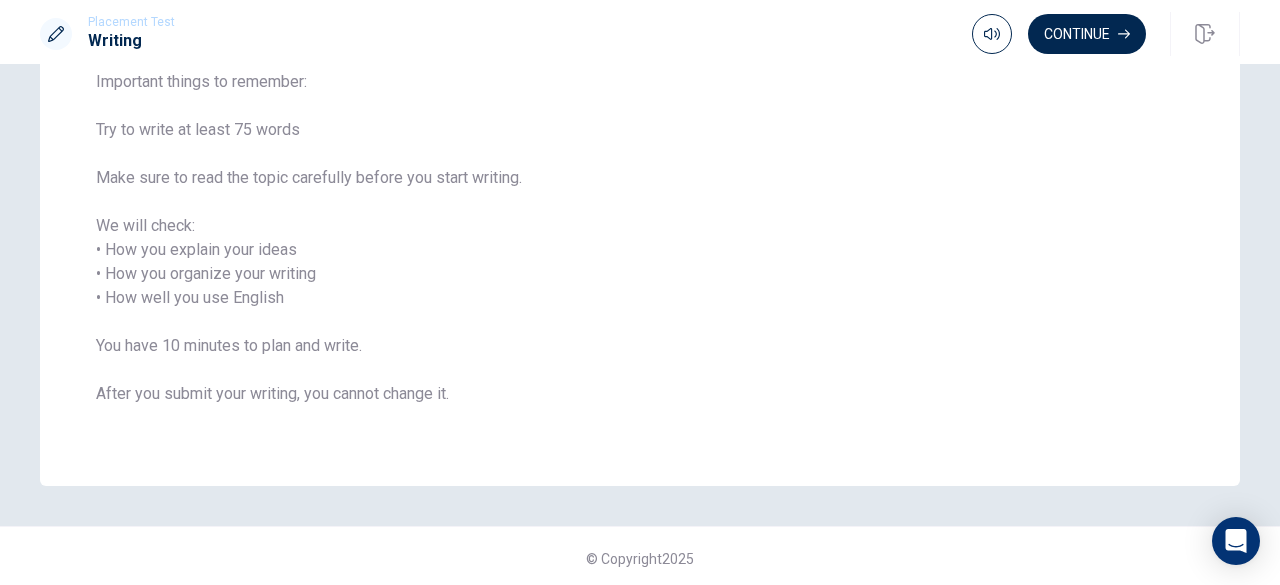 scroll, scrollTop: 222, scrollLeft: 0, axis: vertical 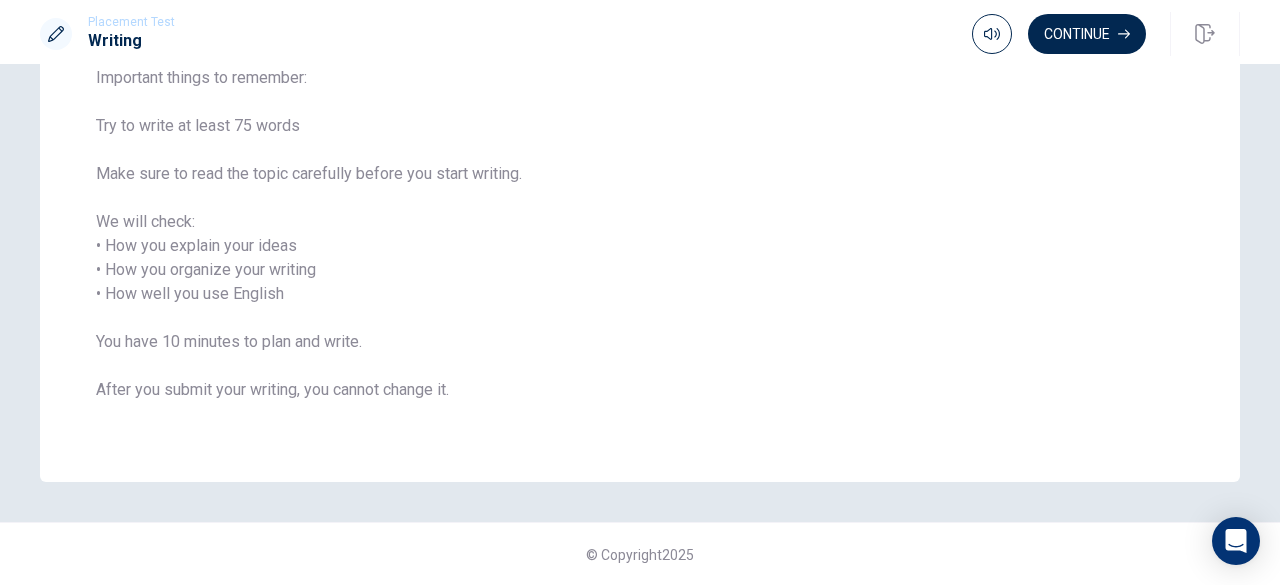 drag, startPoint x: 101, startPoint y: 350, endPoint x: 246, endPoint y: 355, distance: 145.08618 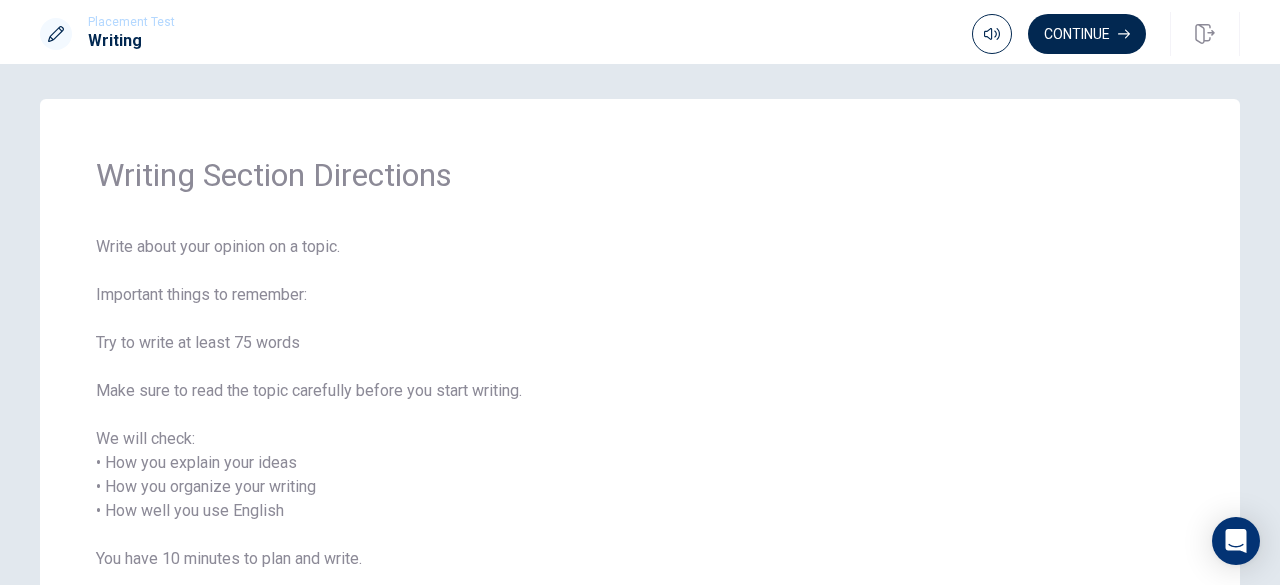 scroll, scrollTop: 0, scrollLeft: 0, axis: both 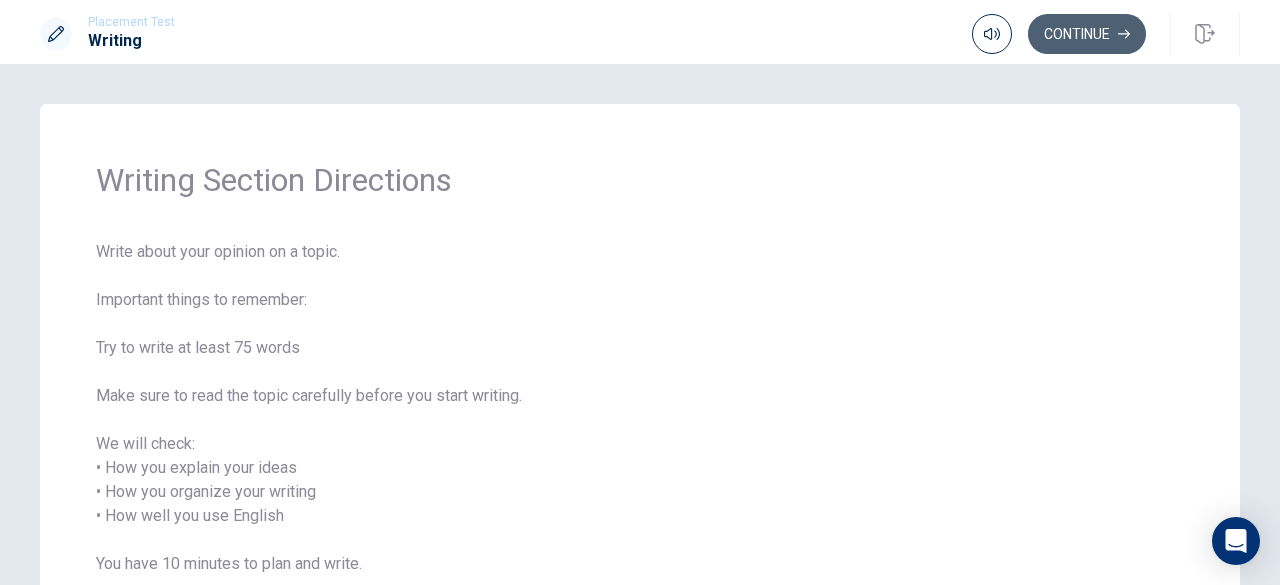 click on "Continue" at bounding box center [1087, 34] 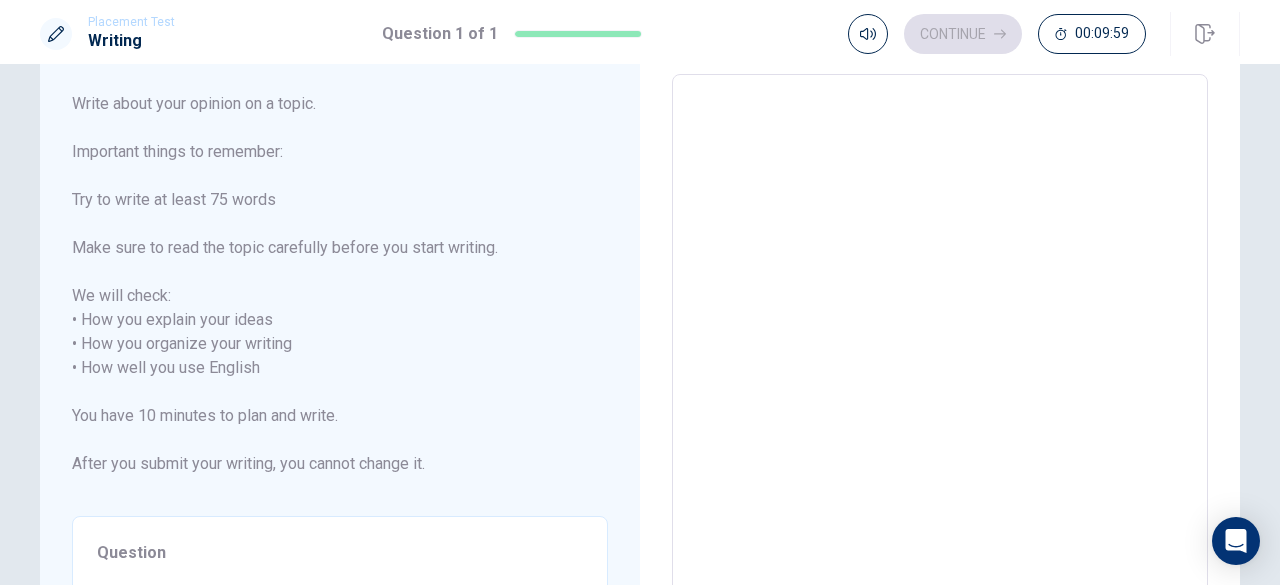 click at bounding box center (940, 368) 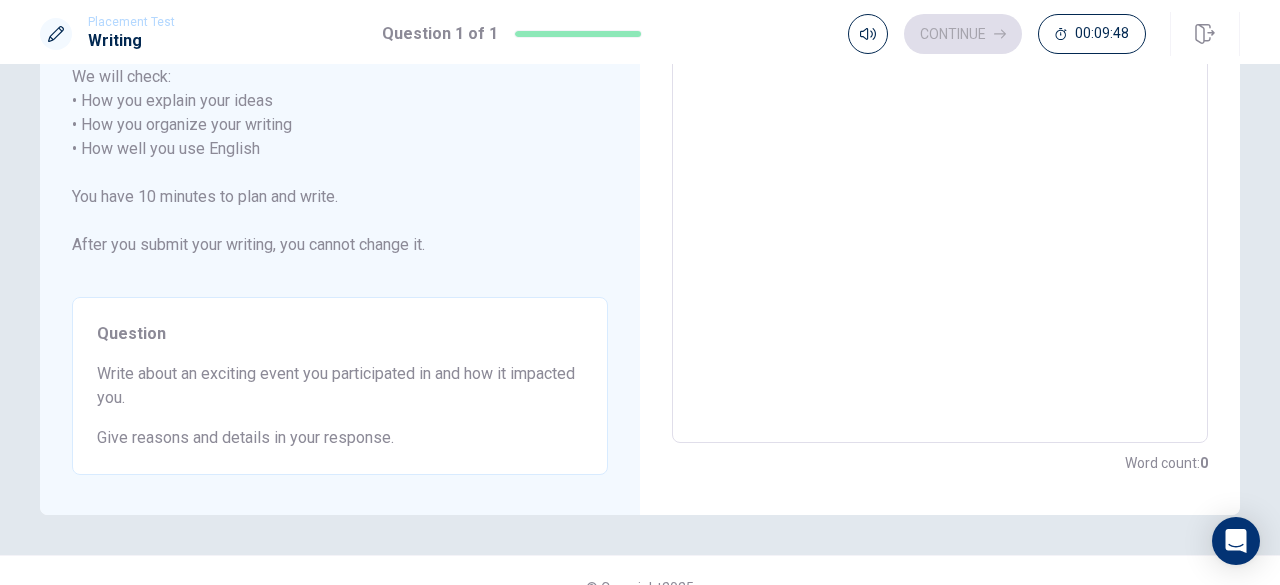scroll, scrollTop: 352, scrollLeft: 0, axis: vertical 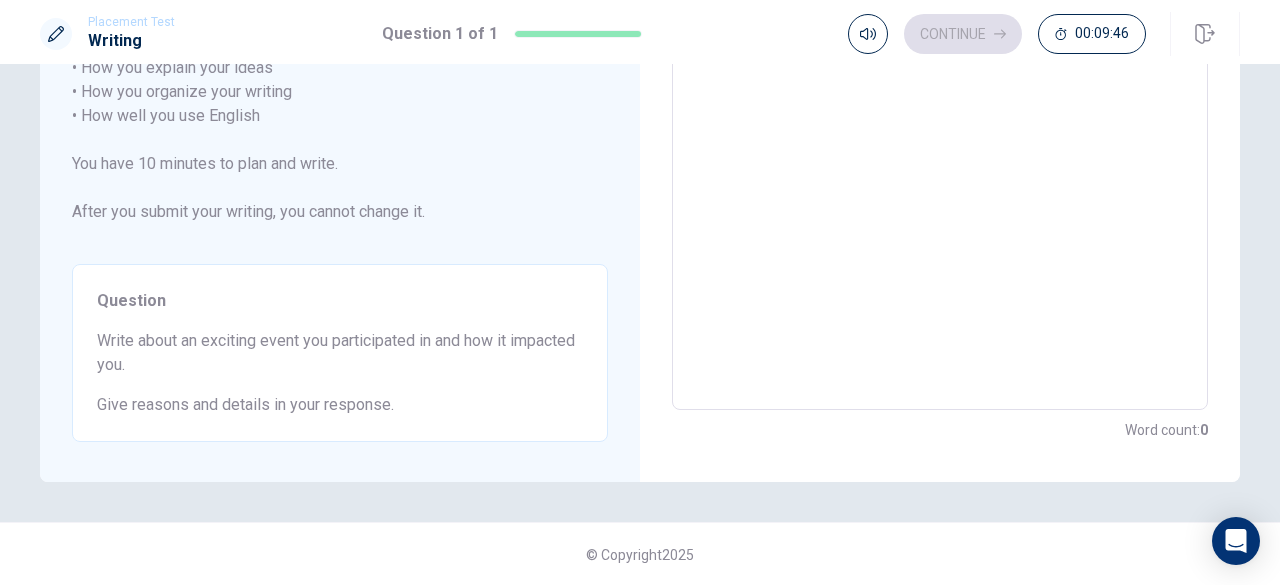 drag, startPoint x: 99, startPoint y: 346, endPoint x: 364, endPoint y: 353, distance: 265.09244 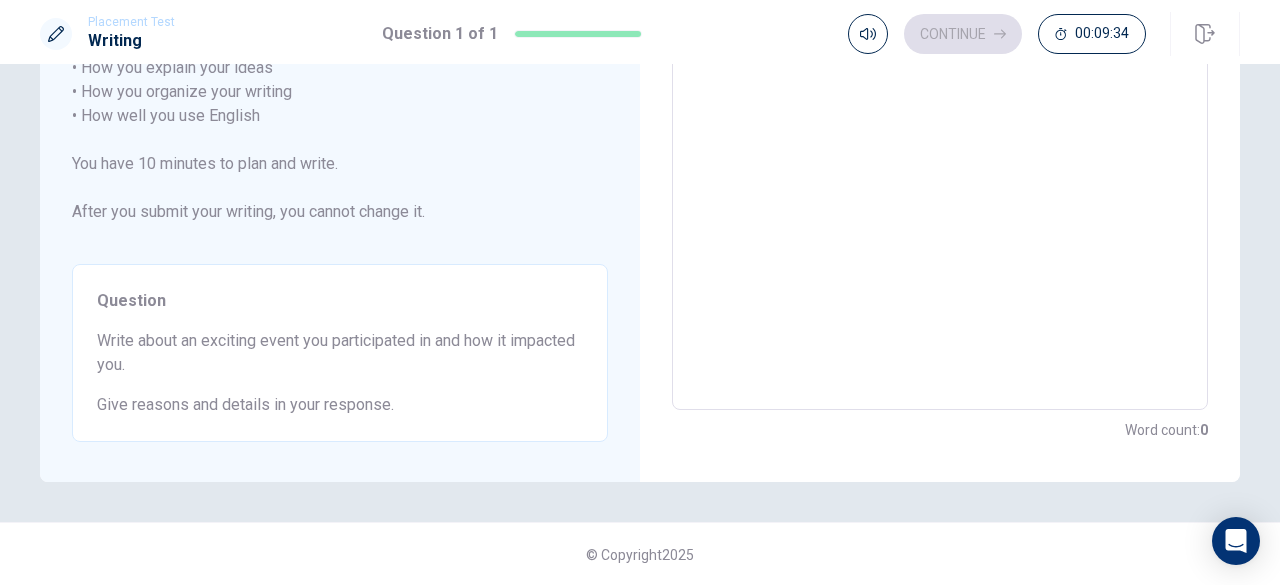 drag, startPoint x: 93, startPoint y: 408, endPoint x: 329, endPoint y: 405, distance: 236.01907 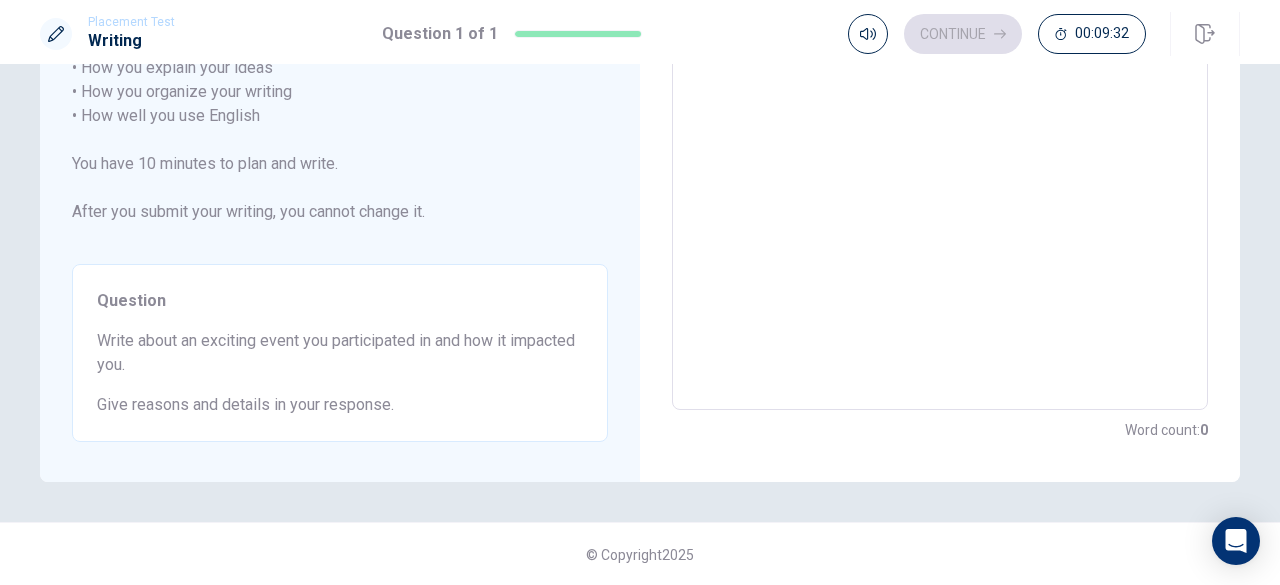 click at bounding box center [940, 116] 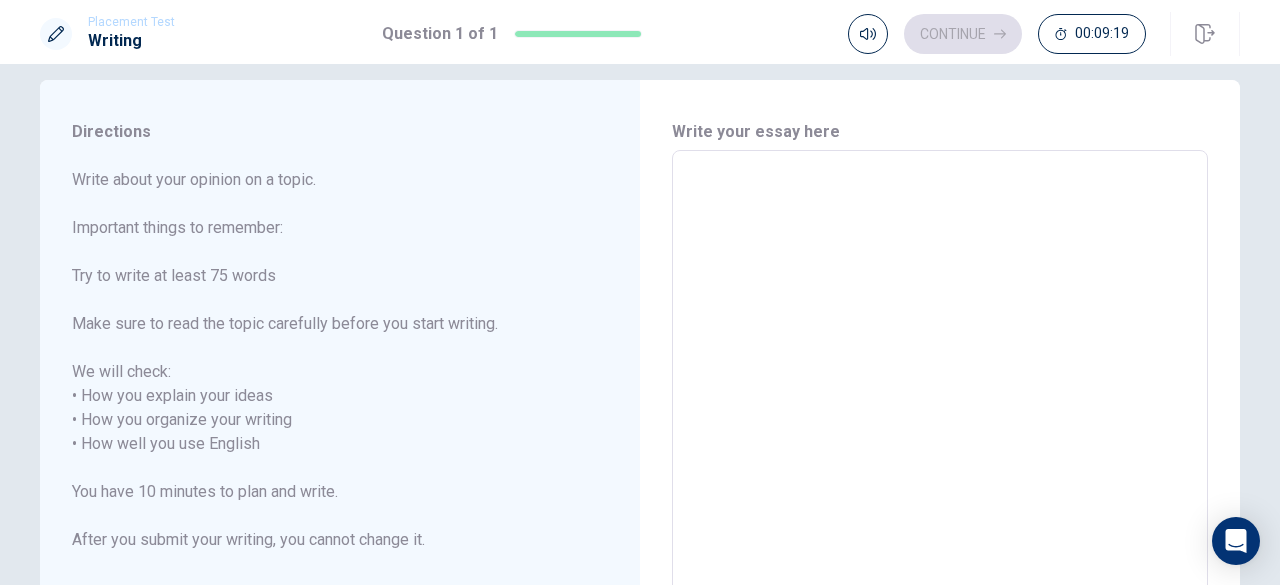 scroll, scrollTop: 36, scrollLeft: 0, axis: vertical 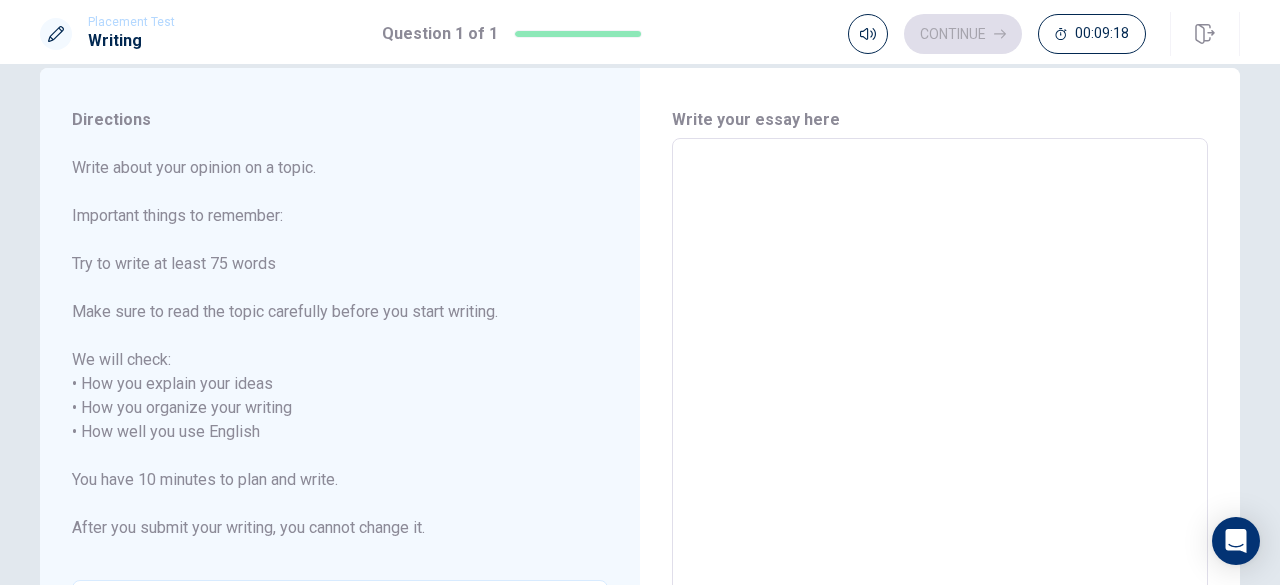 click at bounding box center [940, 432] 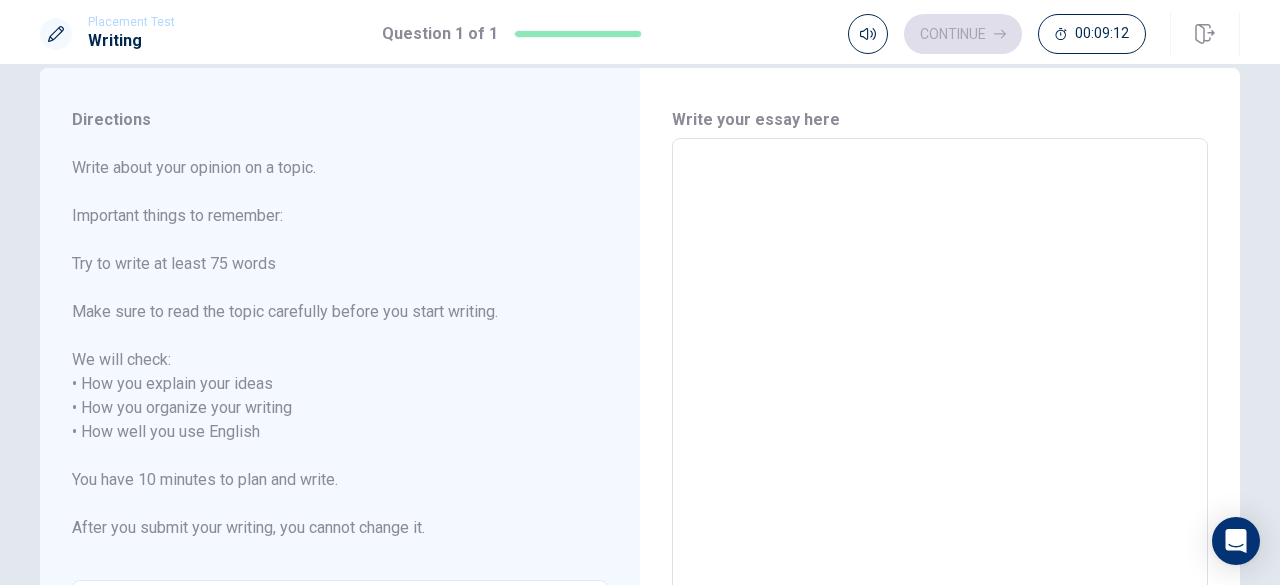 type on "i" 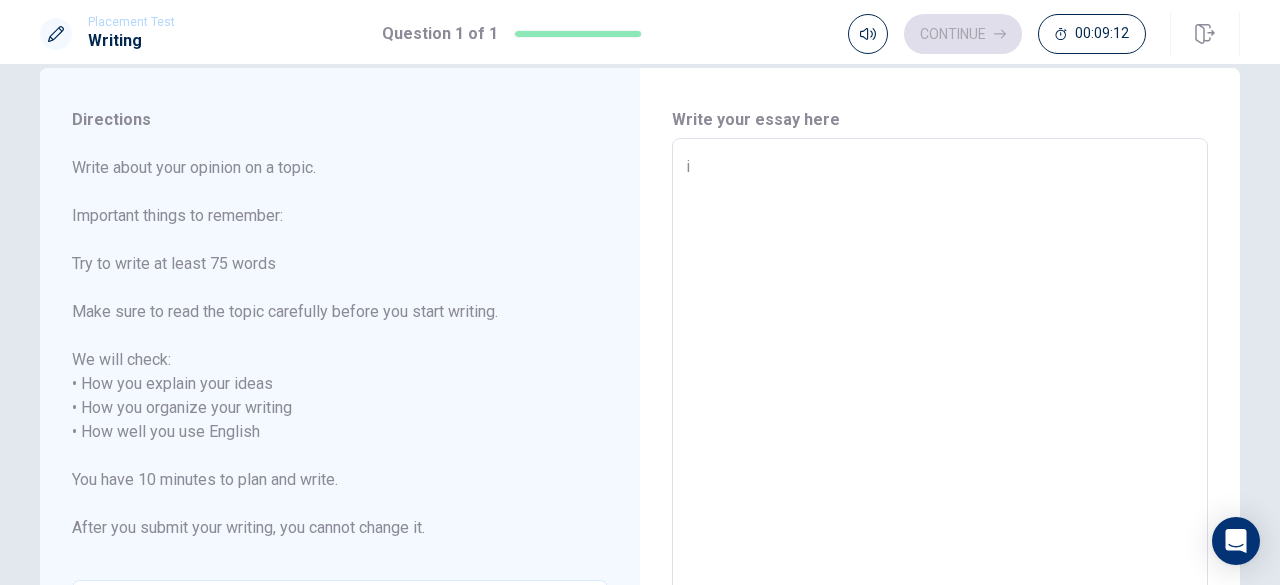 type on "x" 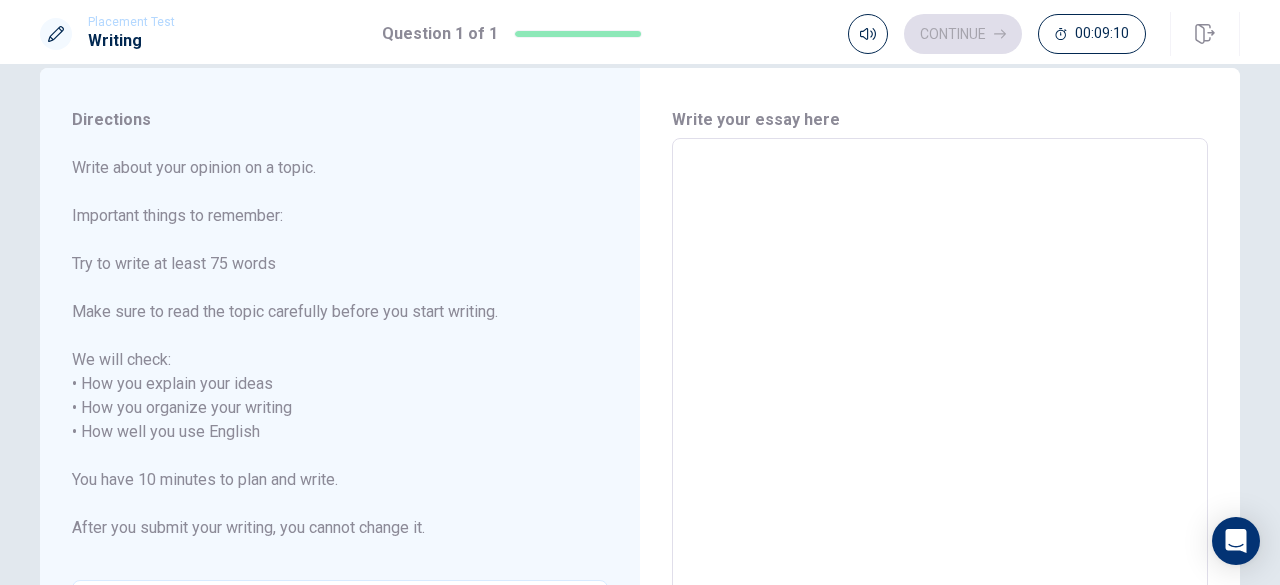 type on "I" 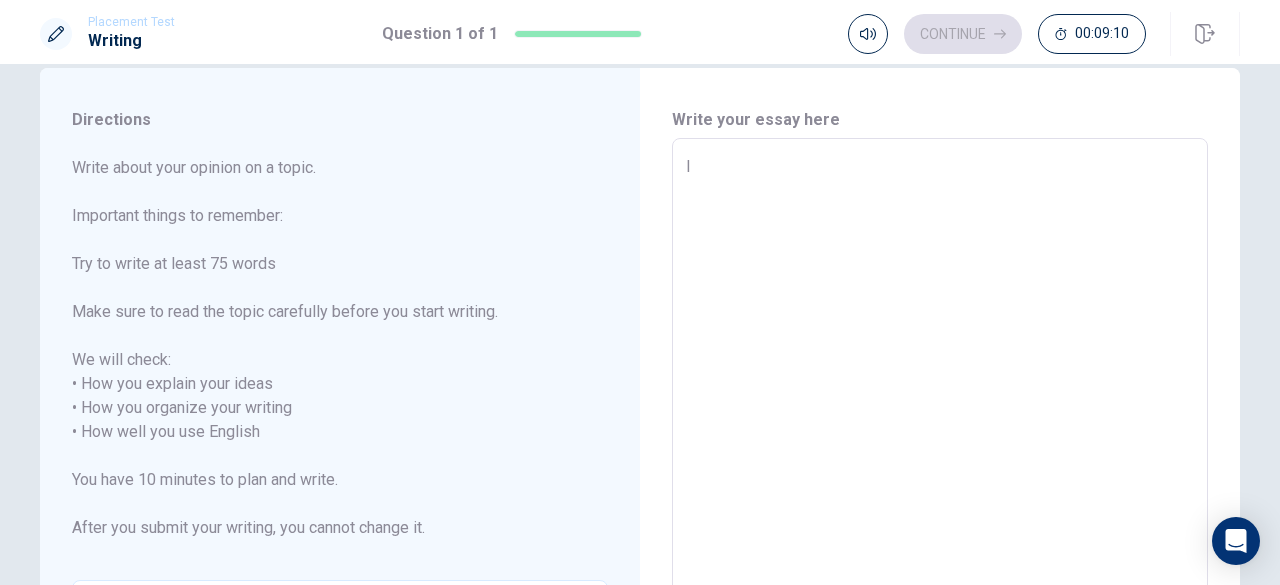 type on "x" 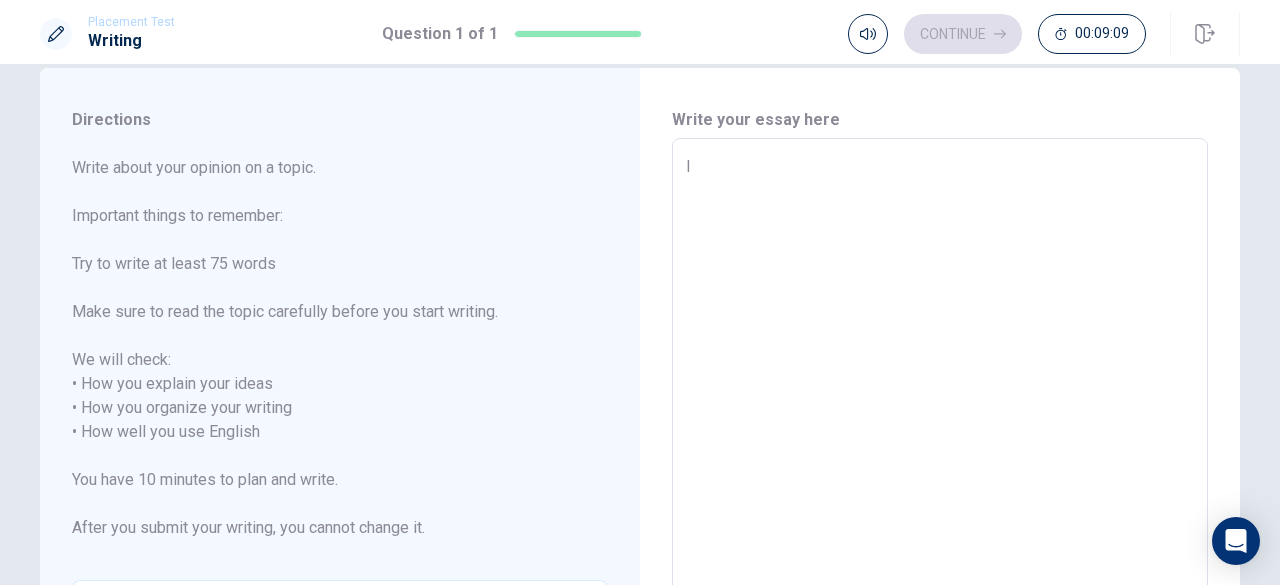 type on "I" 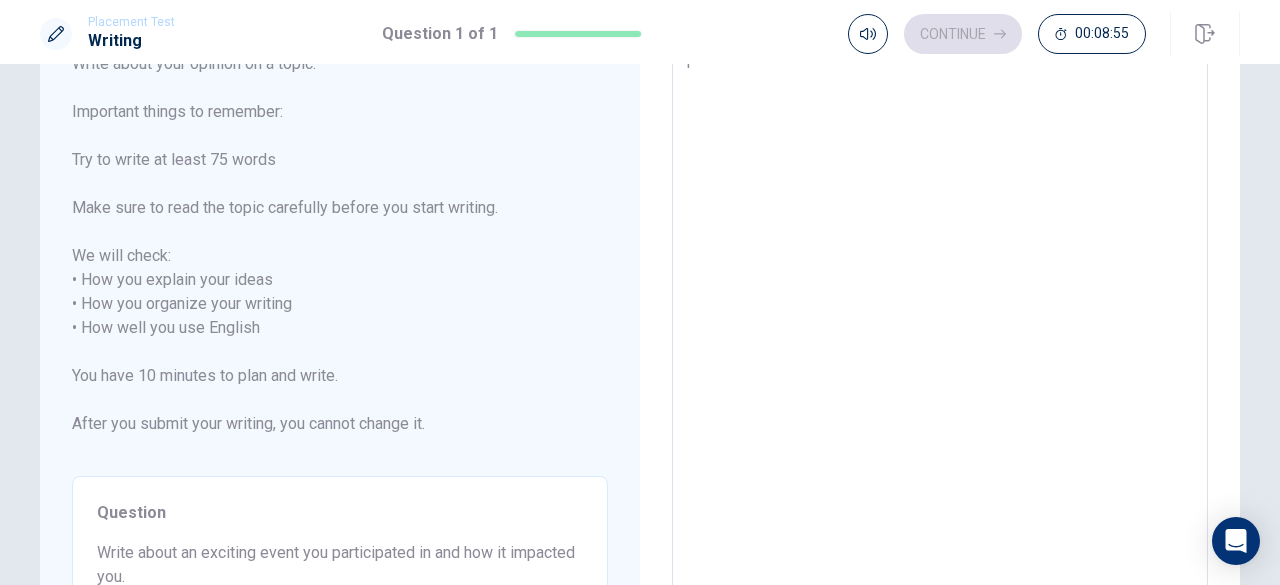 scroll, scrollTop: 0, scrollLeft: 0, axis: both 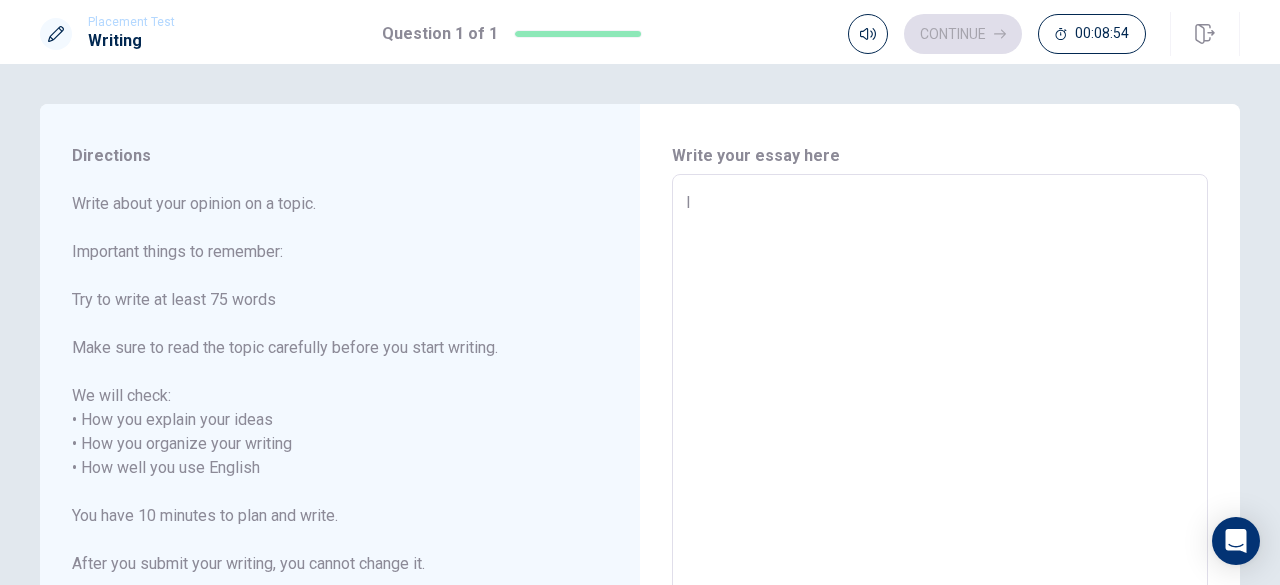 click on "I" at bounding box center (940, 468) 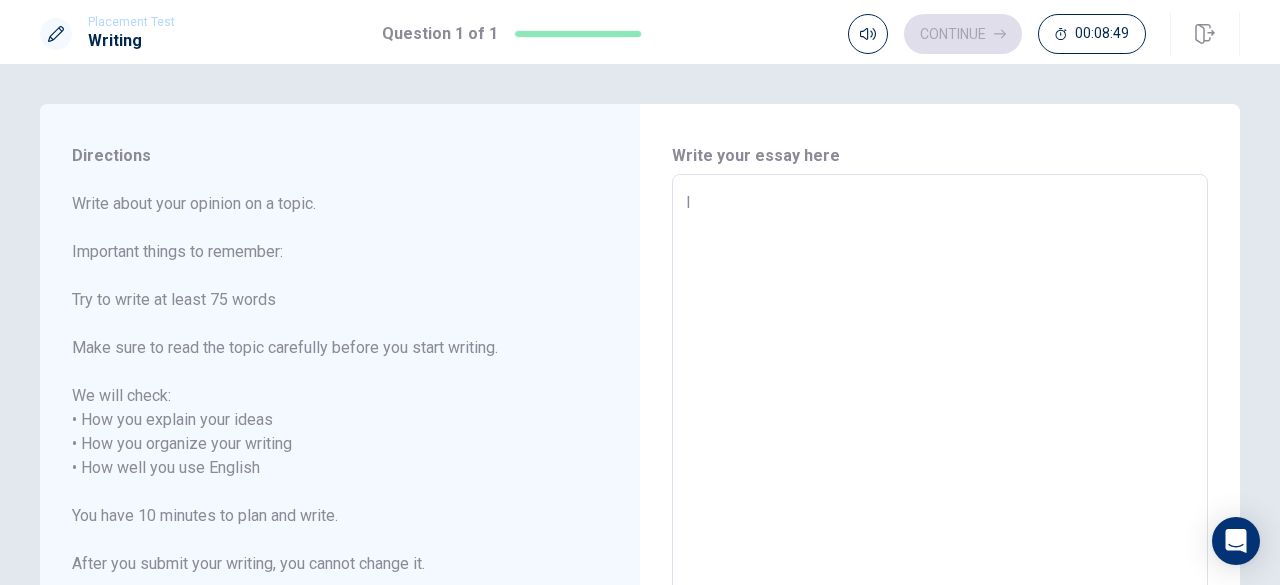 type on "x" 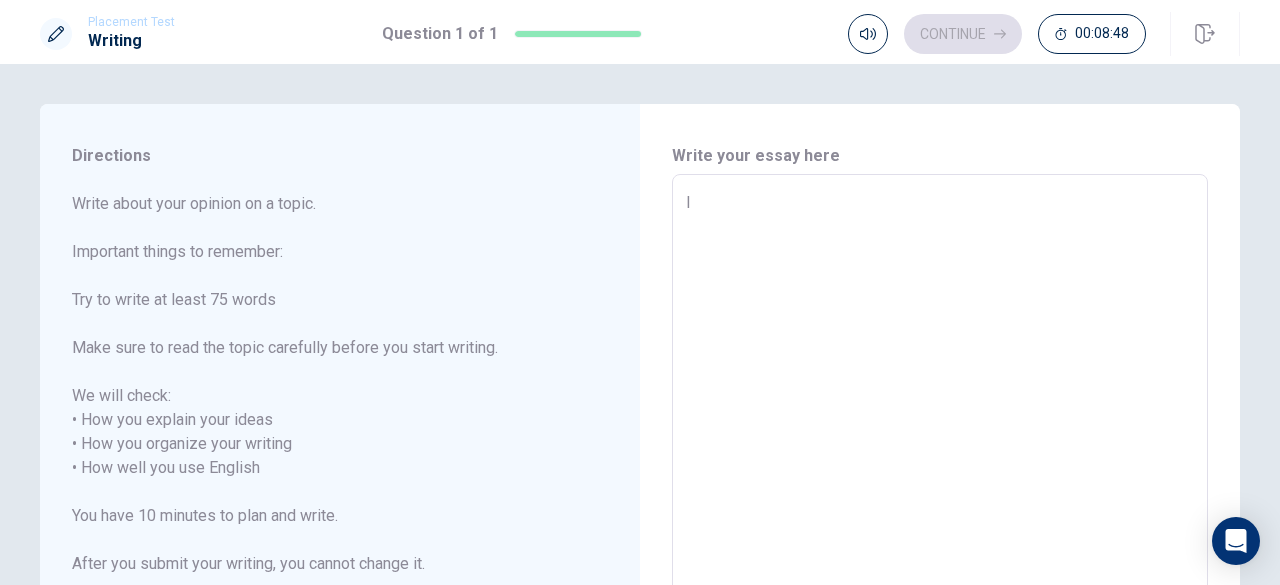 type on "I w" 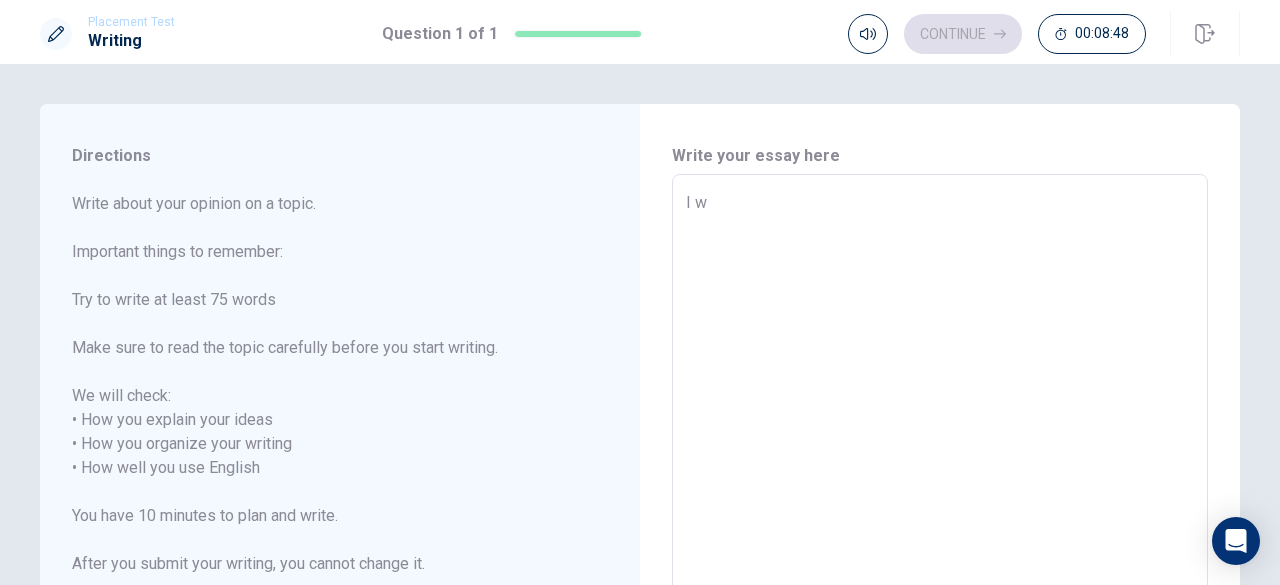type on "x" 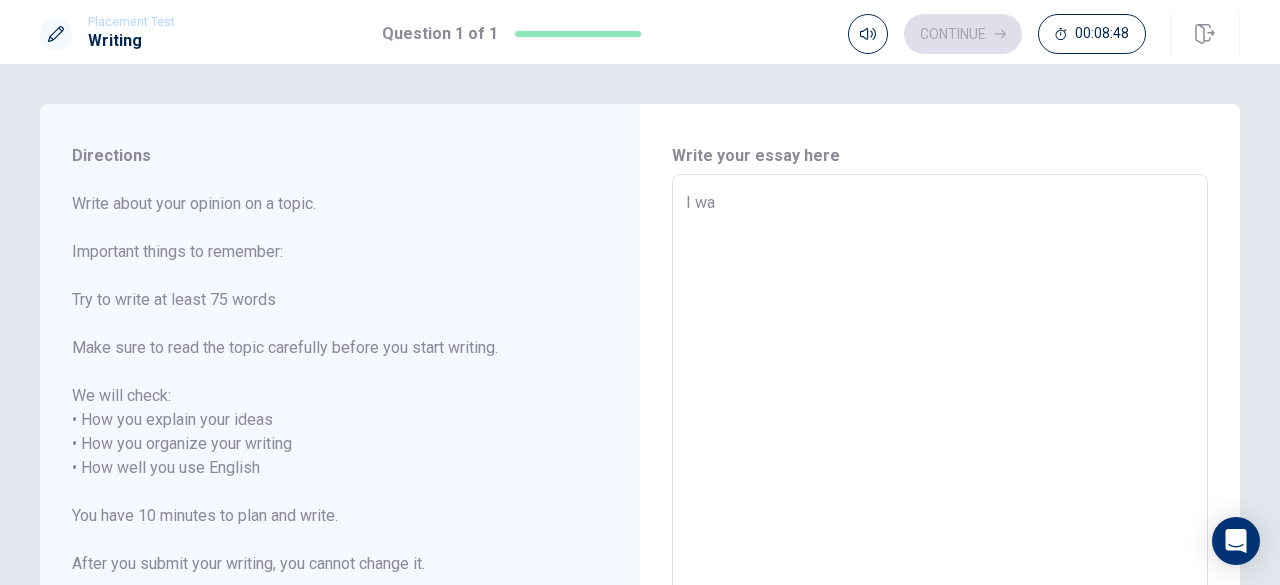 type on "x" 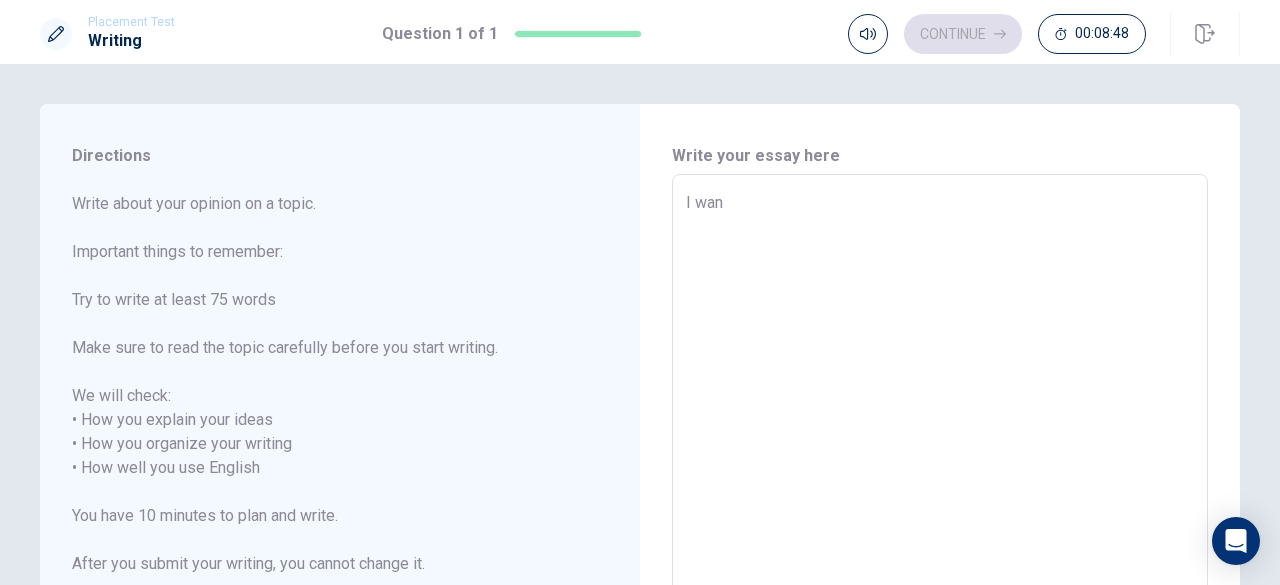 type on "x" 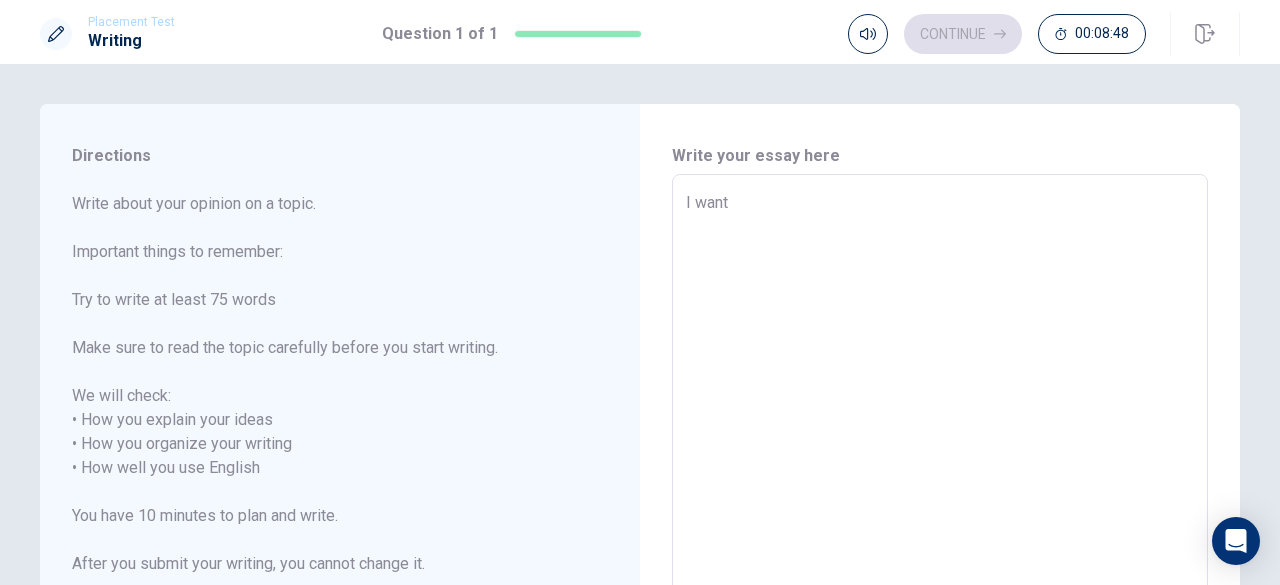 type on "x" 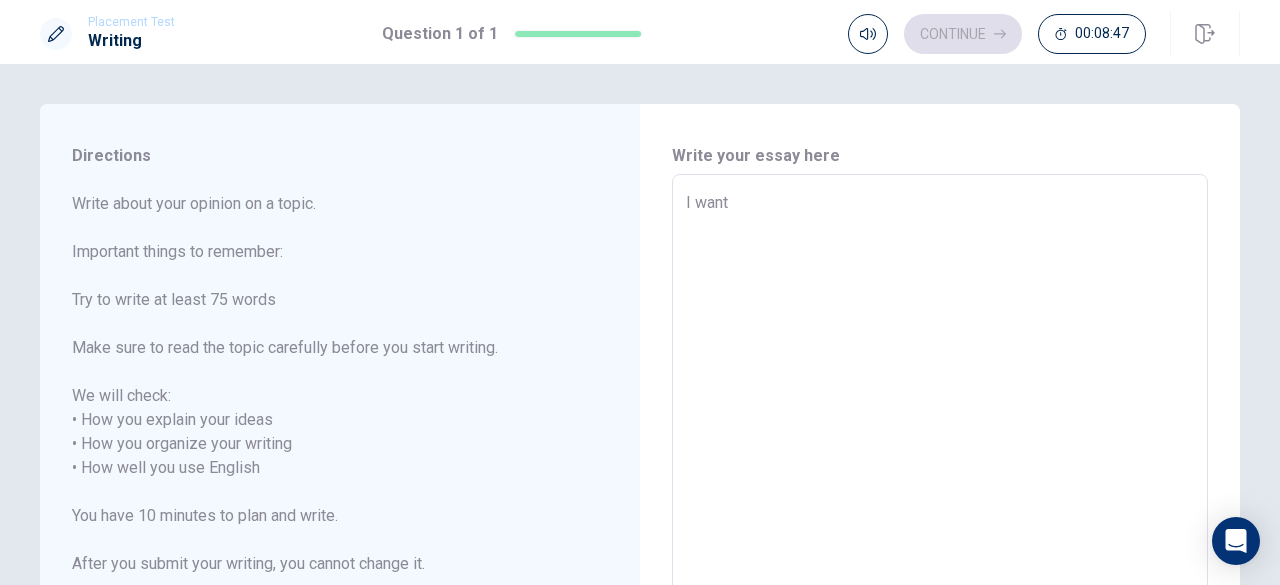 type on "I want" 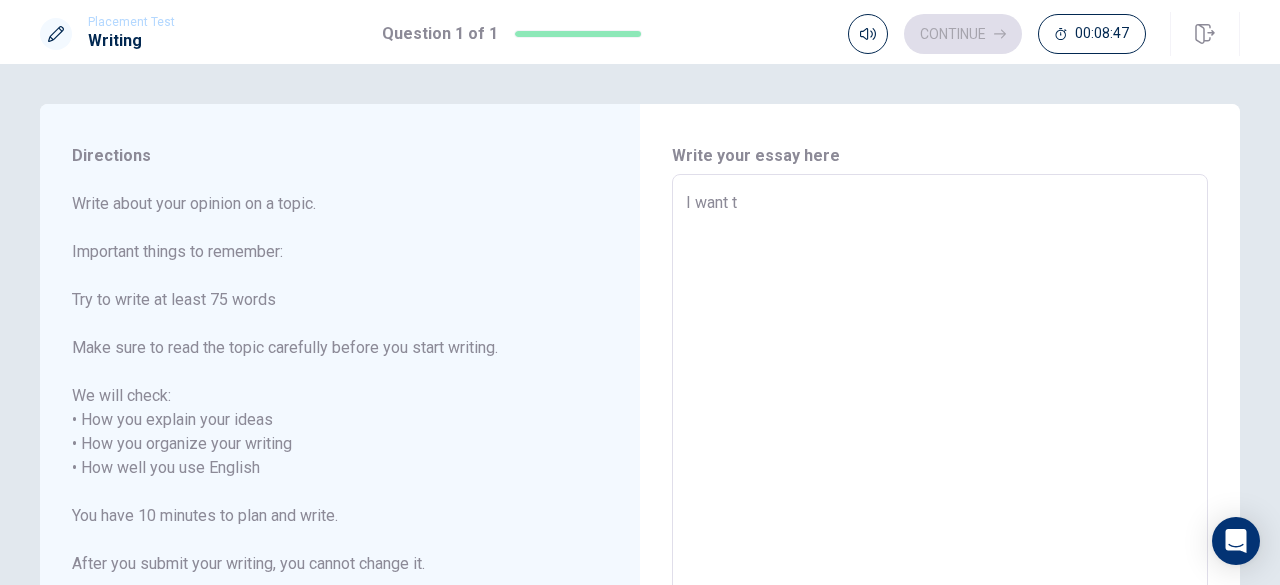 type on "x" 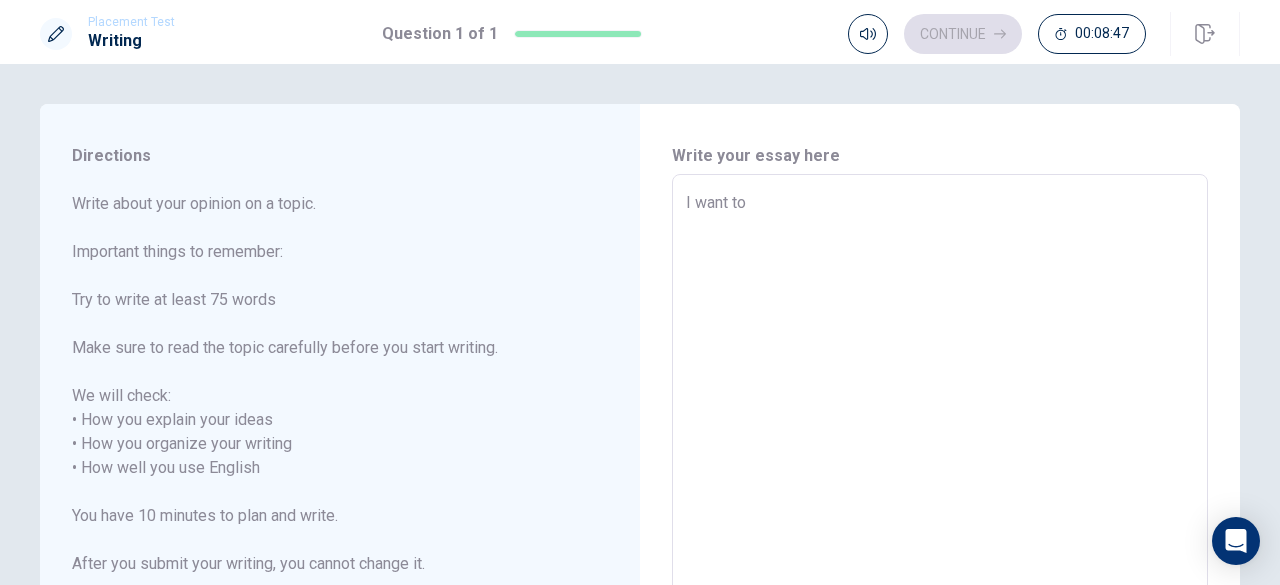 type on "x" 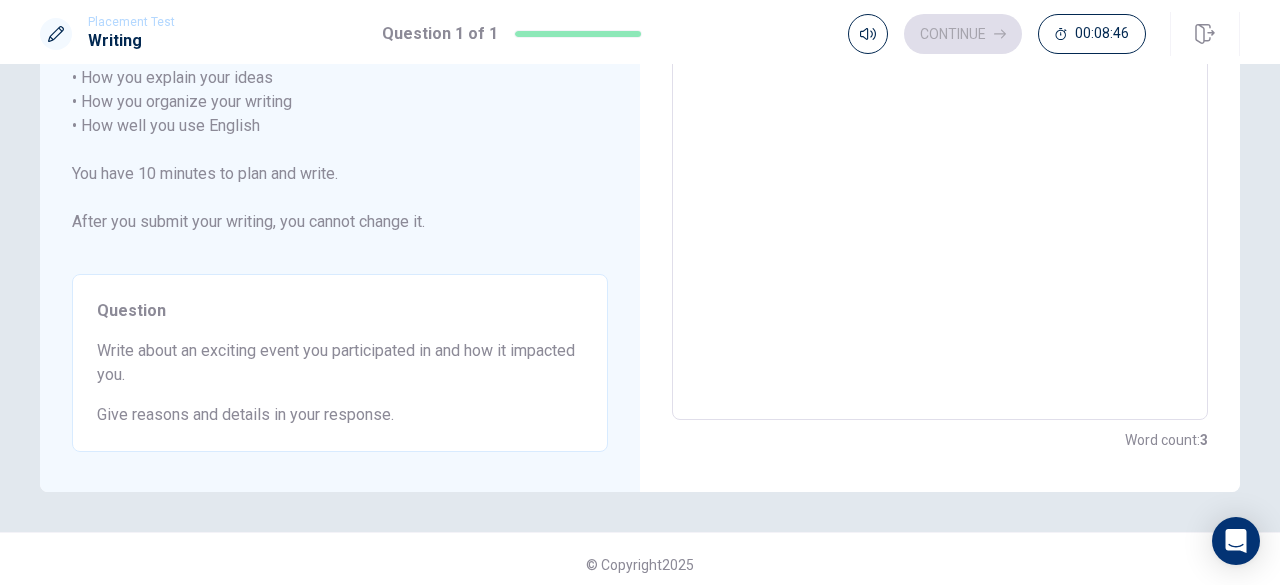 scroll, scrollTop: 352, scrollLeft: 0, axis: vertical 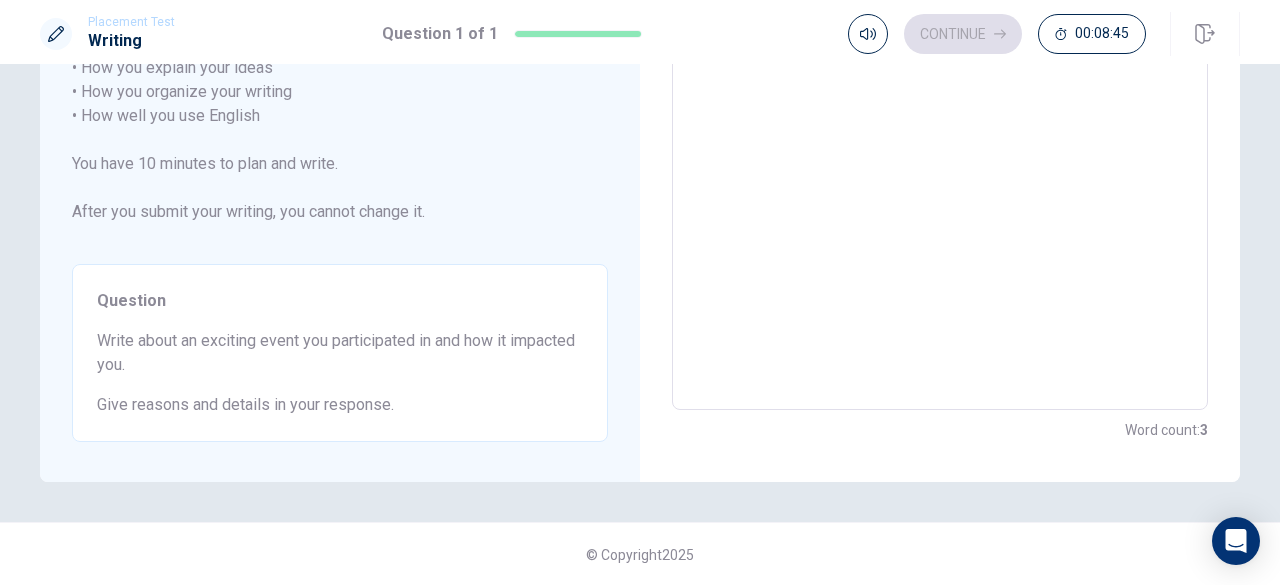 type on "x" 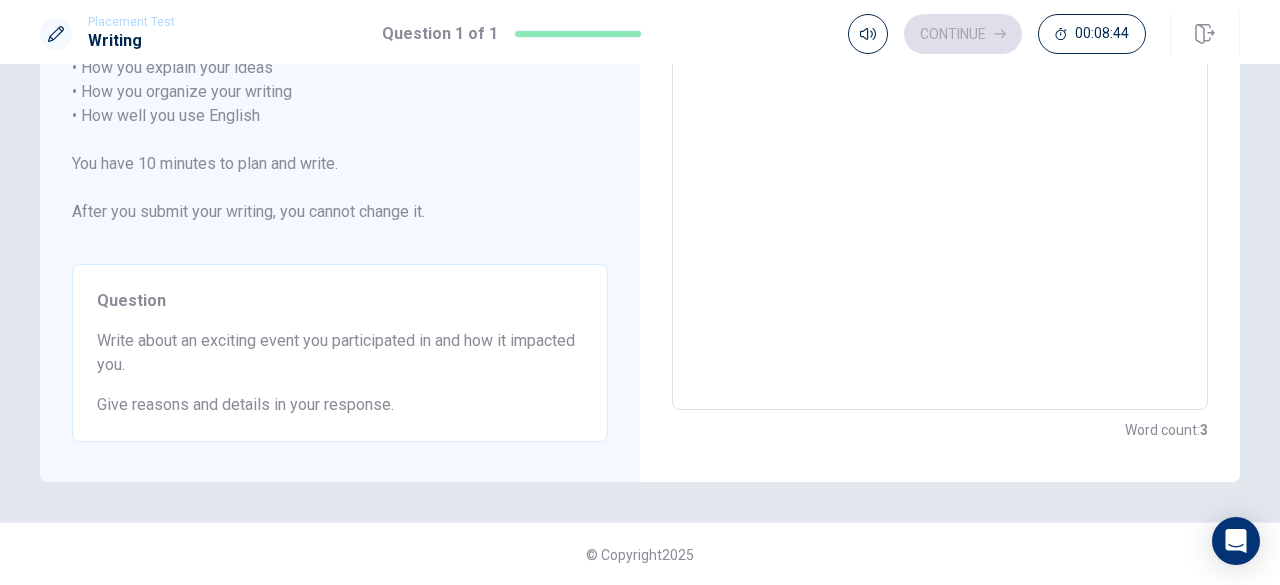 scroll, scrollTop: 0, scrollLeft: 0, axis: both 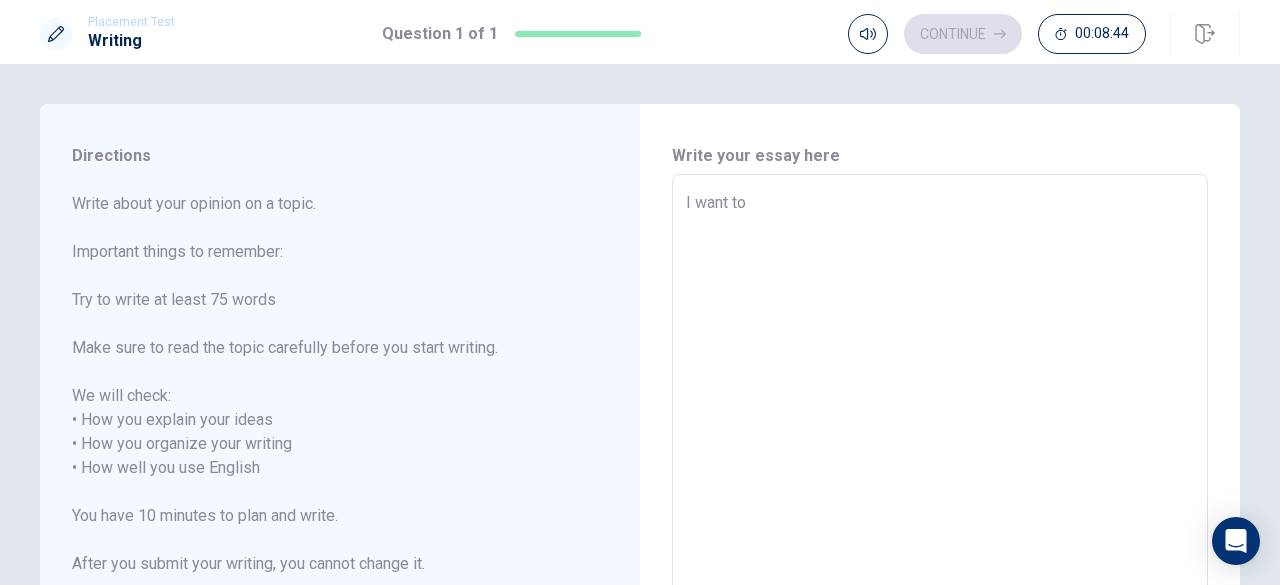 type on "I want to t" 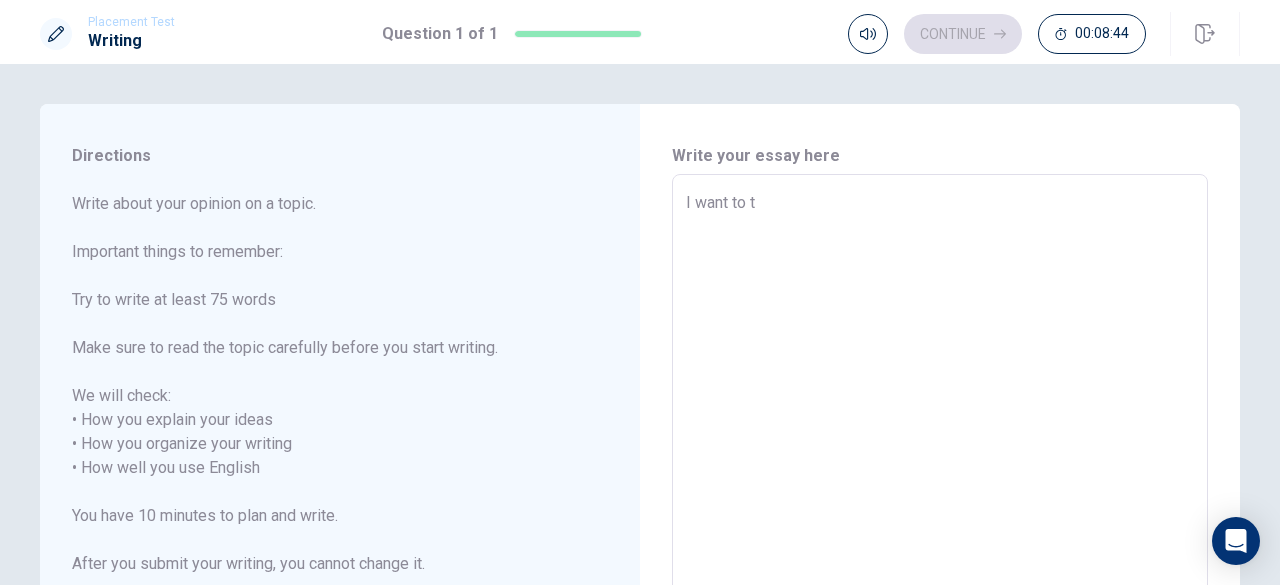 type on "x" 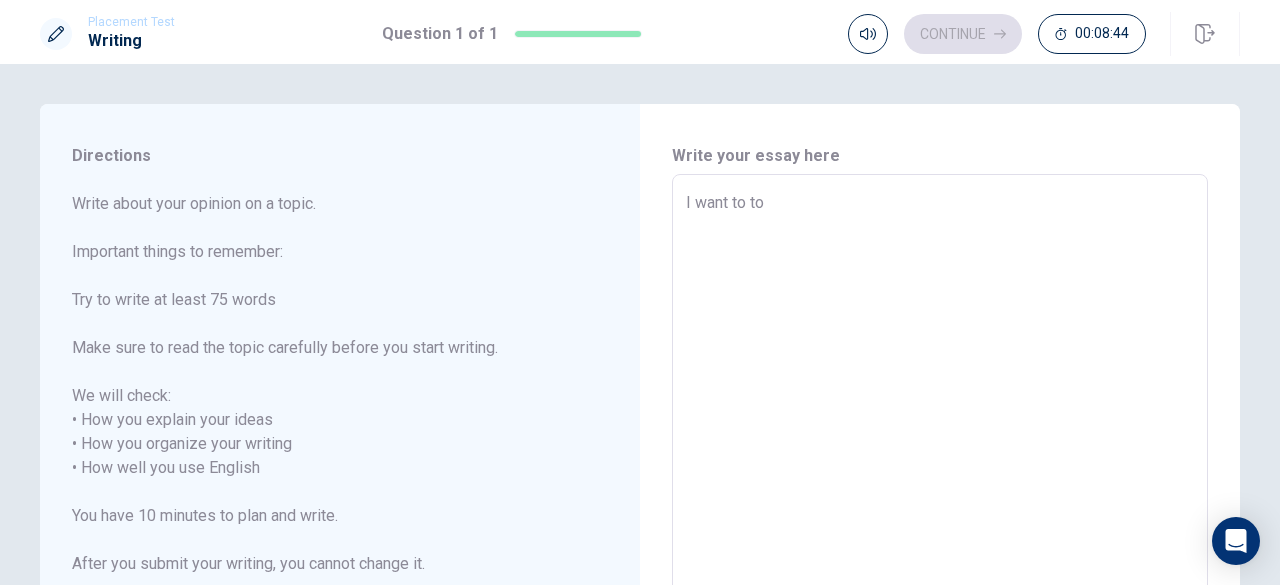 type on "x" 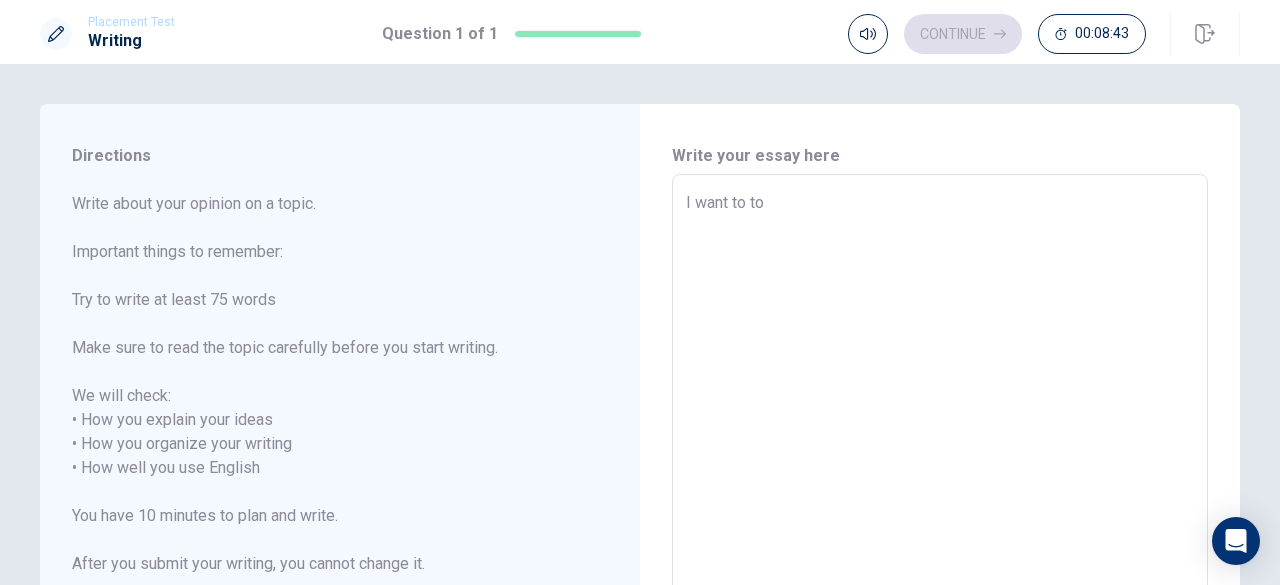 type on "I want to t" 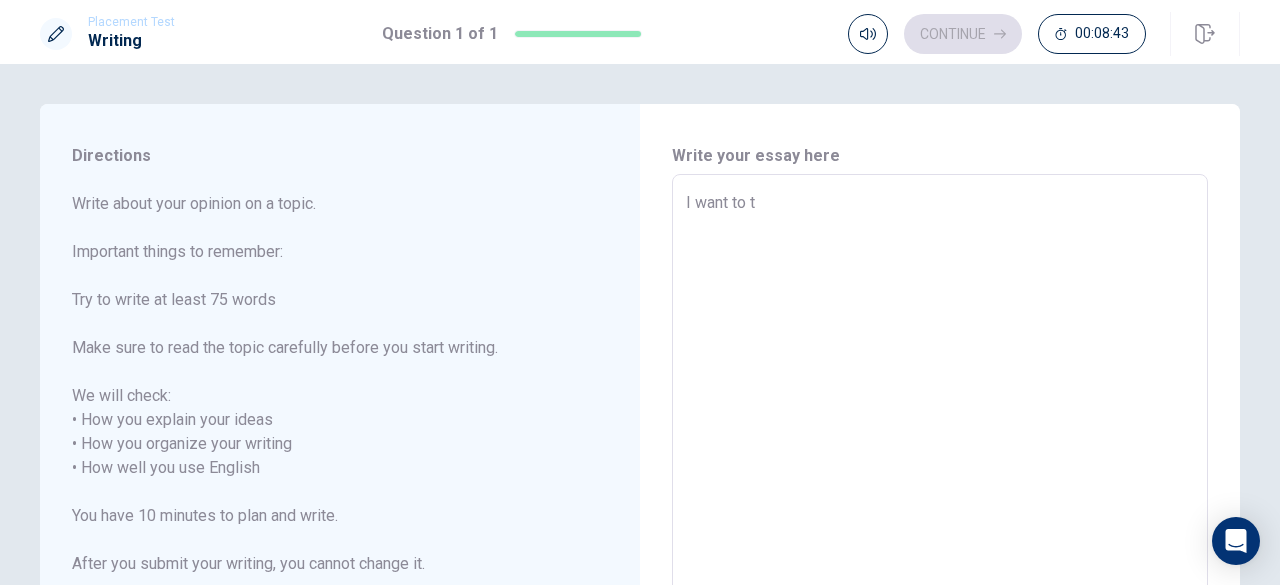 type on "x" 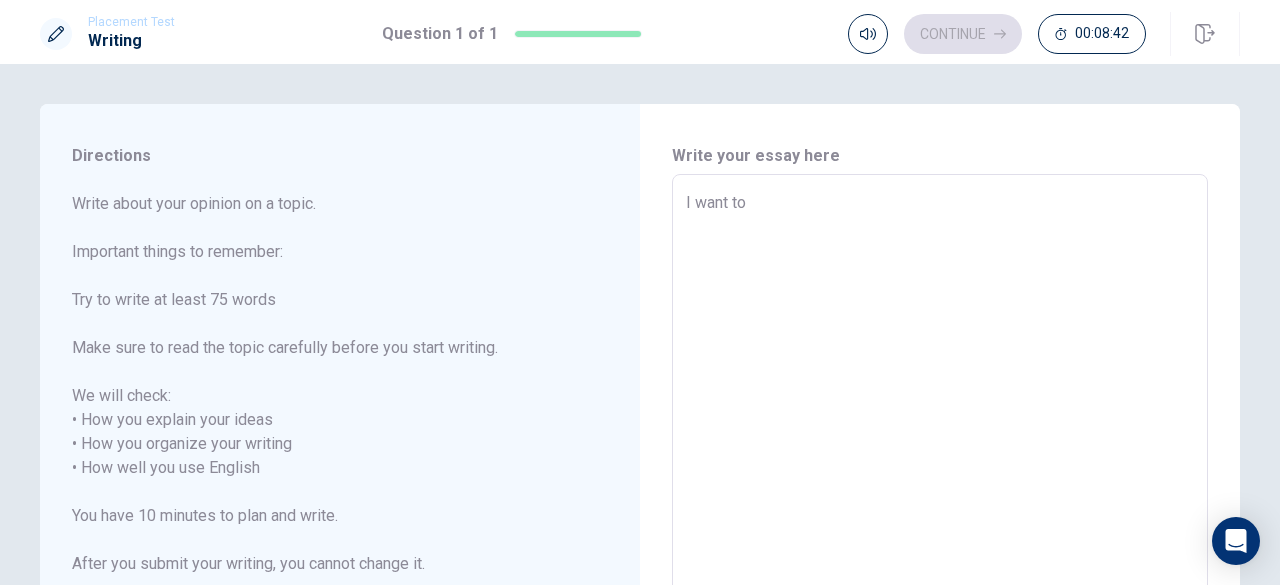type on "x" 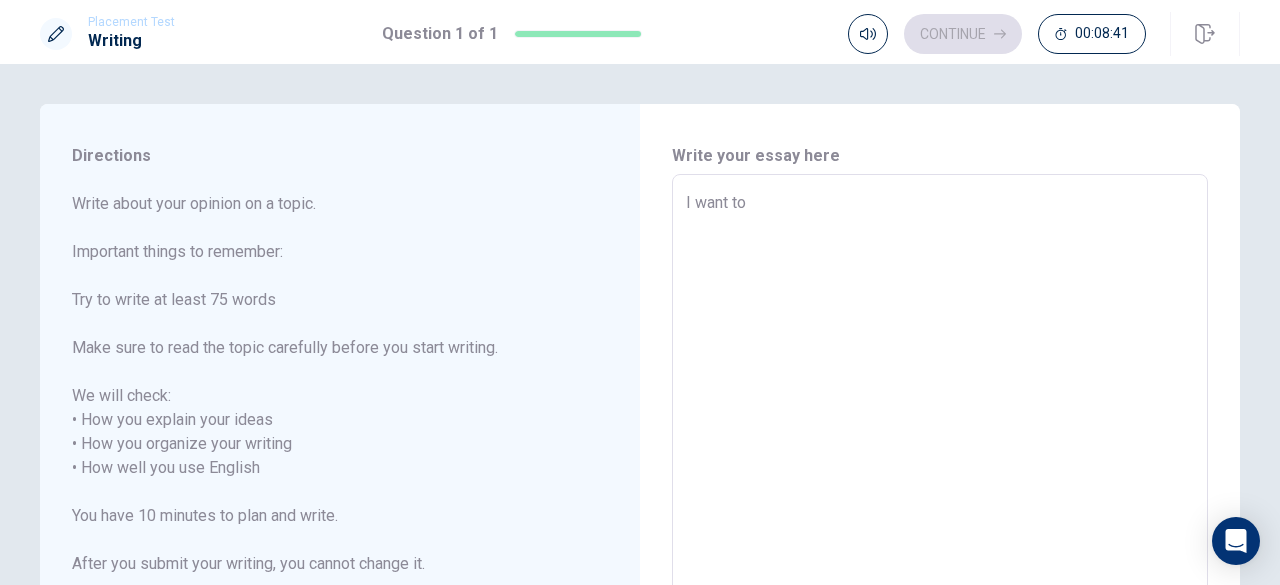 type on "I want to g" 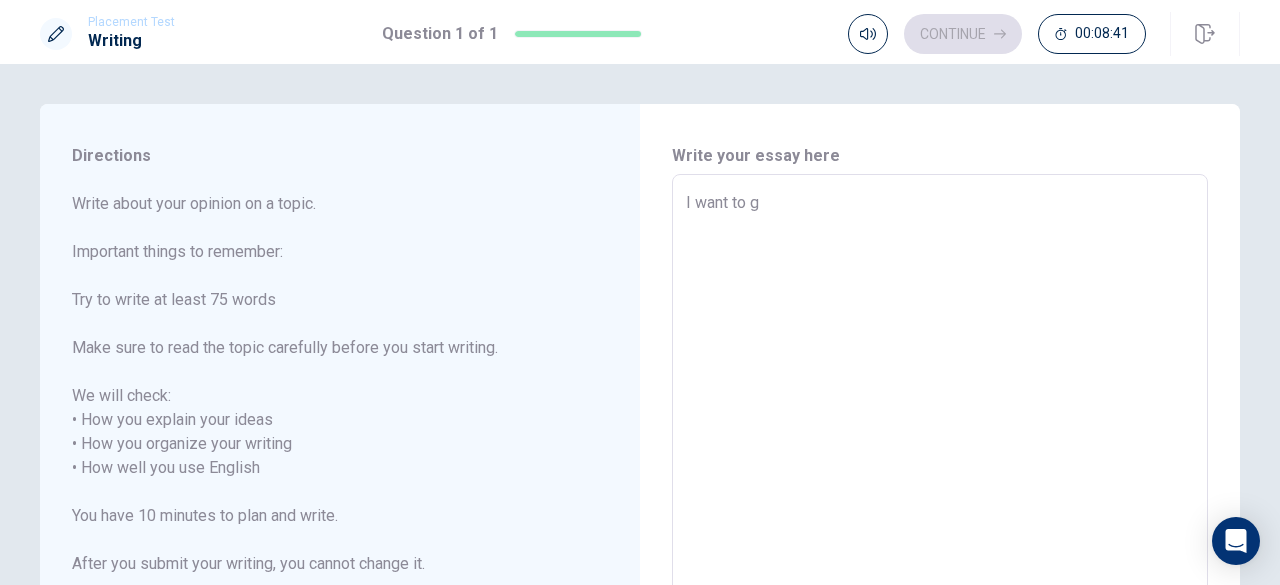 type on "x" 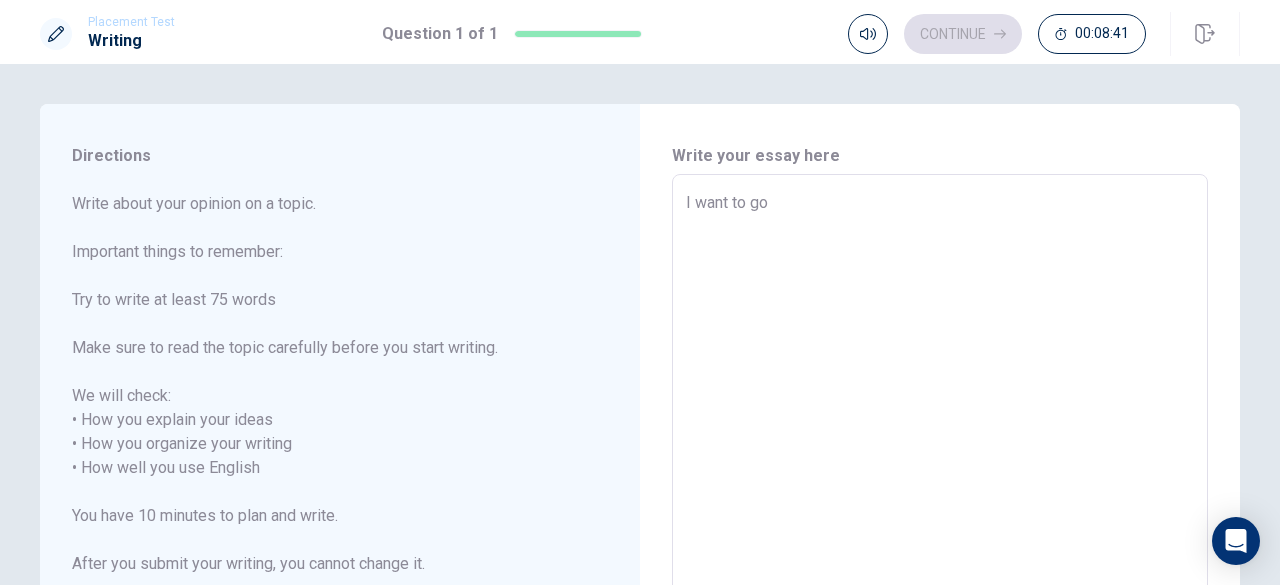 type on "x" 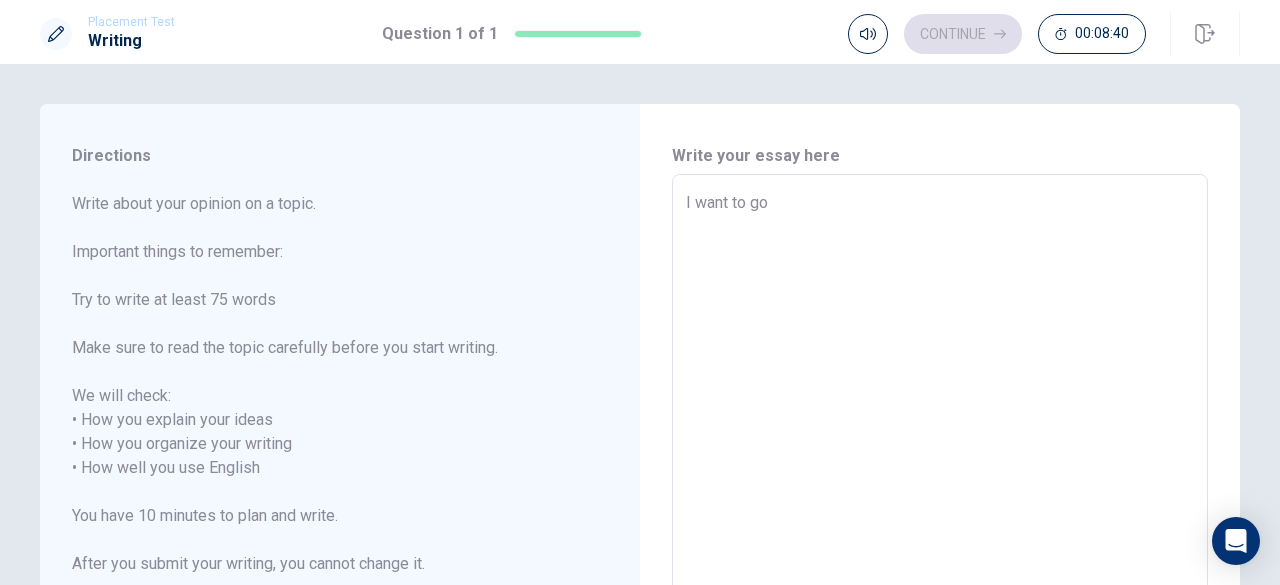 type on "I want to go" 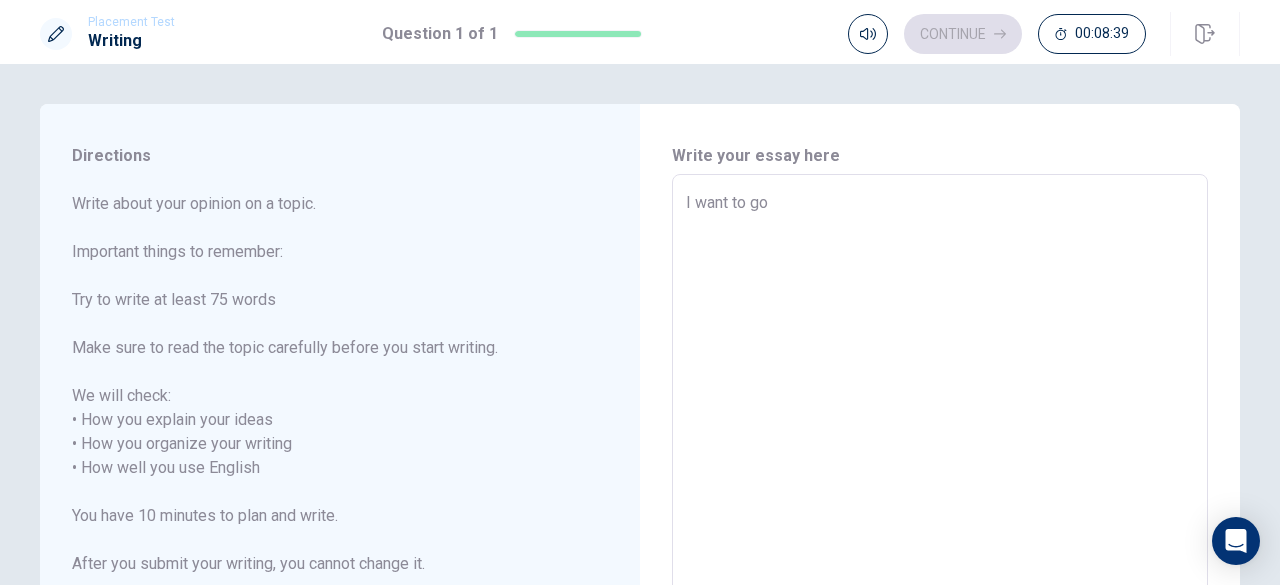 type on "I want to go" 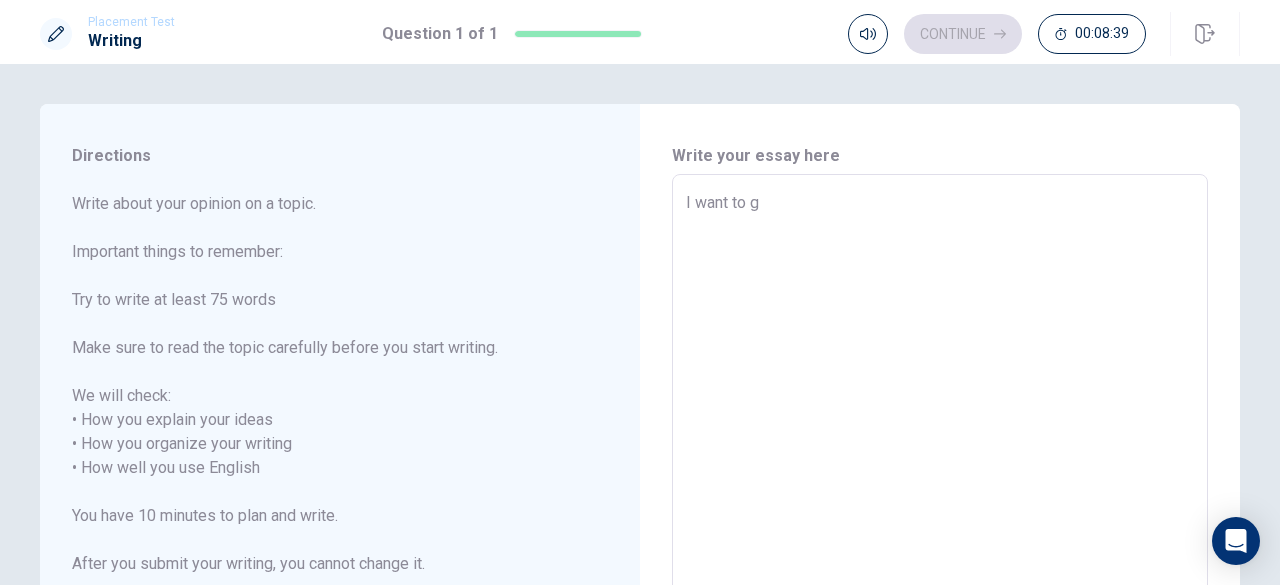 type on "x" 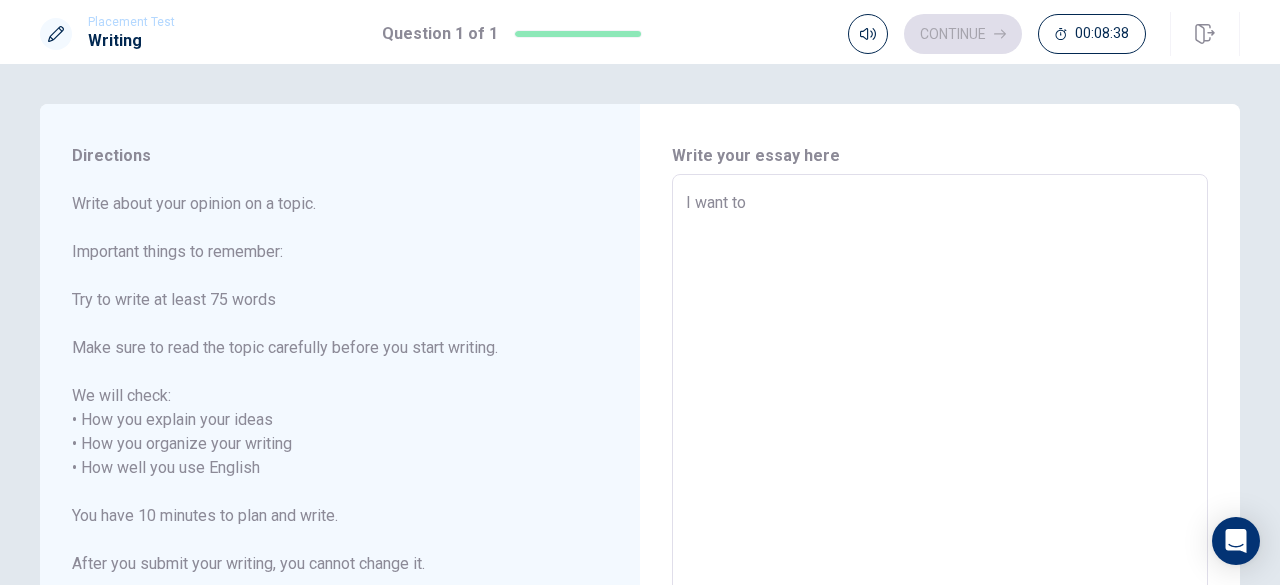 type on "I want to" 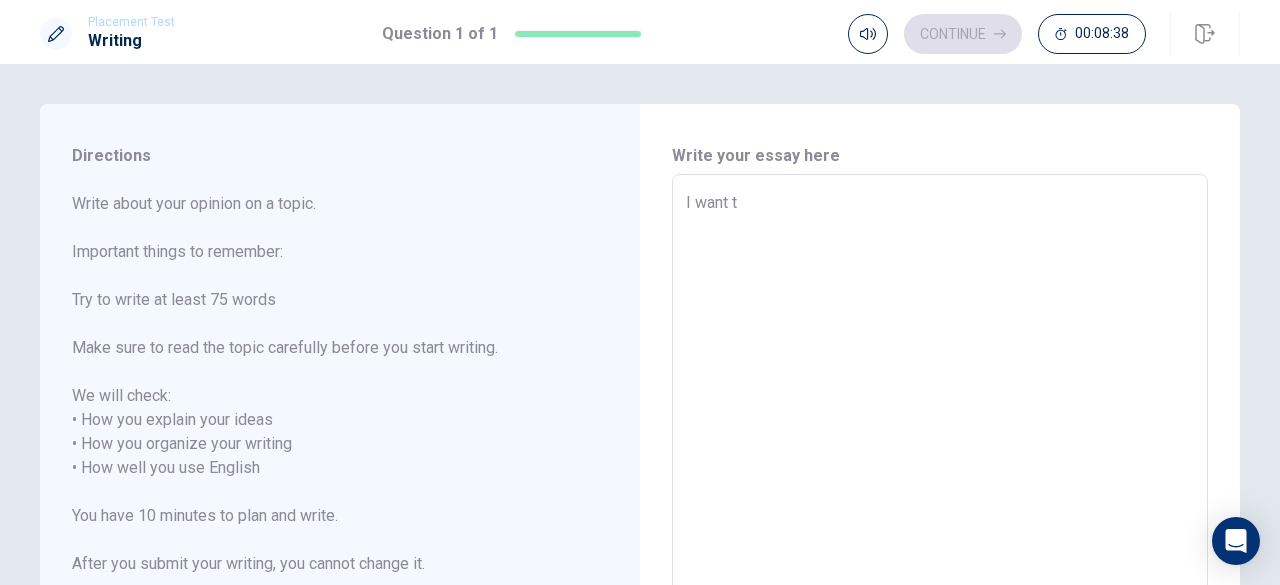 type on "x" 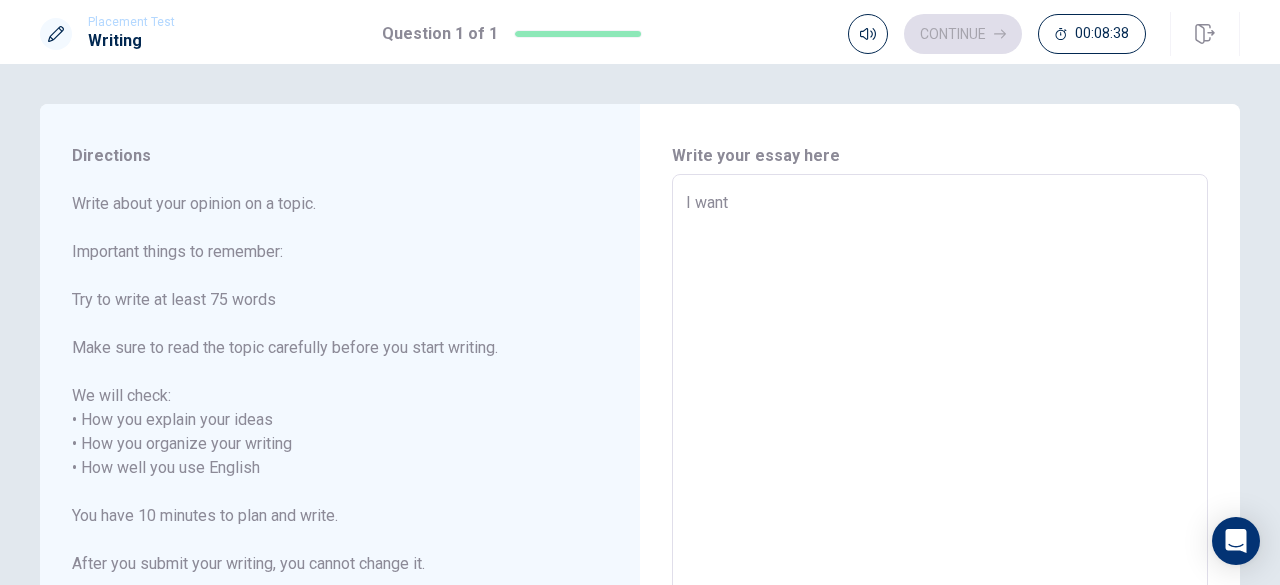 type on "x" 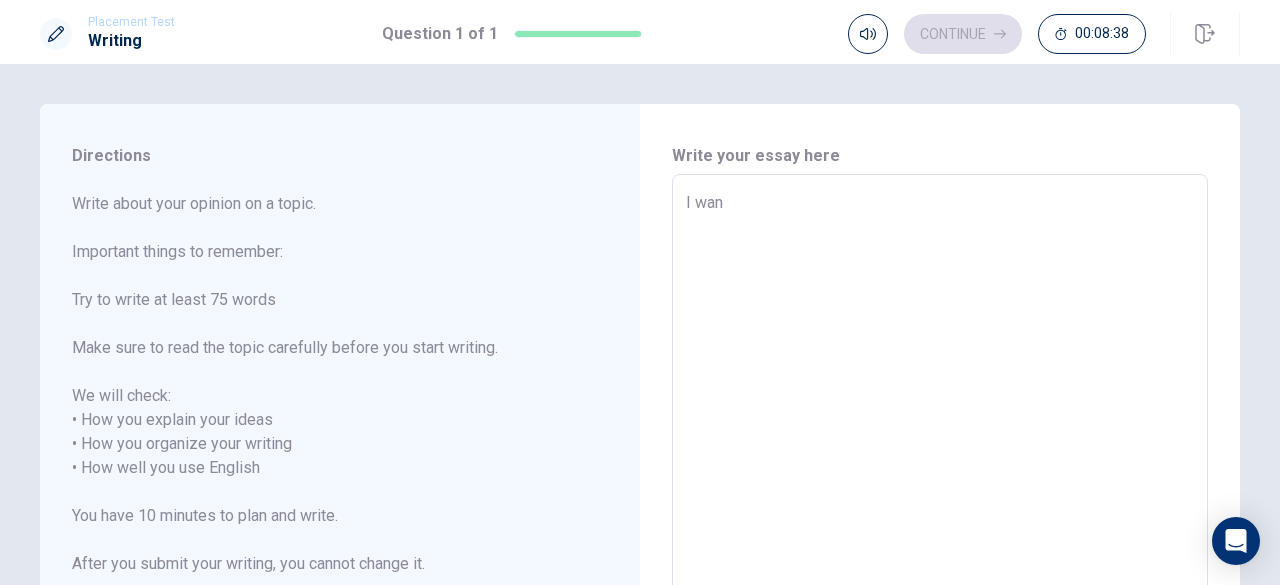 type on "I wa" 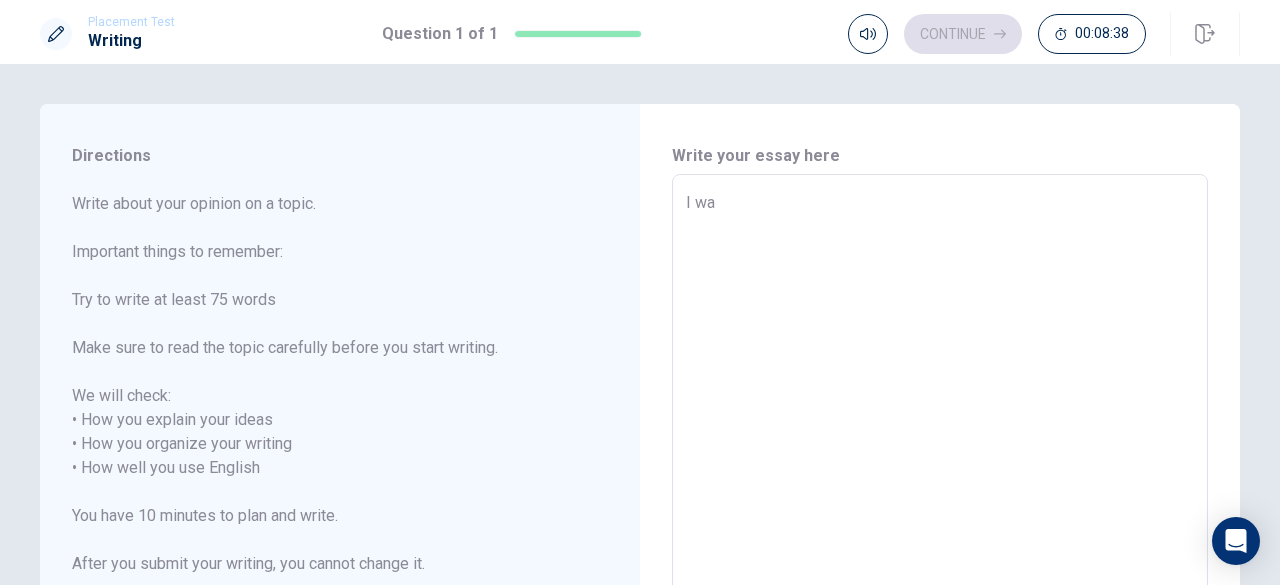 type on "x" 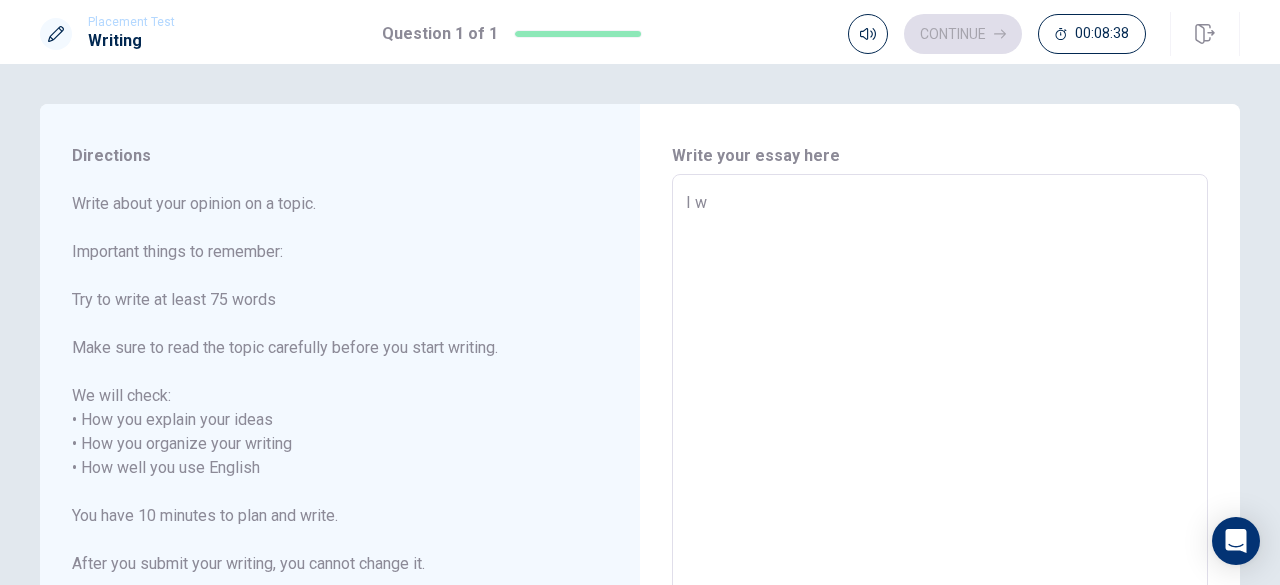 type on "x" 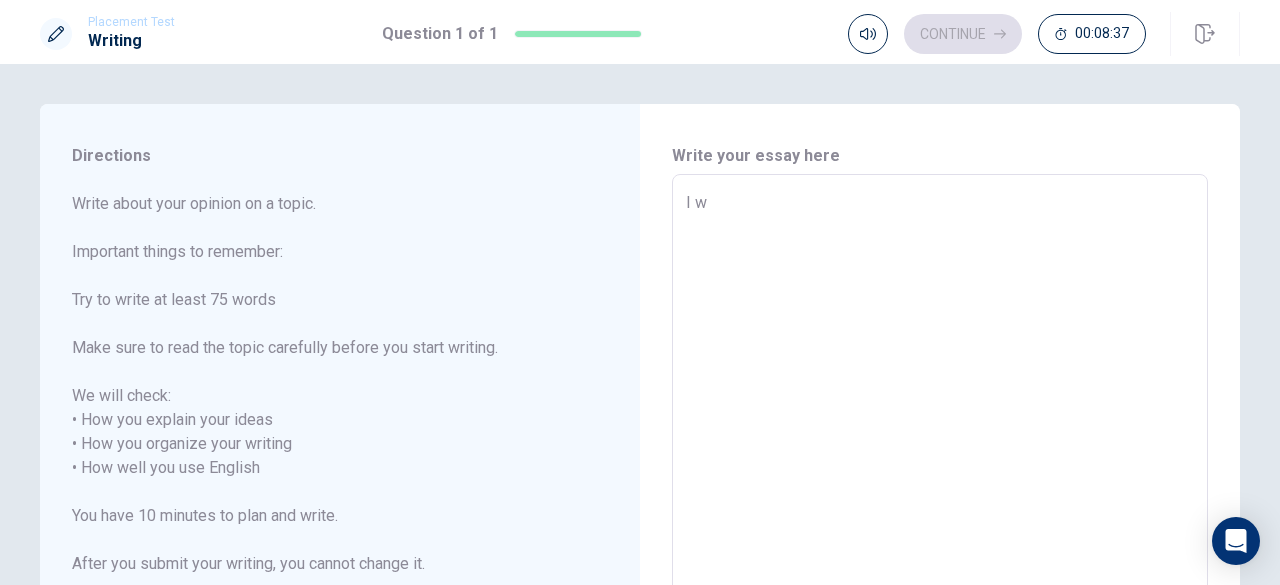 type on "I" 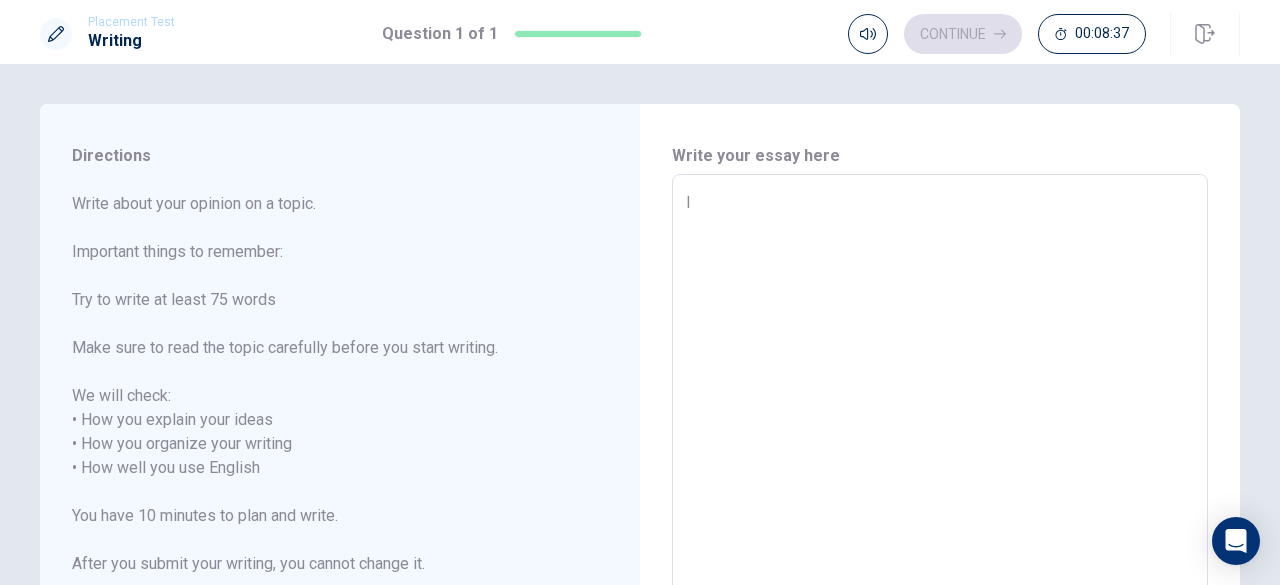 type on "x" 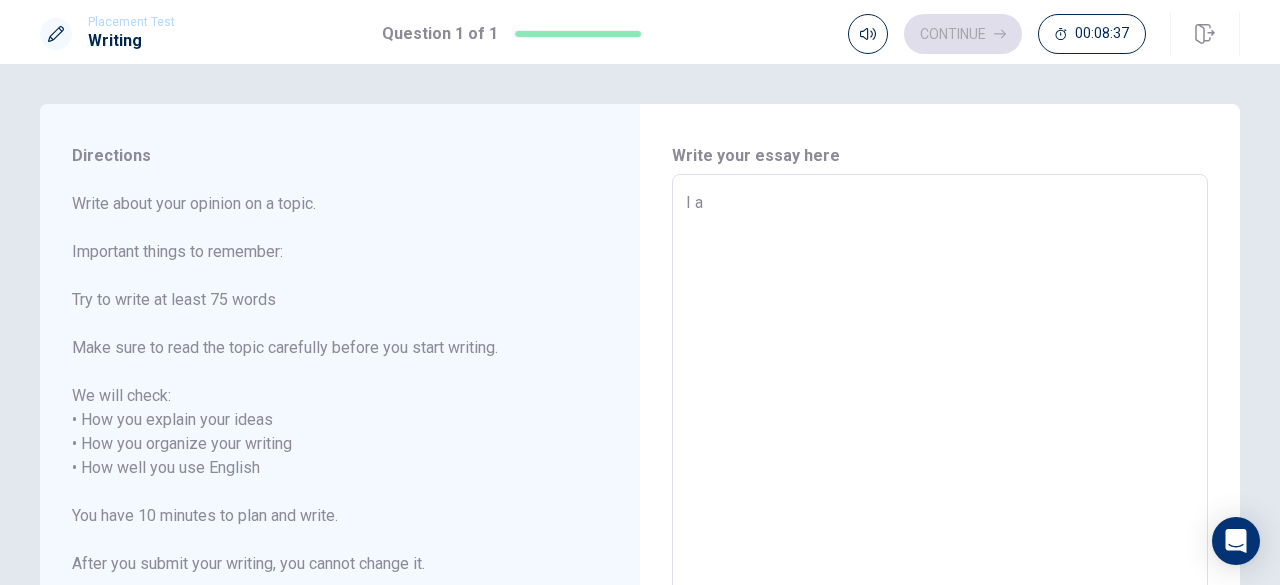 type on "x" 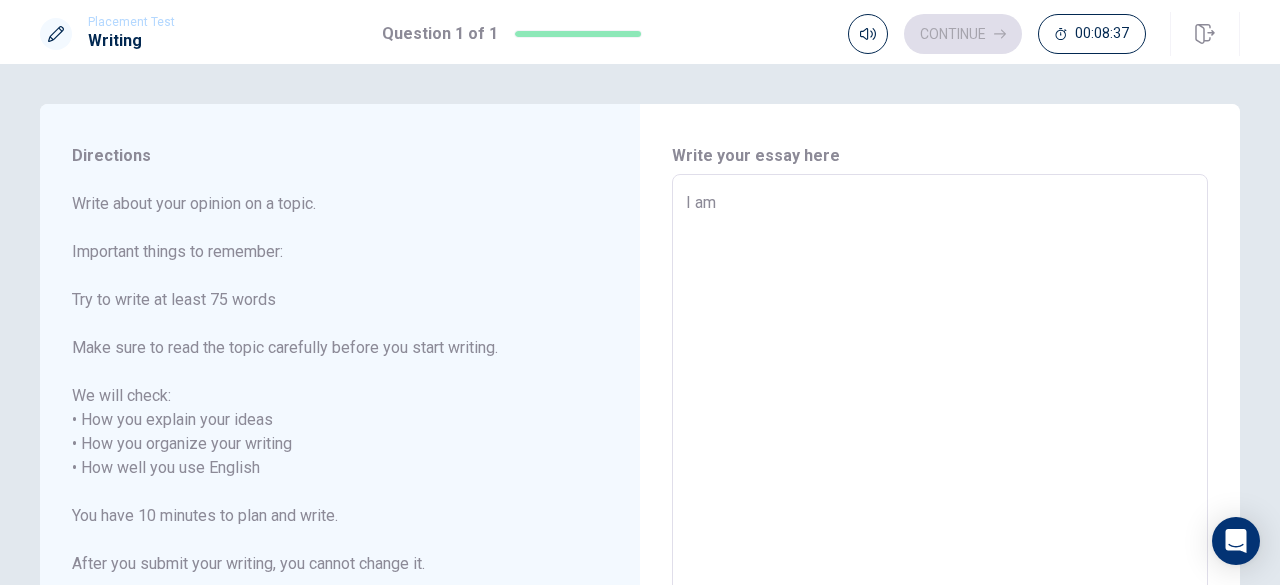 type on "x" 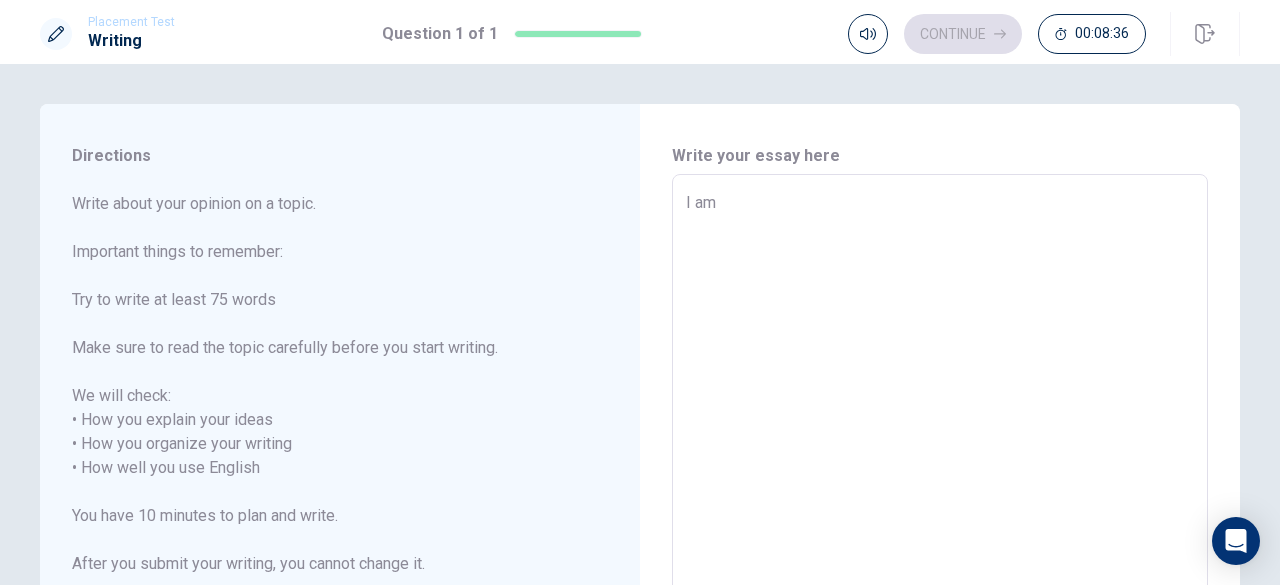 type on "I am" 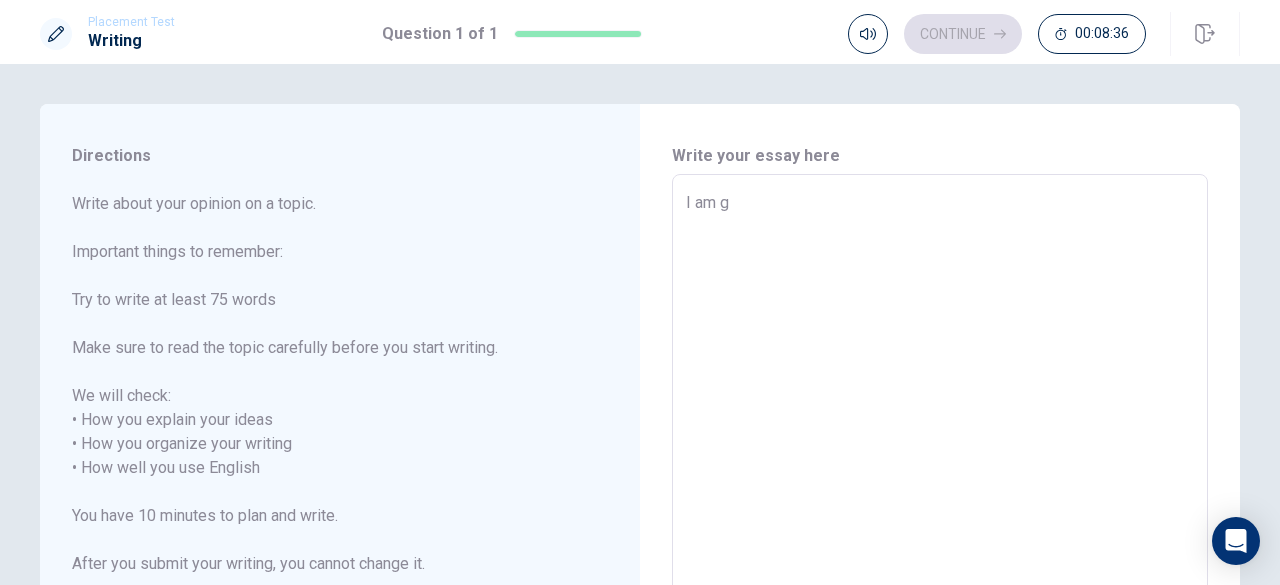 type on "x" 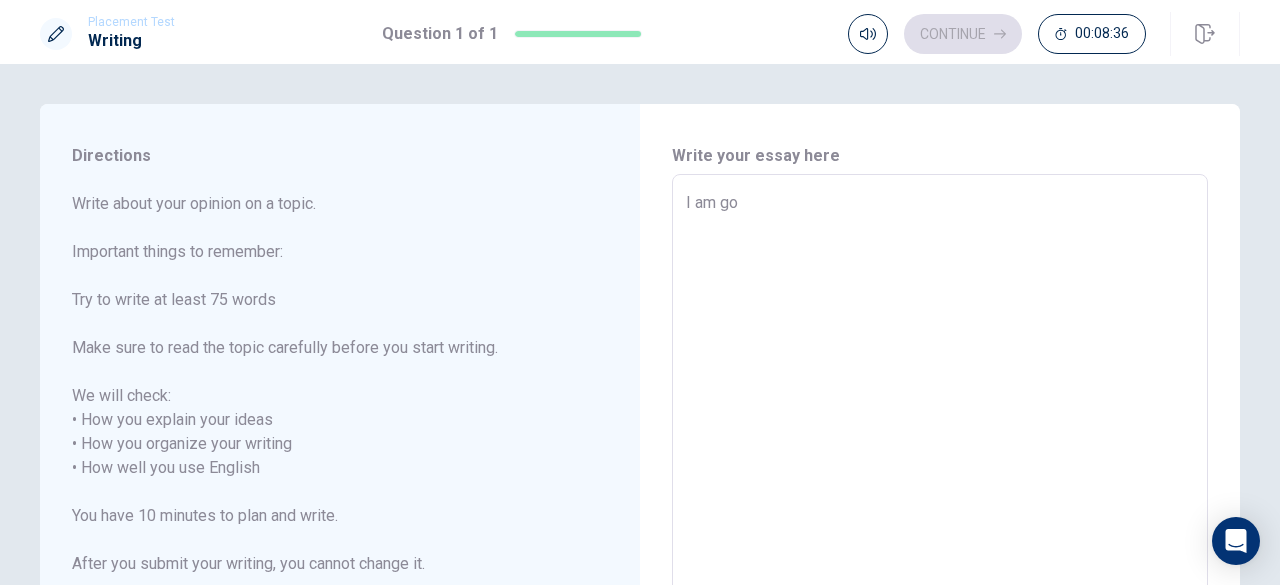 type on "x" 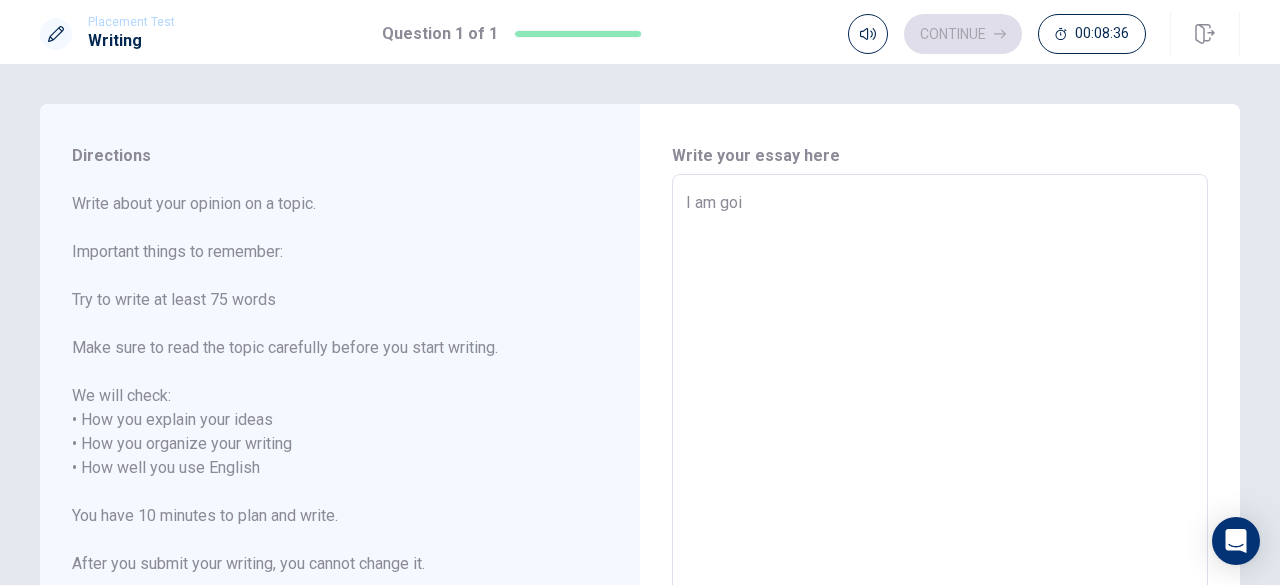 type on "x" 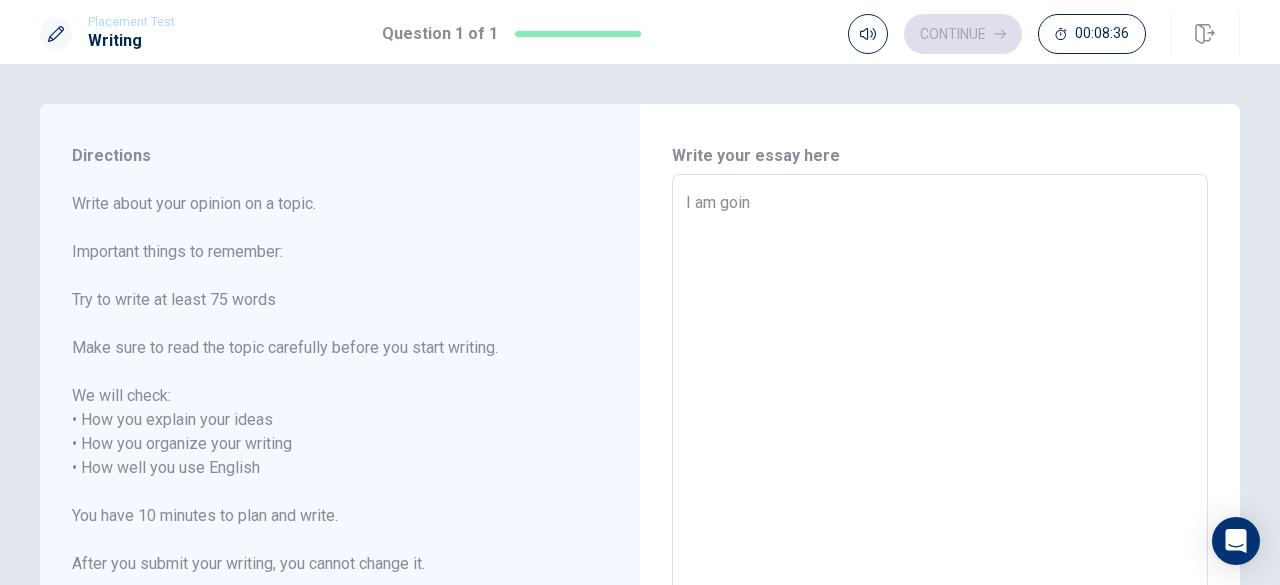 type on "x" 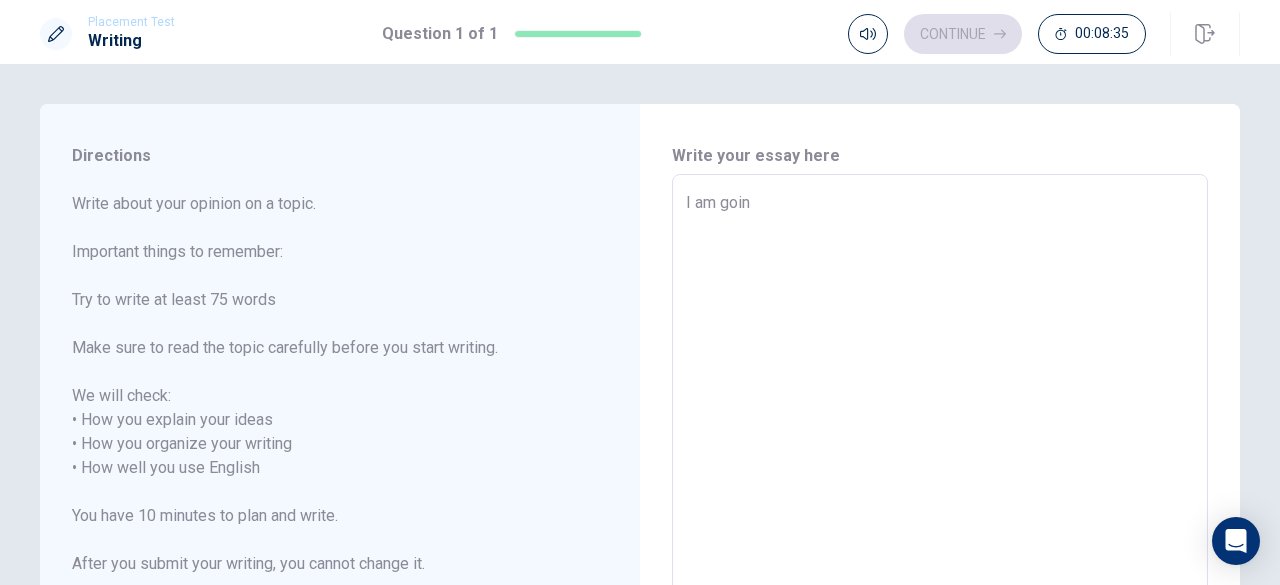 type on "I am goinn" 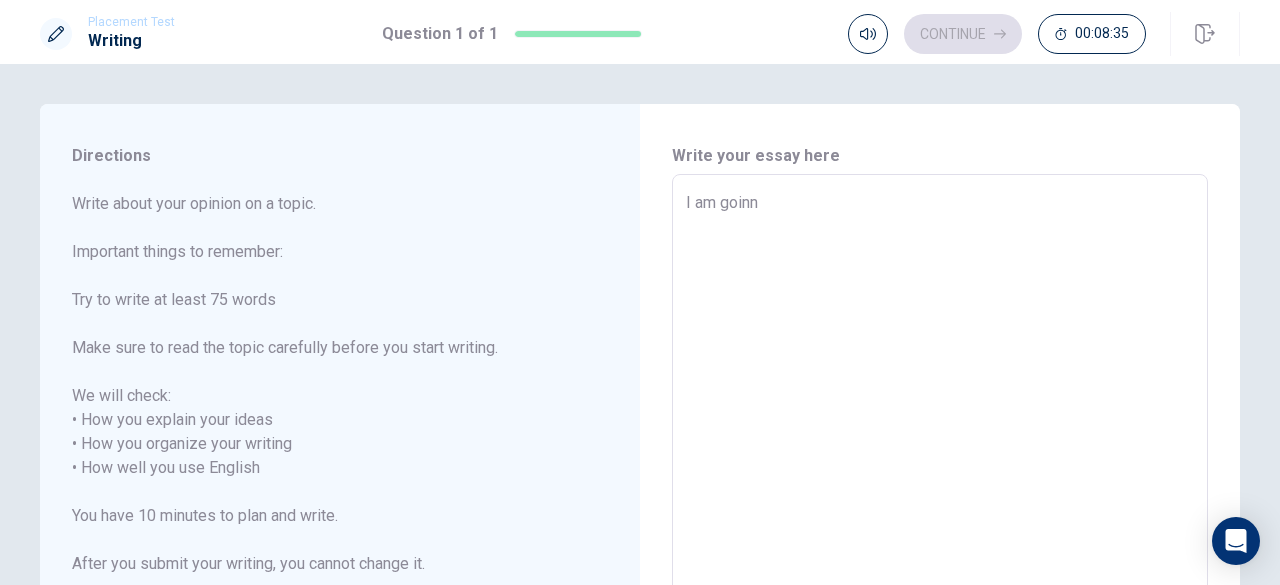 type on "x" 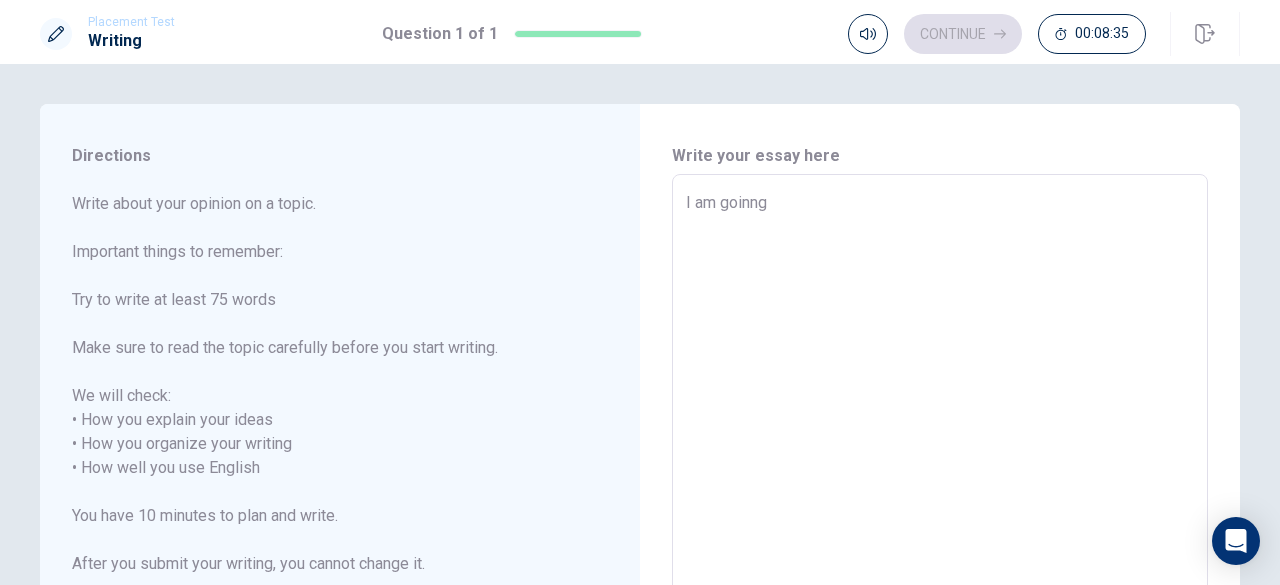 type on "x" 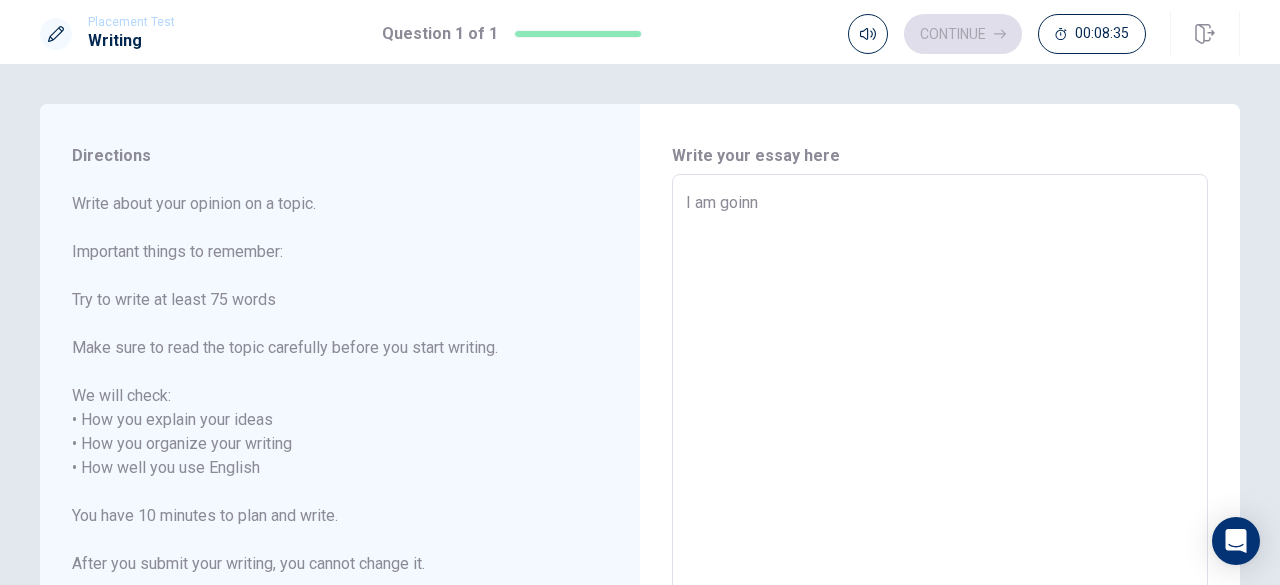 type on "x" 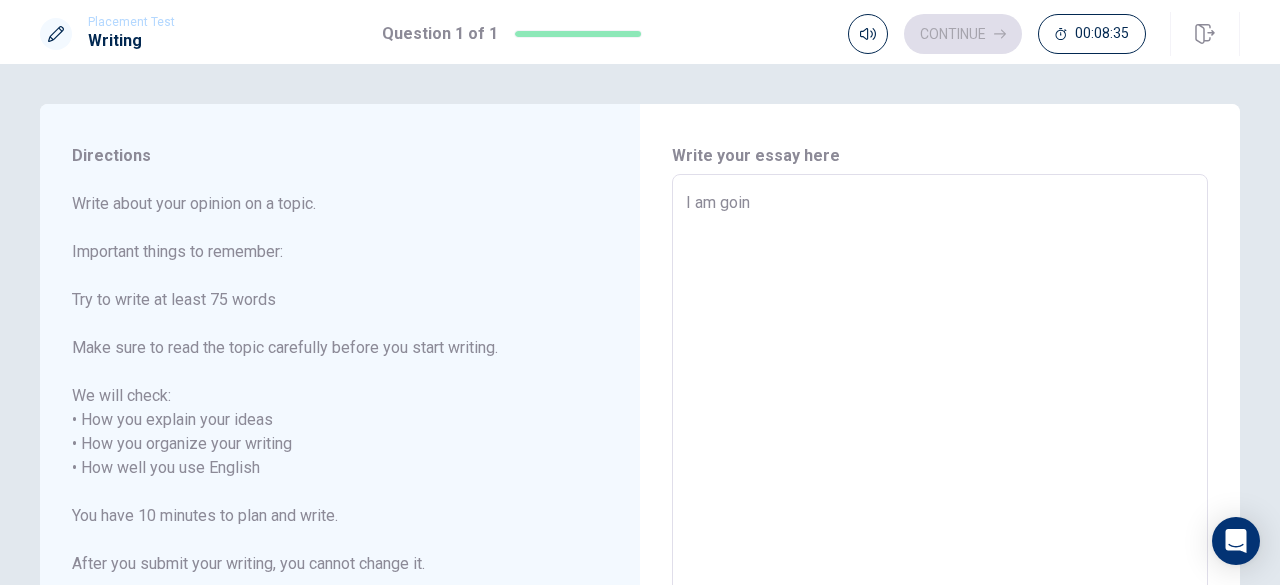 type on "x" 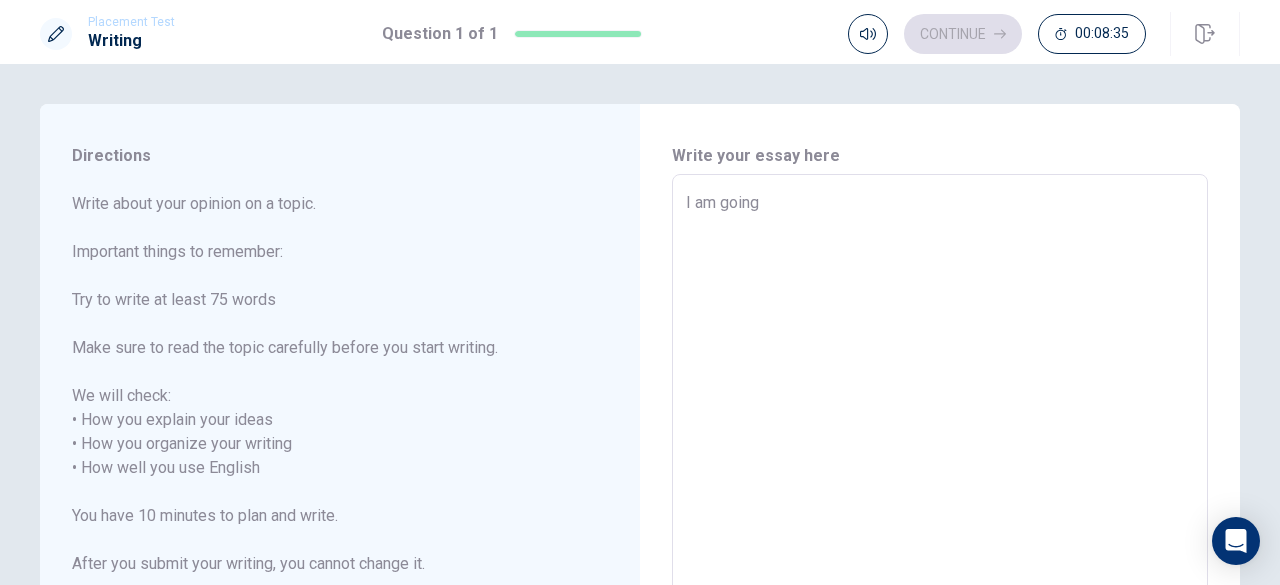 type on "x" 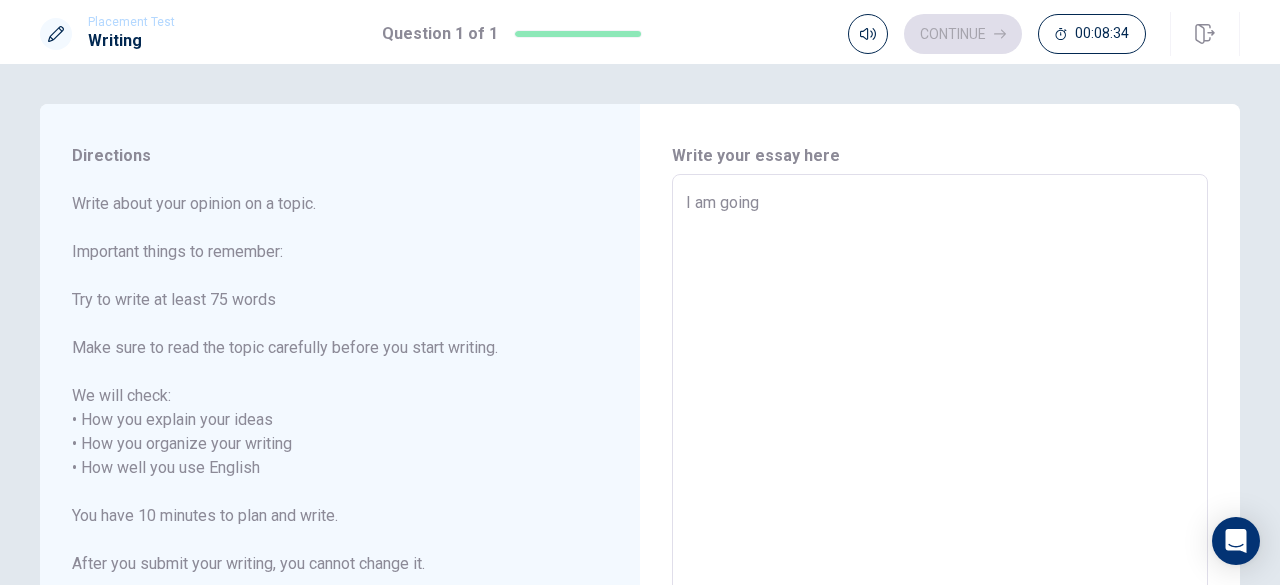 type on "I am going" 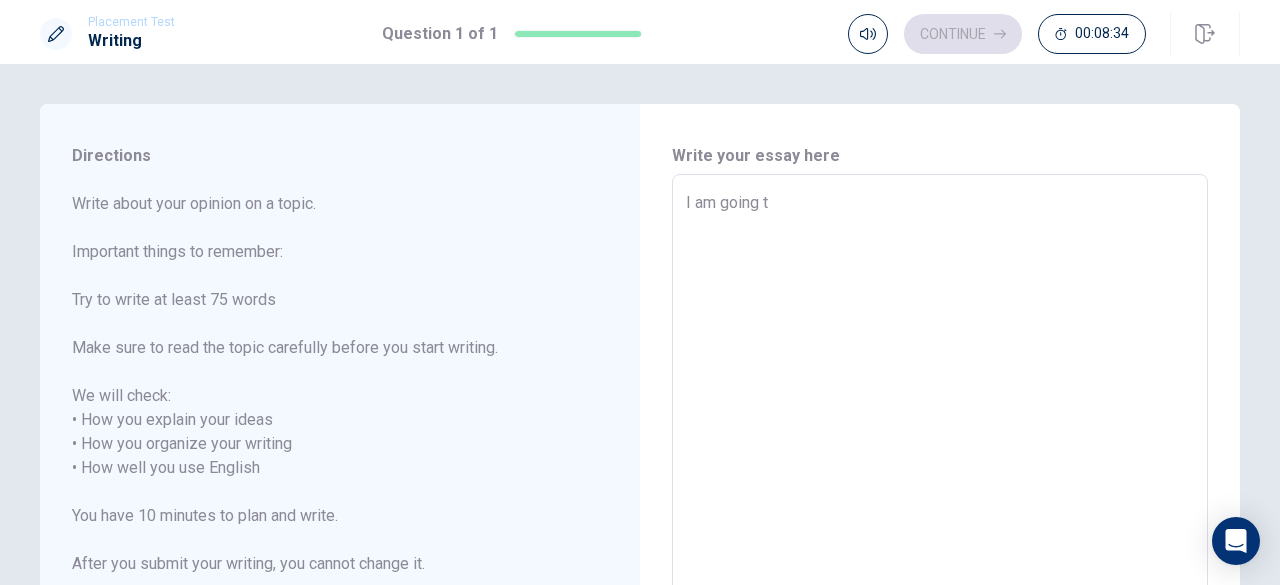 type on "x" 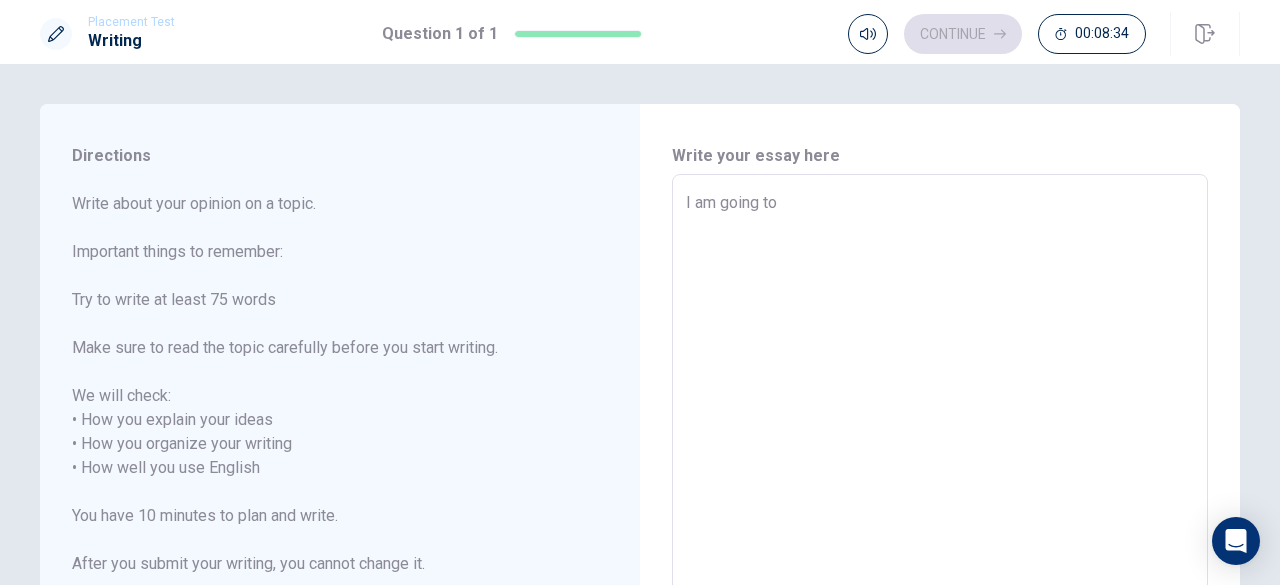 type on "x" 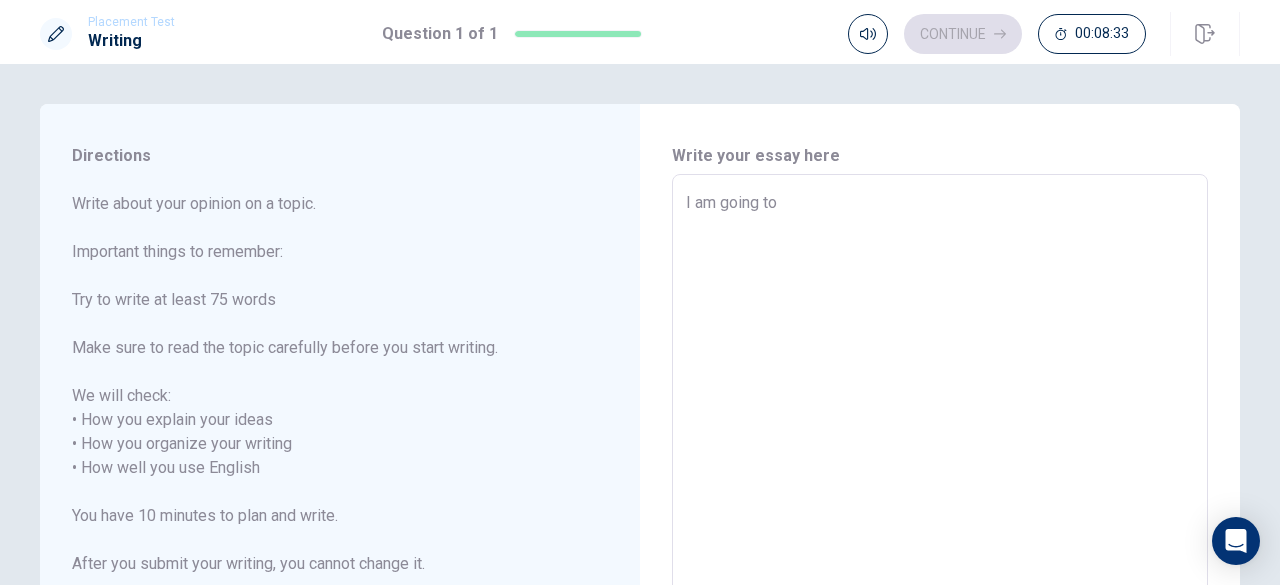 type on "I am going to" 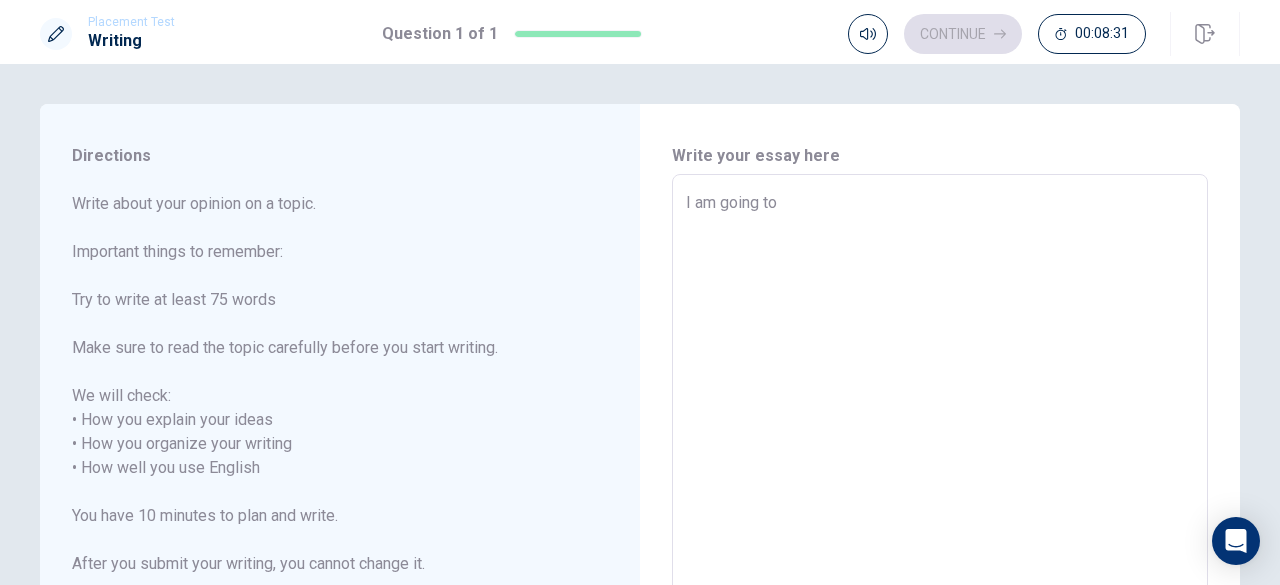 type on "x" 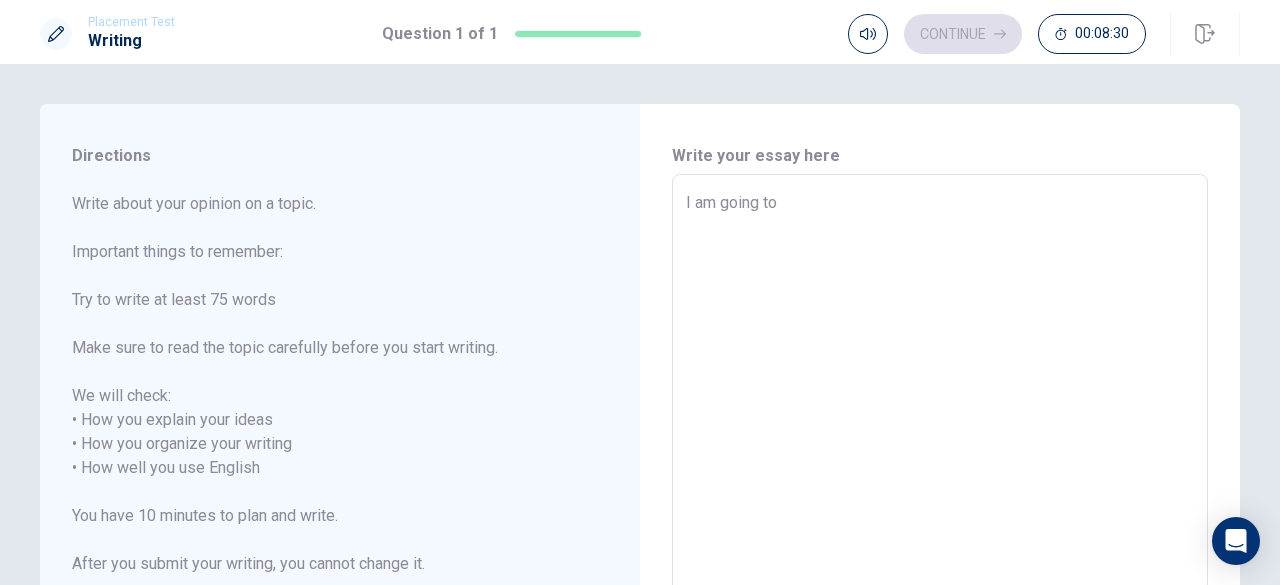 type on "I am going to g" 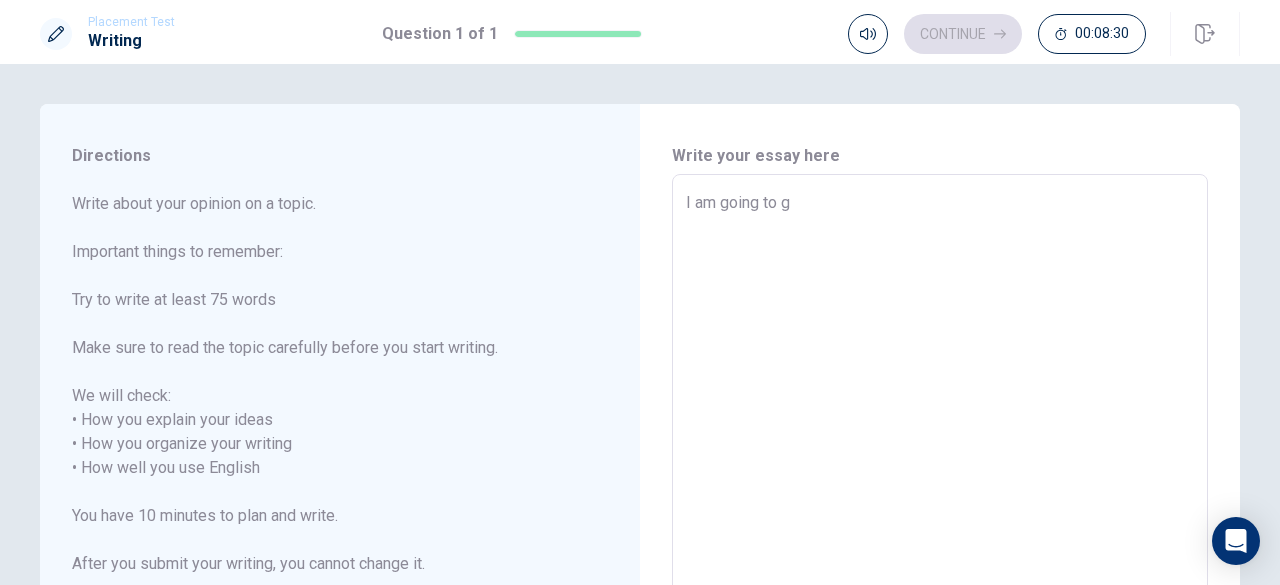 type on "I am going to go" 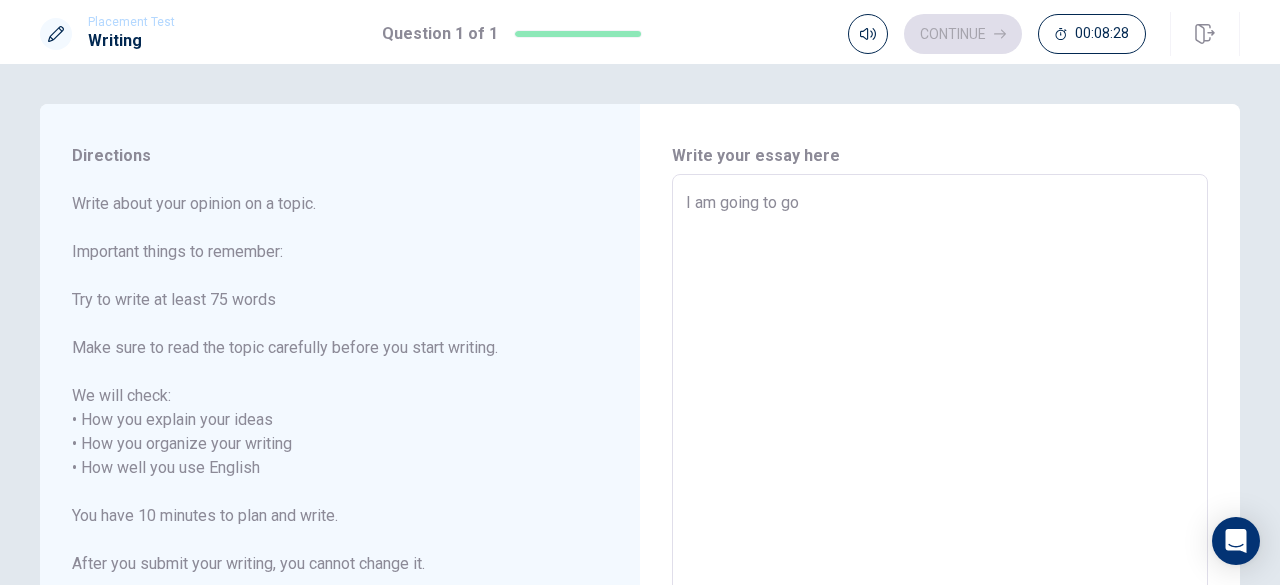 type on "x" 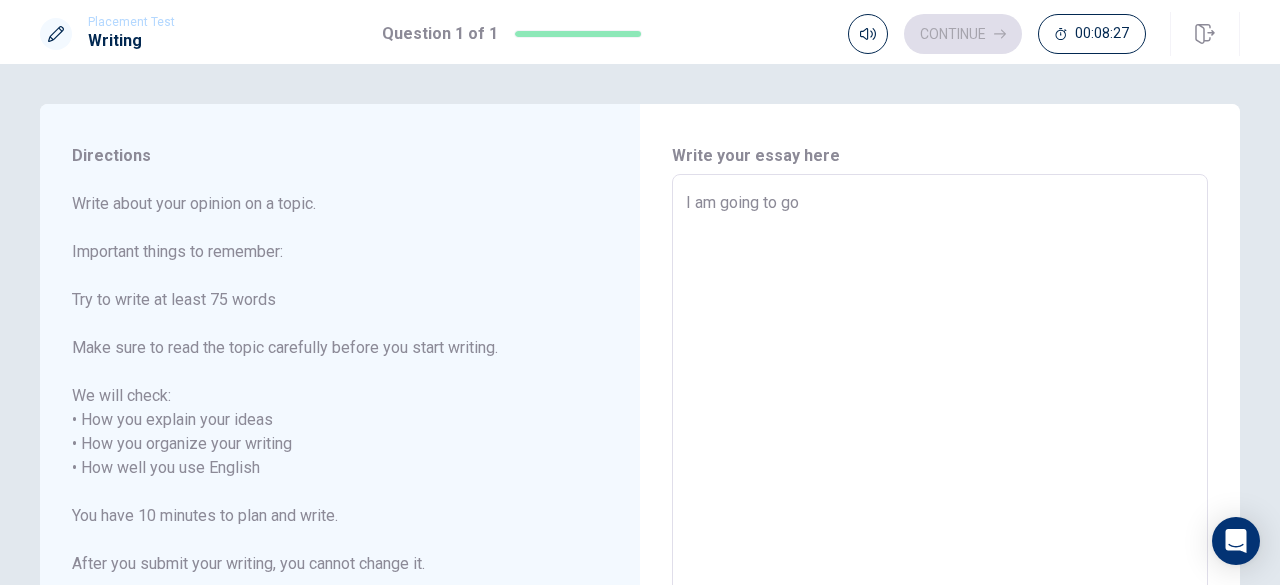 type on "I am going to go" 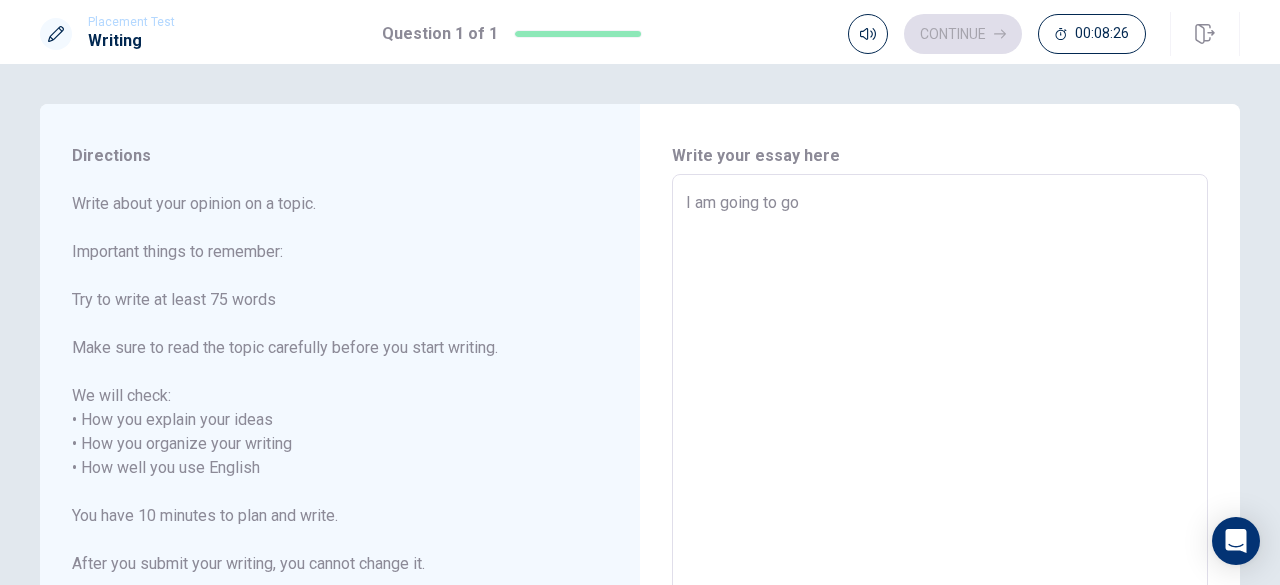 type on "x" 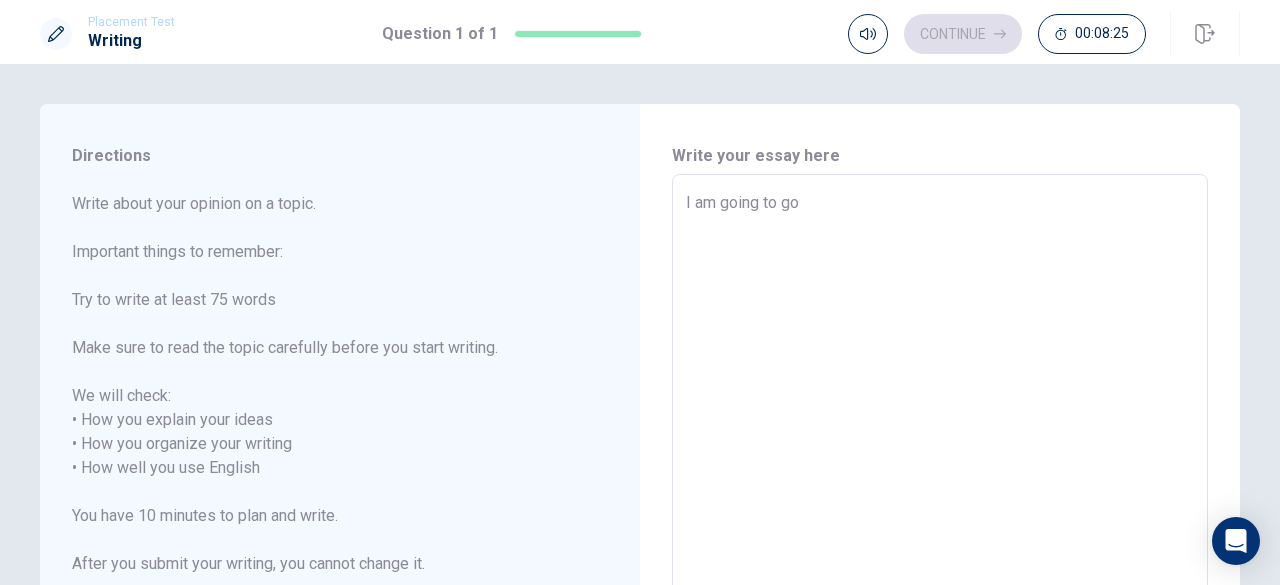 type on "I am going to go D" 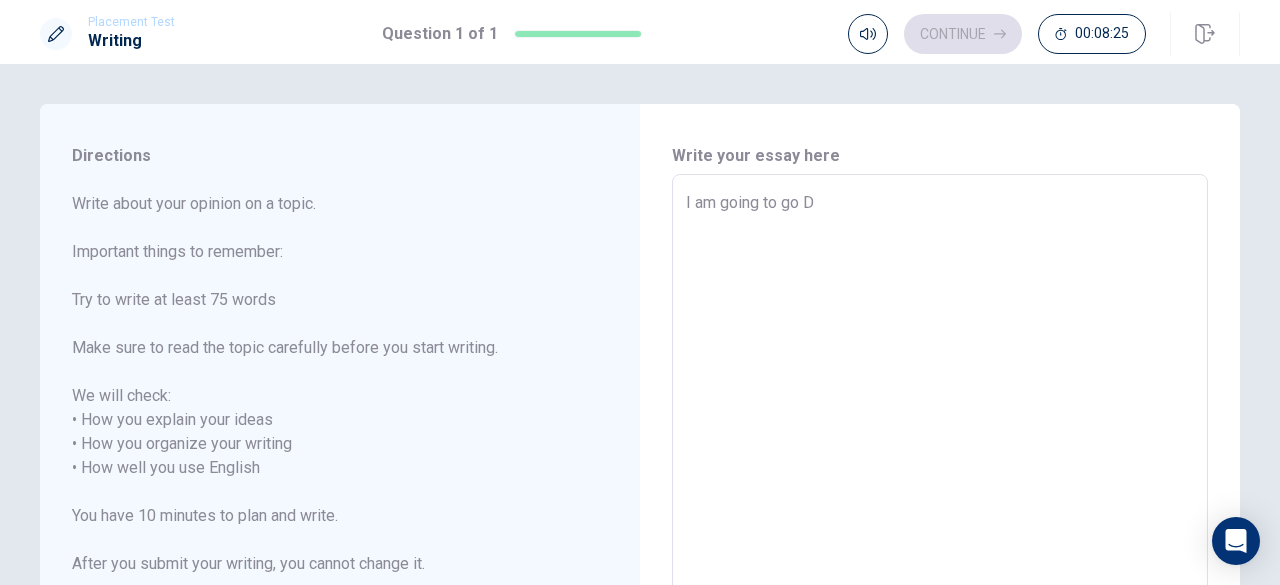 type on "x" 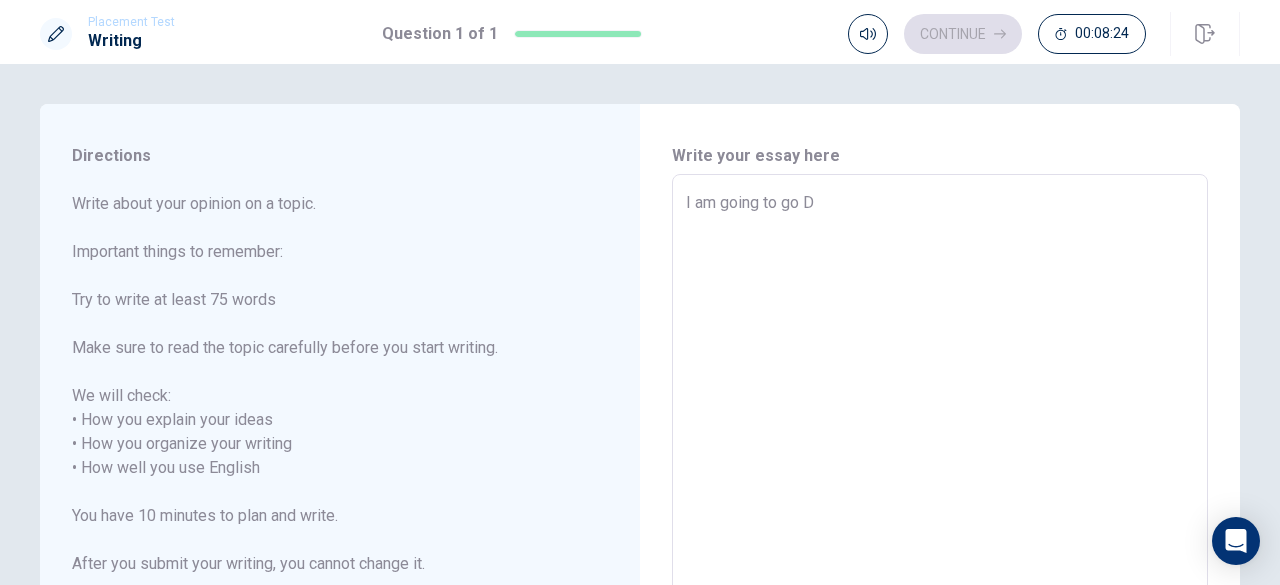 type on "I am going to go Di" 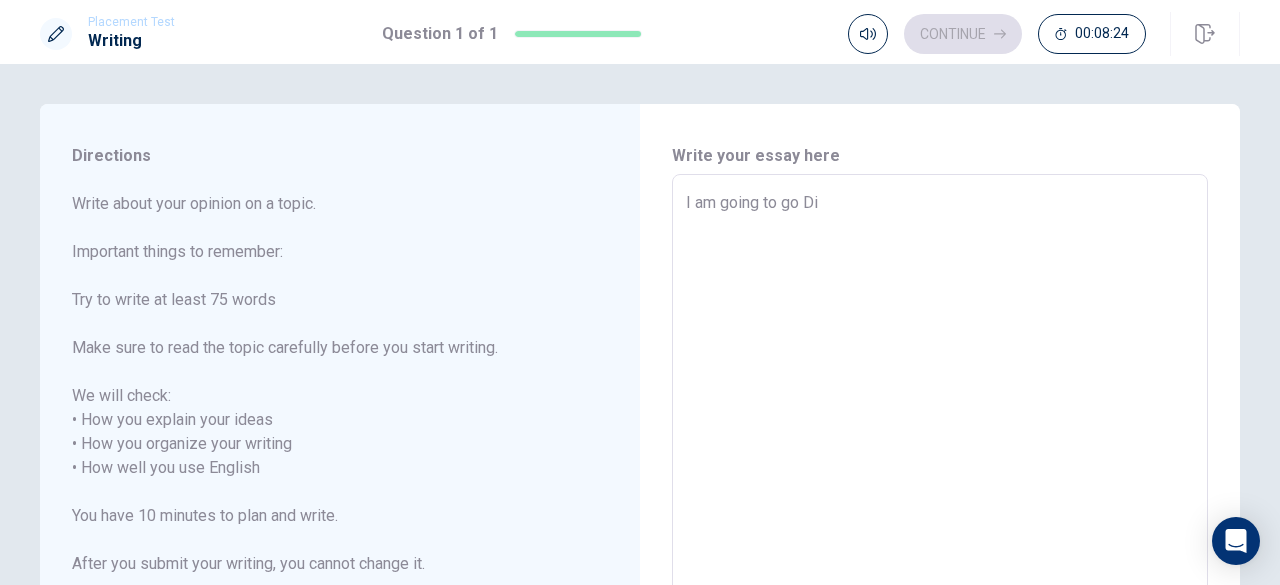 type on "x" 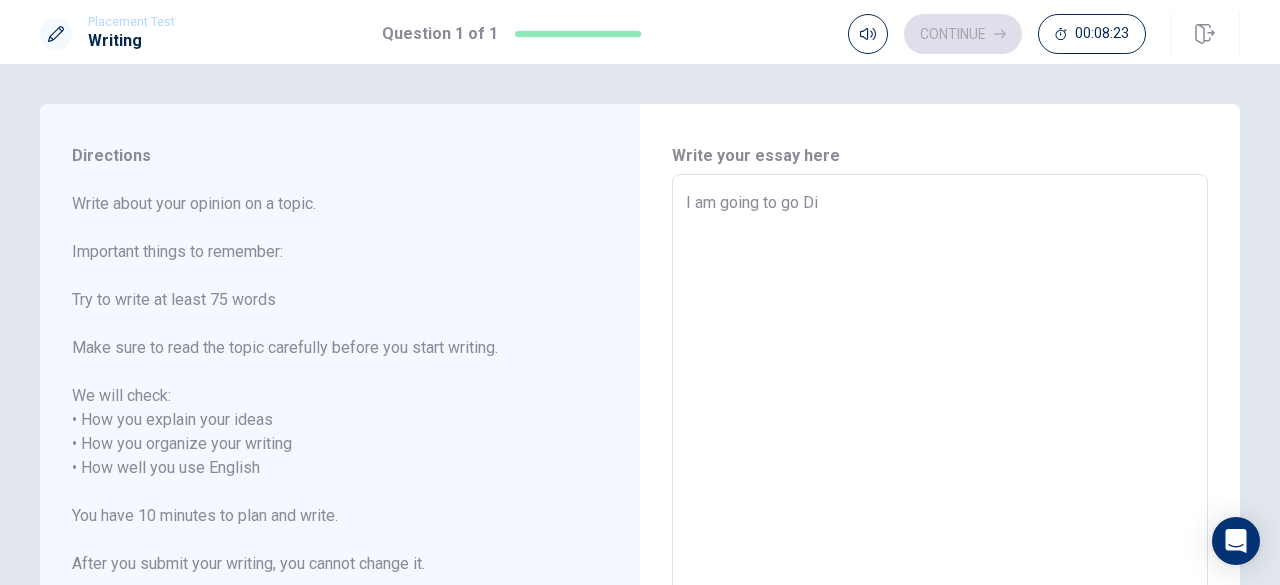 type on "I am going to go Dis" 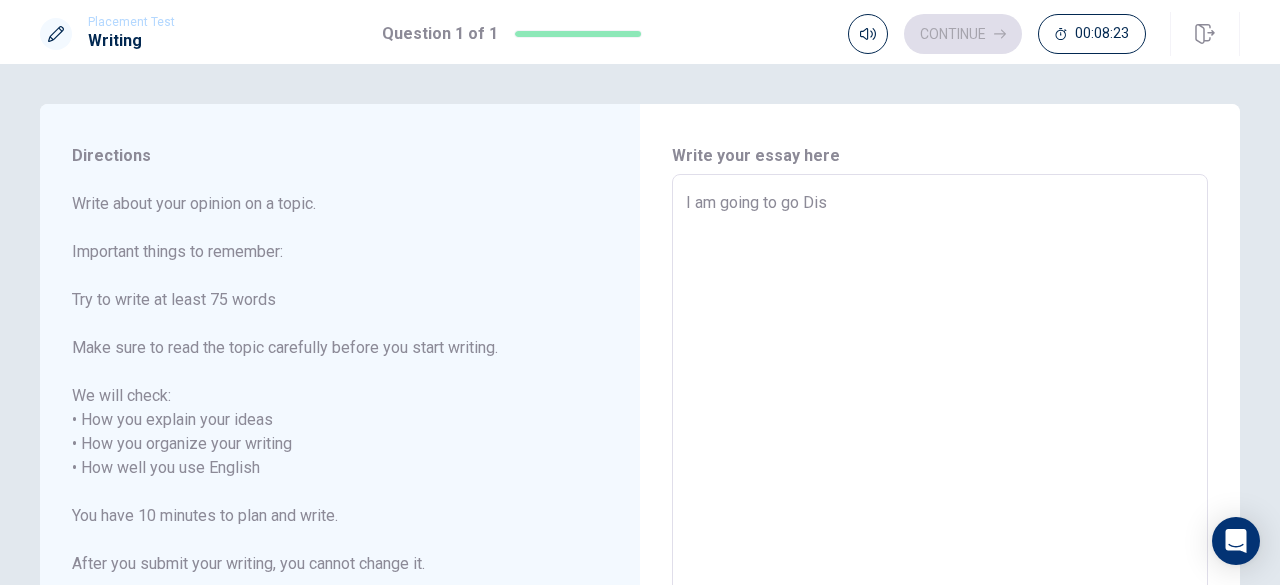 type on "x" 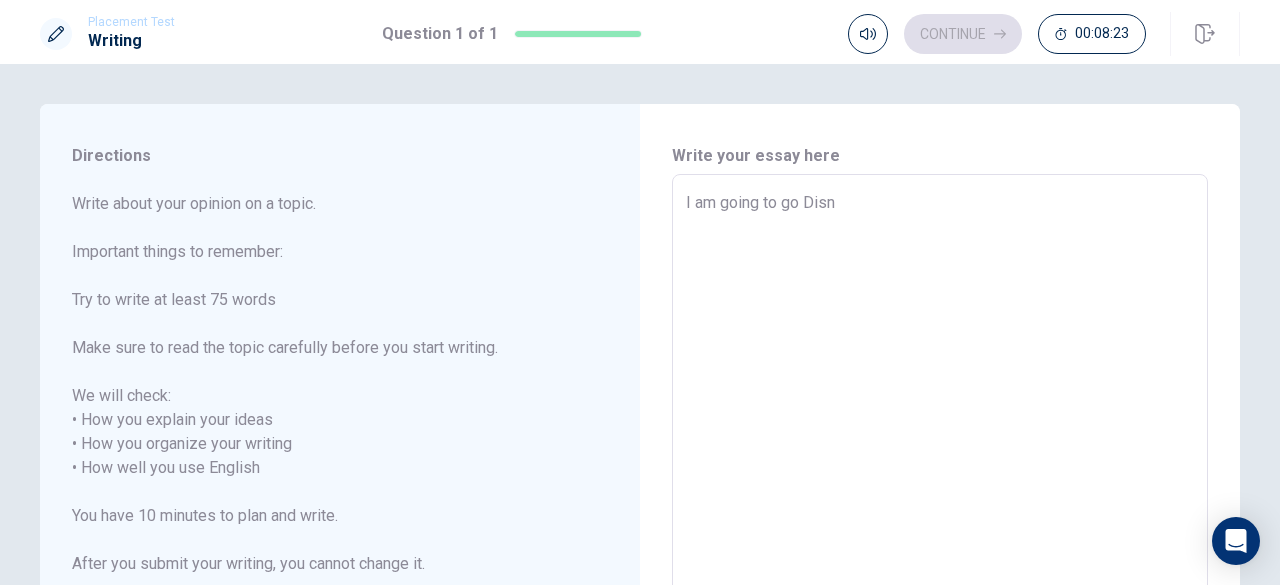 type on "x" 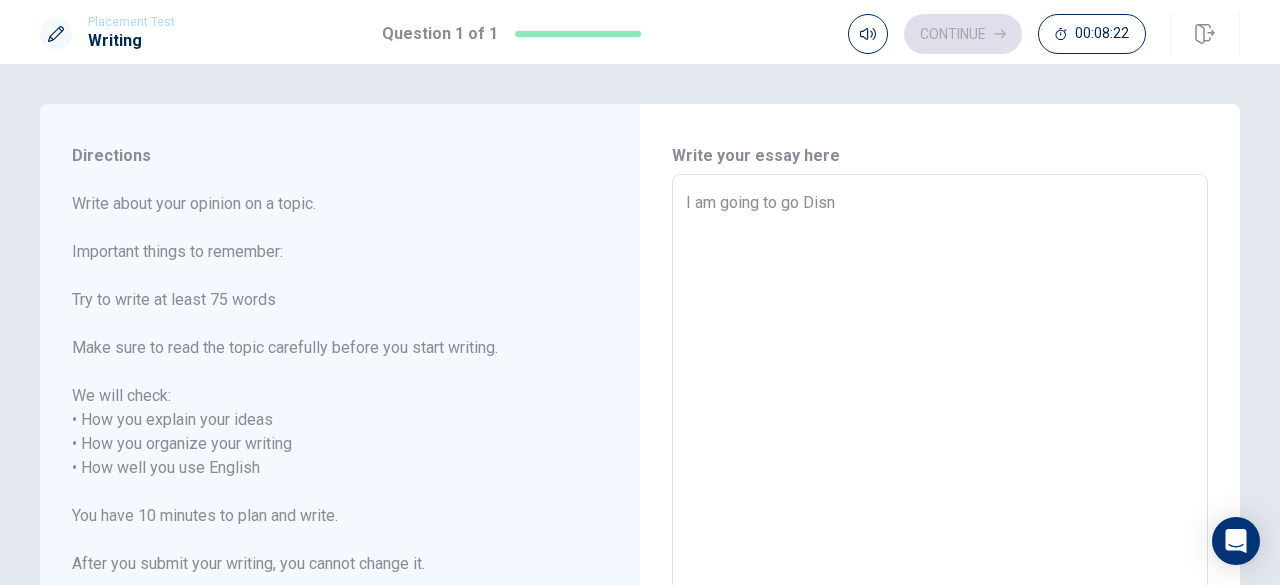 type on "I am going to go Disne" 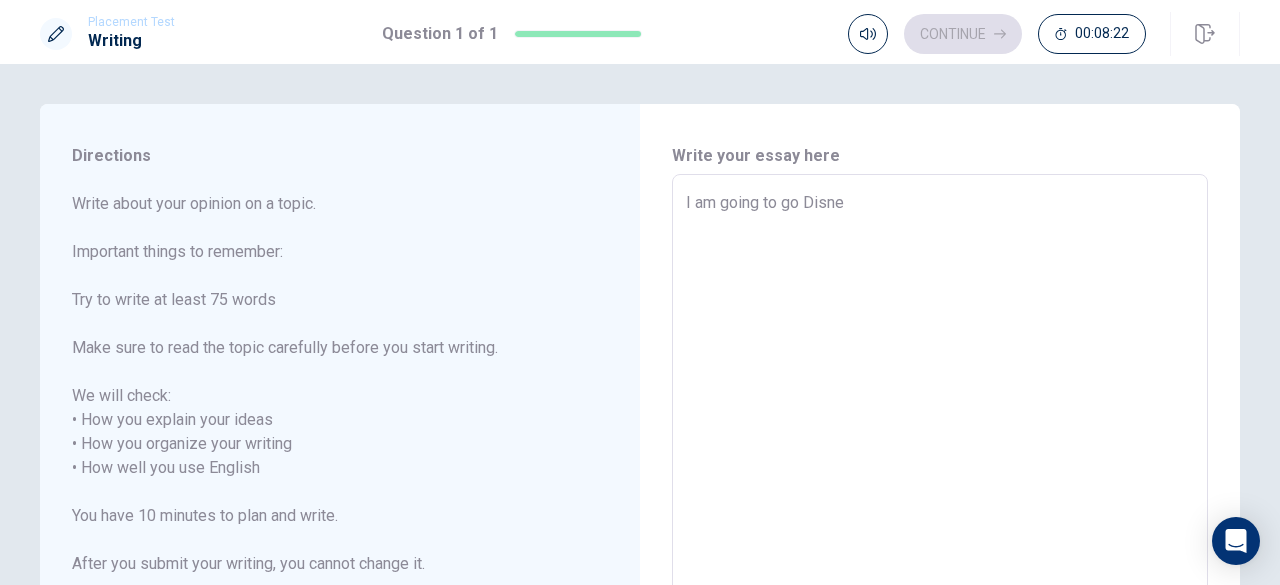 type on "x" 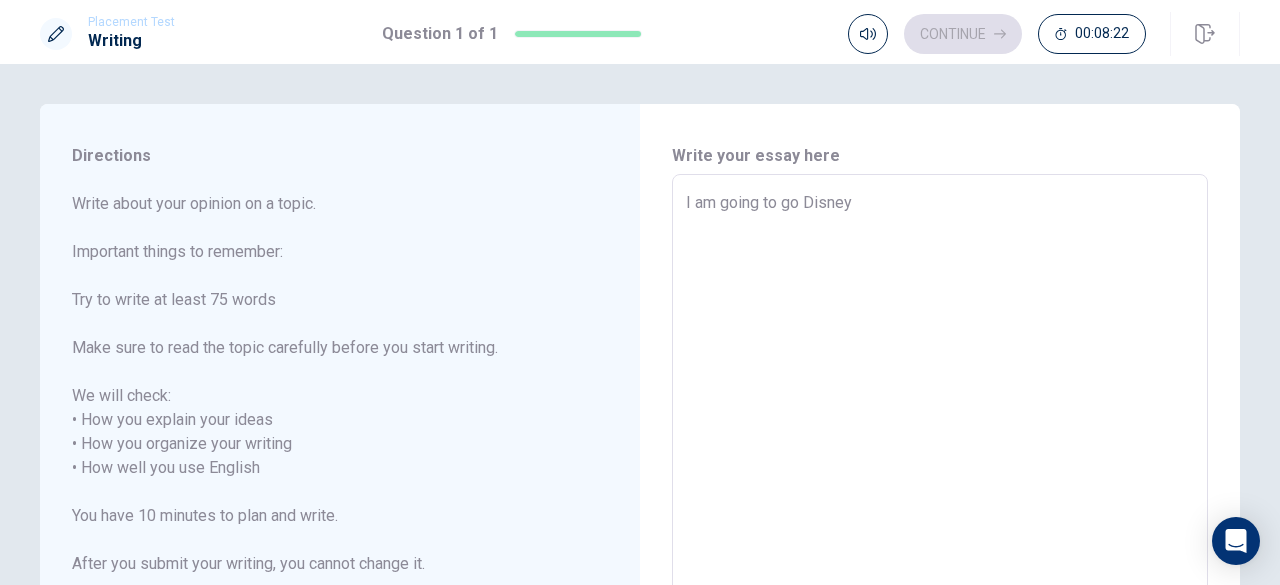 type on "x" 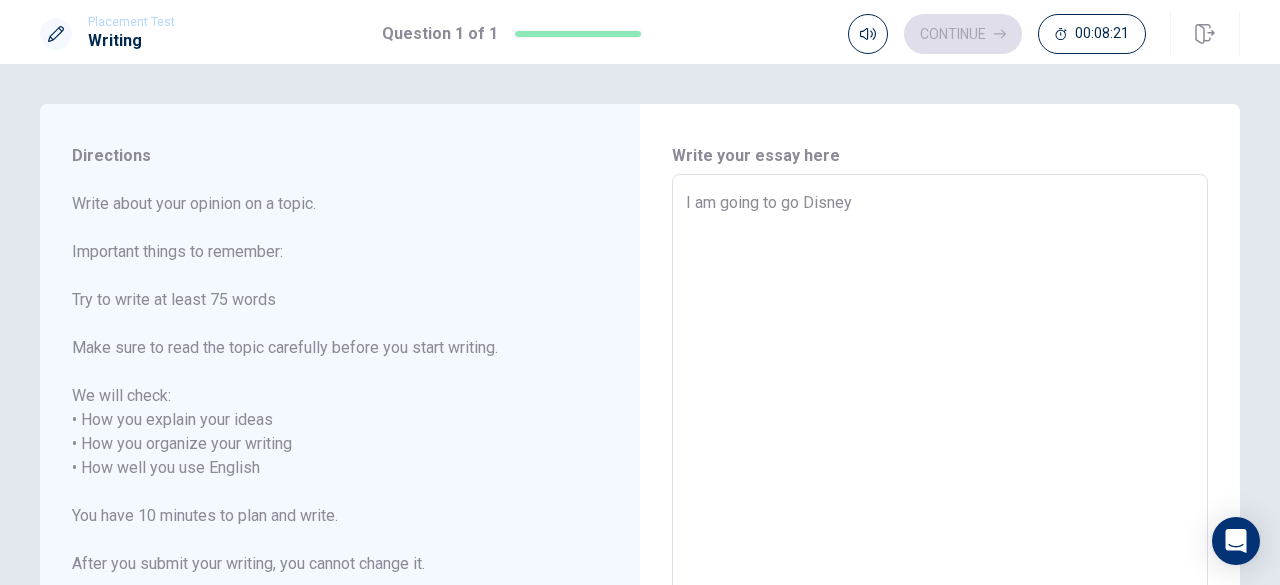 type on "I am going to go Disney" 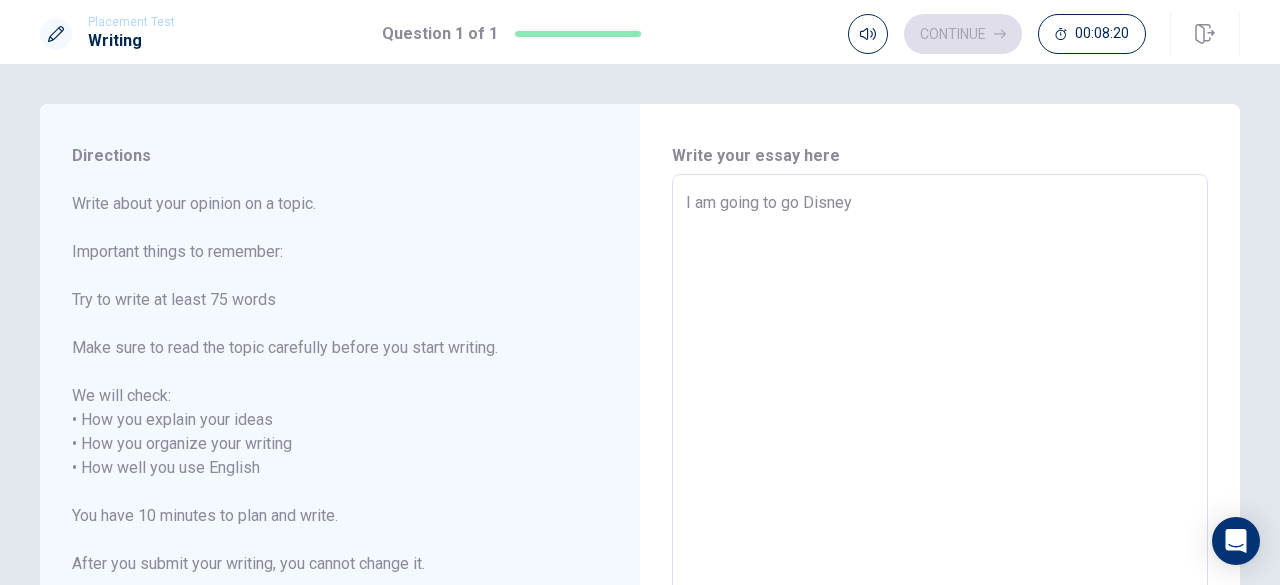 type on "I am going to go Disney" 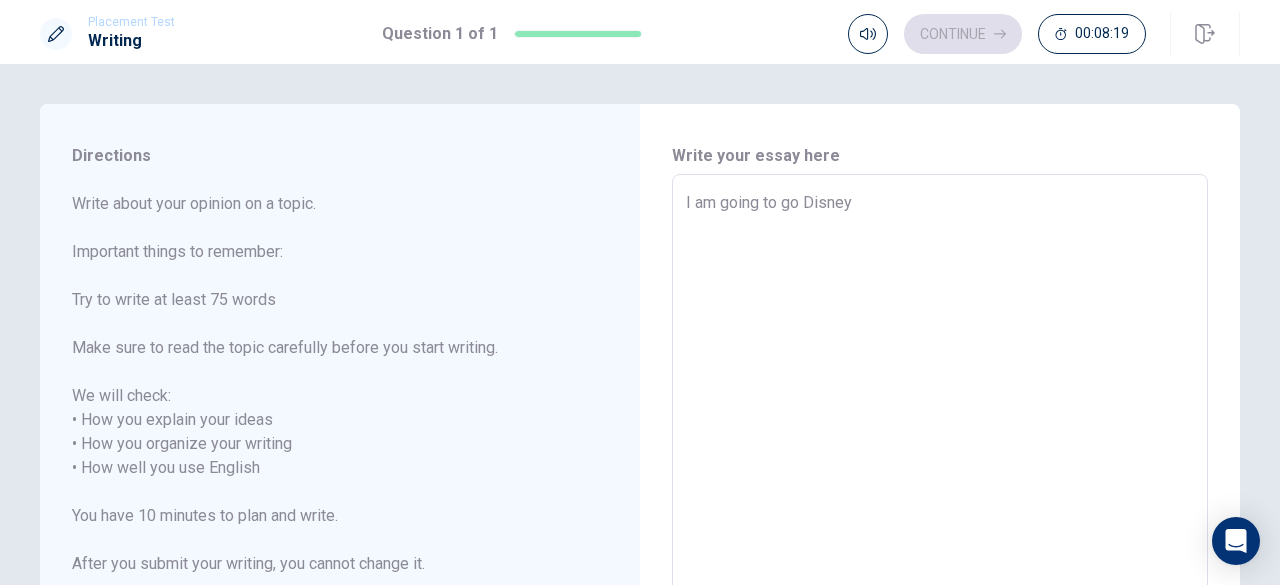 type on "I am going to go DisneyL" 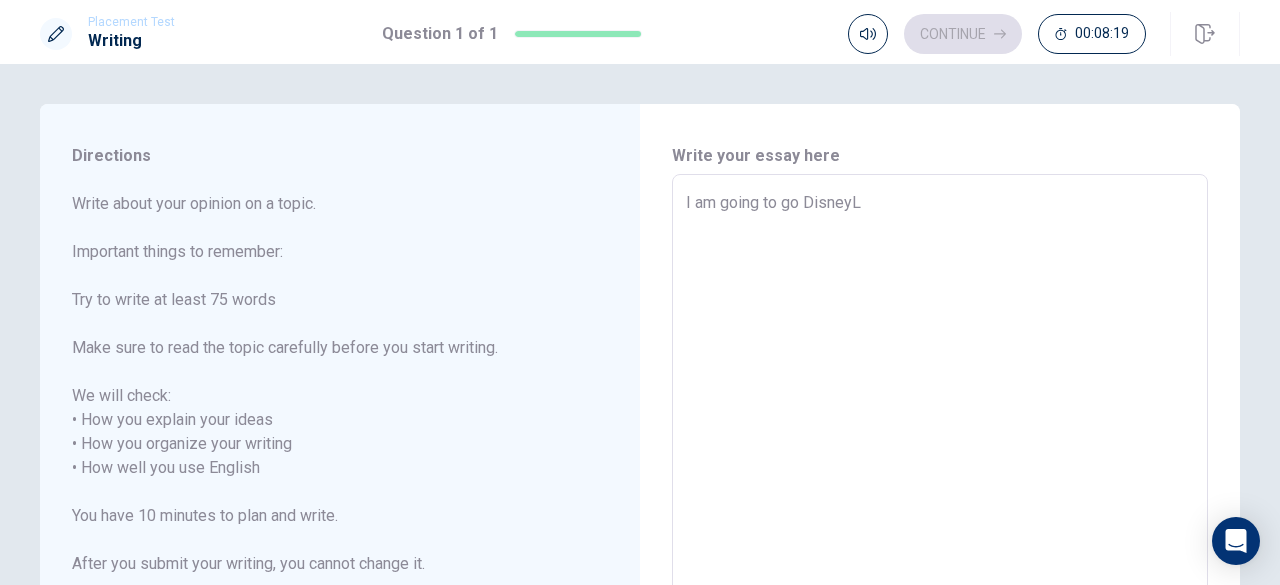 type on "x" 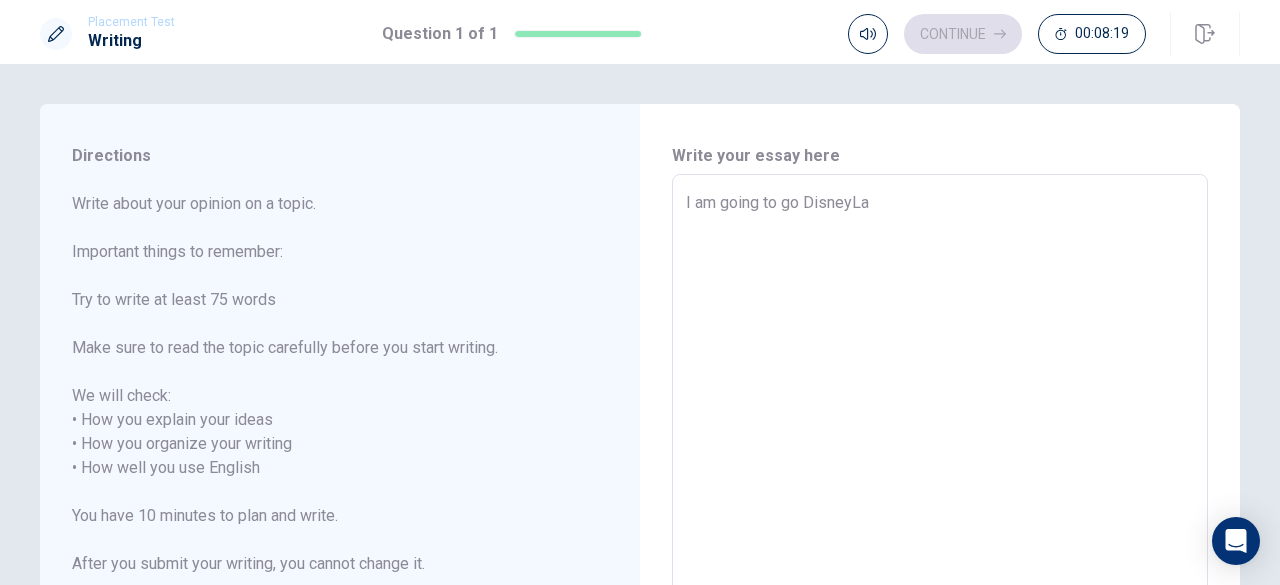 type on "x" 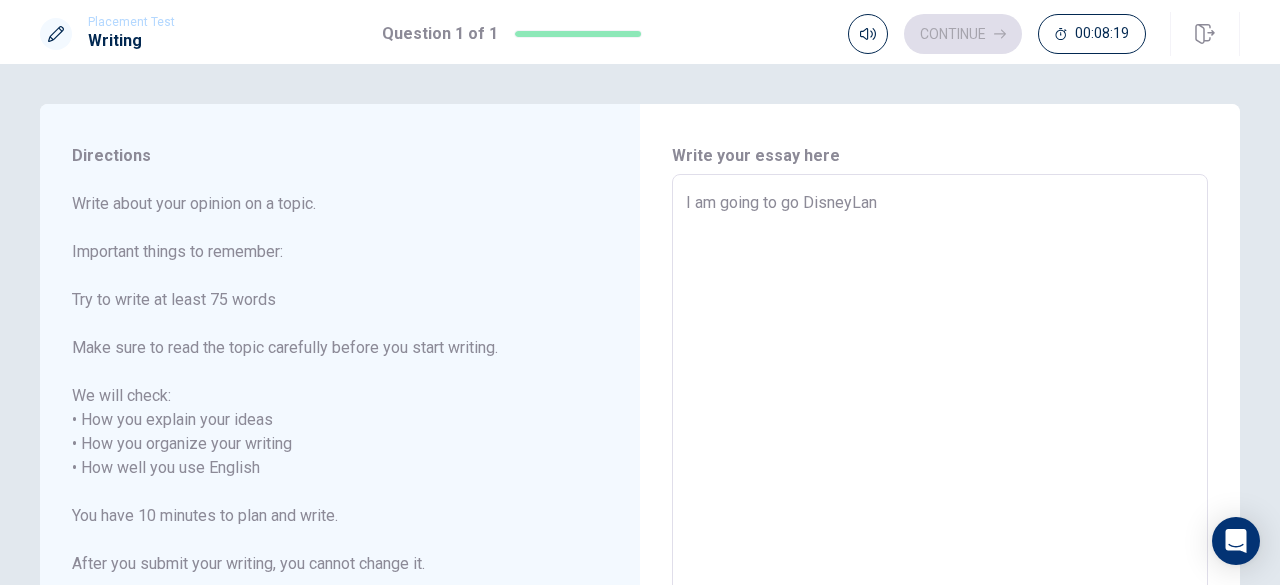 type on "x" 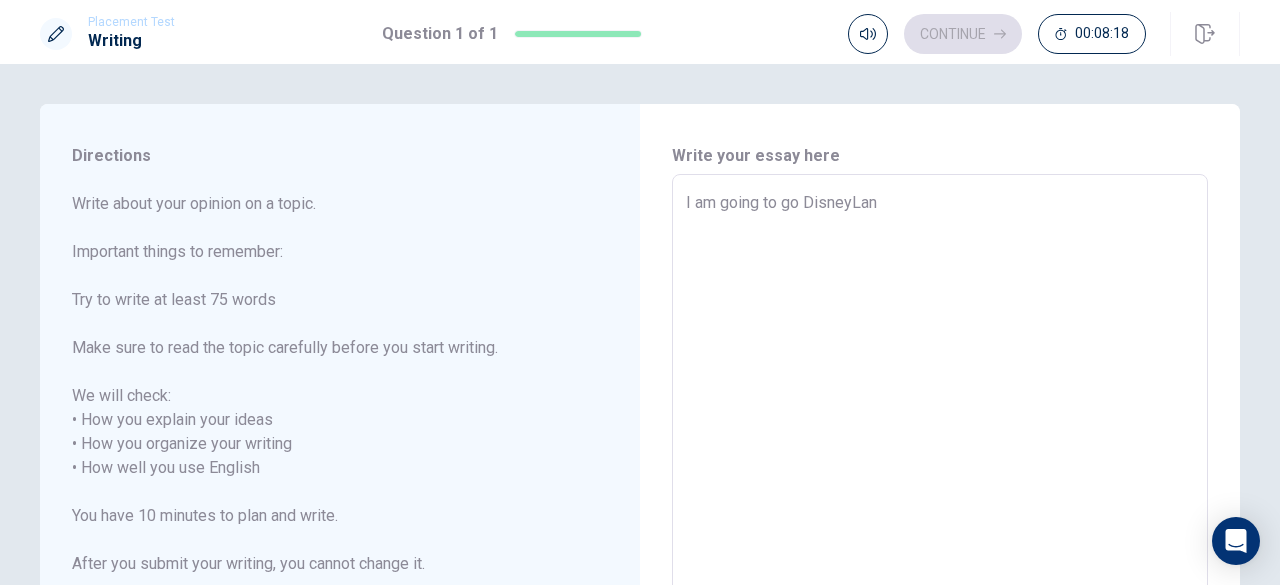 type on "I am going to go DisneyLand" 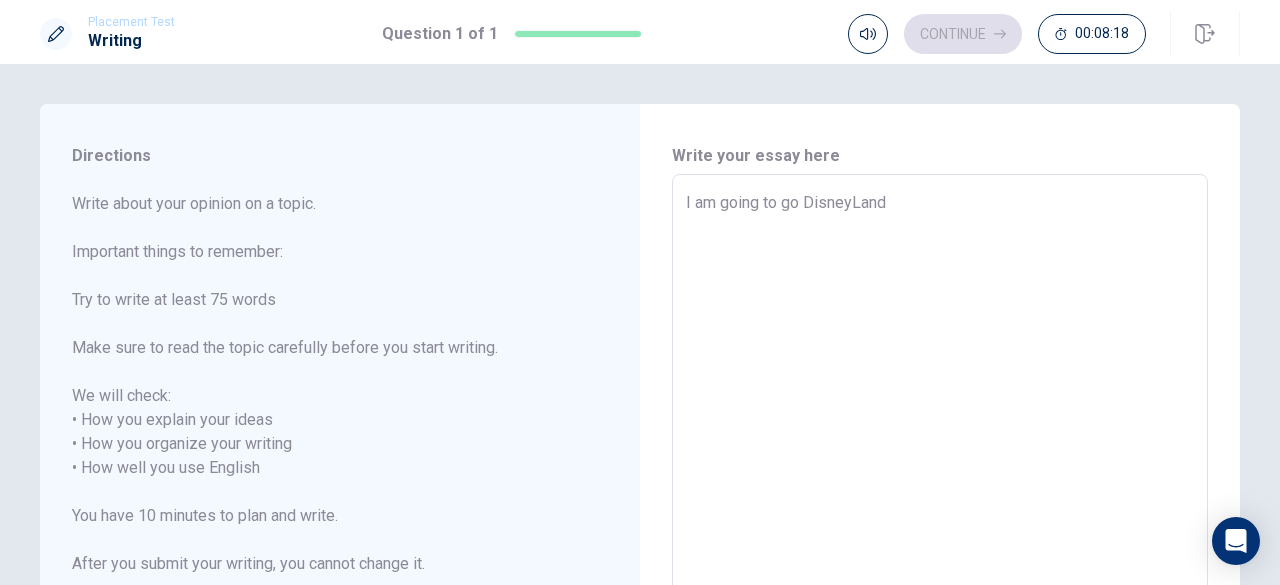 type on "x" 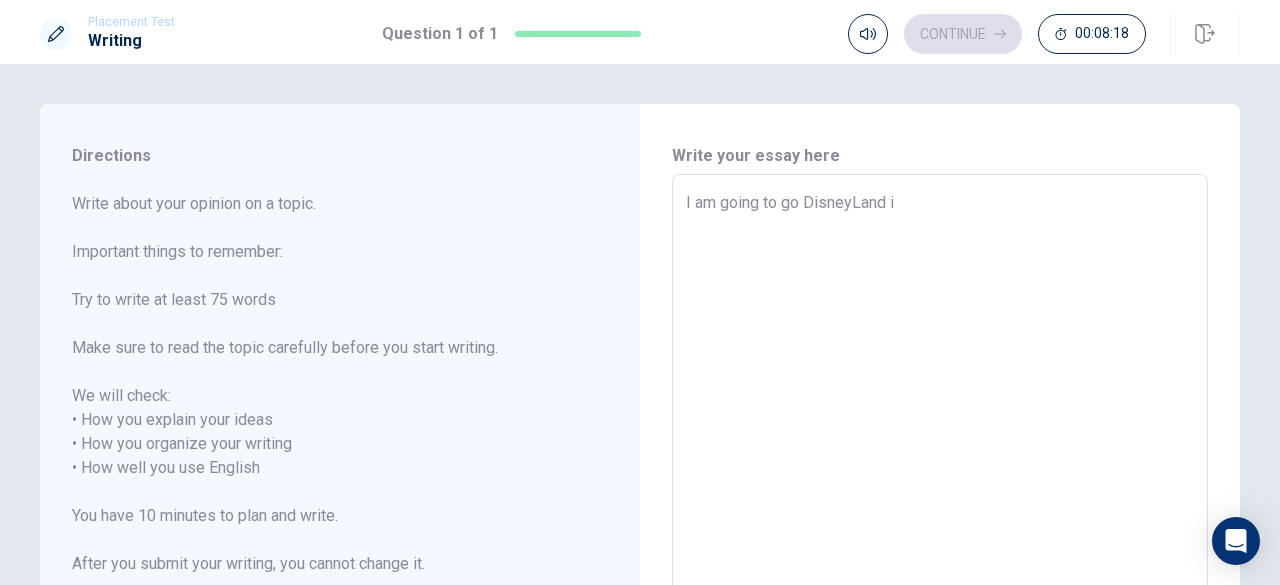 type on "x" 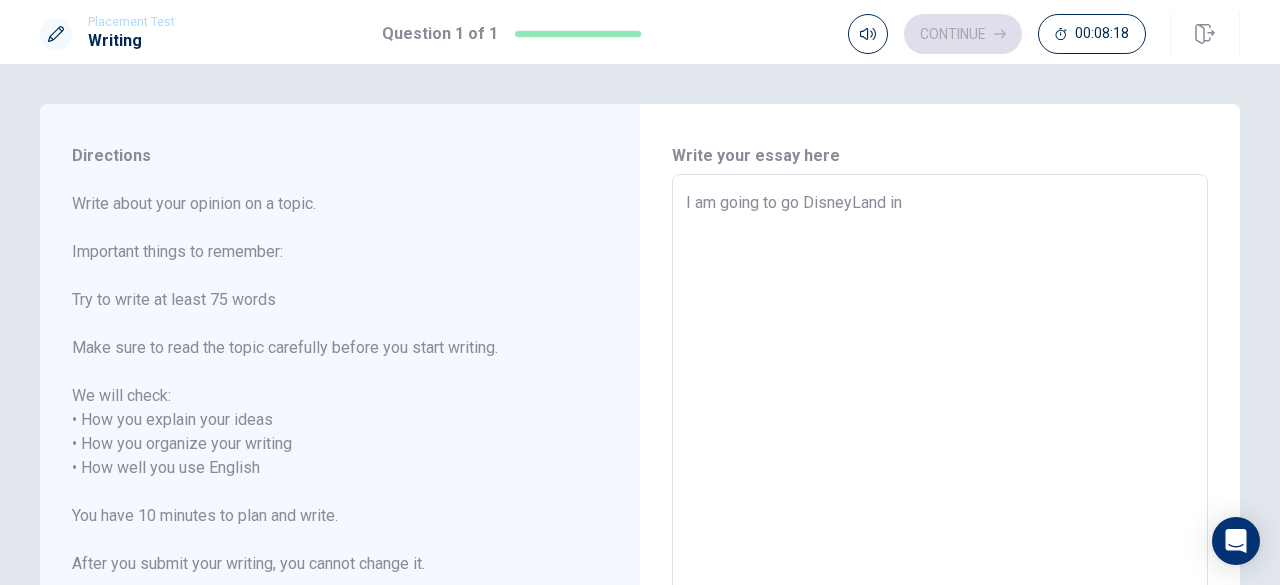 type on "x" 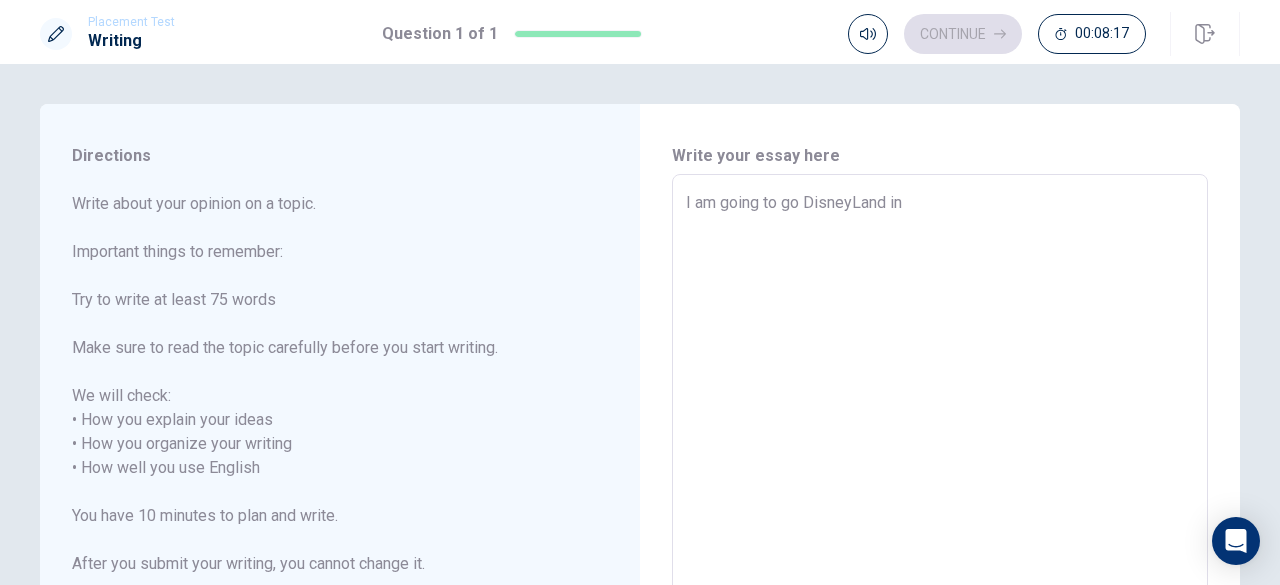 type on "I am going to go DisneyLand in" 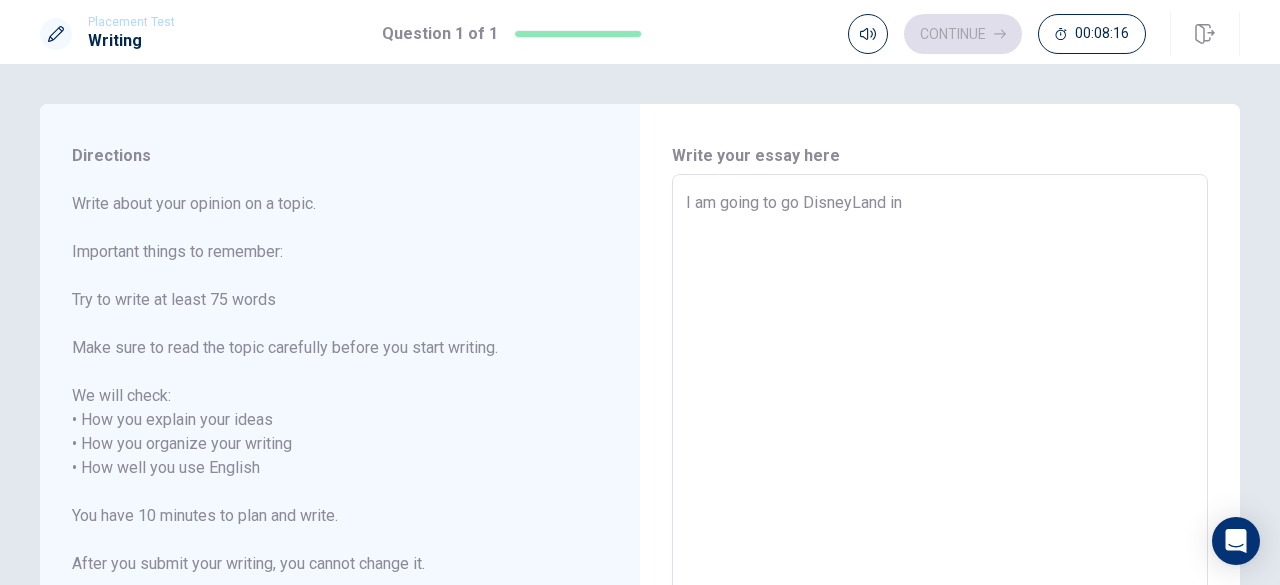 type on "I am going to go DisneyLand in C" 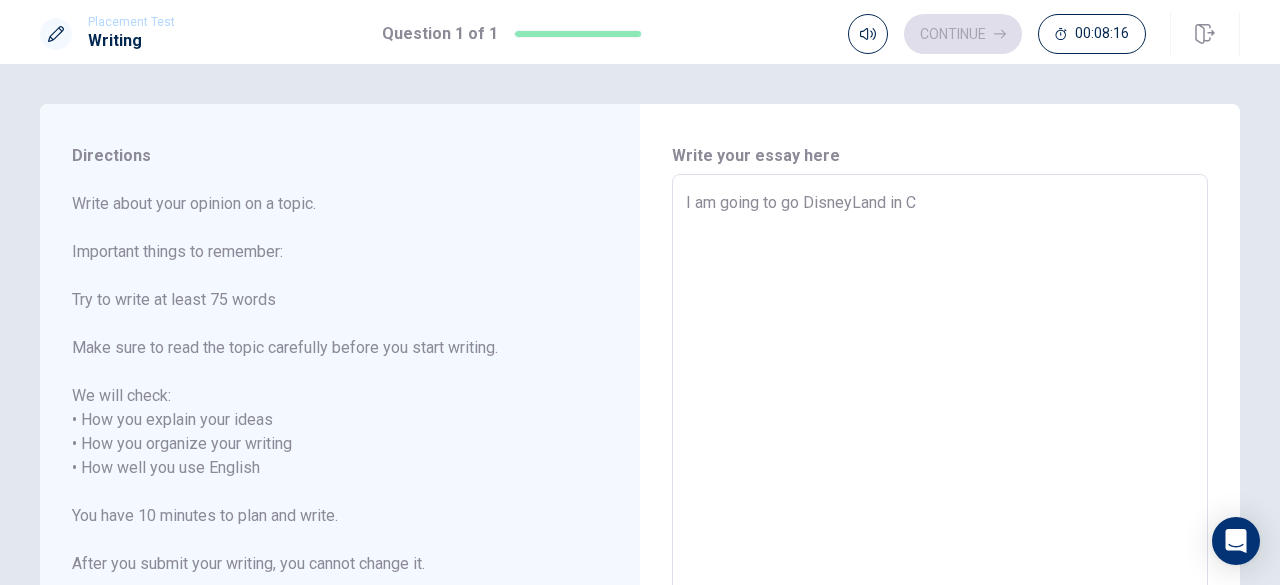 type on "x" 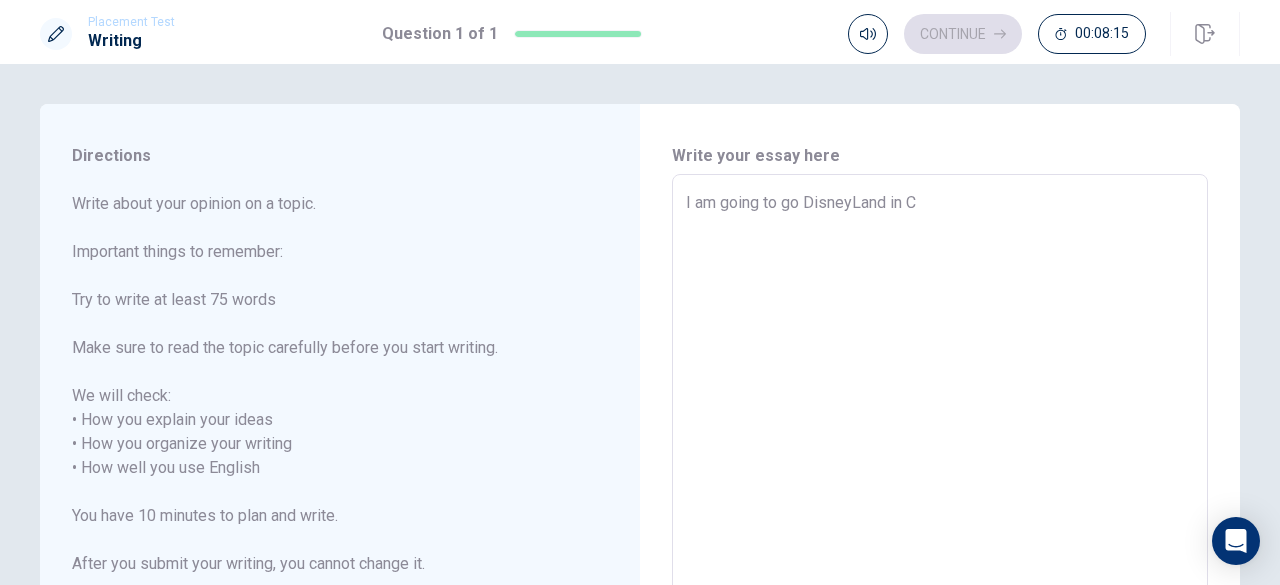 type on "I am going to go DisneyLand in [GEOGRAPHIC_DATA]" 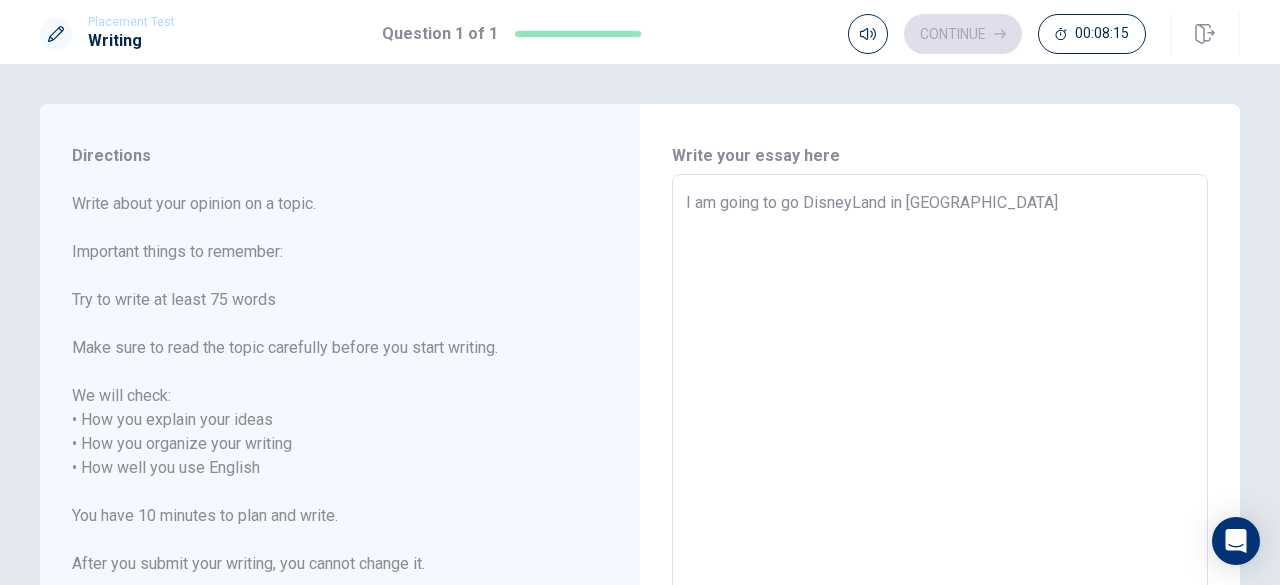 type on "x" 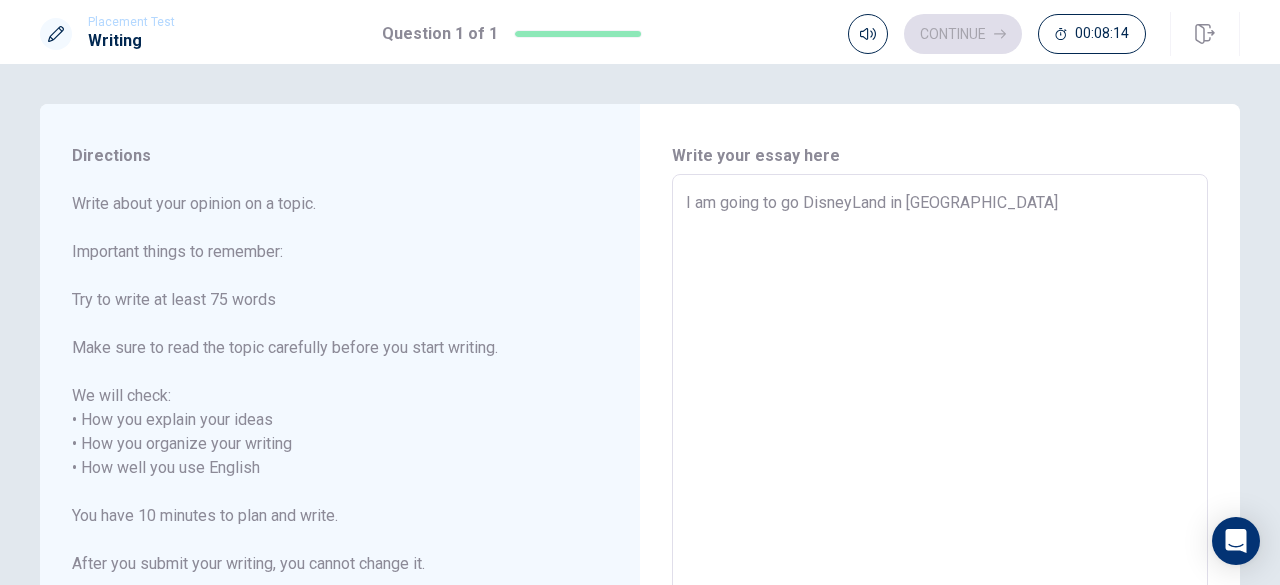 type on "I am going to go DisneyLand in [GEOGRAPHIC_DATA]" 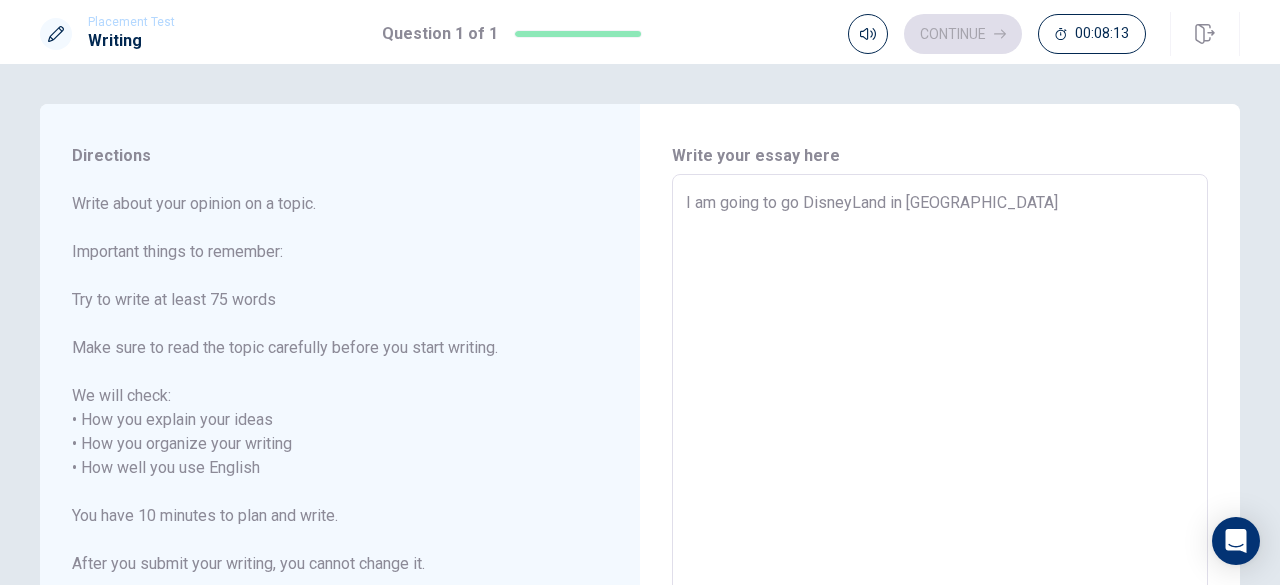 type on "I am going to go DisneyLand in [GEOGRAPHIC_DATA]" 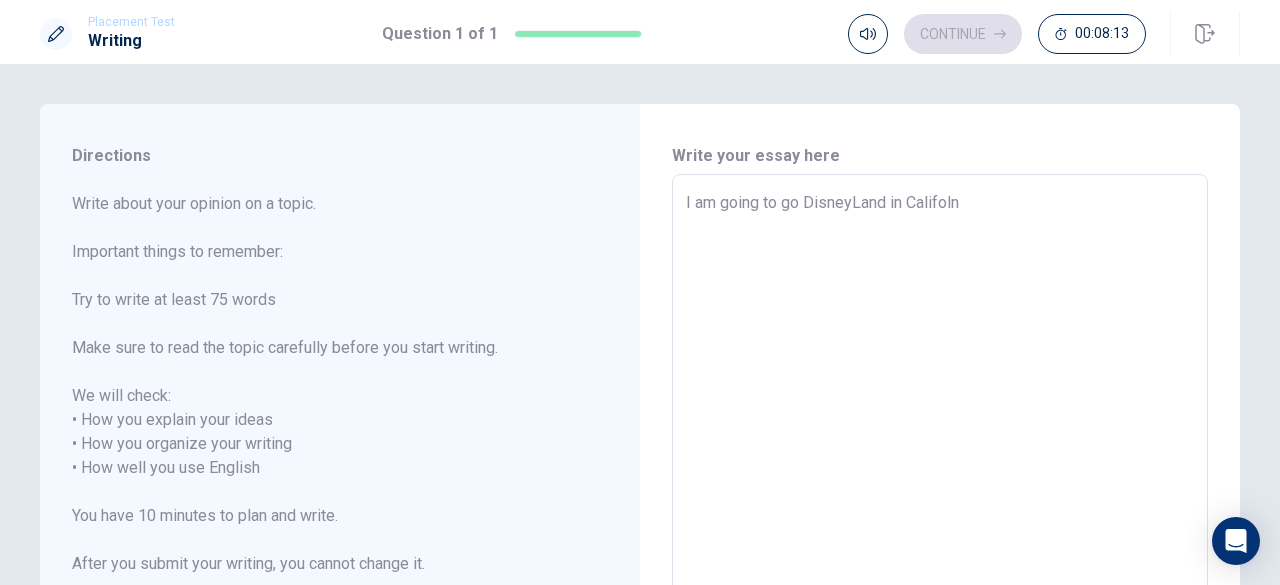 type on "x" 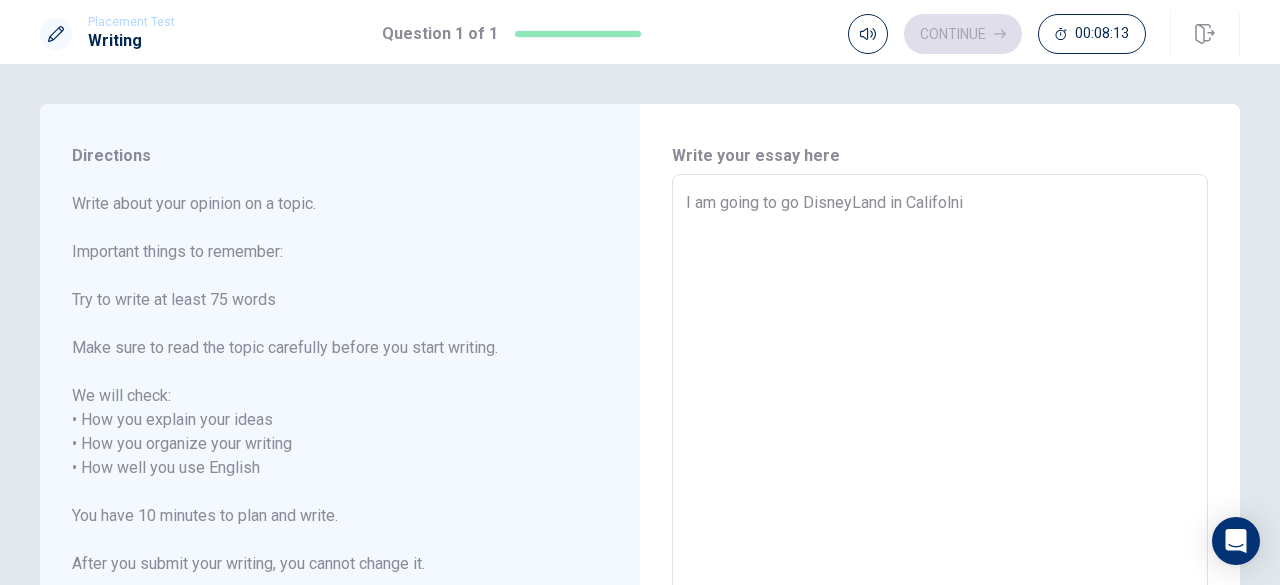 type on "x" 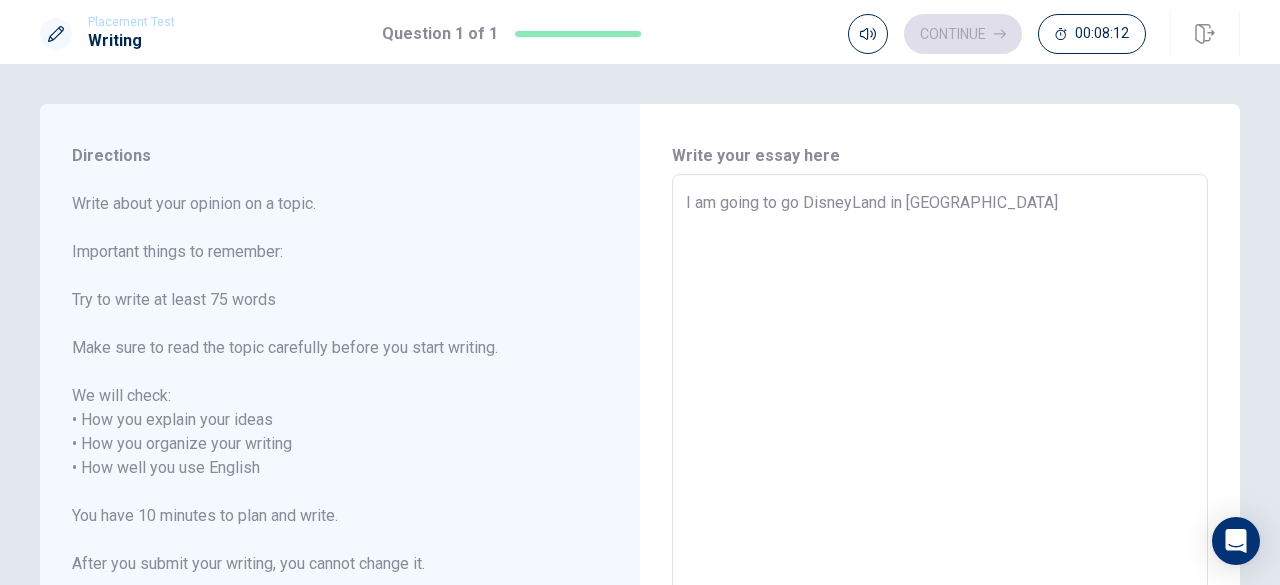 type on "x" 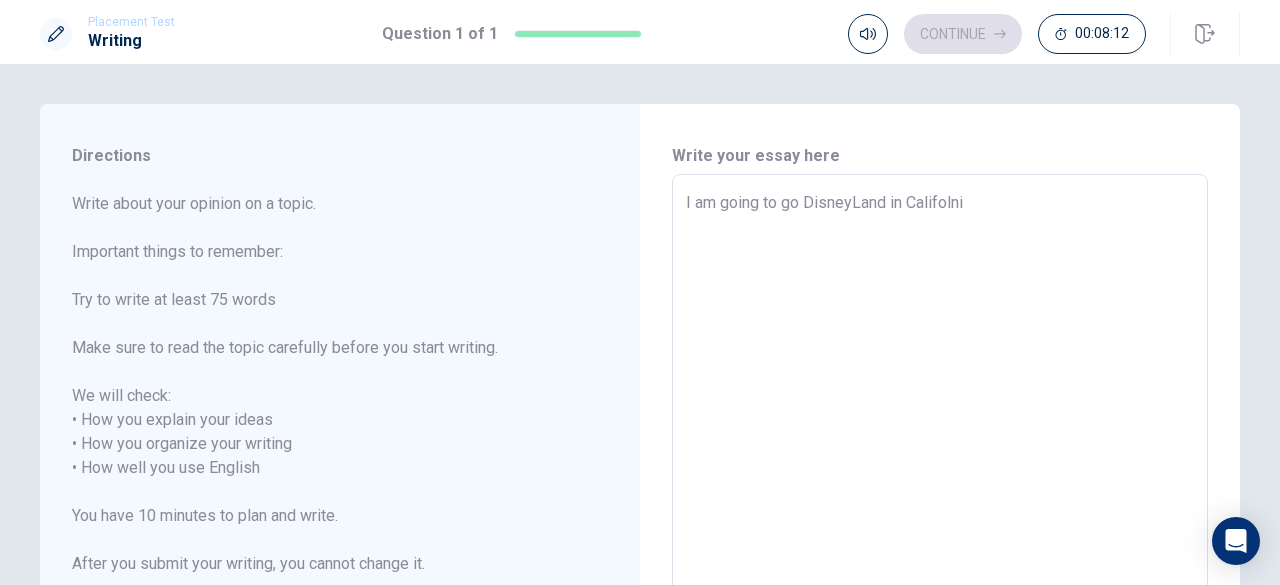 type on "x" 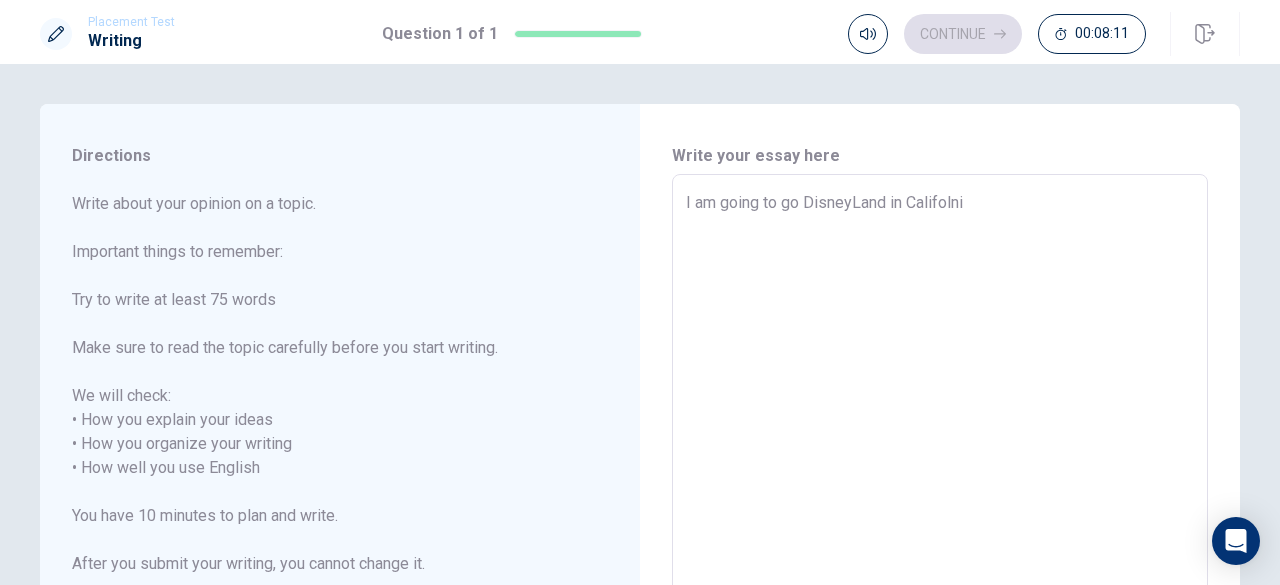 type on "I am going to go DisneyLand in Califoln" 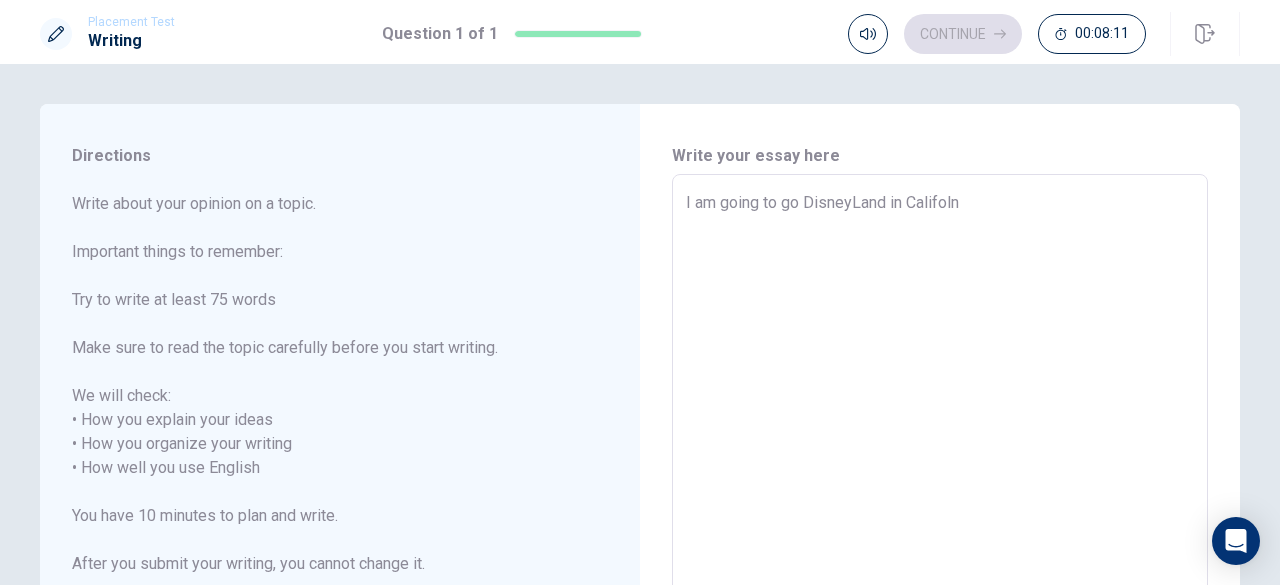 type on "x" 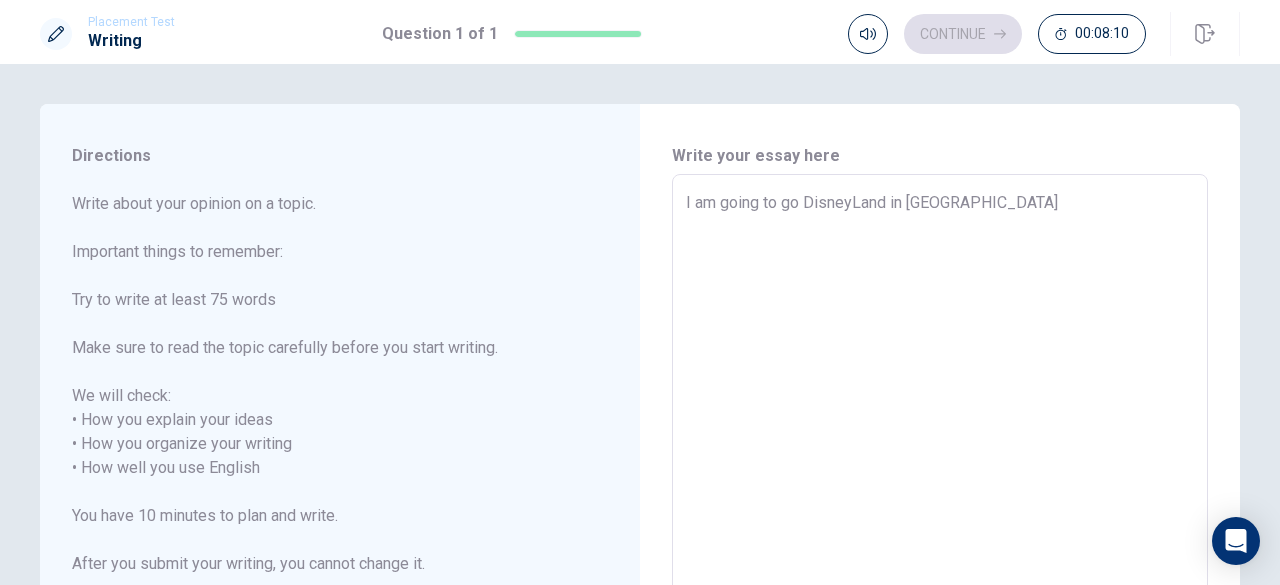 type on "x" 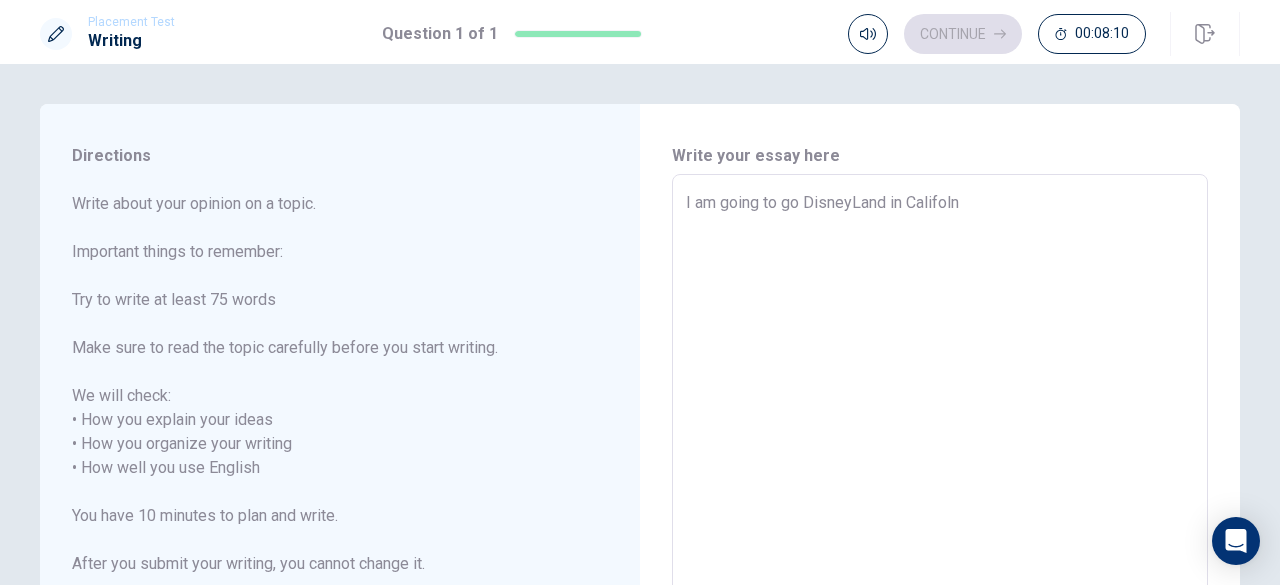type on "x" 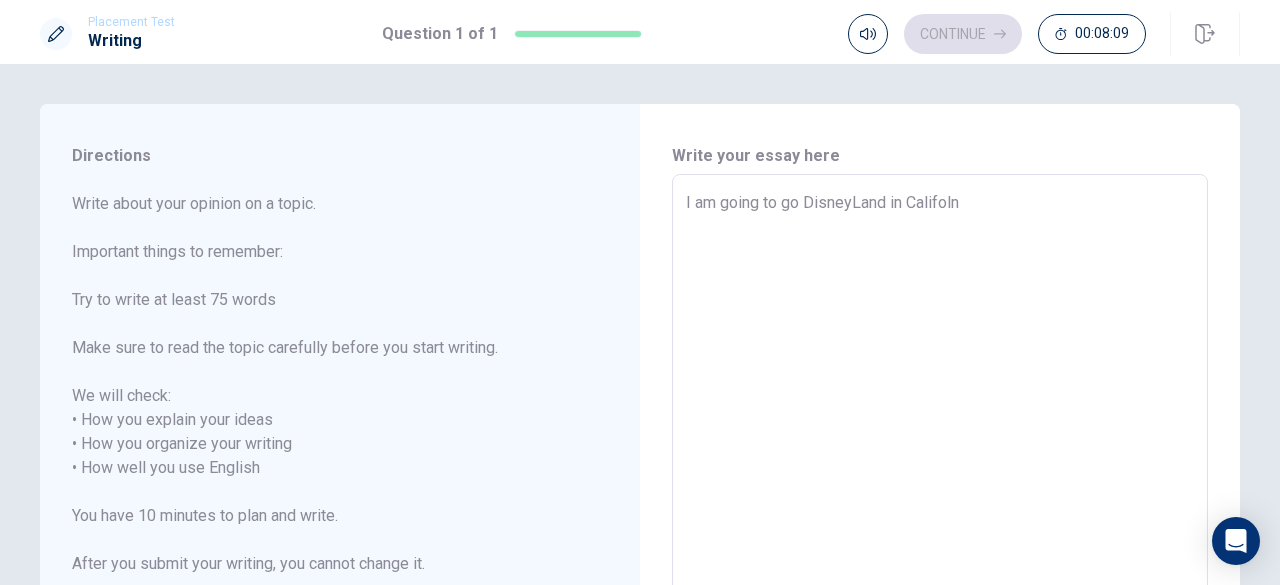 type on "I am going to go DisneyLand in Califolni" 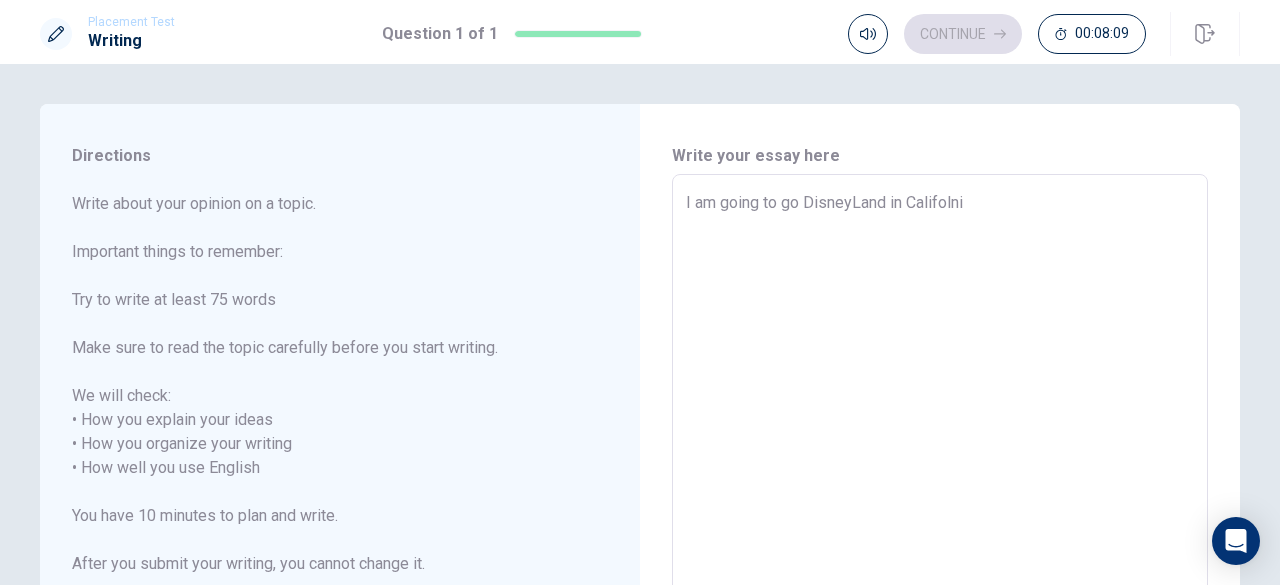 type on "x" 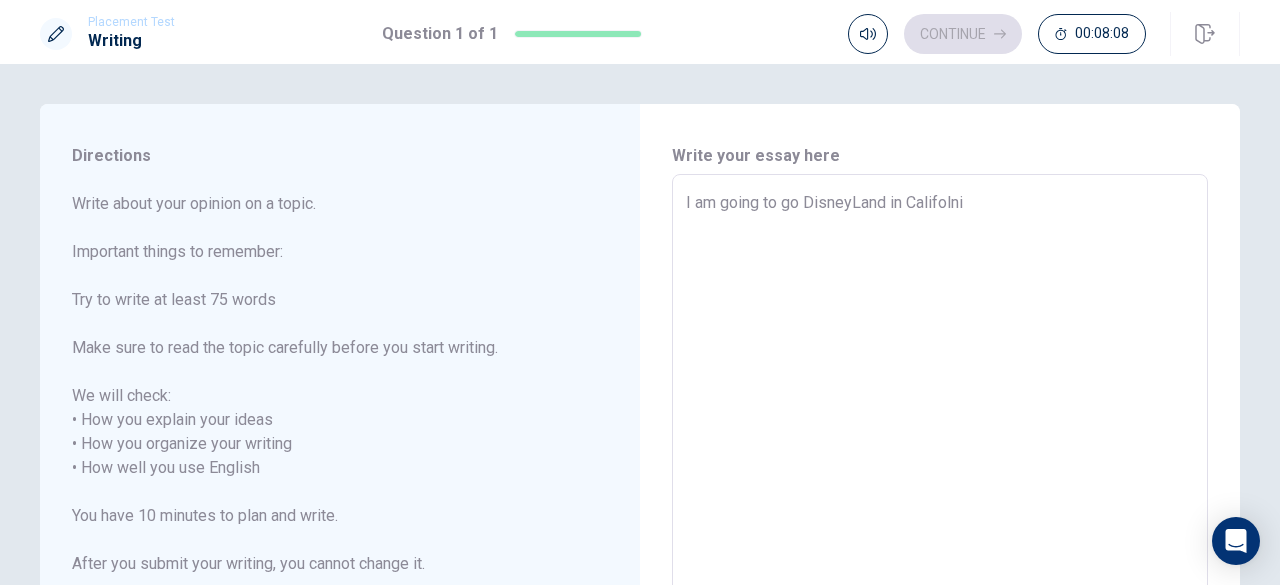 type on "I am going to go DisneyLand in [GEOGRAPHIC_DATA]" 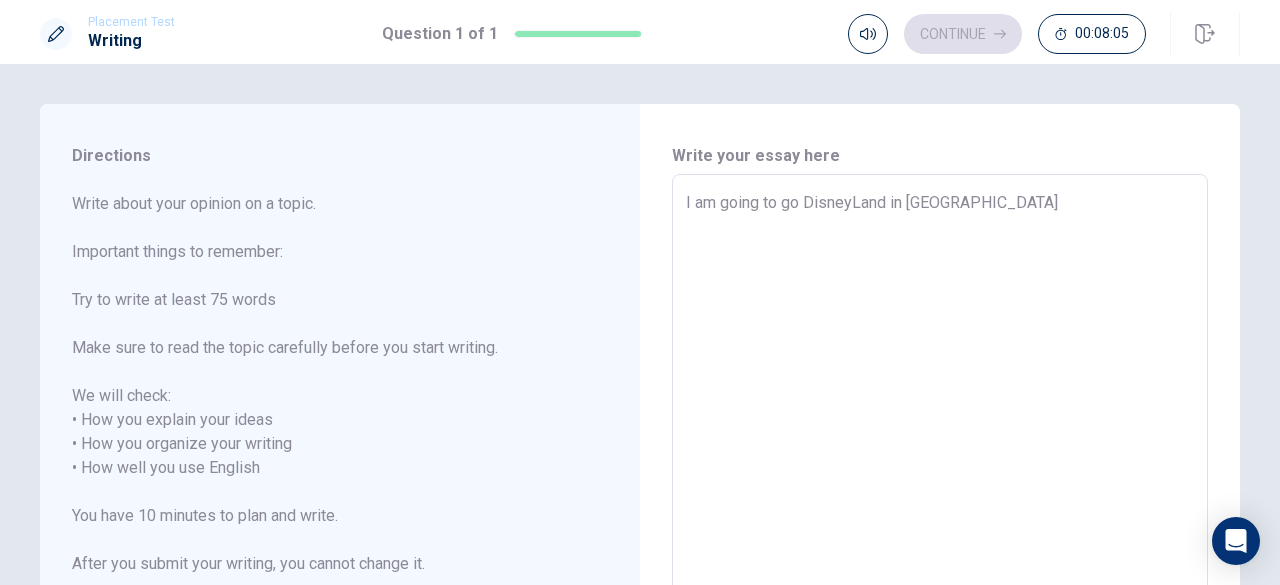 type on "x" 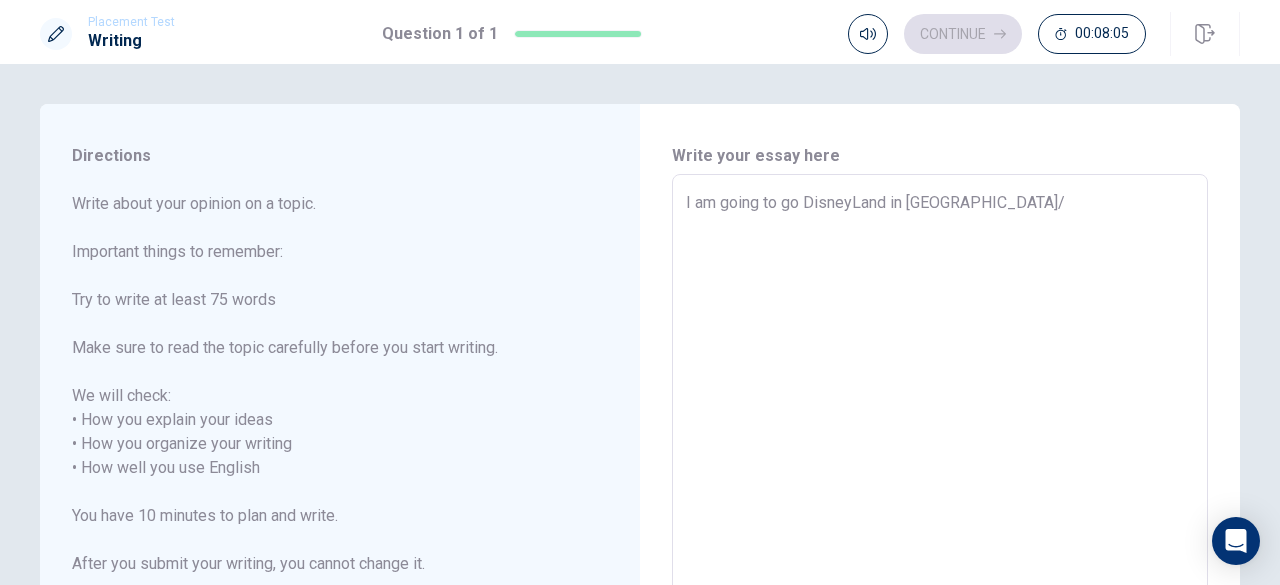 type on "x" 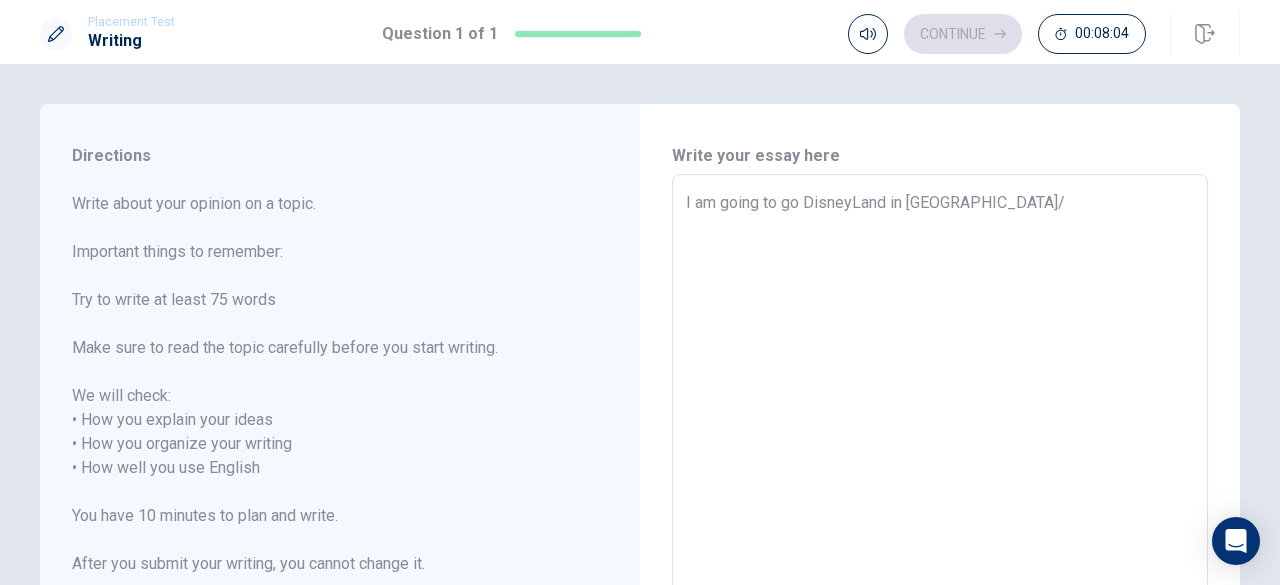 type on "I am going to go DisneyLand in [GEOGRAPHIC_DATA]" 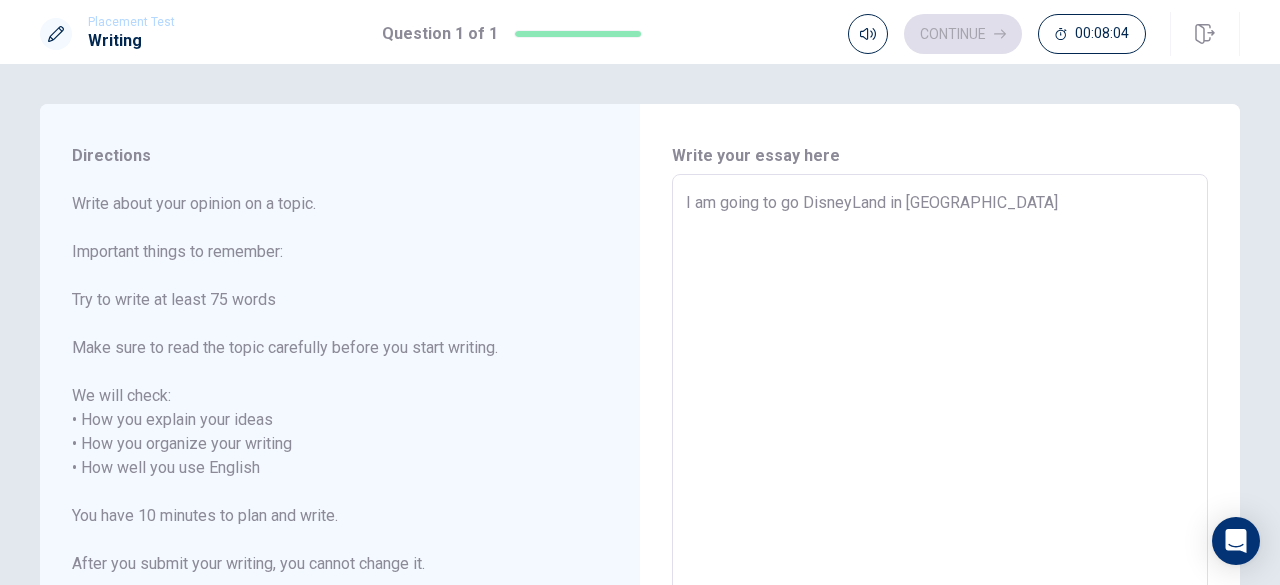 type on "x" 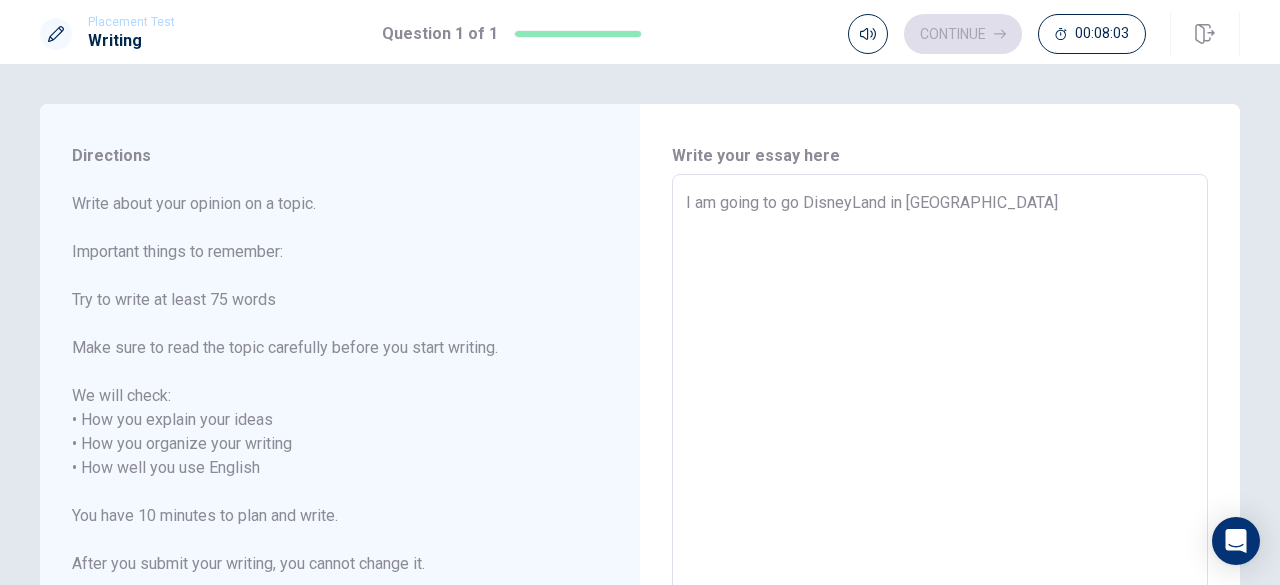 type on "I am going to go DisneyLand in [GEOGRAPHIC_DATA]." 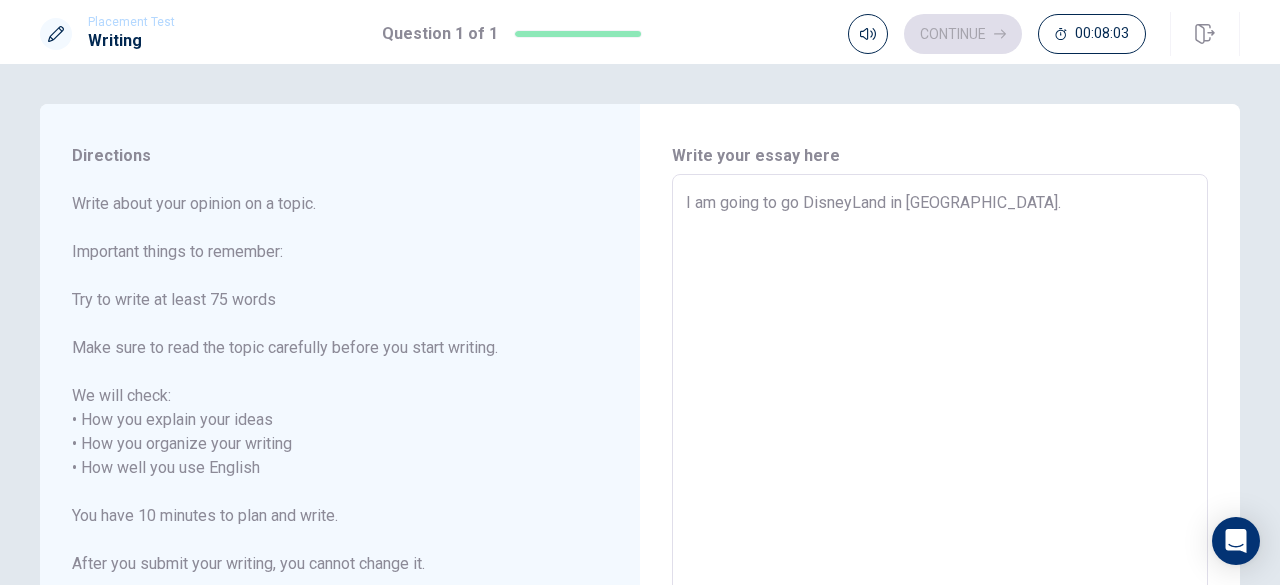 type on "x" 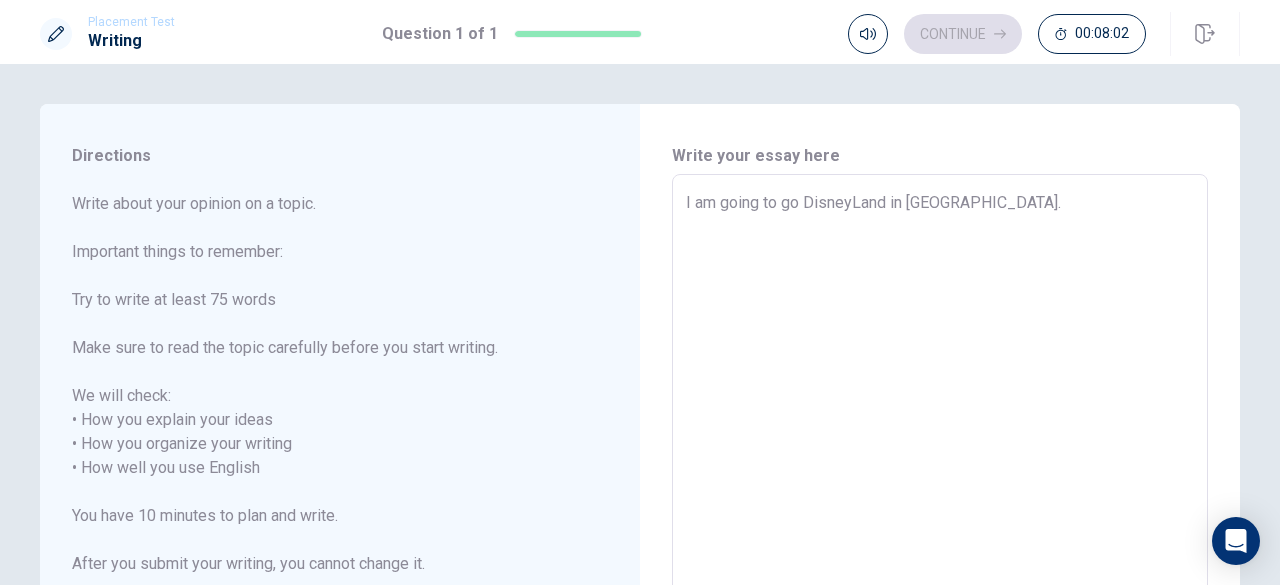 type on "I am going to go DisneyLand in [GEOGRAPHIC_DATA]." 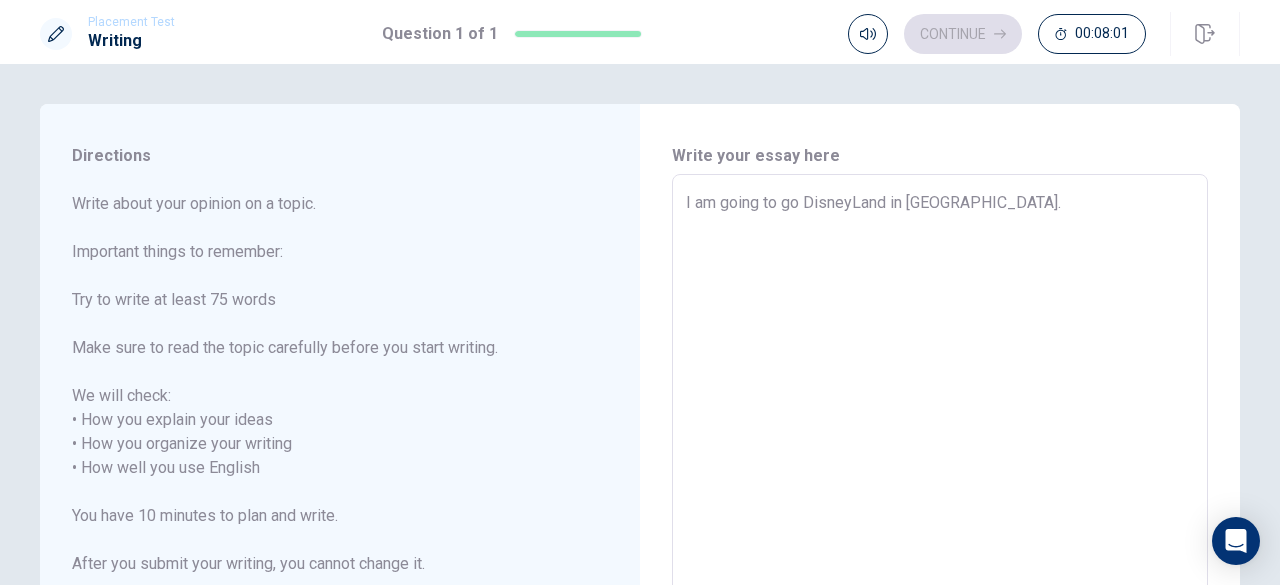 type on "x" 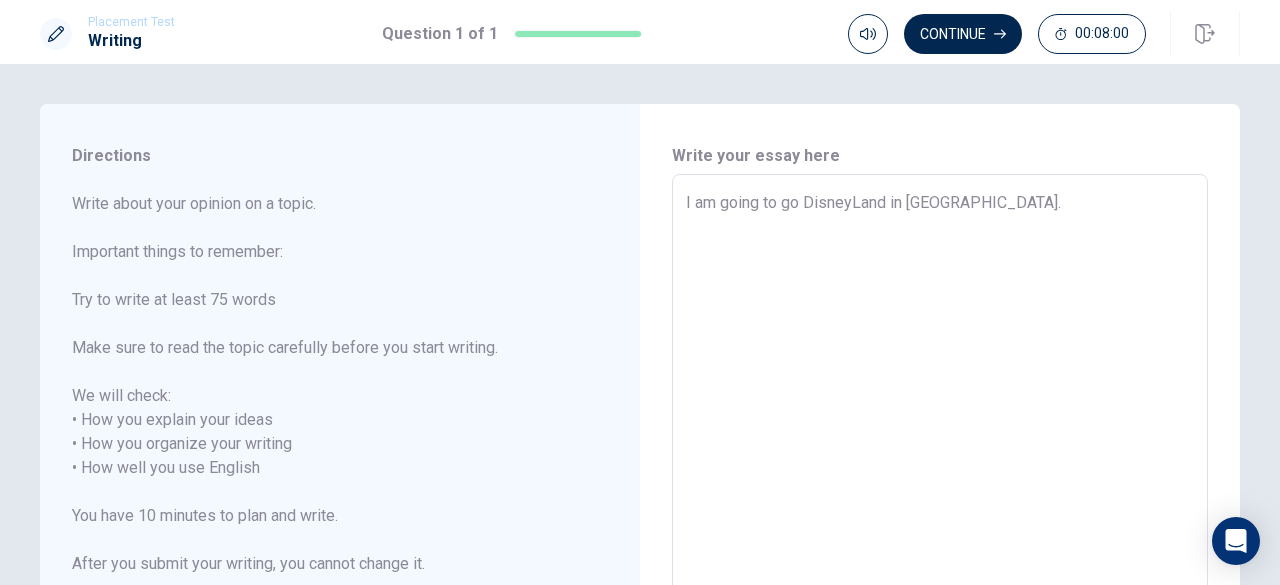 type on "I am going to go DisneyLand in [GEOGRAPHIC_DATA]. I" 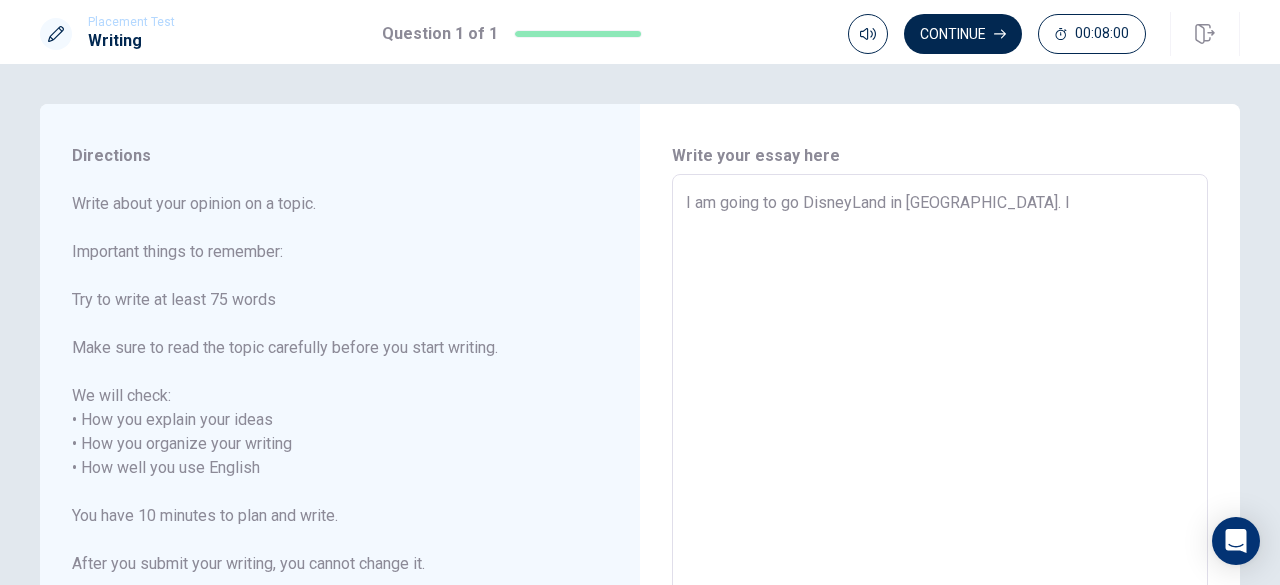 type on "x" 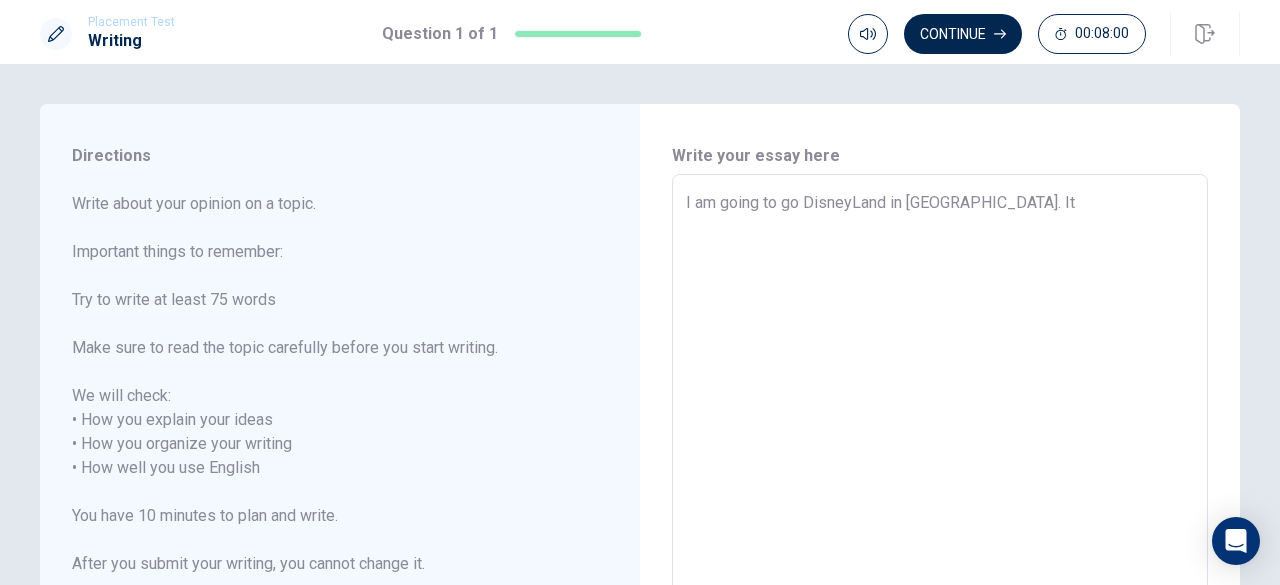 type on "x" 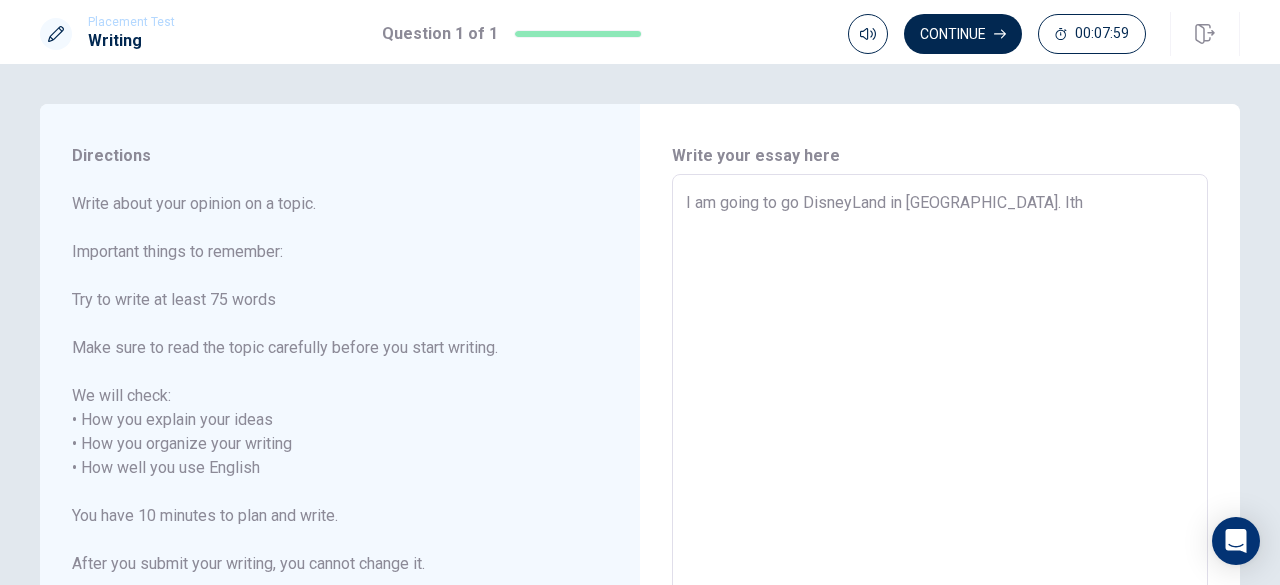 type on "I am going to go DisneyLand in [GEOGRAPHIC_DATA]. Ithi" 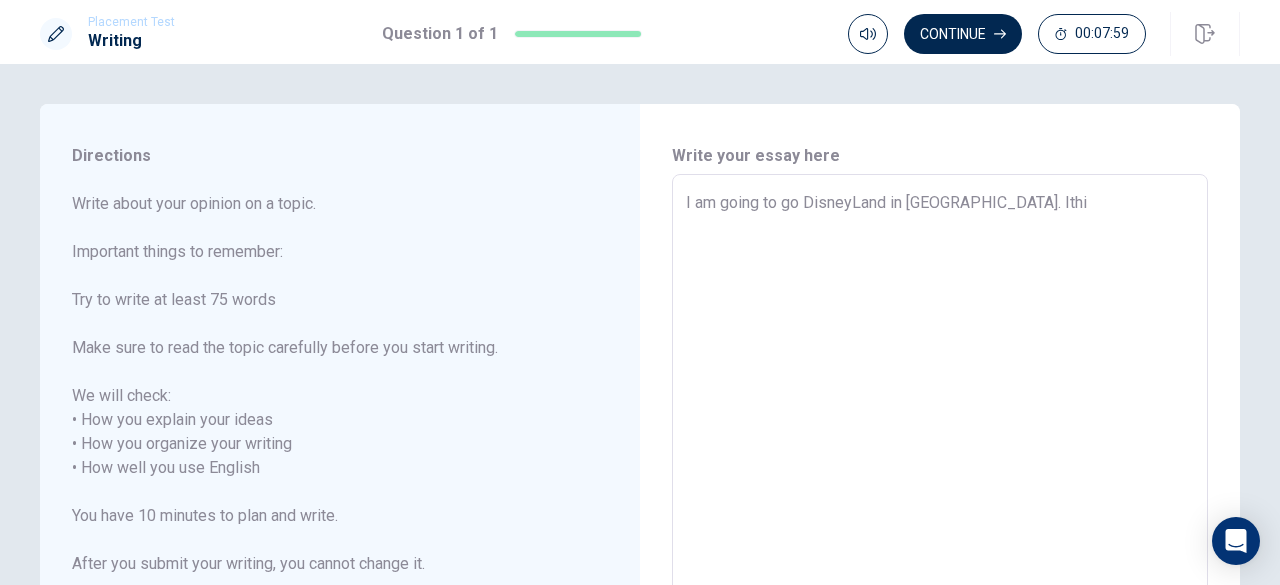 type on "I am going to go DisneyLand in [GEOGRAPHIC_DATA]. Ith" 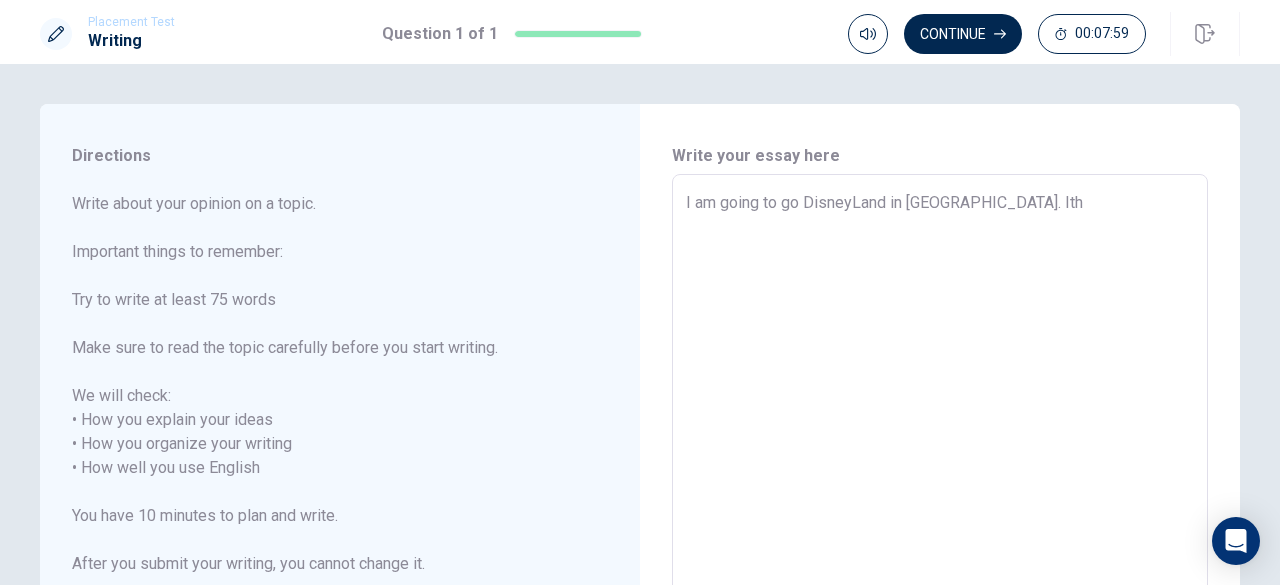 type on "x" 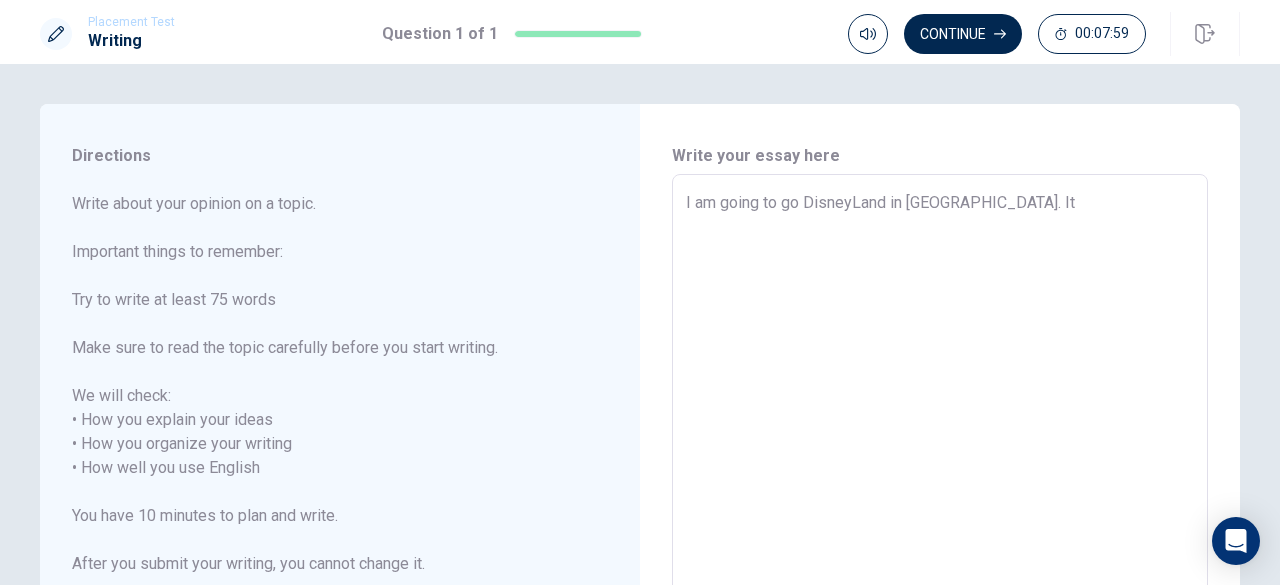 type on "x" 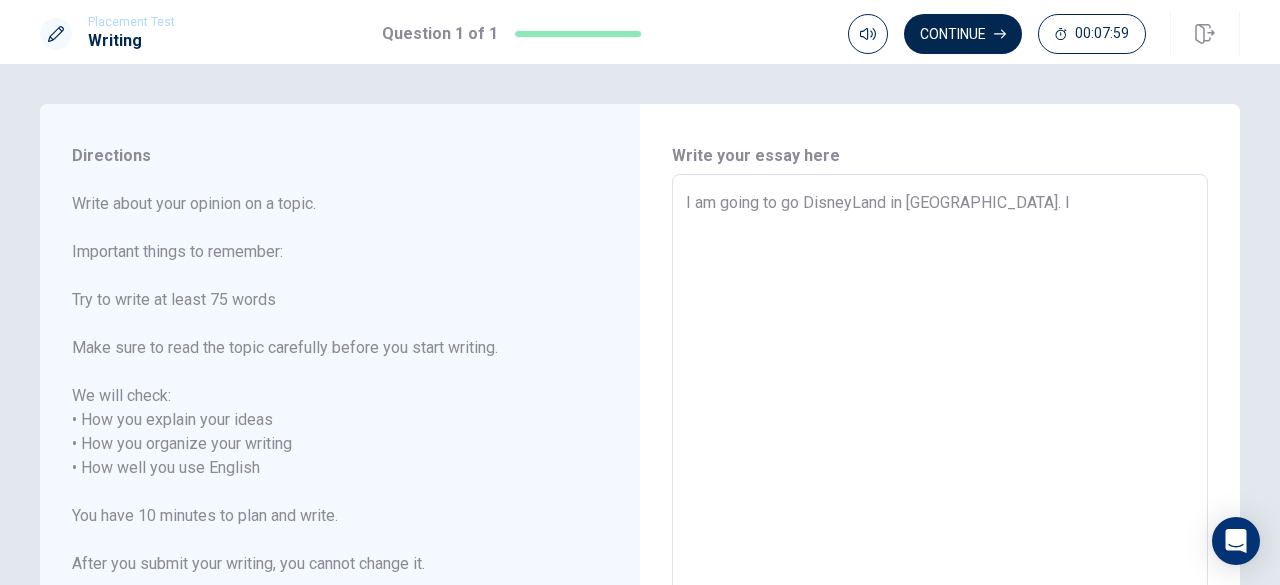 type on "x" 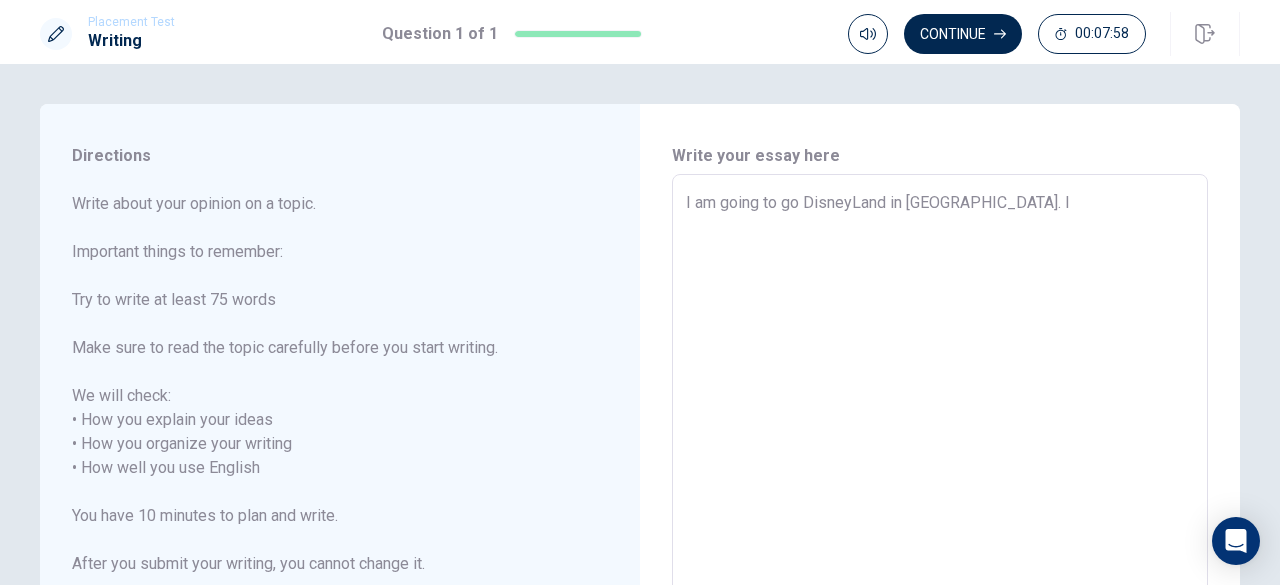 type on "I am going to go DisneyLand in [GEOGRAPHIC_DATA]. I" 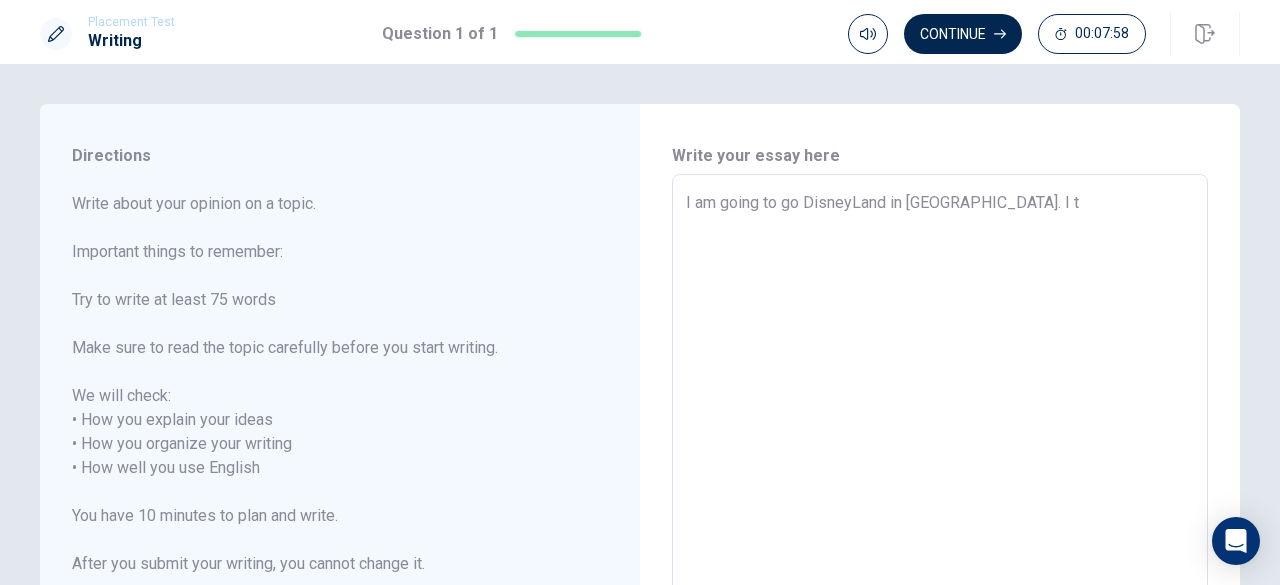 type on "x" 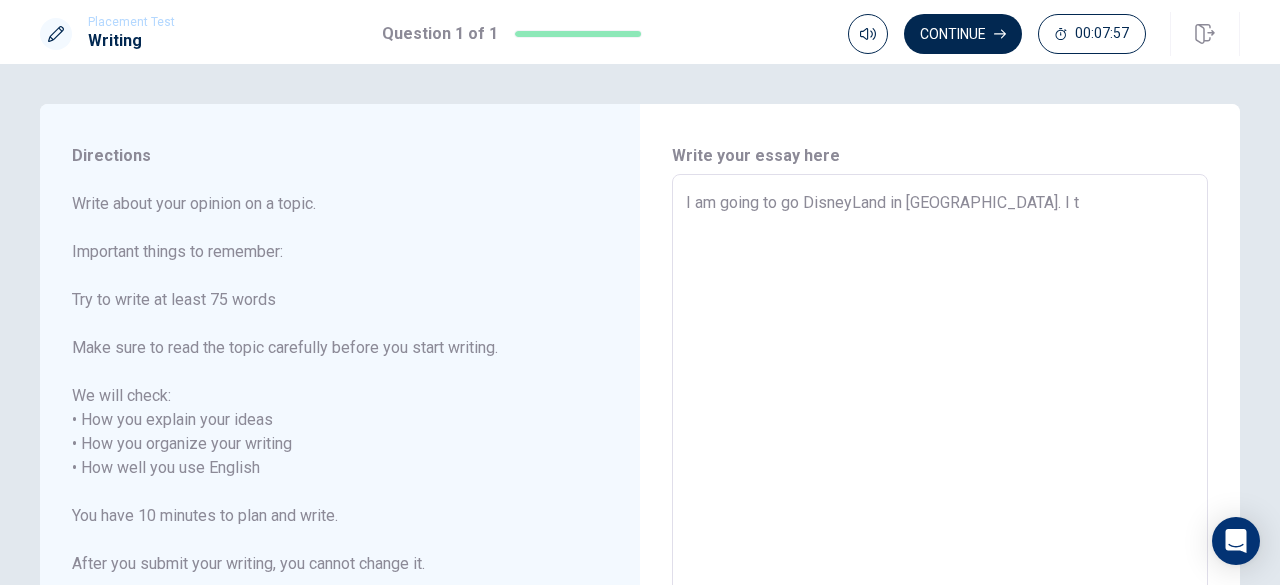 type on "I am going to go DisneyLand in [GEOGRAPHIC_DATA]. I th" 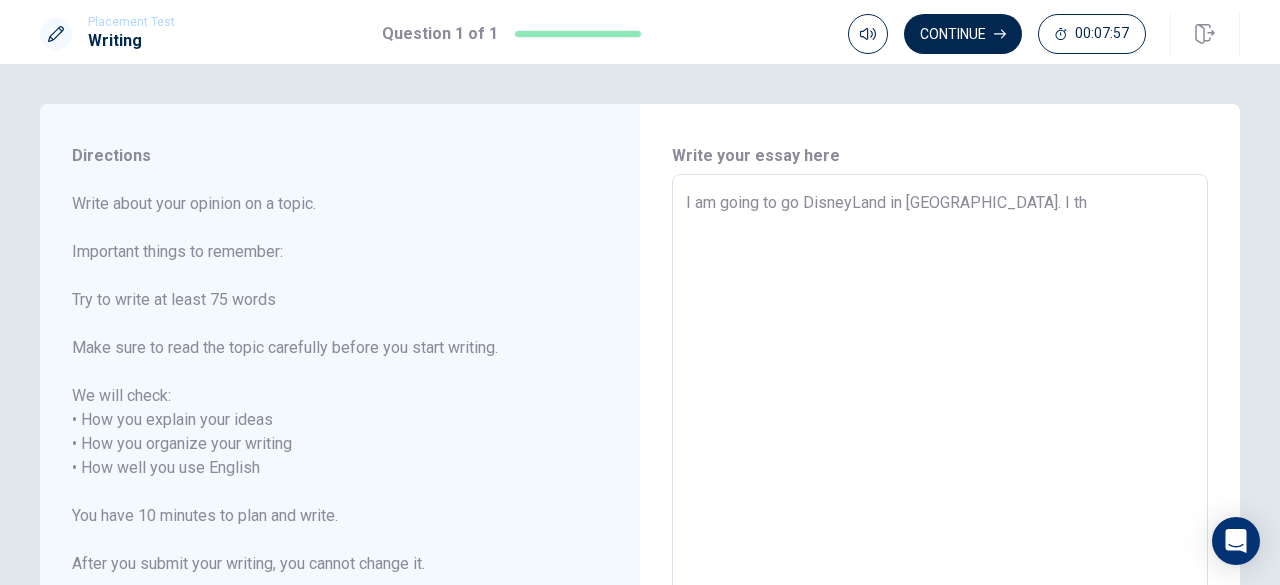type on "I am going to go DisneyLand in [GEOGRAPHIC_DATA]. I thi" 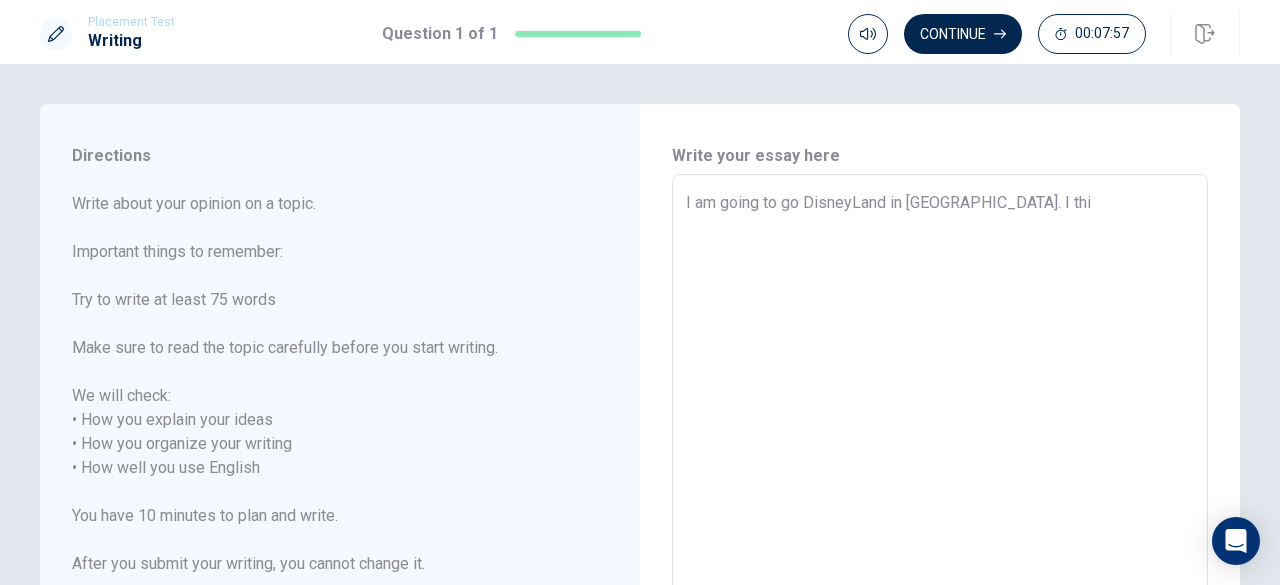 type on "x" 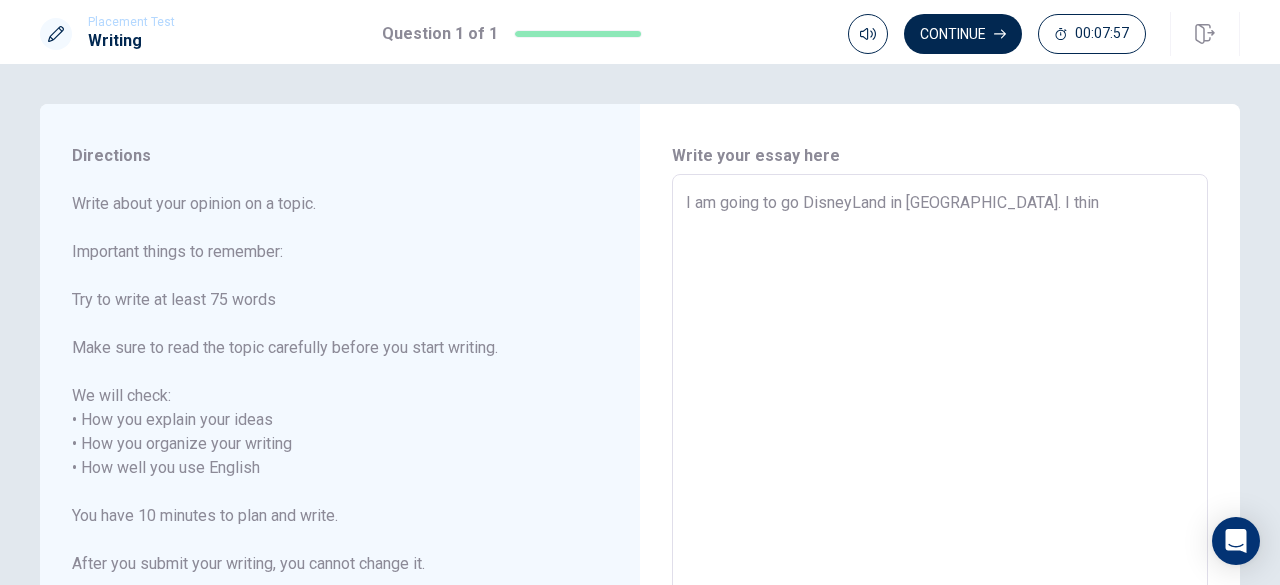 type on "x" 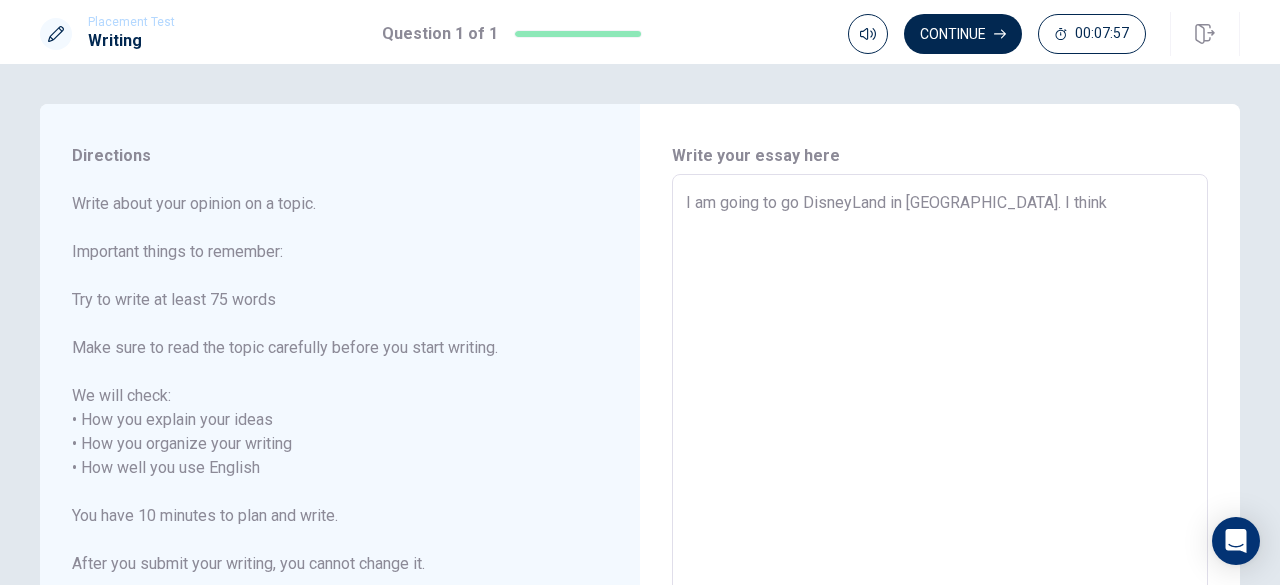 type on "x" 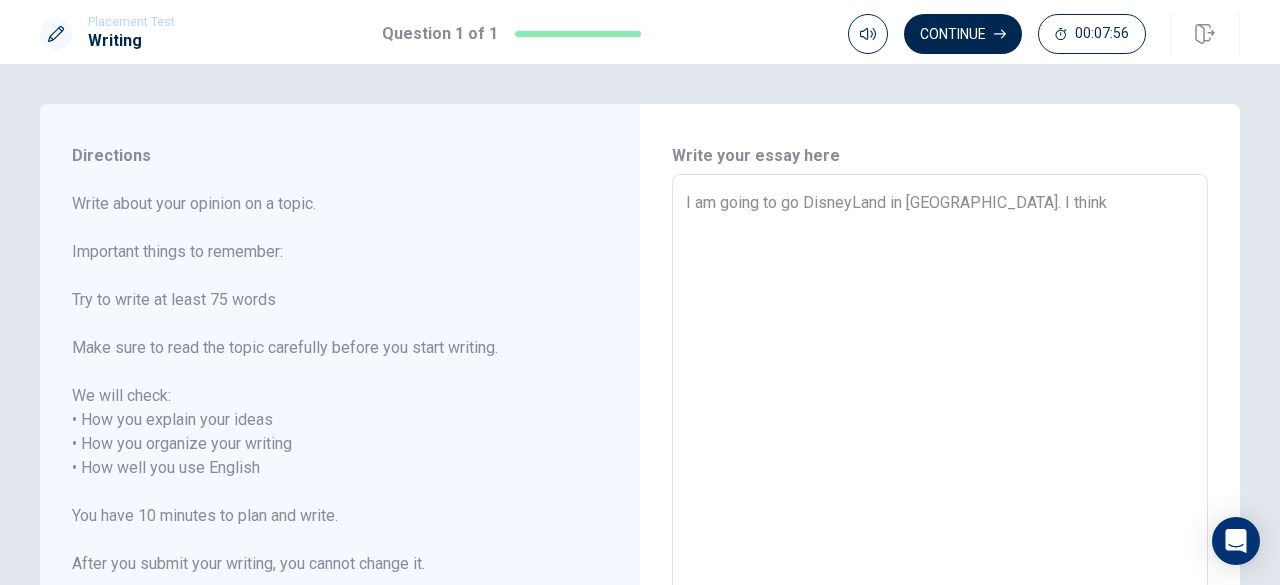 type on "I am going to go DisneyLand in [GEOGRAPHIC_DATA]. I think" 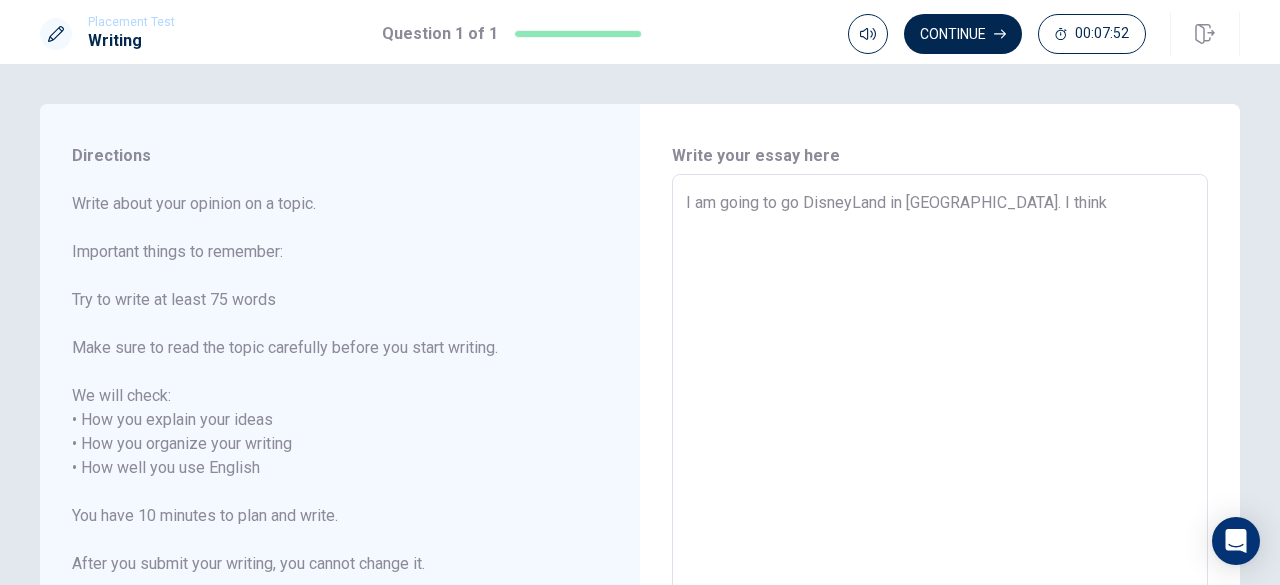 type on "x" 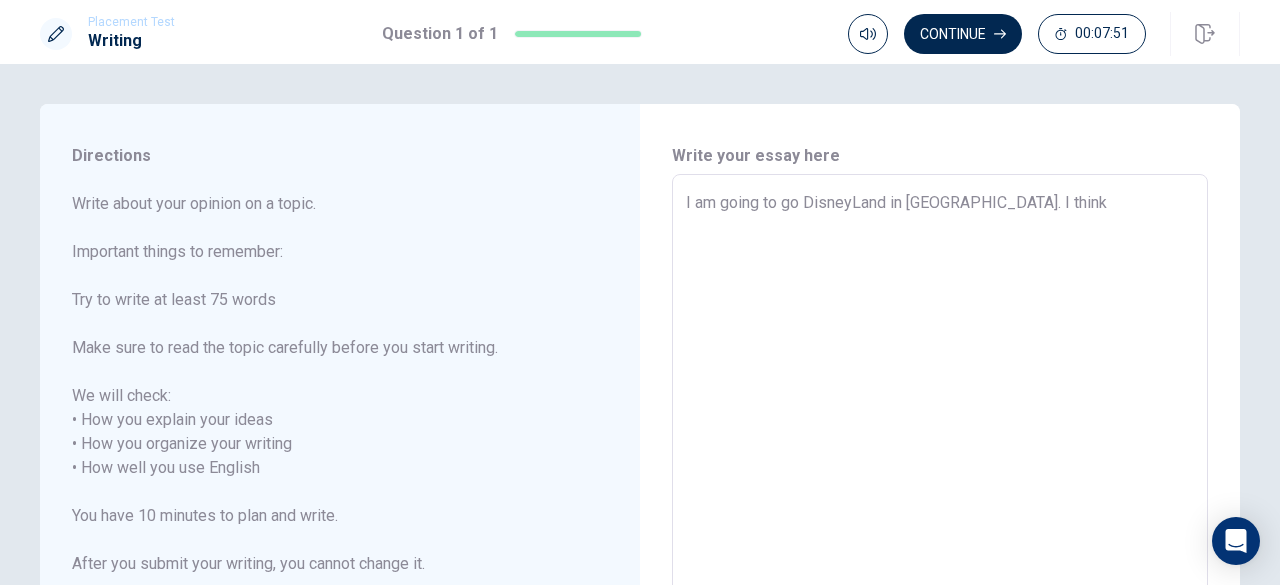 type on "I am going to go DisneyLand in [GEOGRAPHIC_DATA]. I think i" 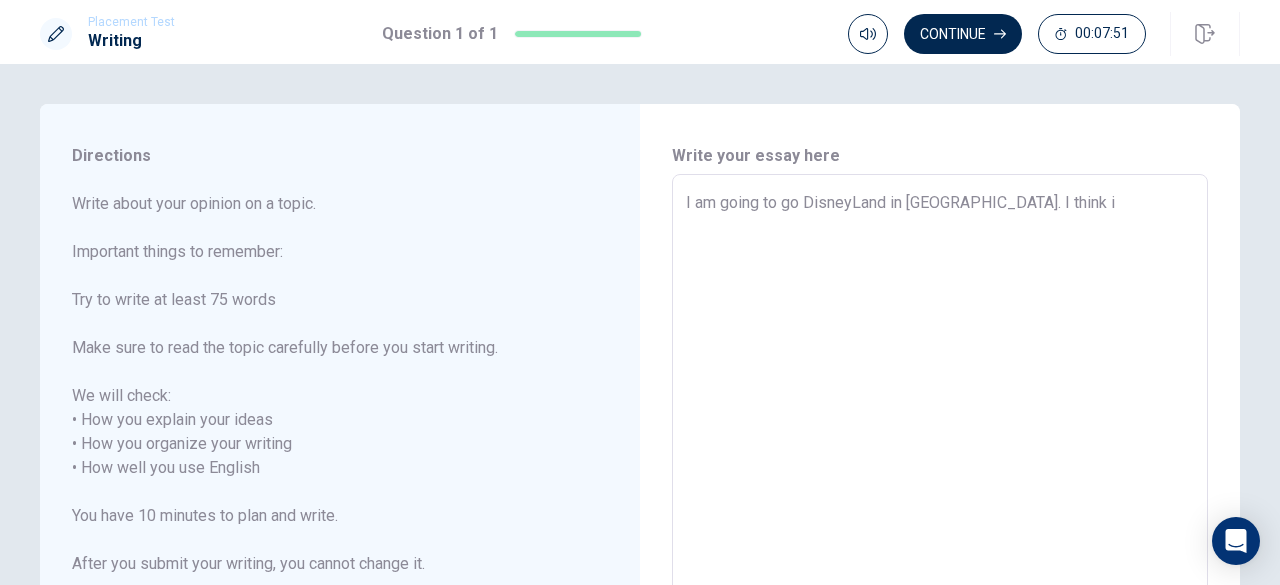 type 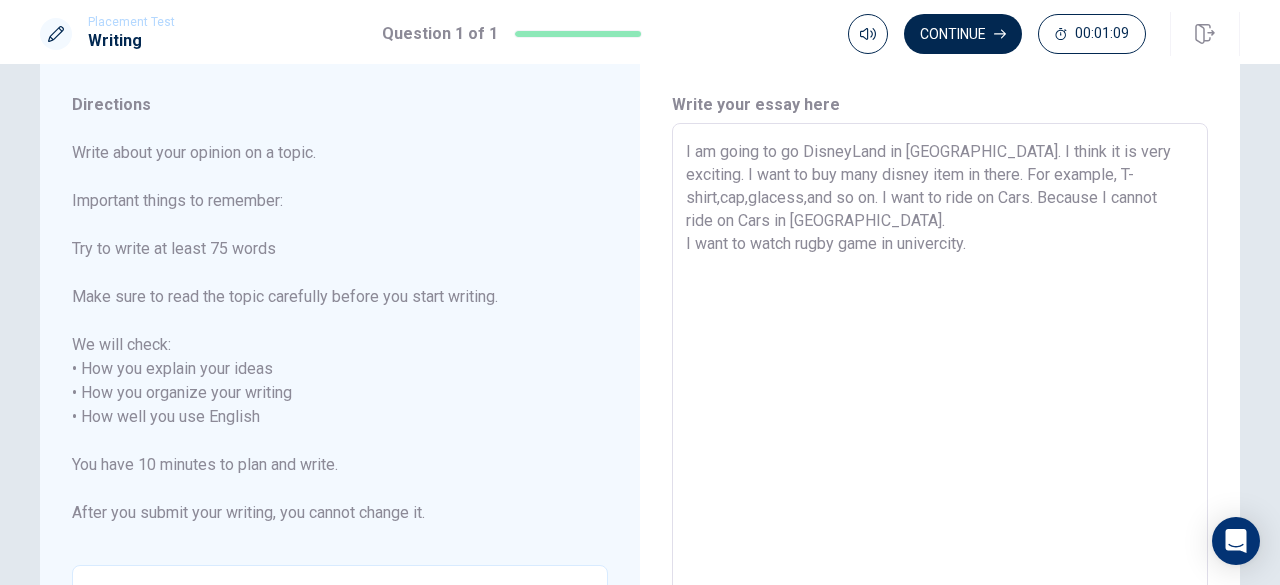 scroll, scrollTop: 1, scrollLeft: 0, axis: vertical 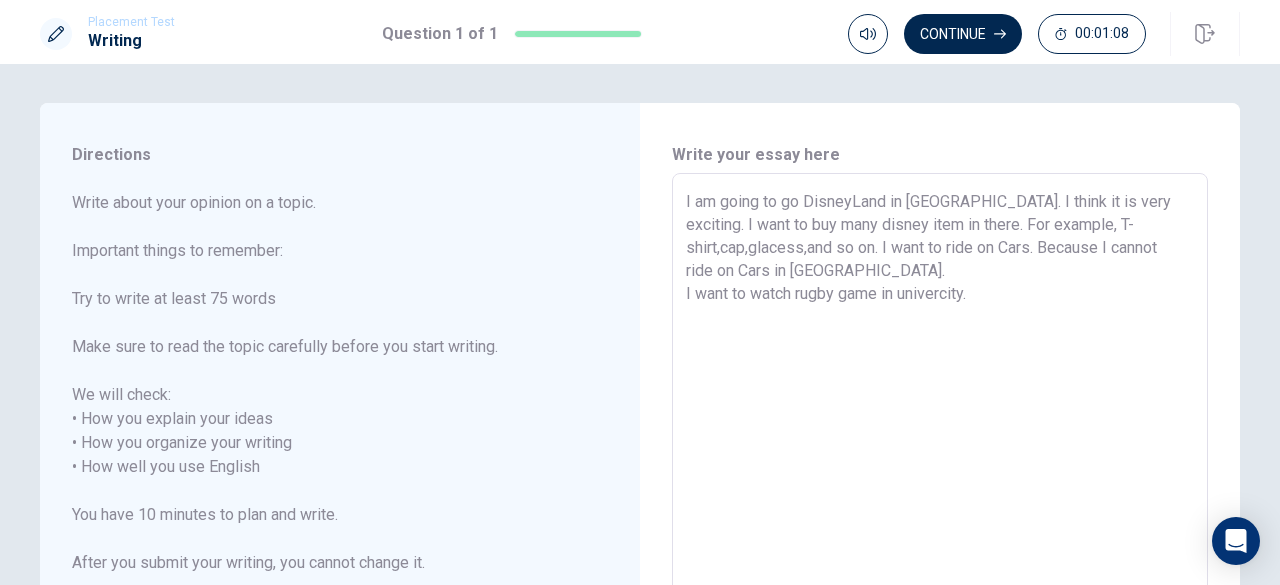click on "I am going to go DisneyLand in [GEOGRAPHIC_DATA]. I think it is very exciting. I want to buy many disney item in there. For example, T-shirt,cap,glacess,and so on. I want to ride on Cars. Because I cannot ride on Cars in [GEOGRAPHIC_DATA].
I want to watch rugby game in univercity." at bounding box center [940, 467] 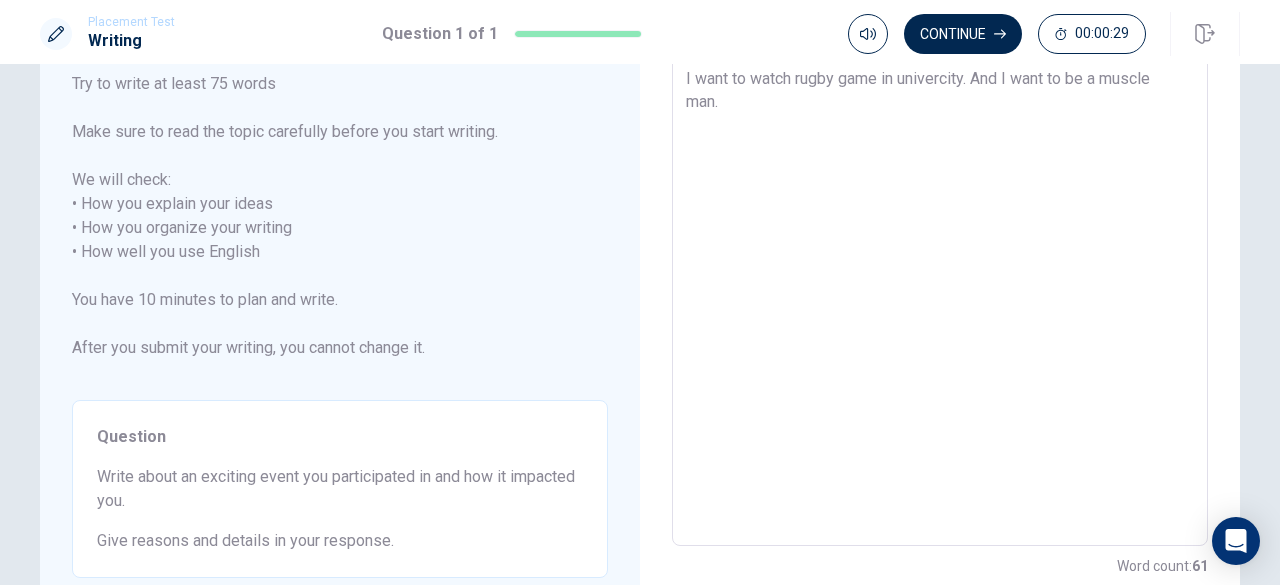 scroll, scrollTop: 223, scrollLeft: 0, axis: vertical 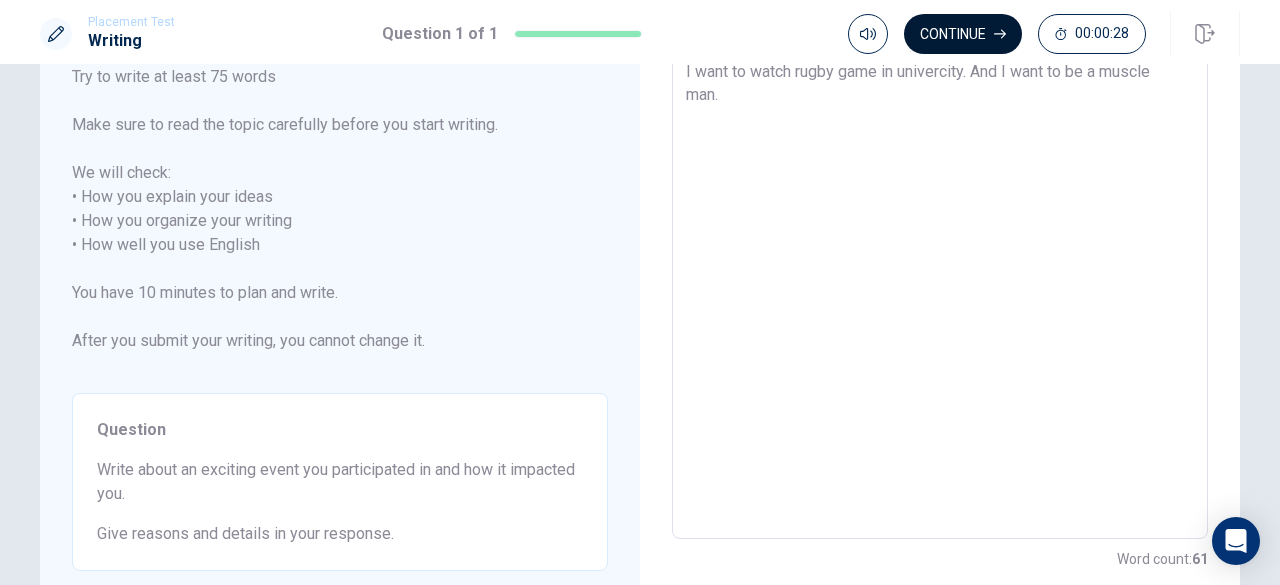 click on "Continue" at bounding box center [963, 34] 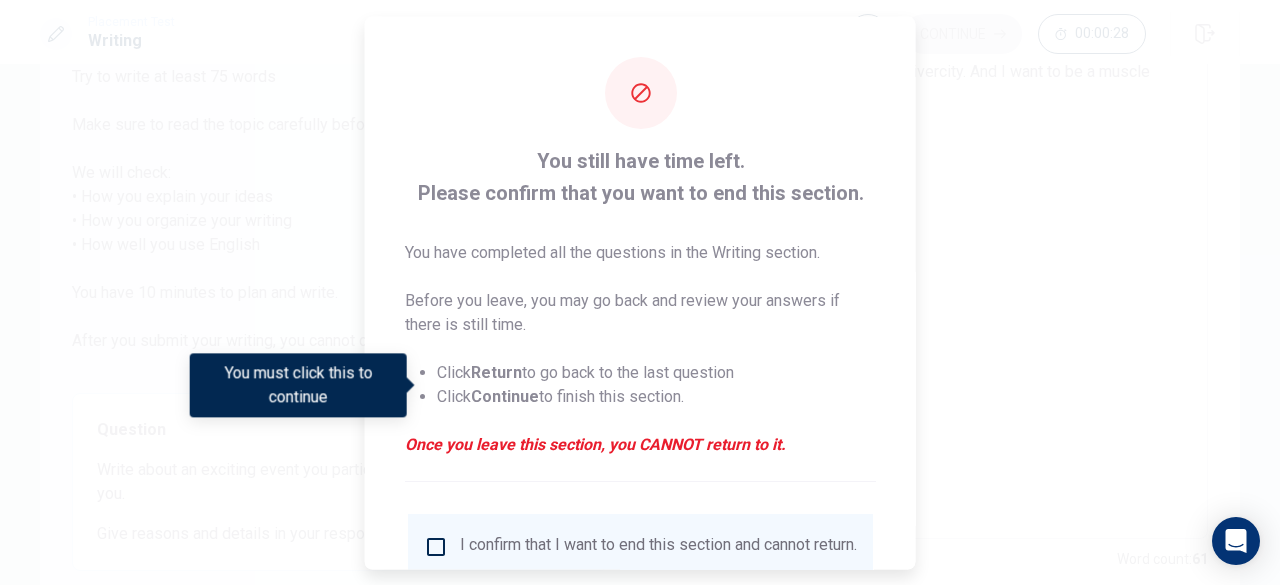 scroll, scrollTop: 160, scrollLeft: 0, axis: vertical 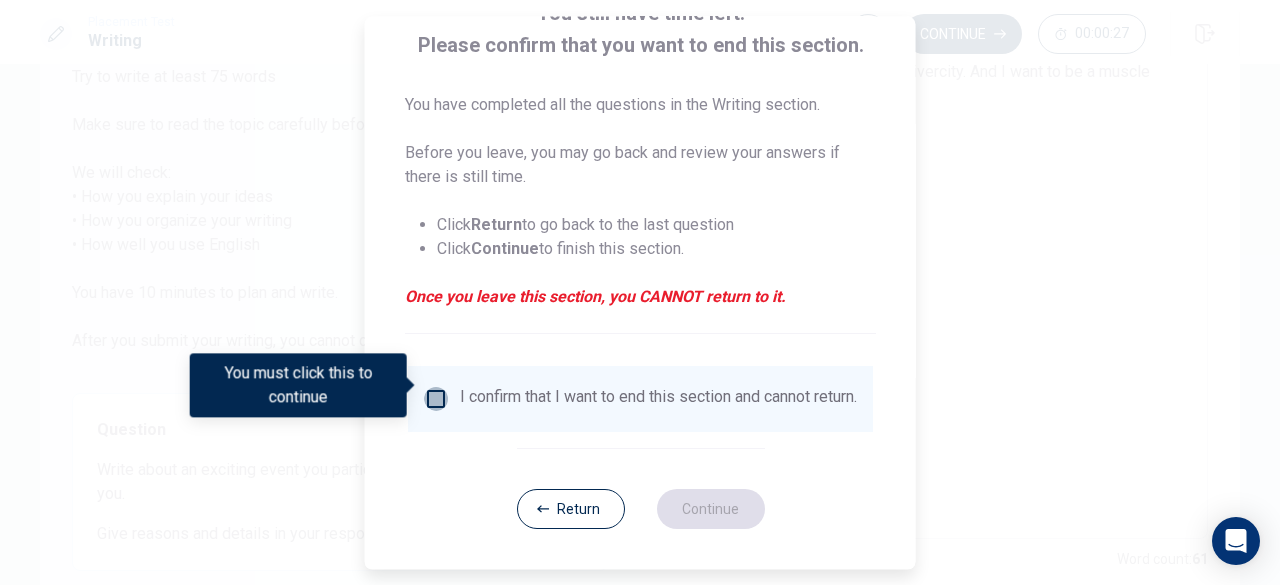 click at bounding box center [436, 399] 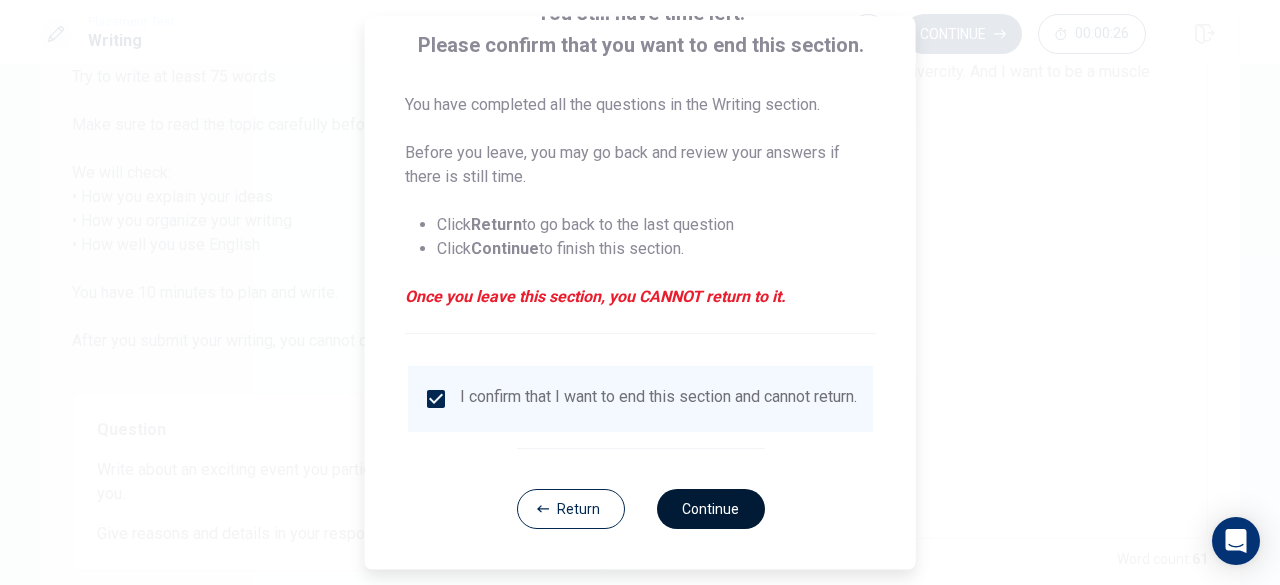 click on "Continue" at bounding box center [710, 509] 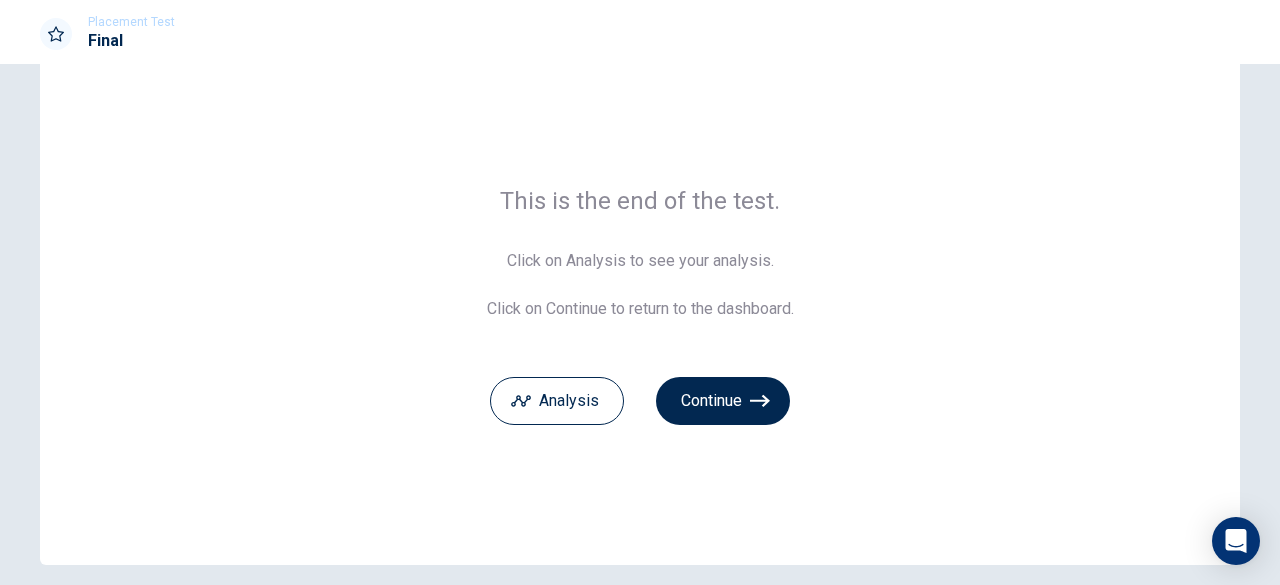 scroll, scrollTop: 100, scrollLeft: 0, axis: vertical 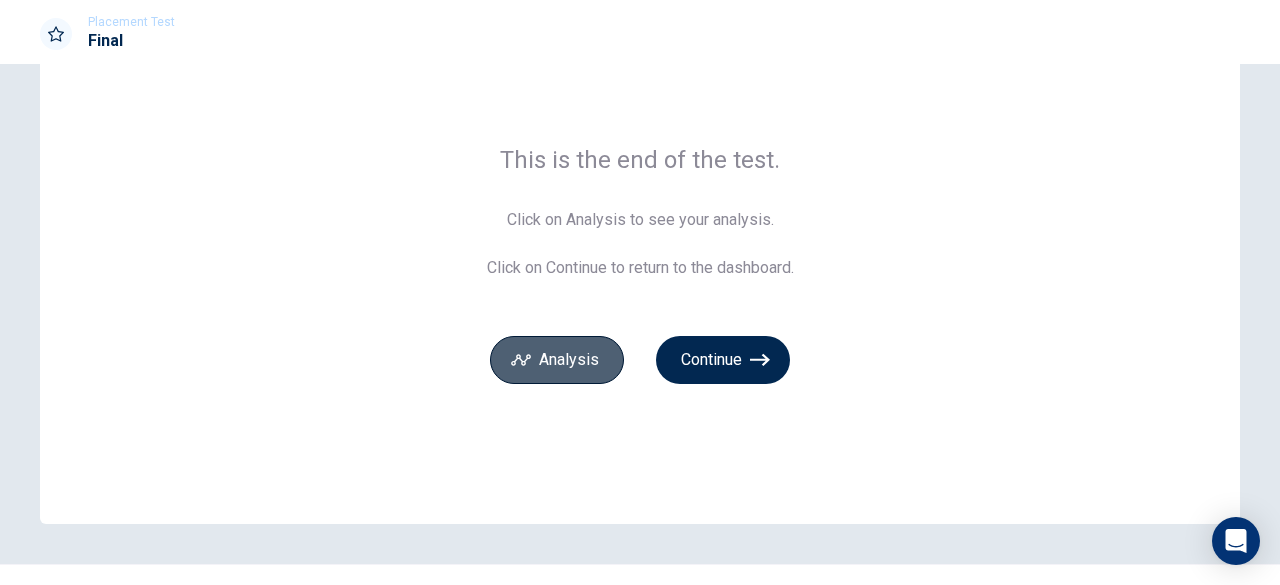 click on "Analysis" at bounding box center (557, 360) 